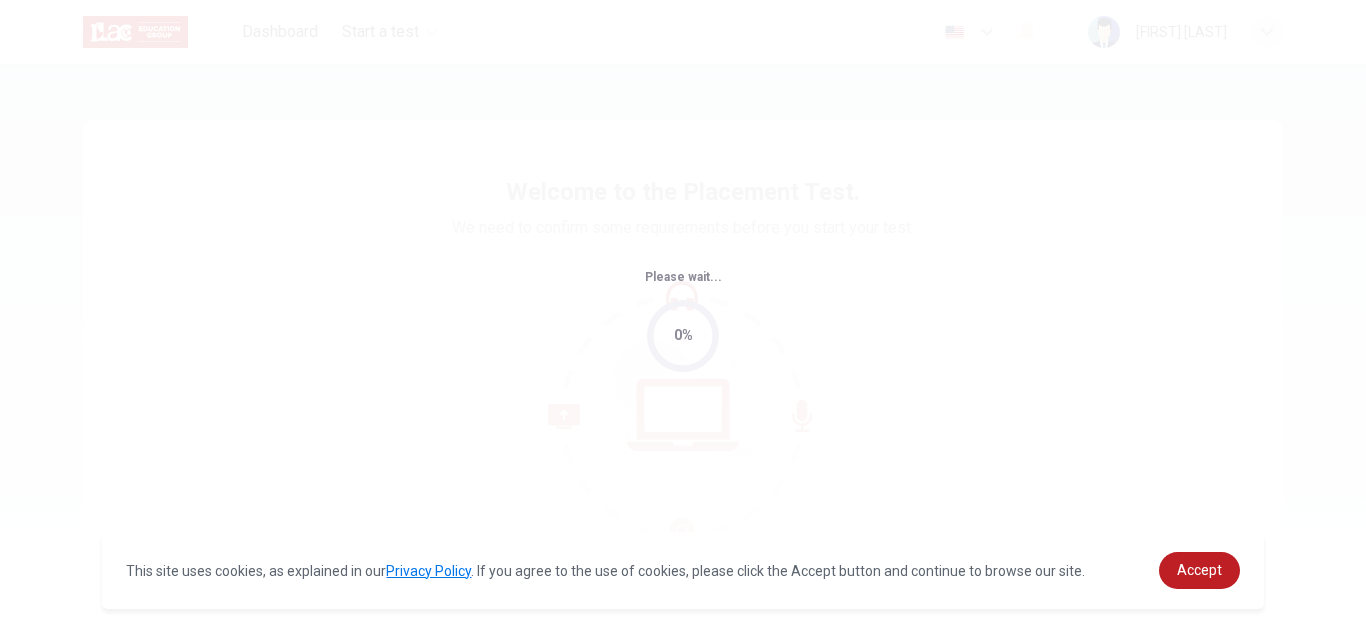 scroll, scrollTop: 0, scrollLeft: 0, axis: both 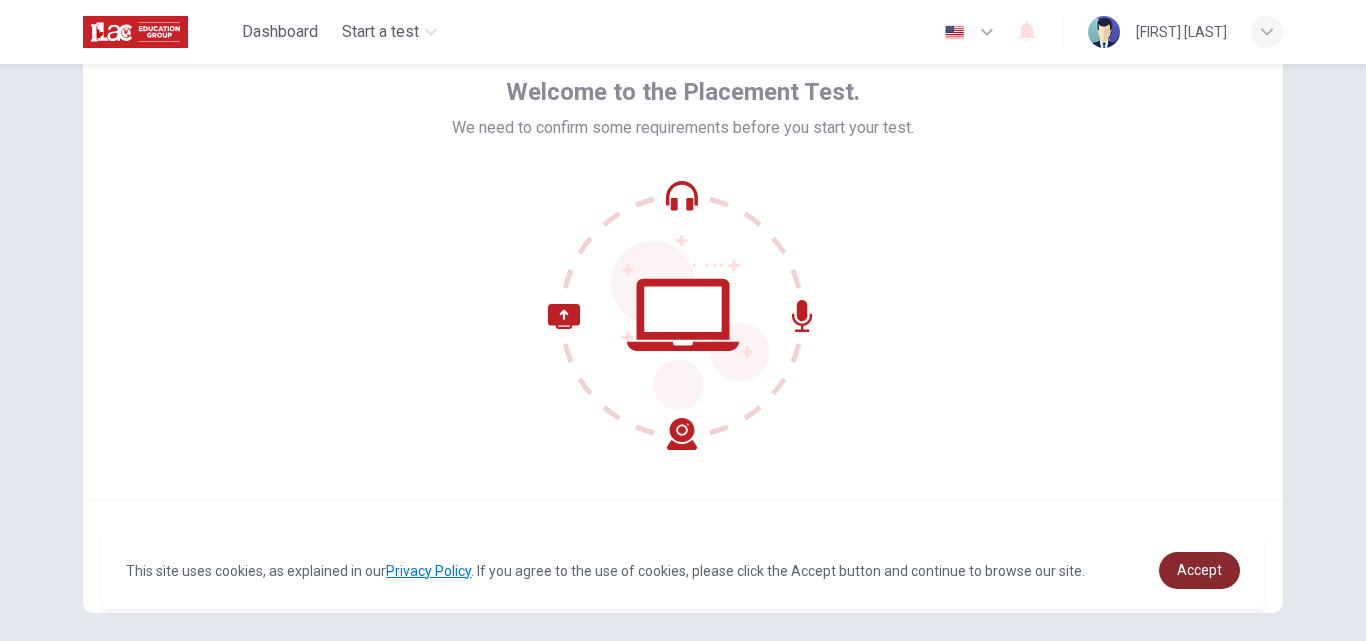 click on "Accept" at bounding box center [1199, 570] 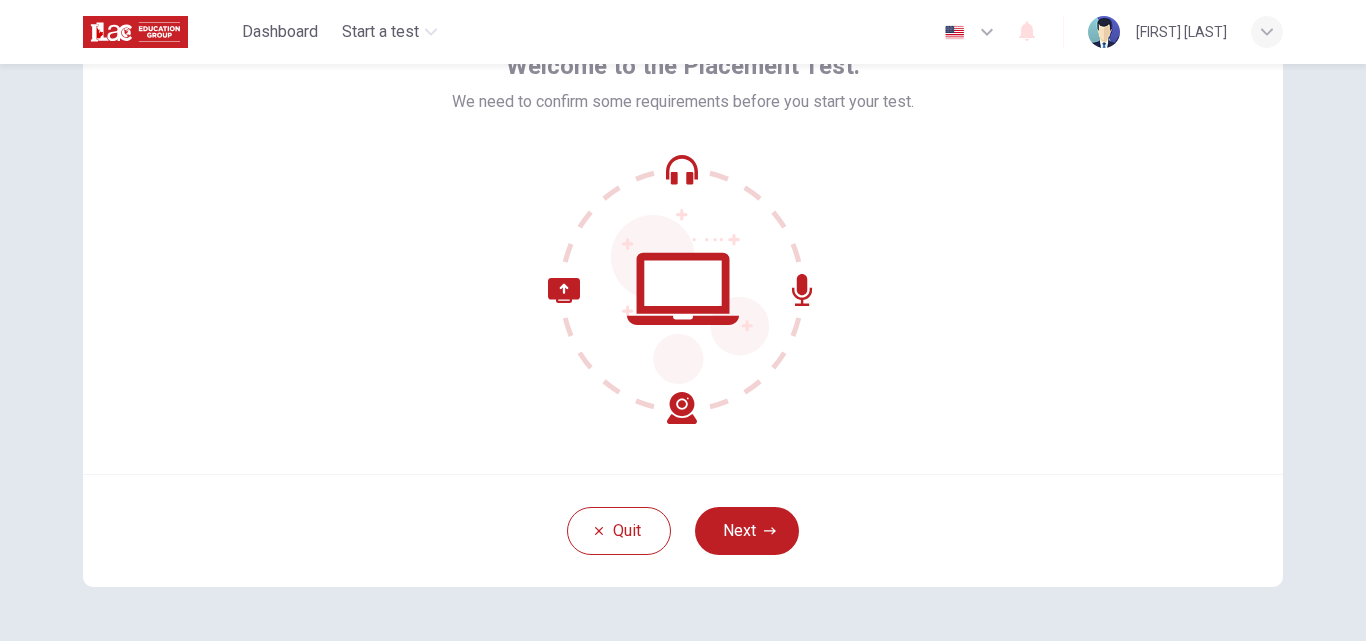 scroll, scrollTop: 92, scrollLeft: 0, axis: vertical 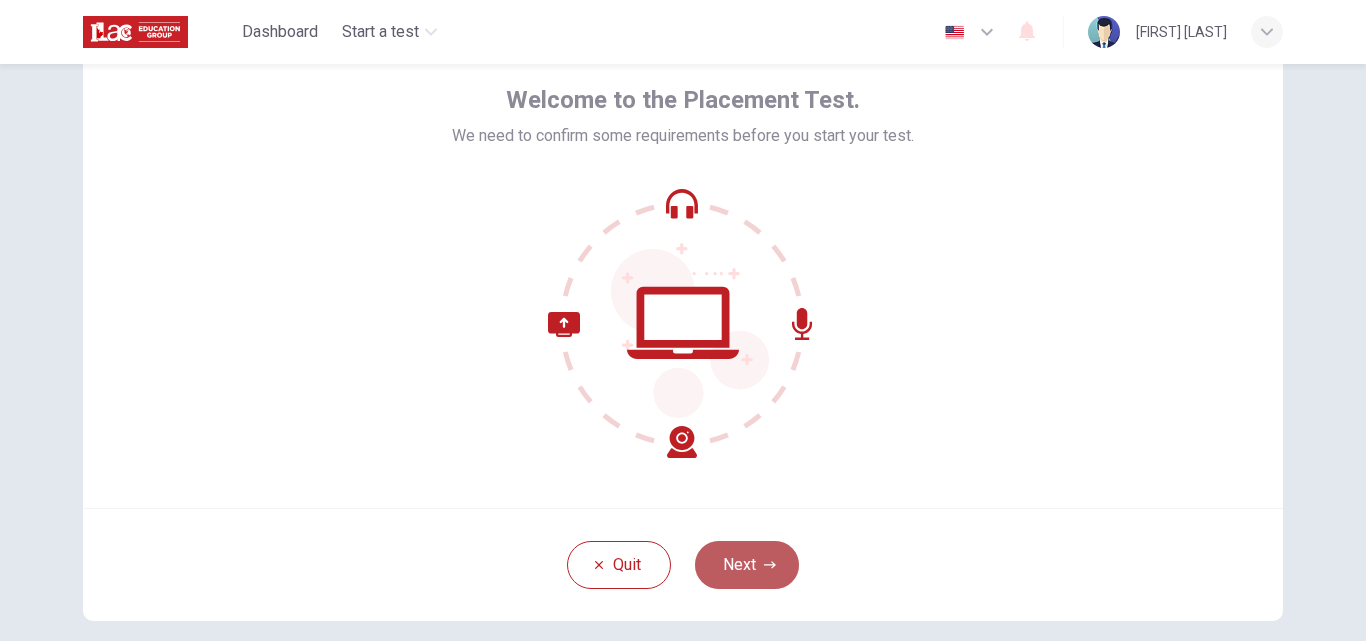 click 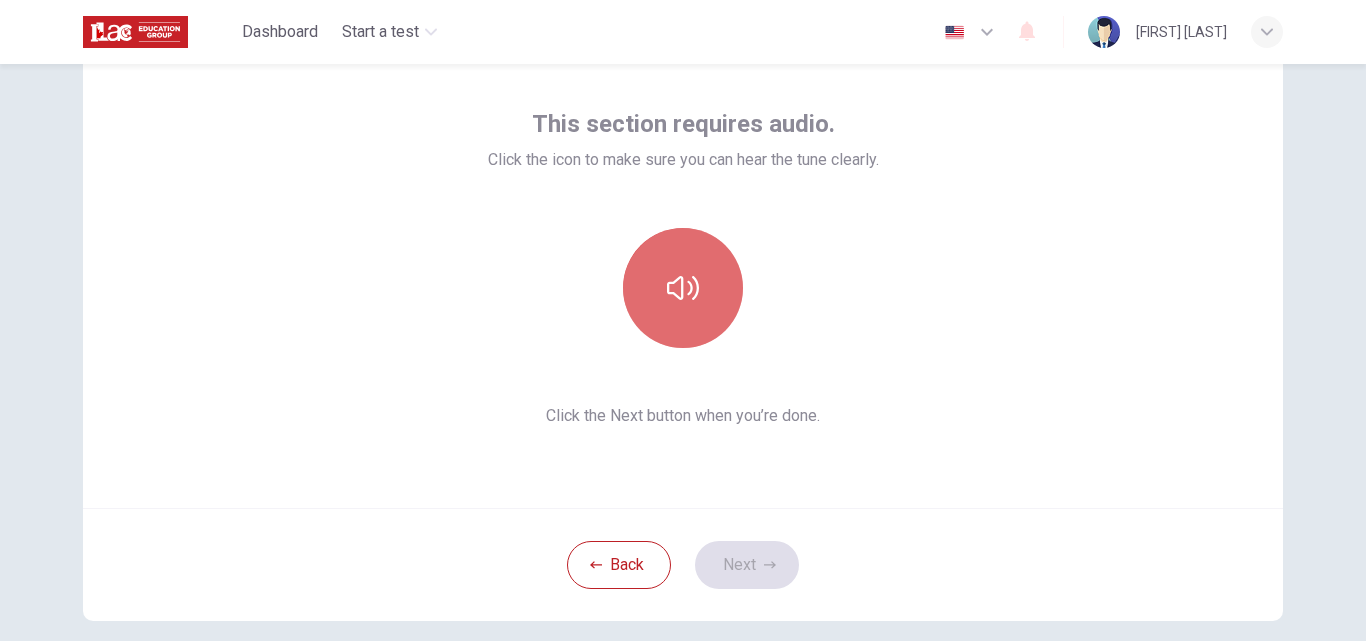 click at bounding box center [683, 288] 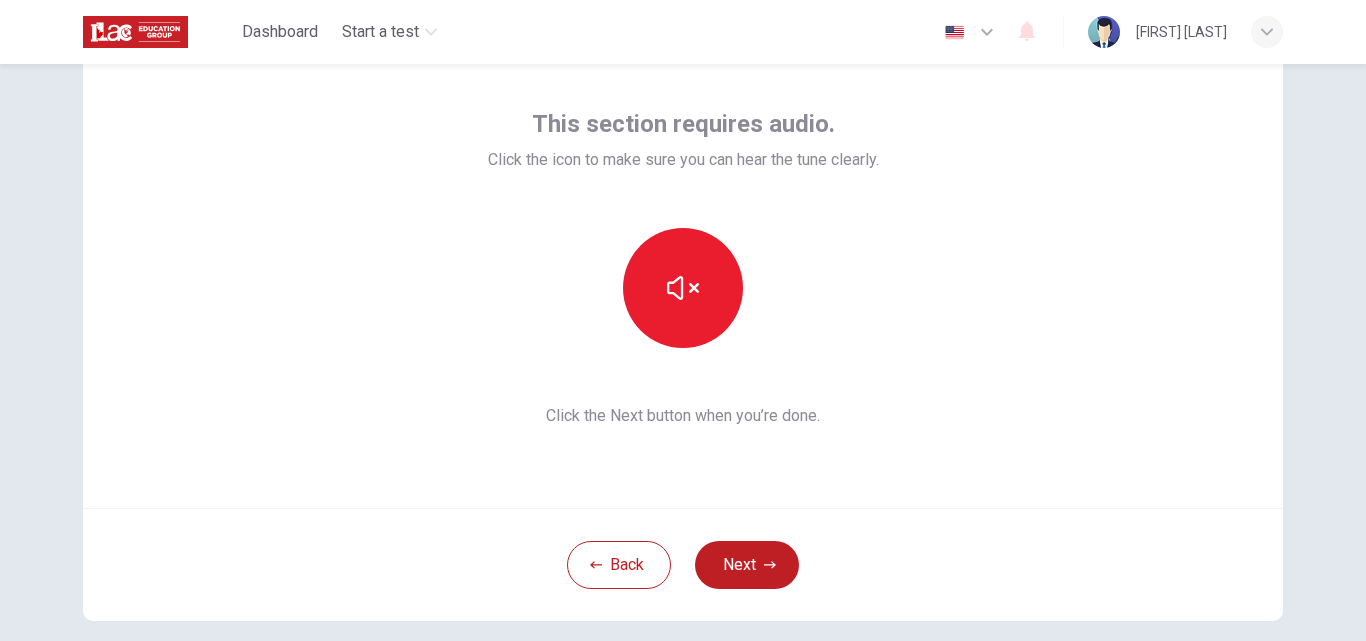 type 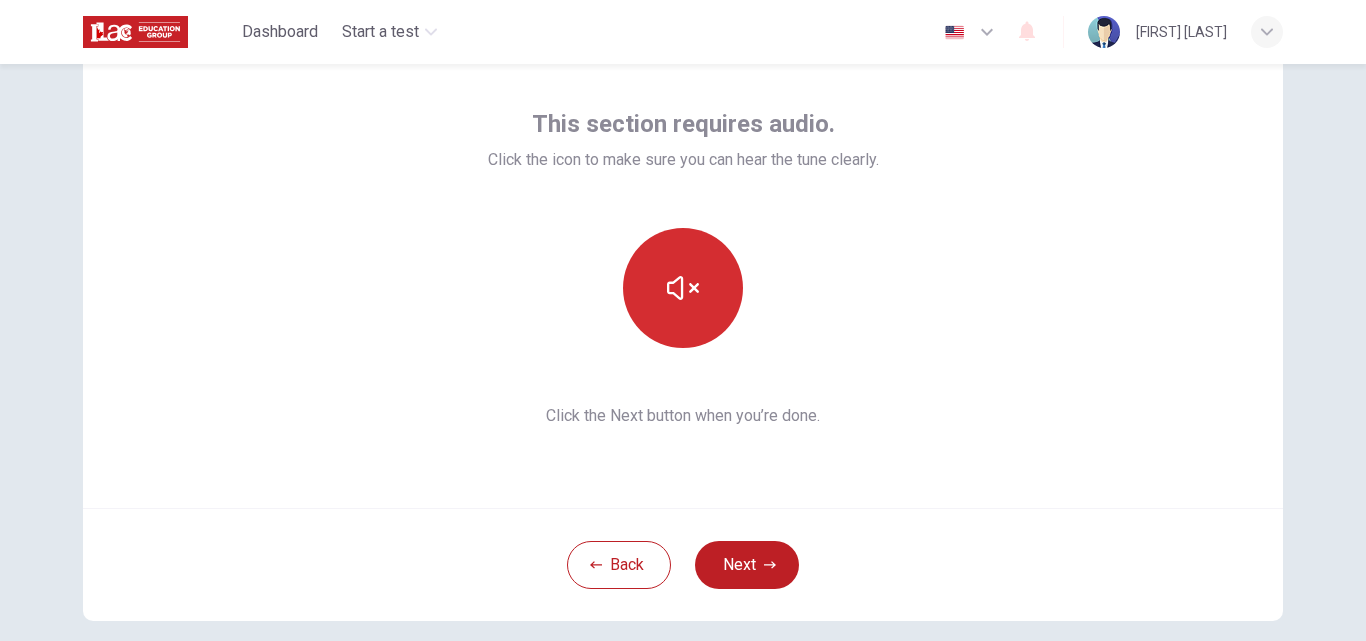 click 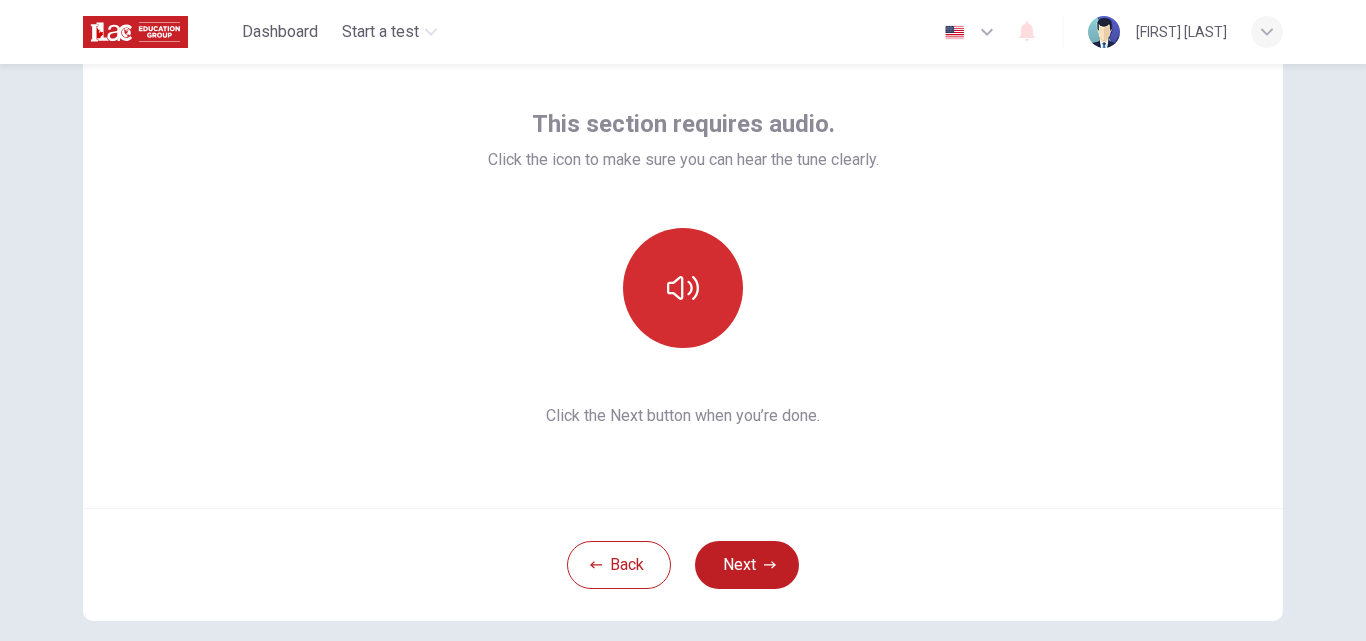 click 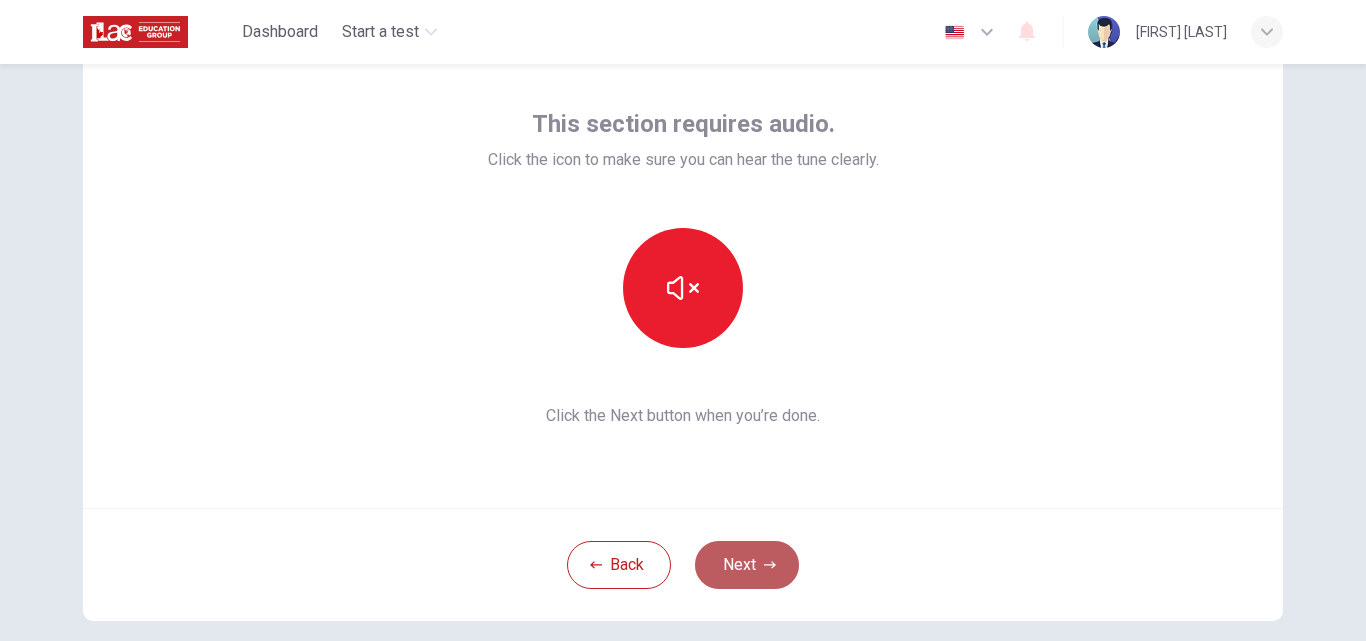 click on "Next" at bounding box center (747, 565) 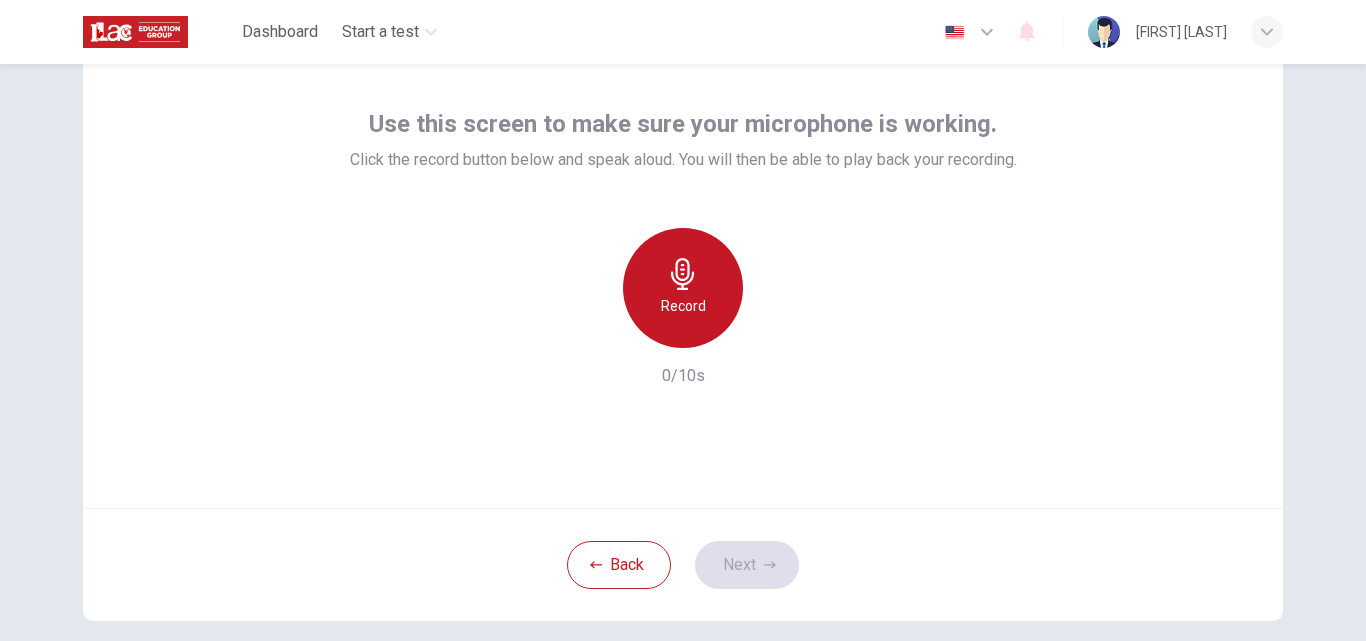 click on "Record" at bounding box center (683, 288) 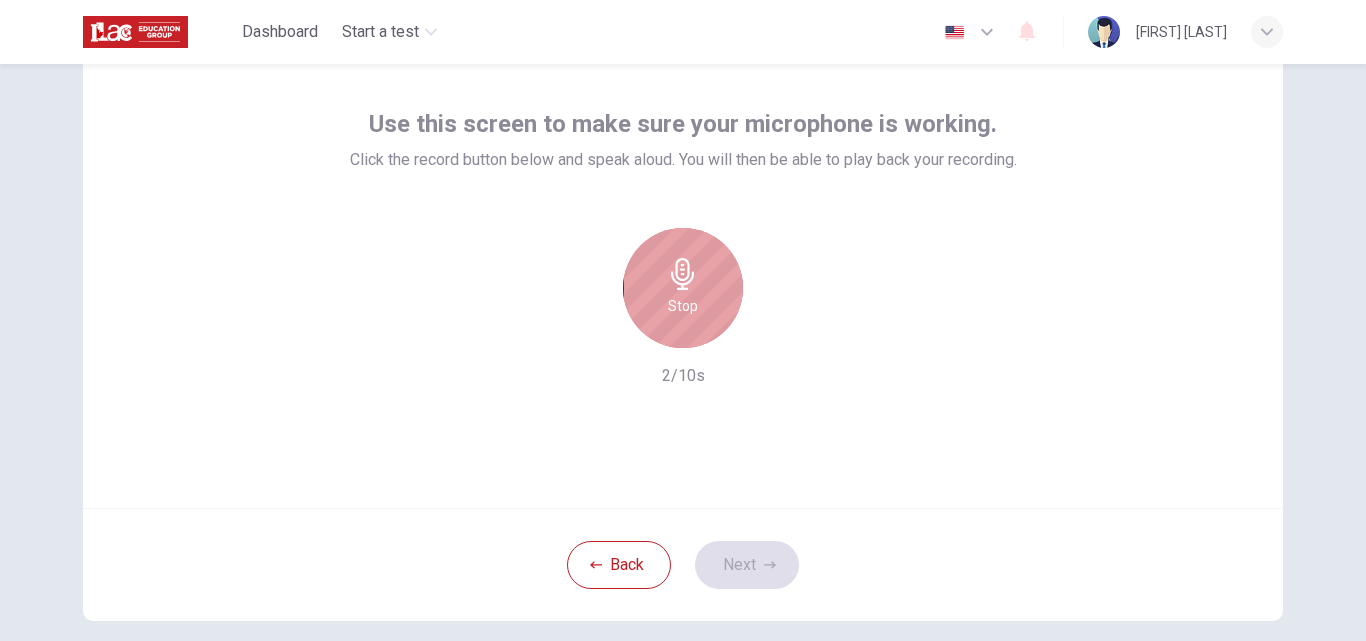 click on "Stop" at bounding box center (683, 288) 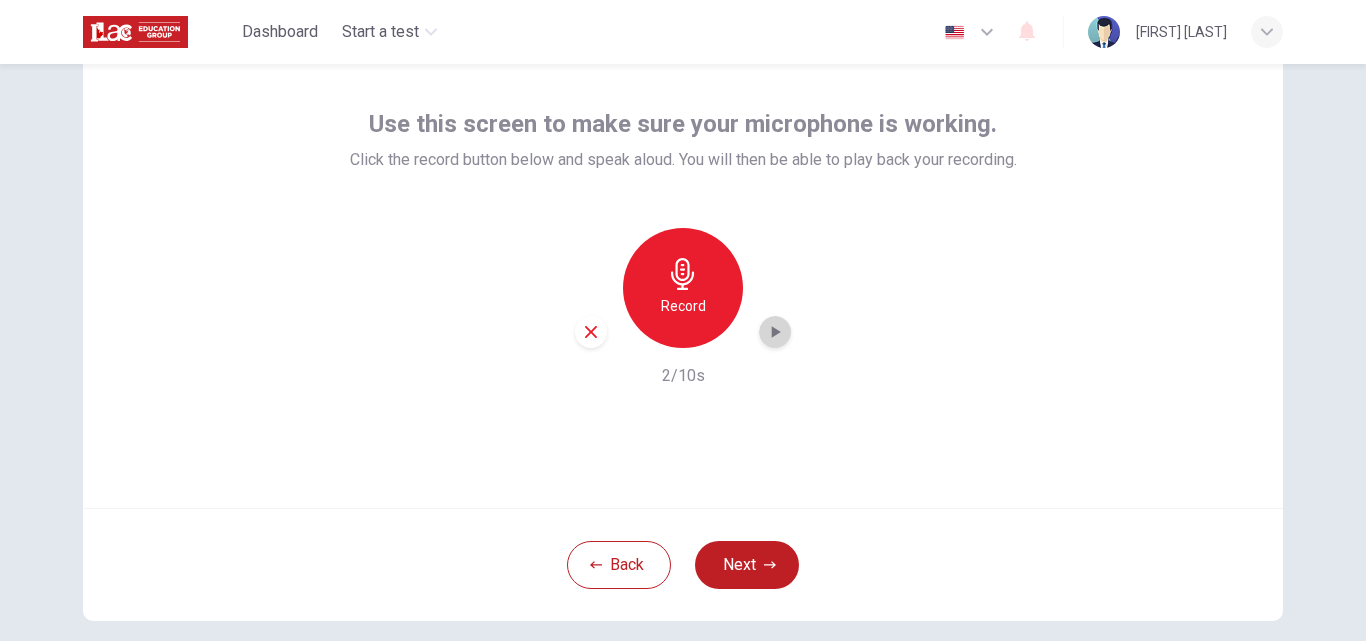 click 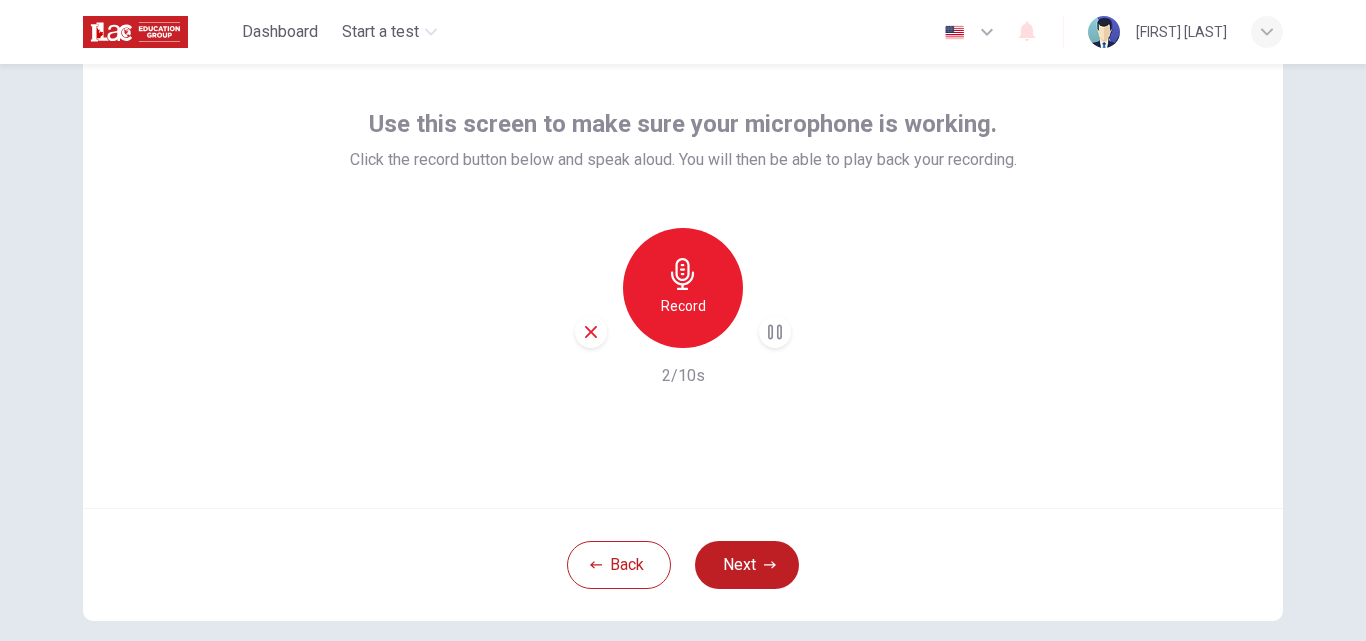 click 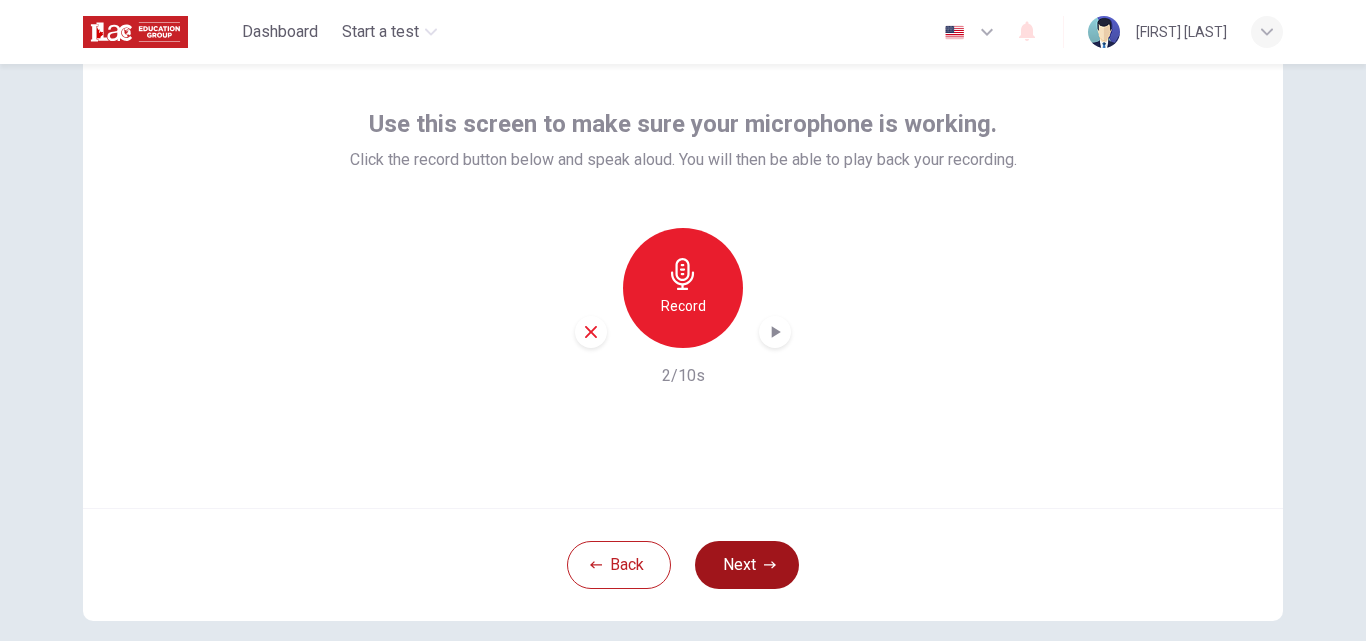 click 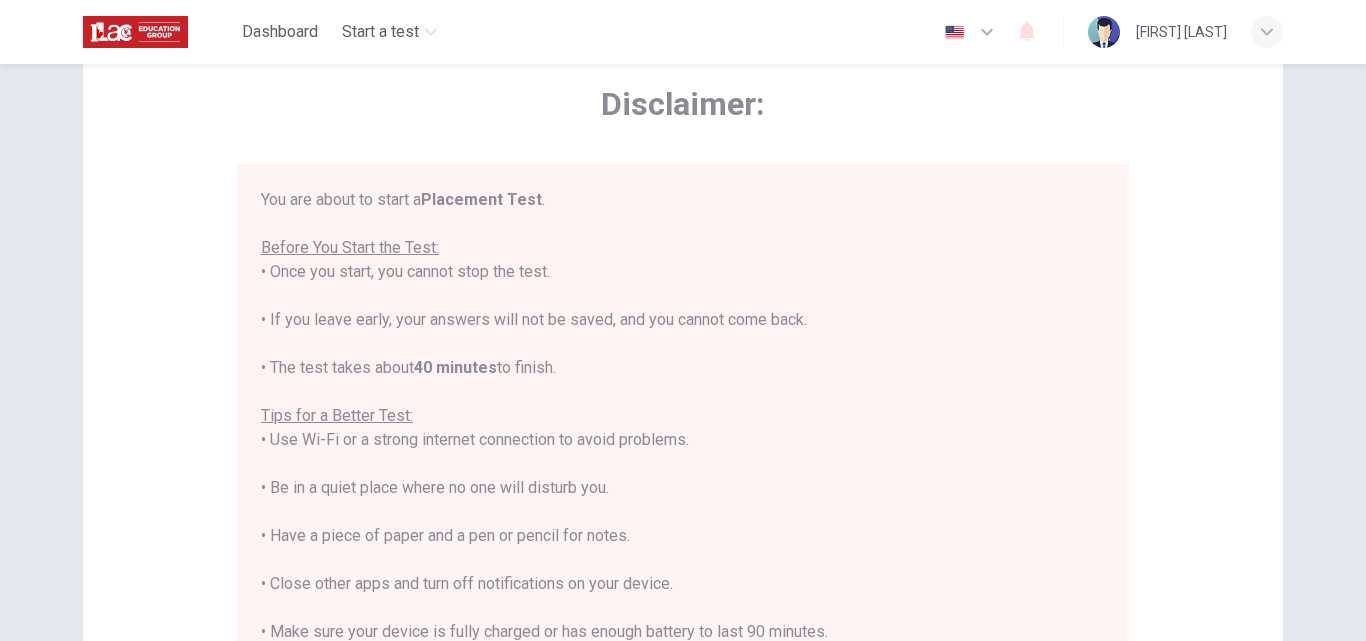 scroll, scrollTop: 23, scrollLeft: 0, axis: vertical 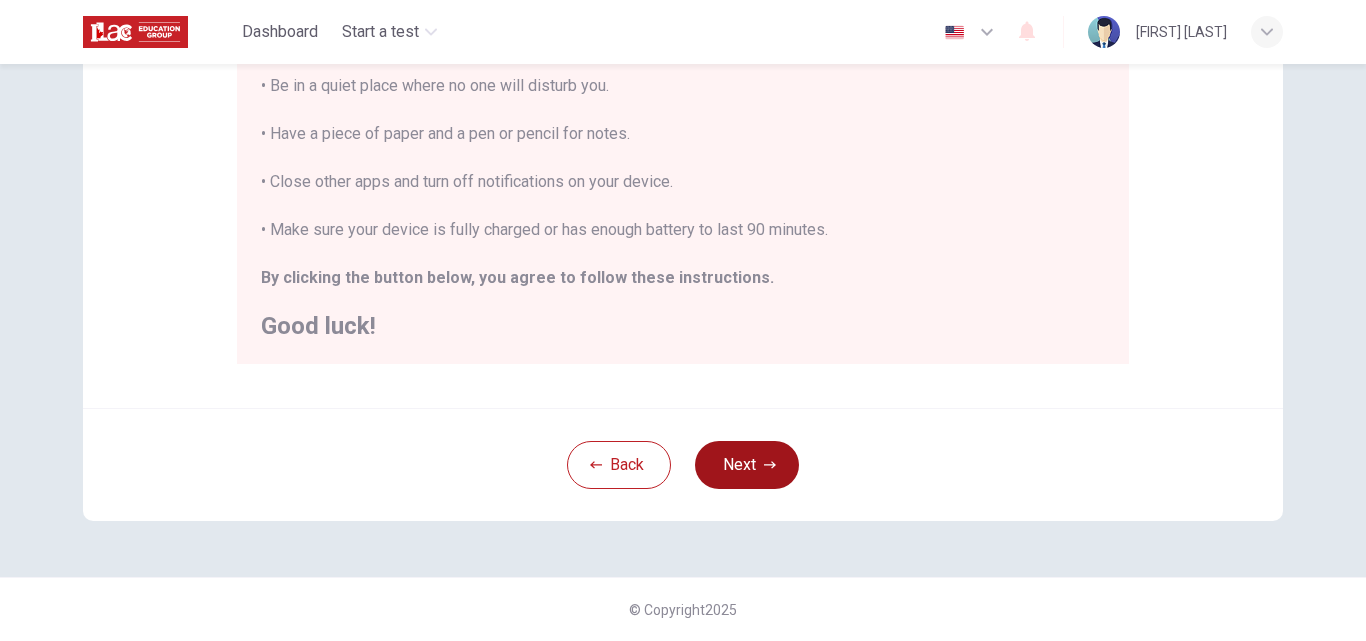 click on "Next" at bounding box center [747, 465] 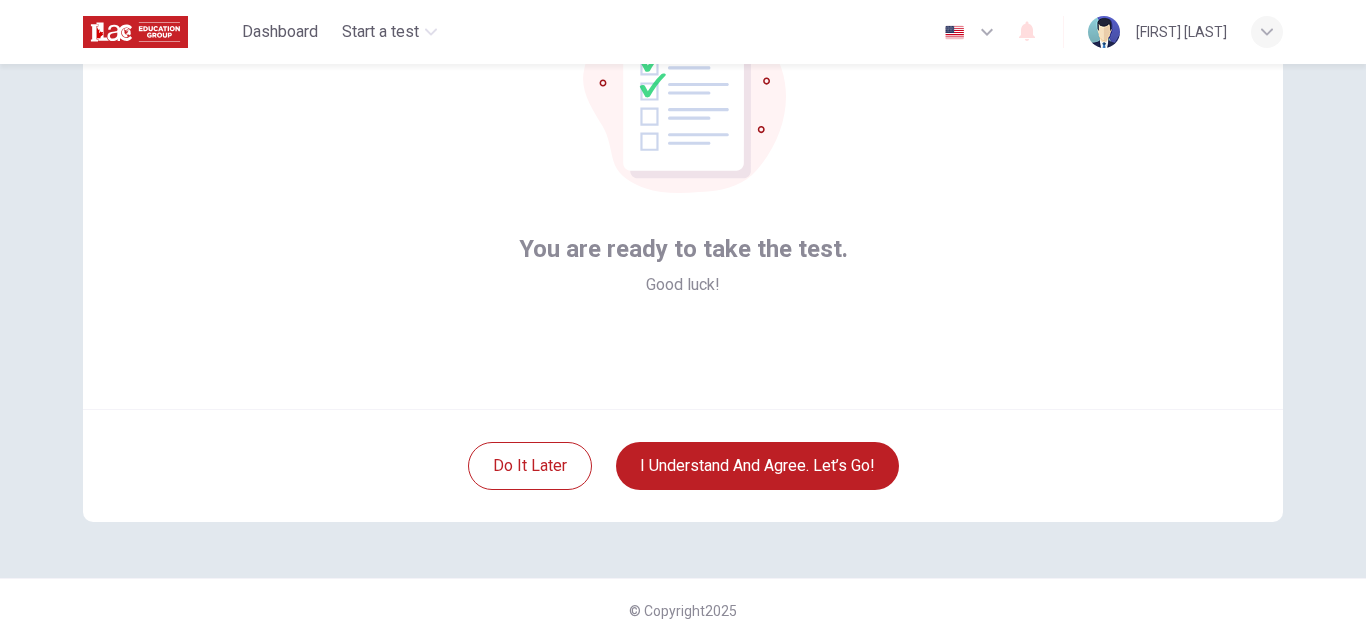 scroll, scrollTop: 192, scrollLeft: 0, axis: vertical 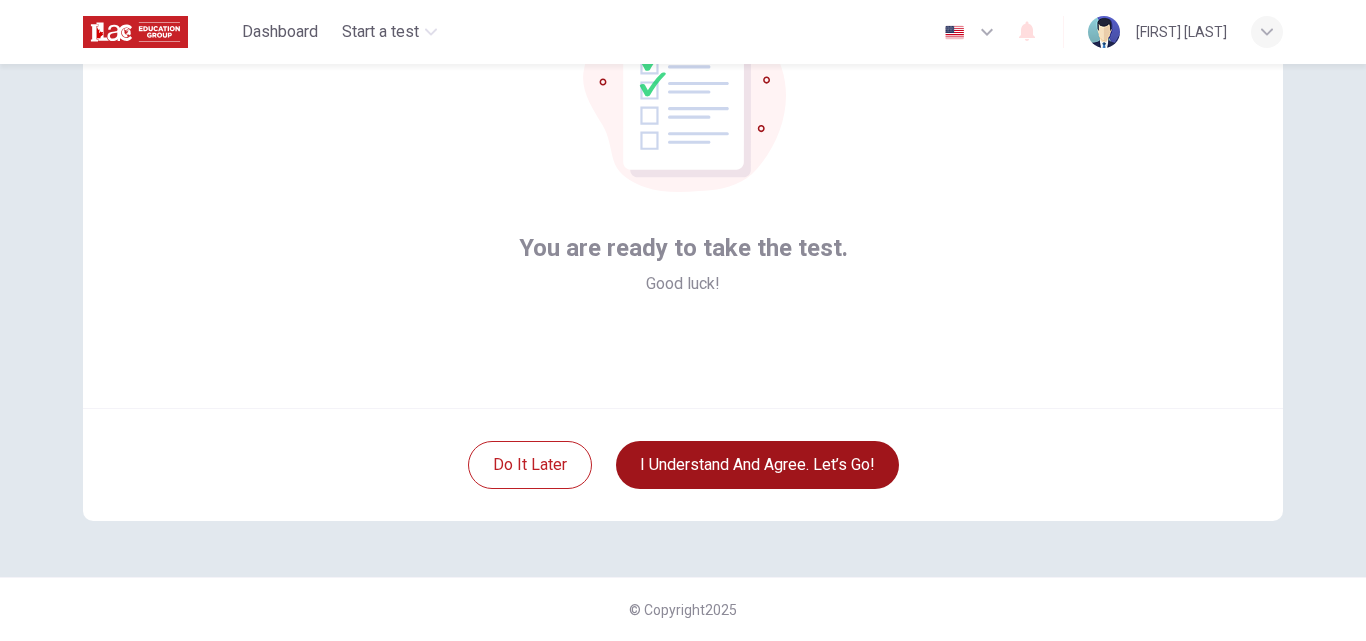 click on "I understand and agree. Let’s go!" at bounding box center (757, 465) 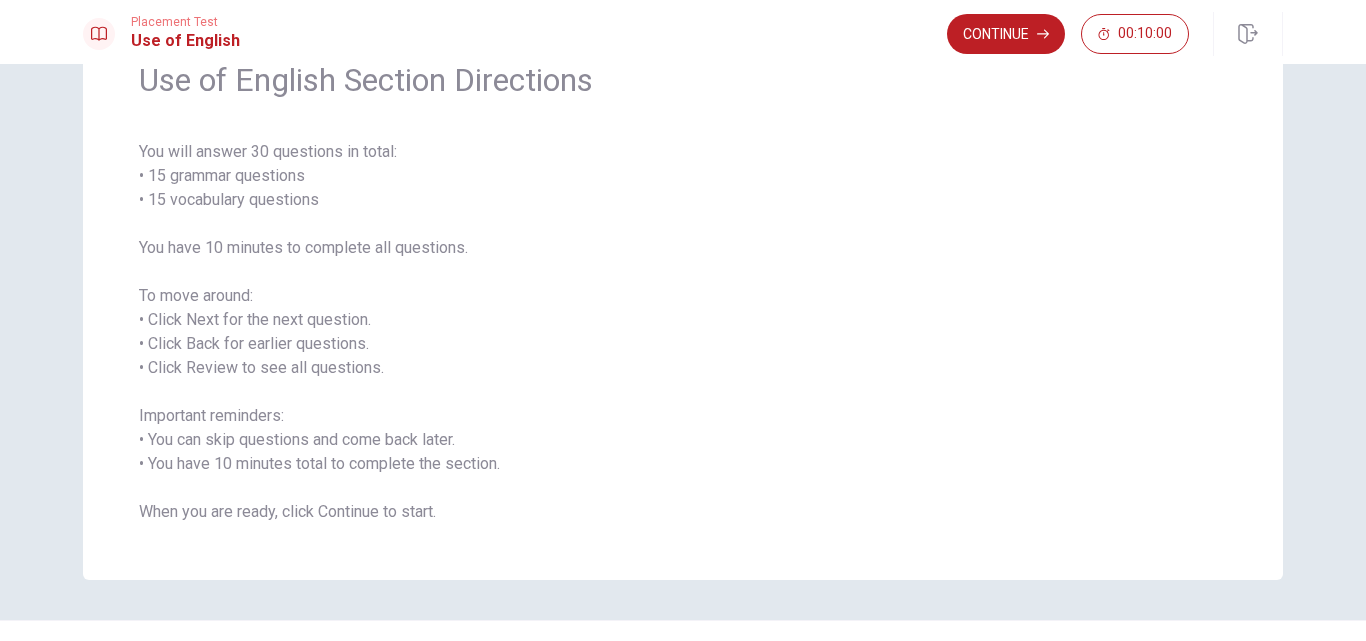 scroll, scrollTop: 143, scrollLeft: 0, axis: vertical 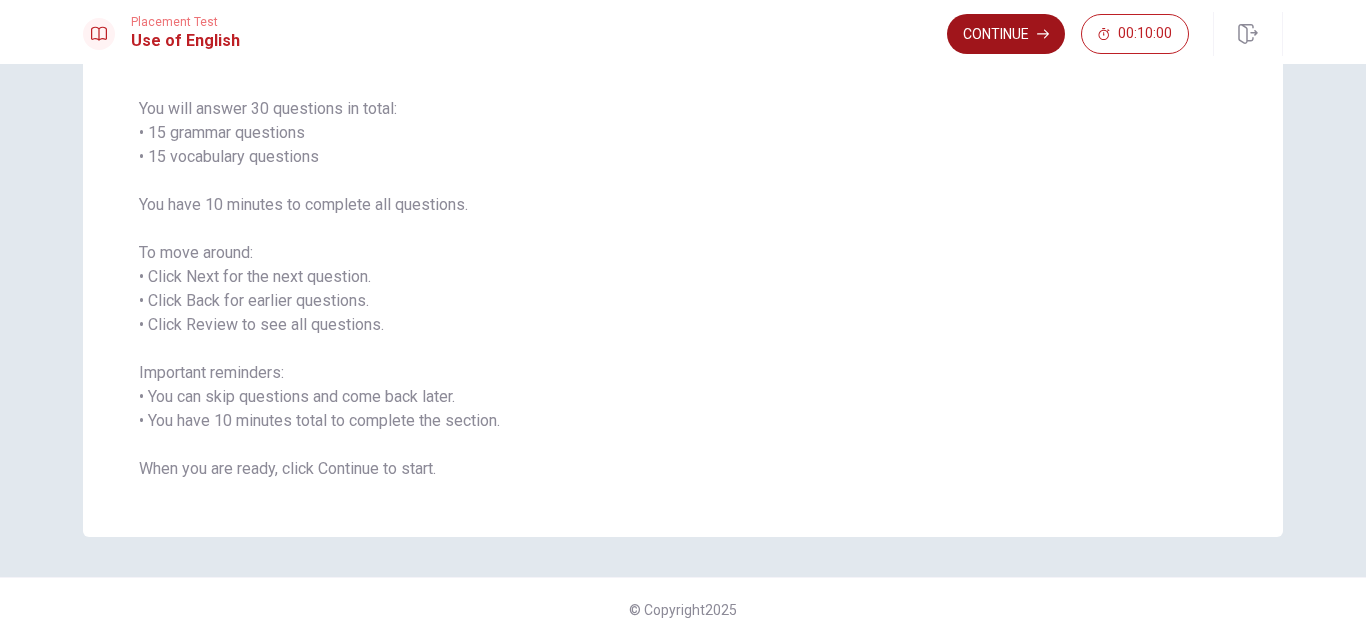 click on "Continue" at bounding box center (1006, 34) 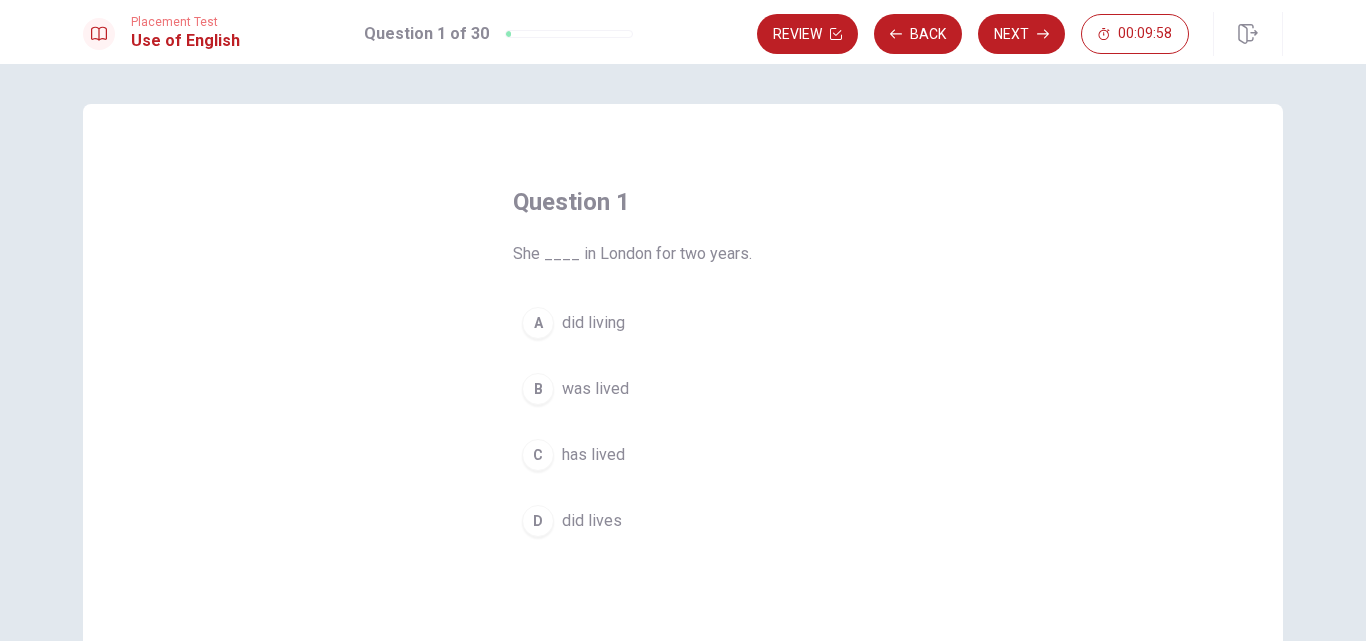 scroll, scrollTop: 100, scrollLeft: 0, axis: vertical 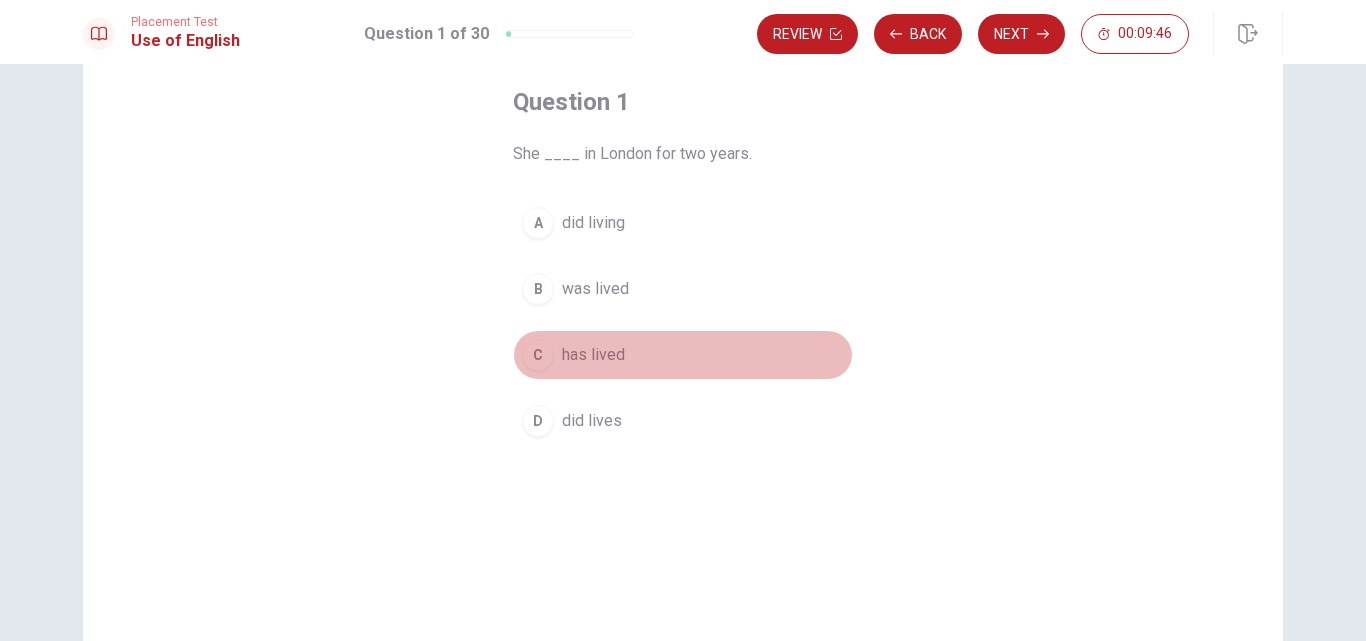 click on "C" at bounding box center [538, 355] 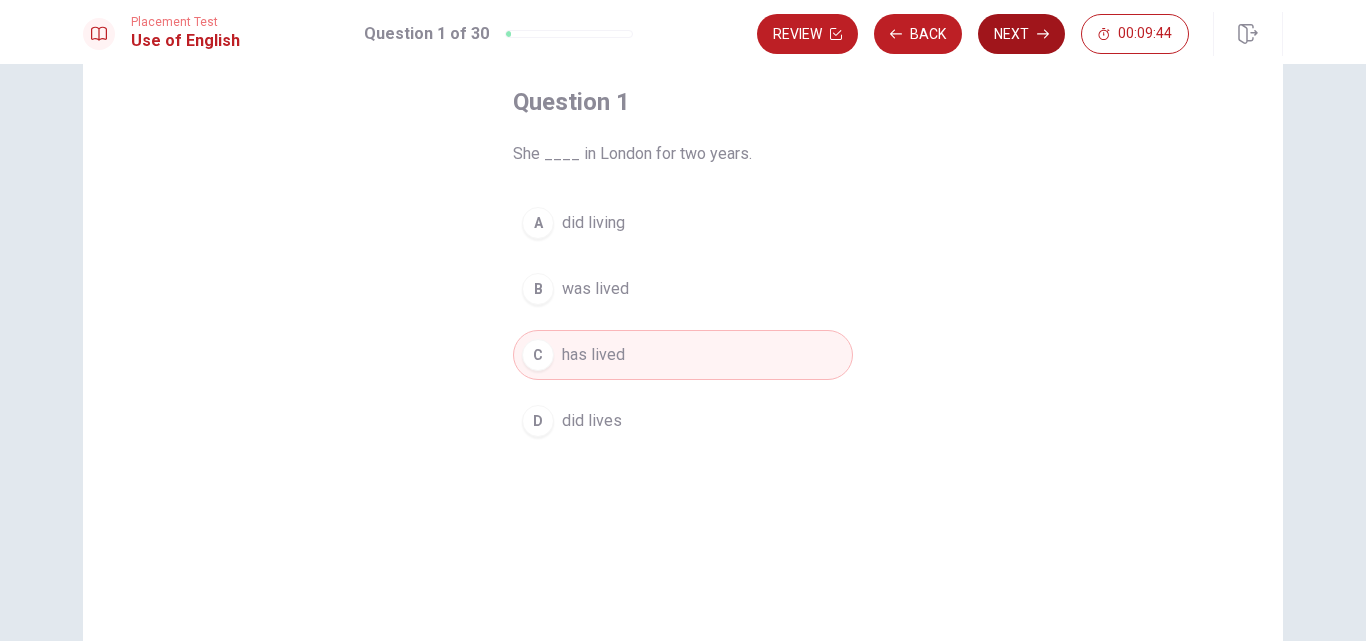 click on "Next" at bounding box center [1021, 34] 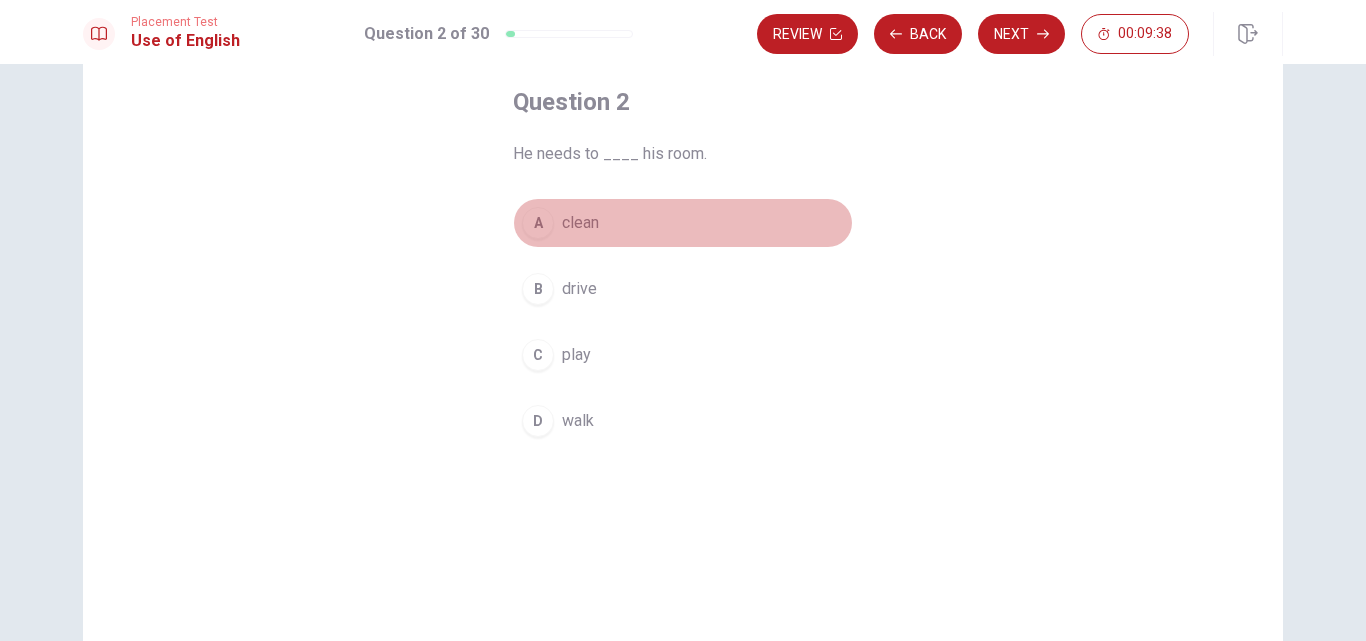 click on "A" at bounding box center (538, 223) 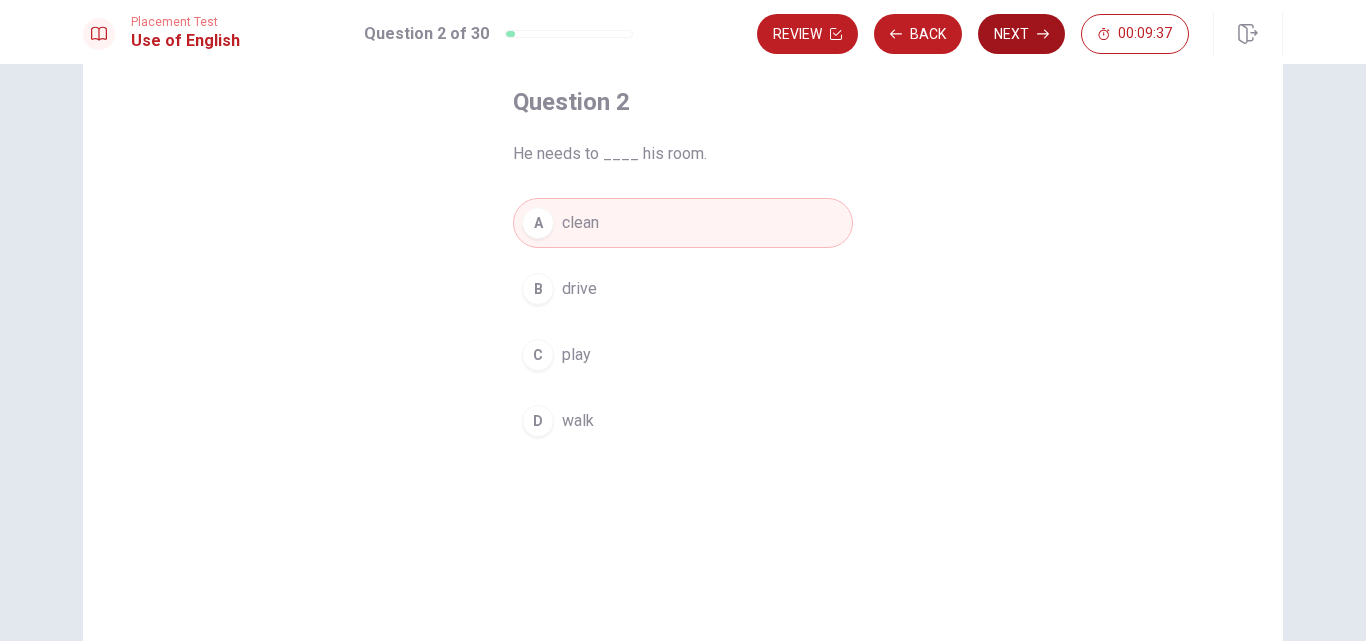 click on "Next" at bounding box center (1021, 34) 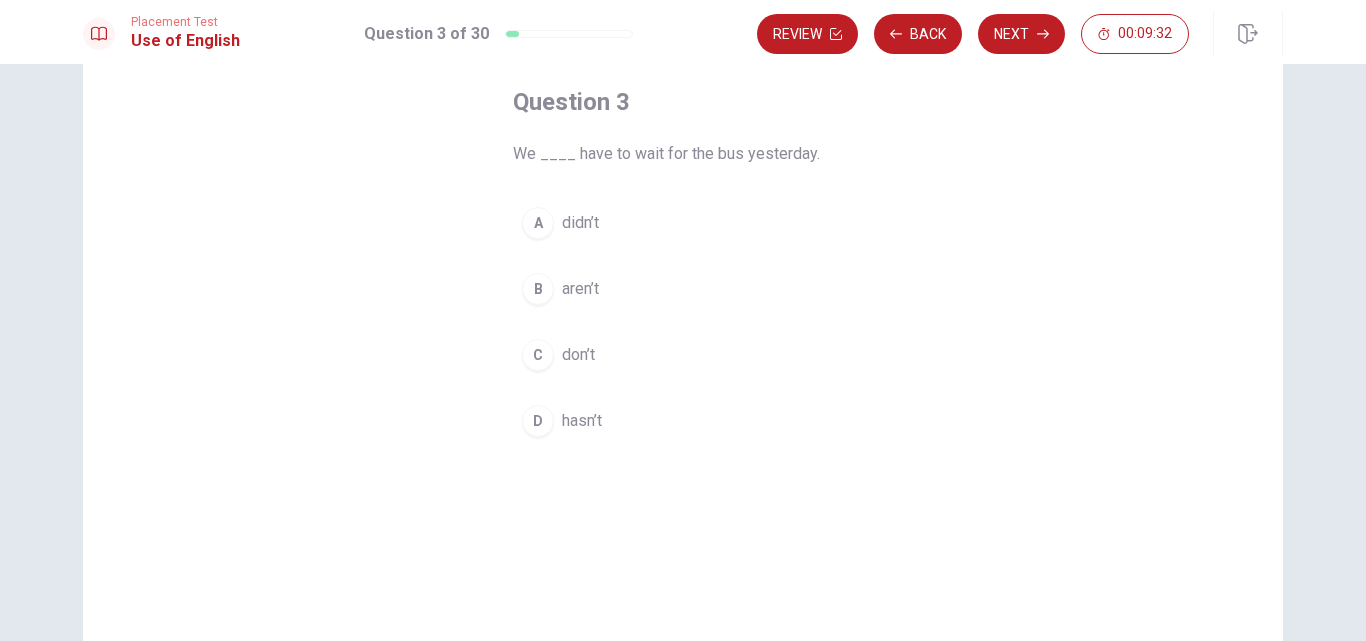 click on "A" at bounding box center [538, 223] 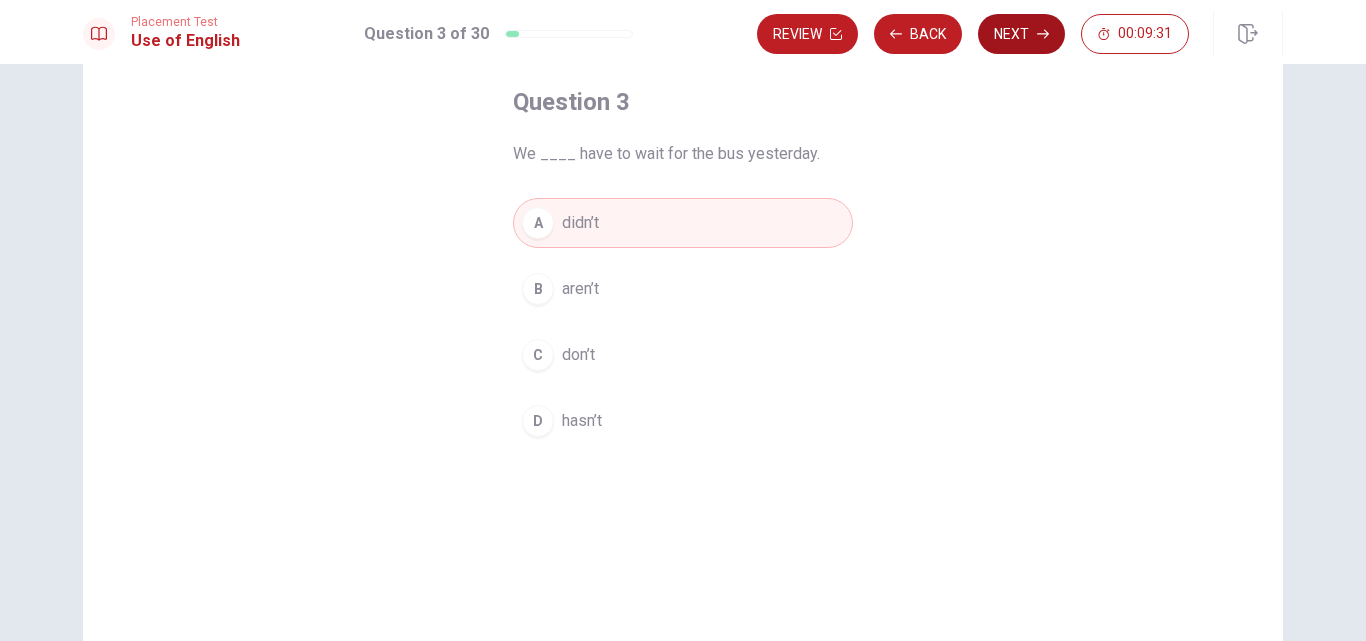 click on "Next" at bounding box center [1021, 34] 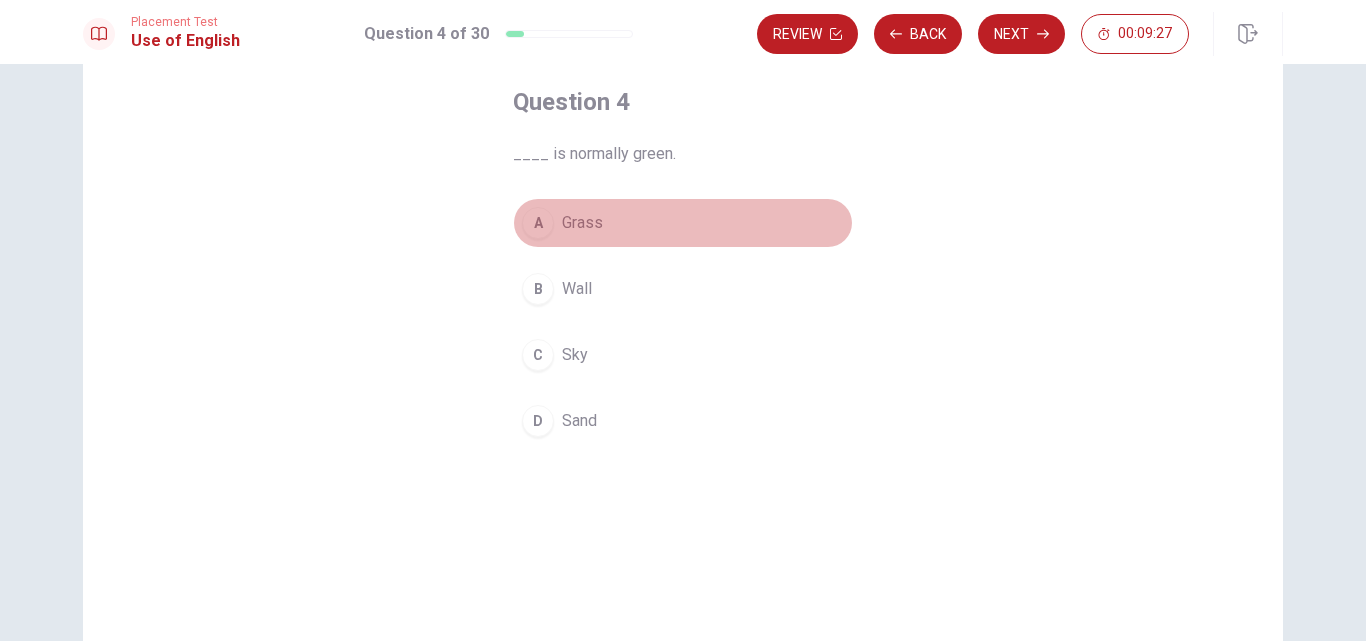 click on "A" at bounding box center [538, 223] 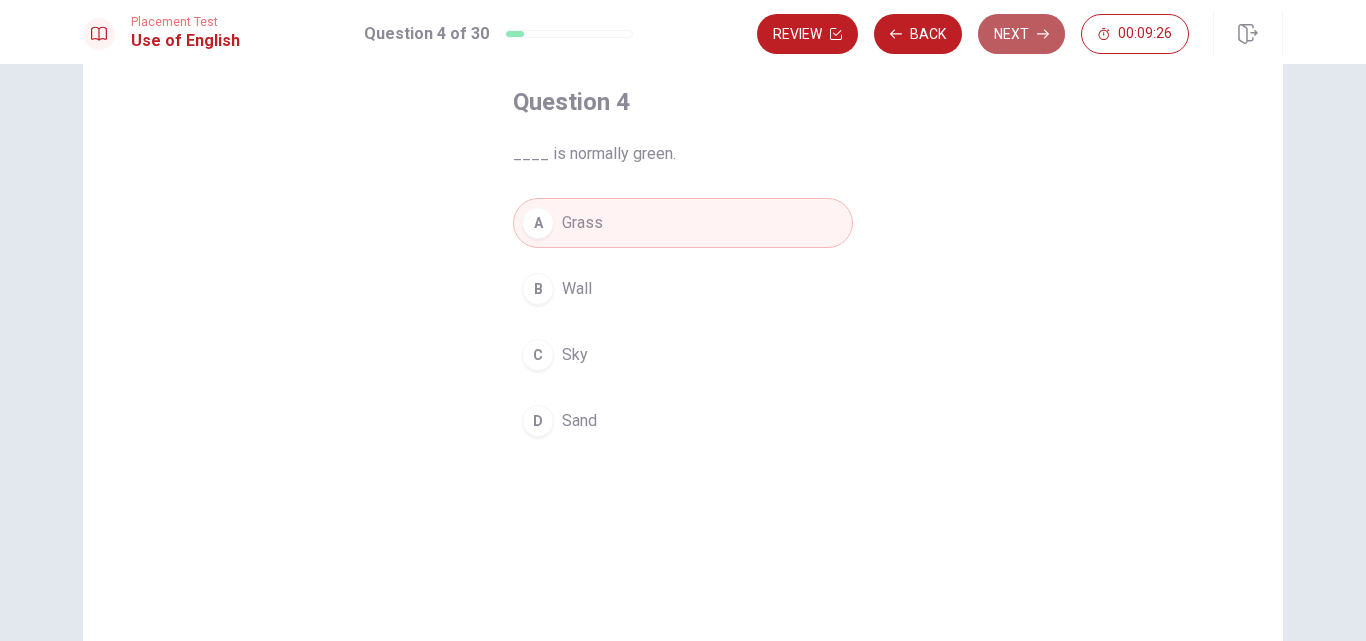 click on "Next" at bounding box center (1021, 34) 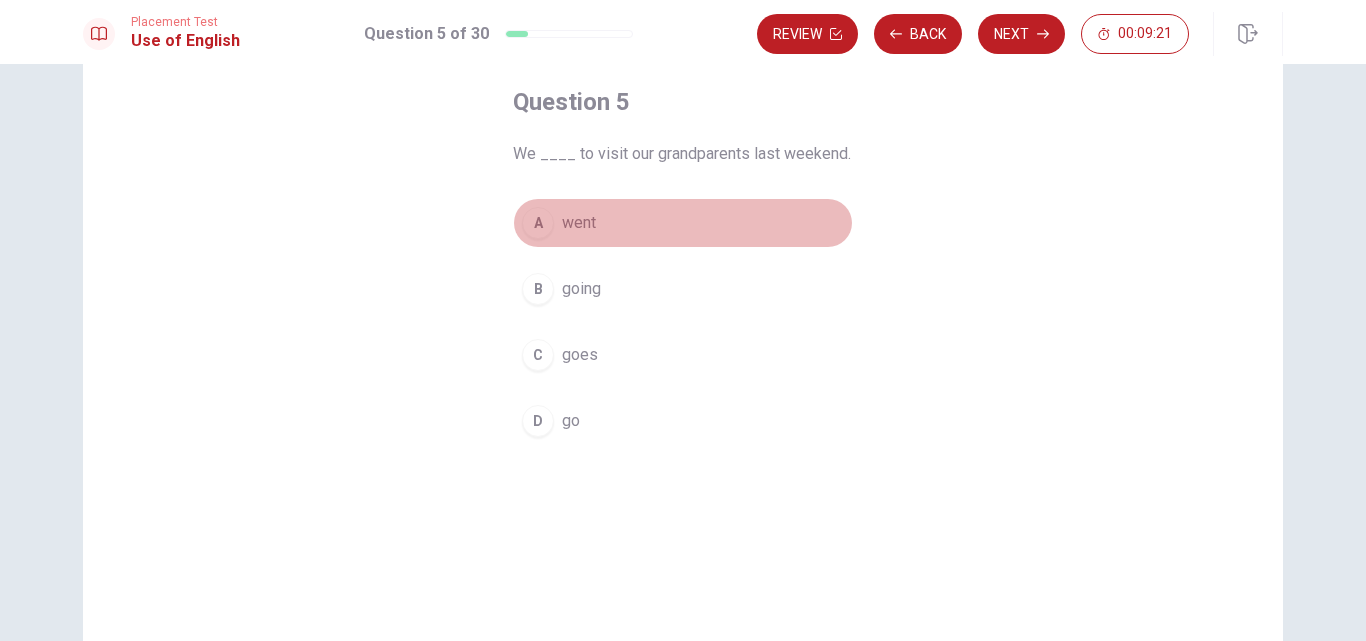 click on "A" at bounding box center [538, 223] 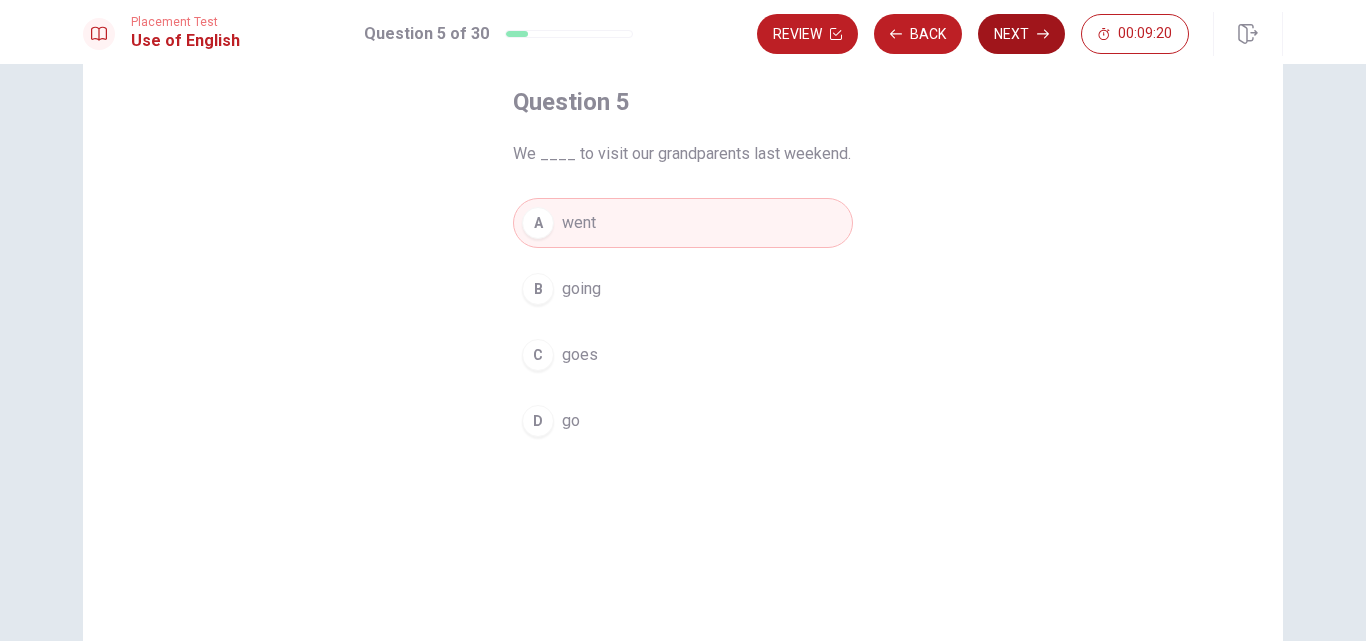 click on "Next" at bounding box center (1021, 34) 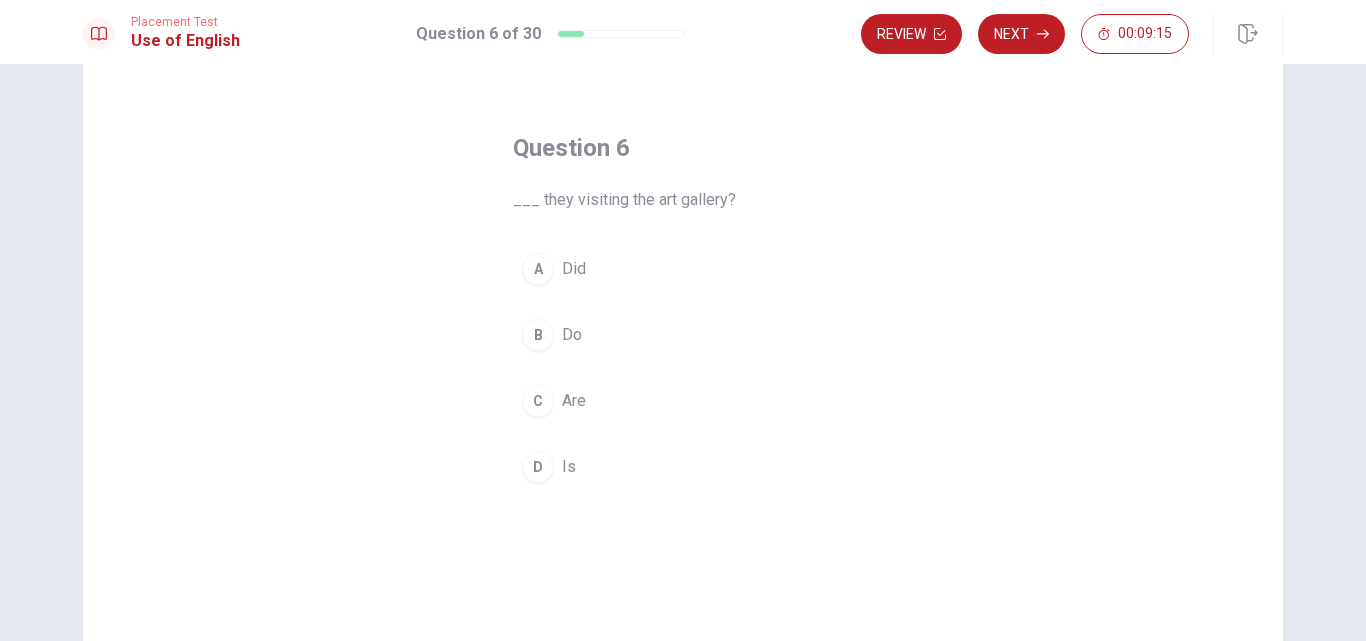 scroll, scrollTop: 100, scrollLeft: 0, axis: vertical 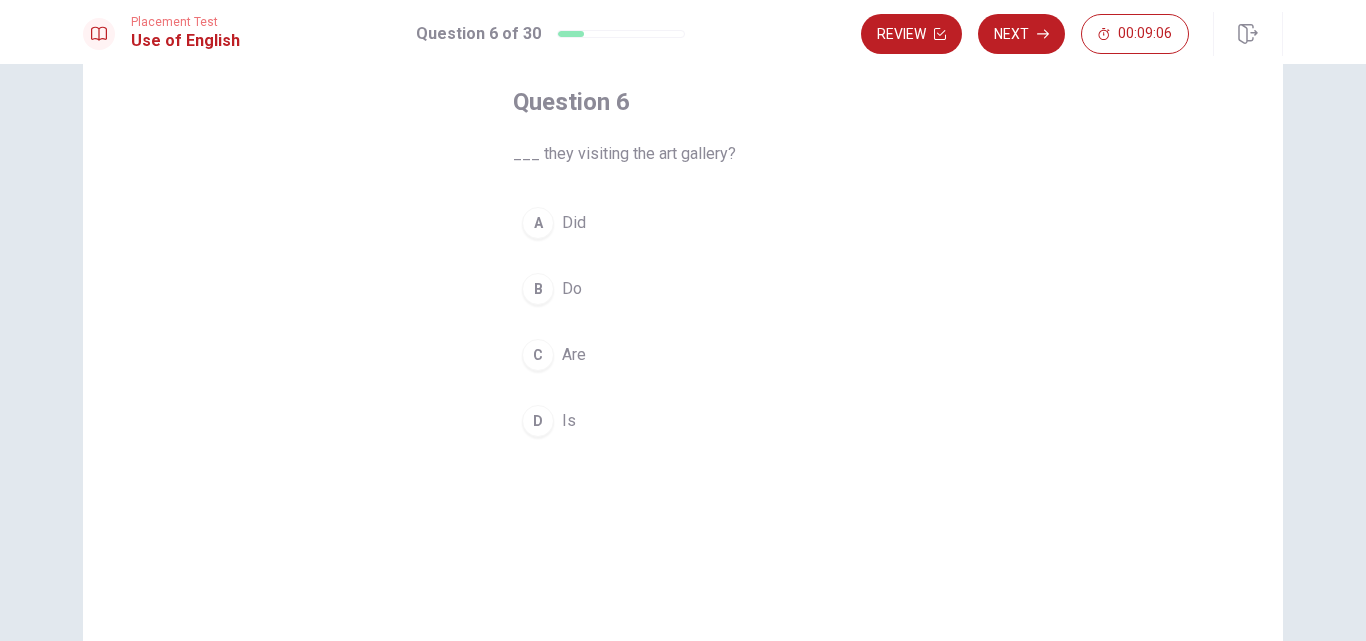 click on "C" at bounding box center [538, 355] 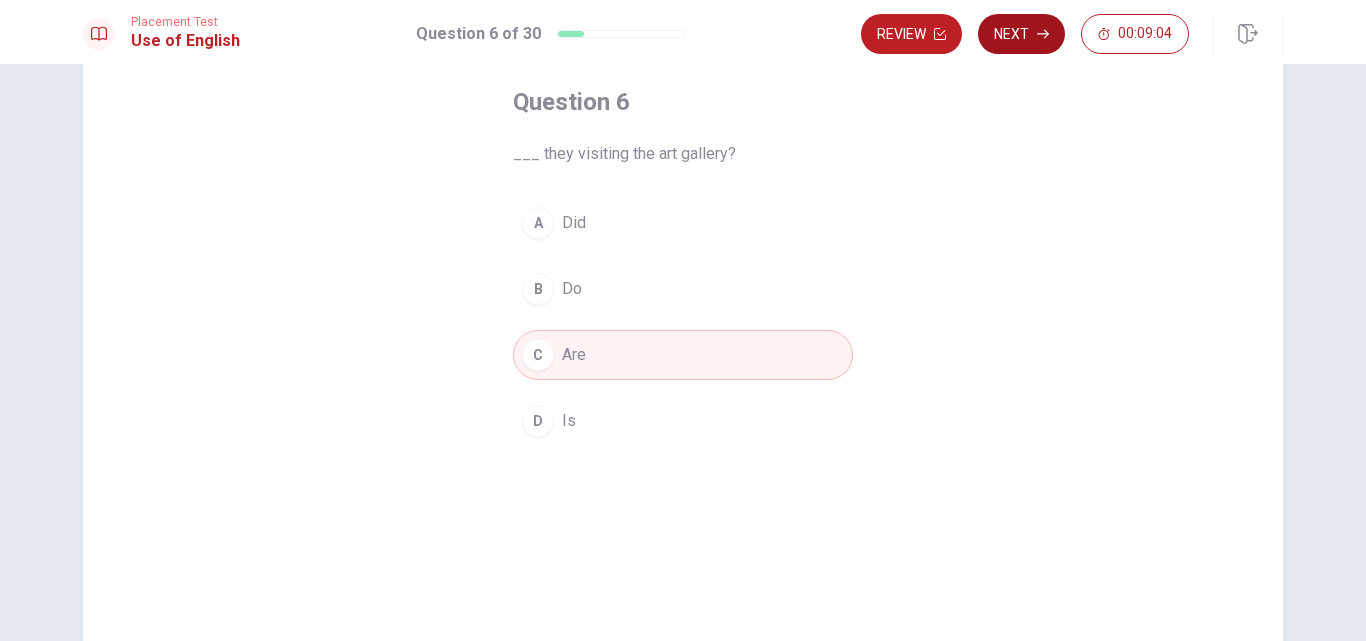 click on "Next" at bounding box center [1021, 34] 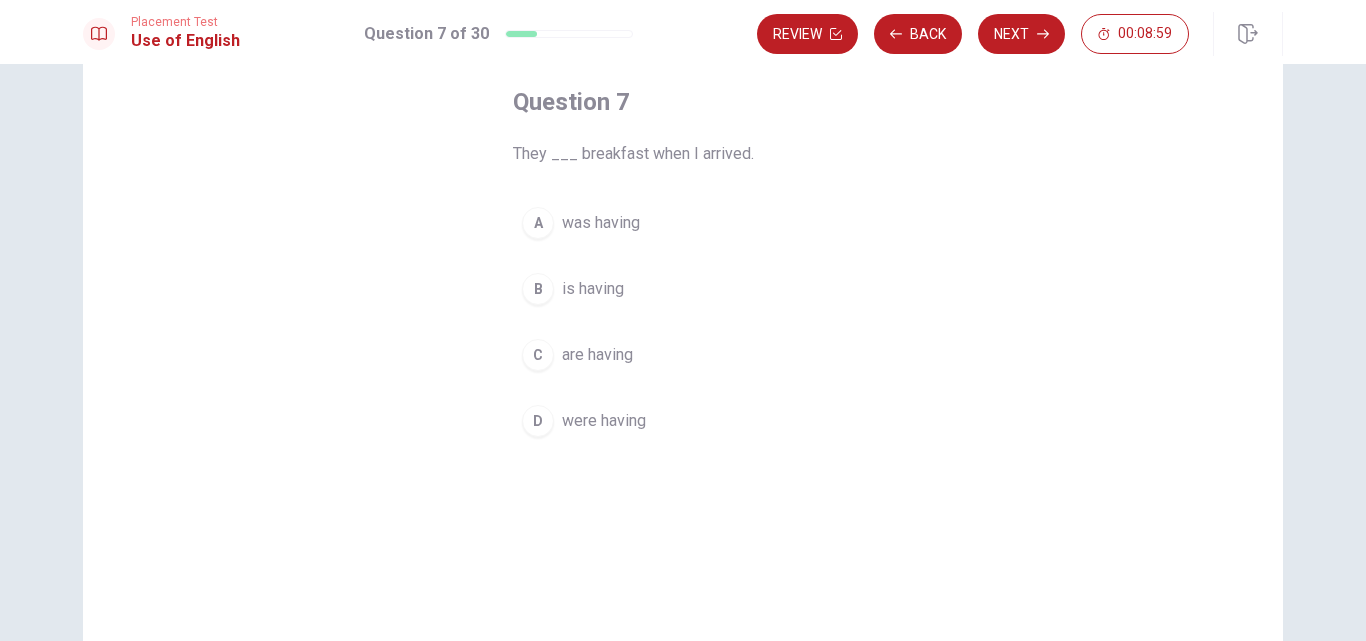 click on "D" at bounding box center (538, 421) 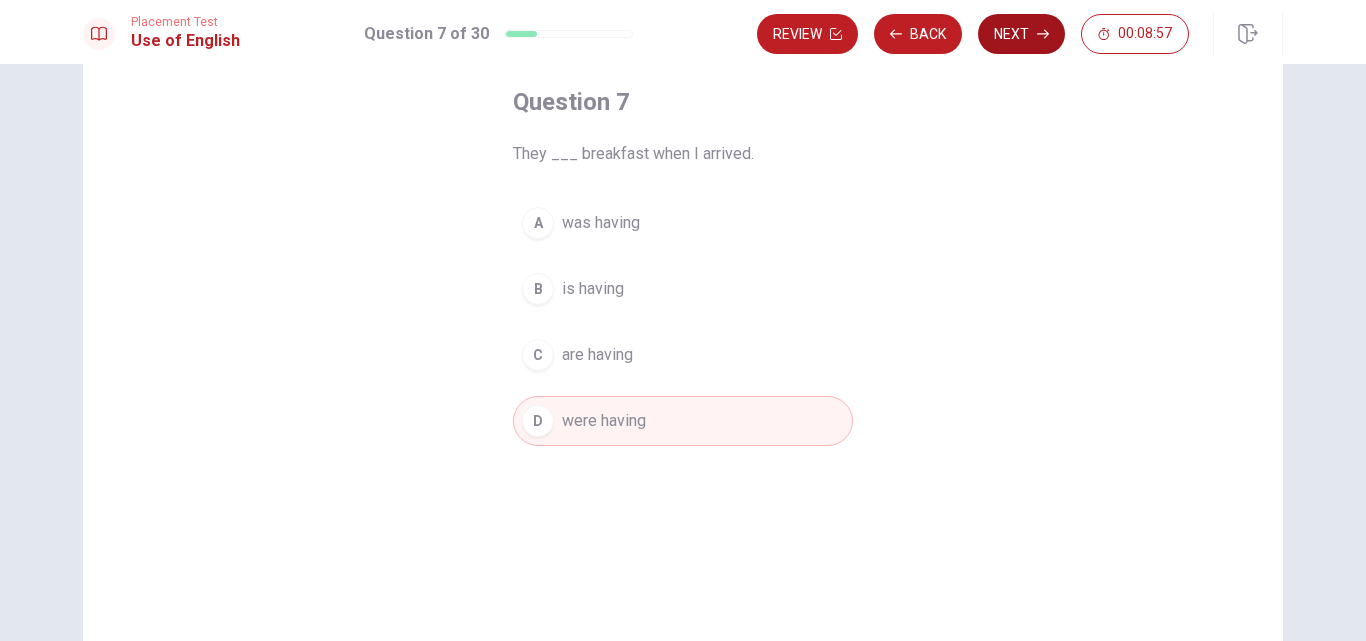 click on "Next" at bounding box center [1021, 34] 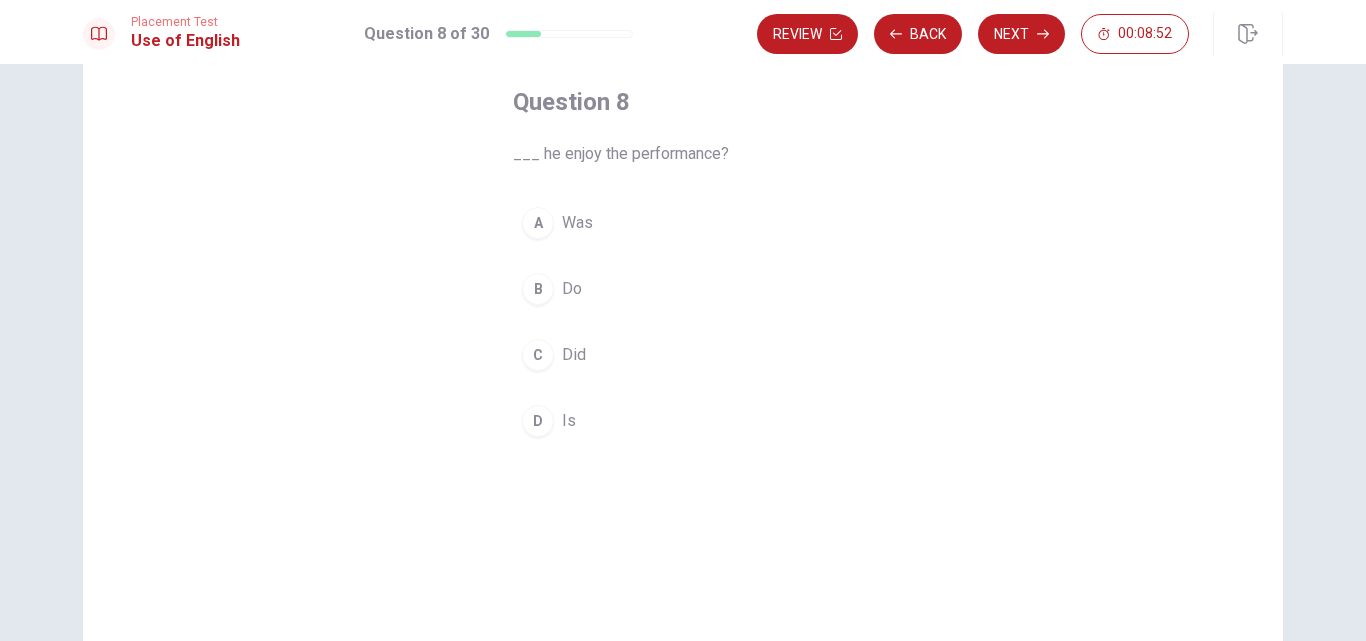 click on "C" at bounding box center [538, 355] 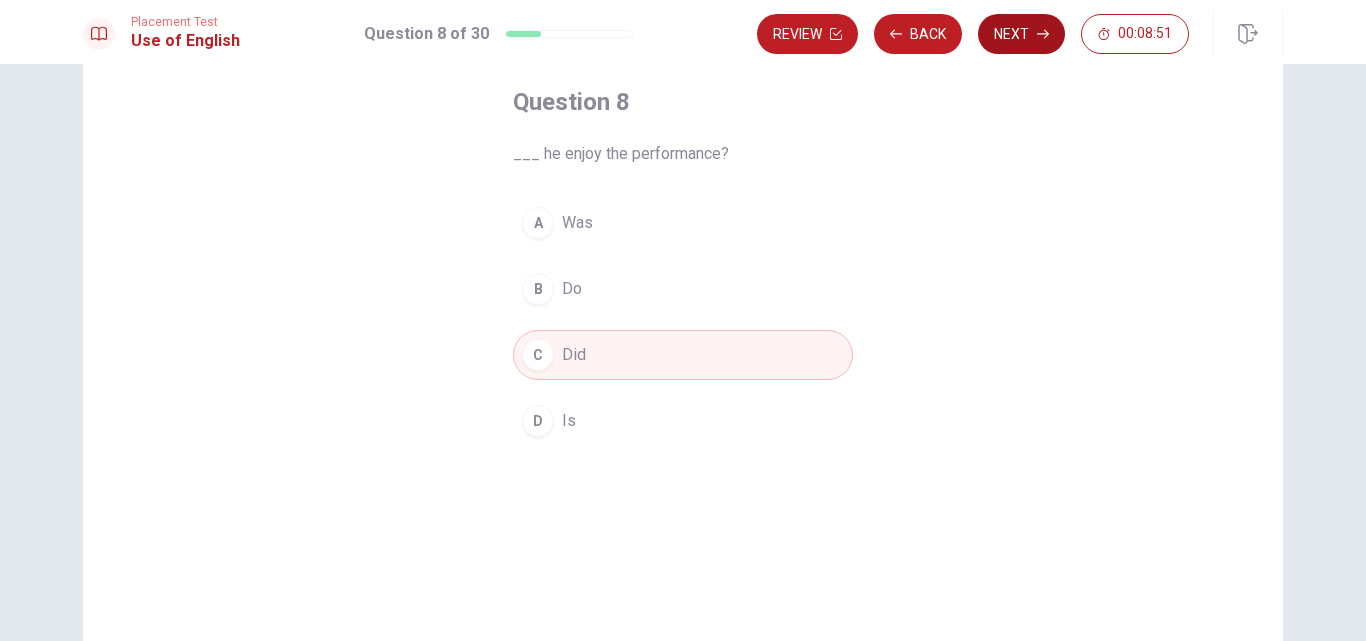 click on "Next" at bounding box center (1021, 34) 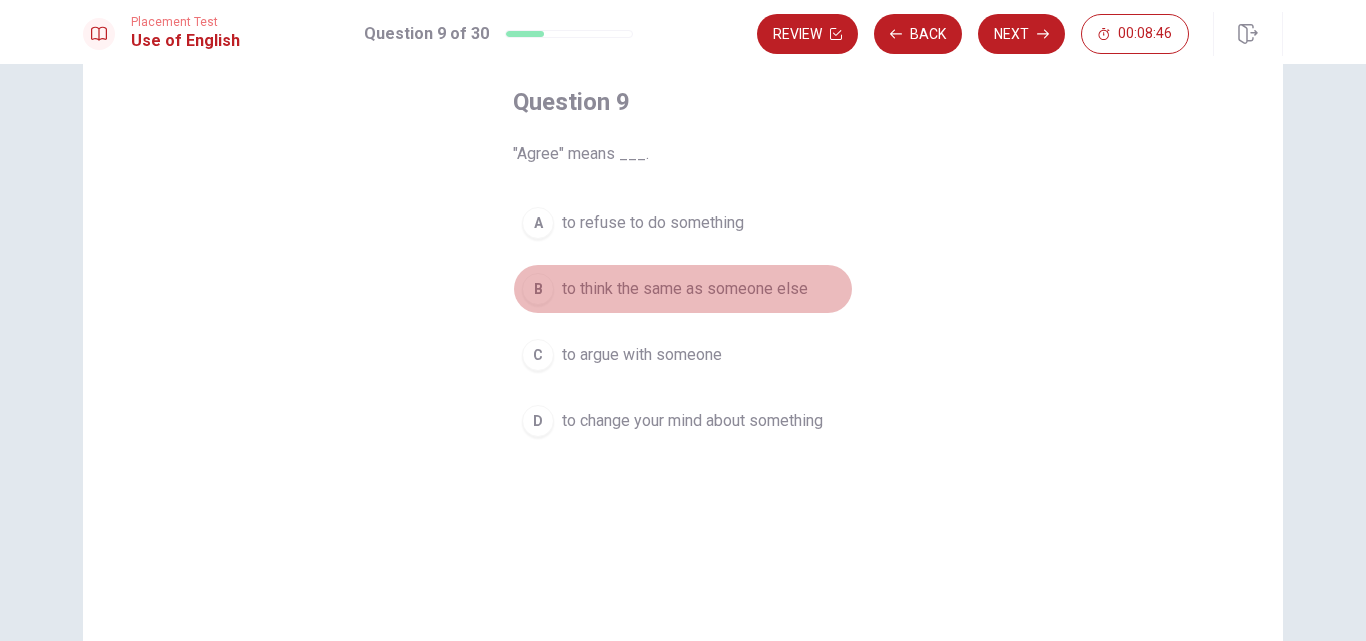 click on "B" at bounding box center (538, 289) 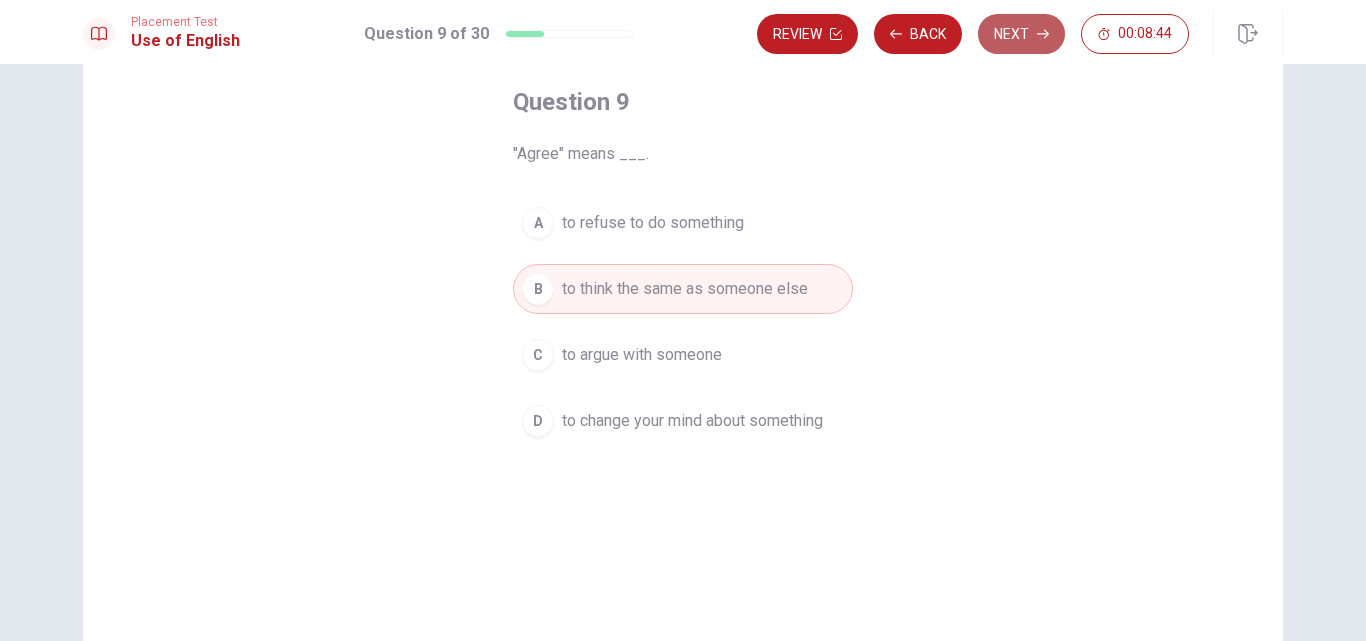 click on "Next" at bounding box center (1021, 34) 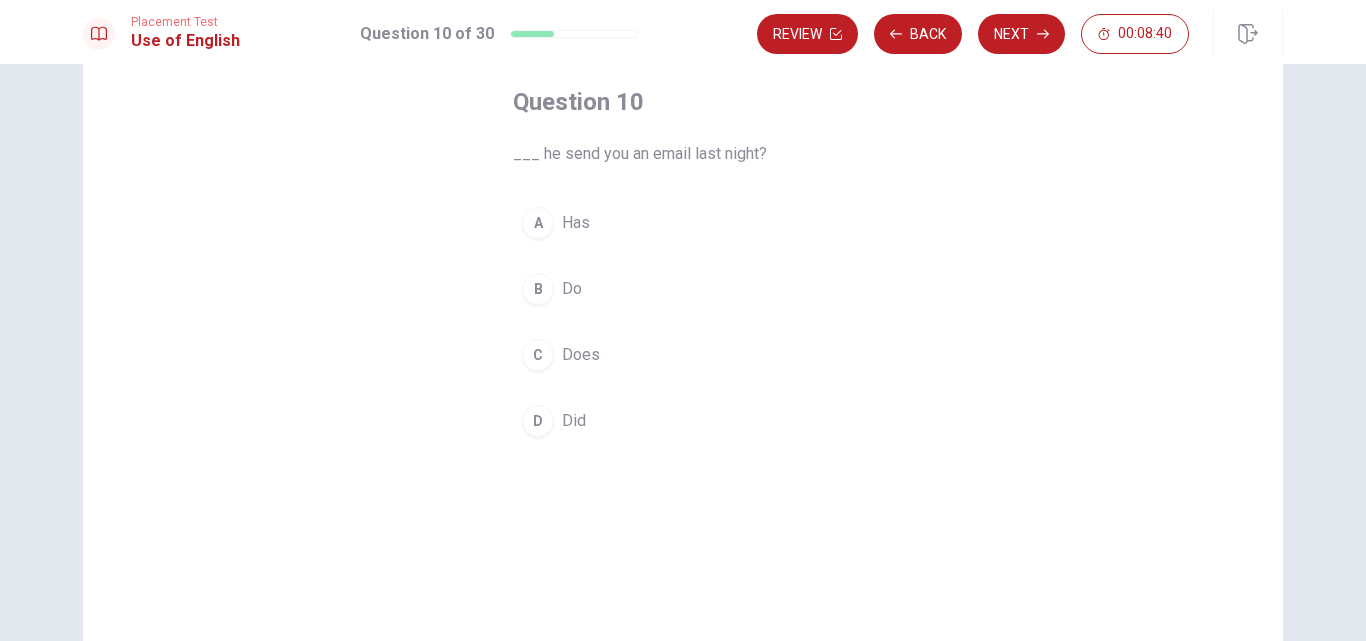 click on "D" at bounding box center (538, 421) 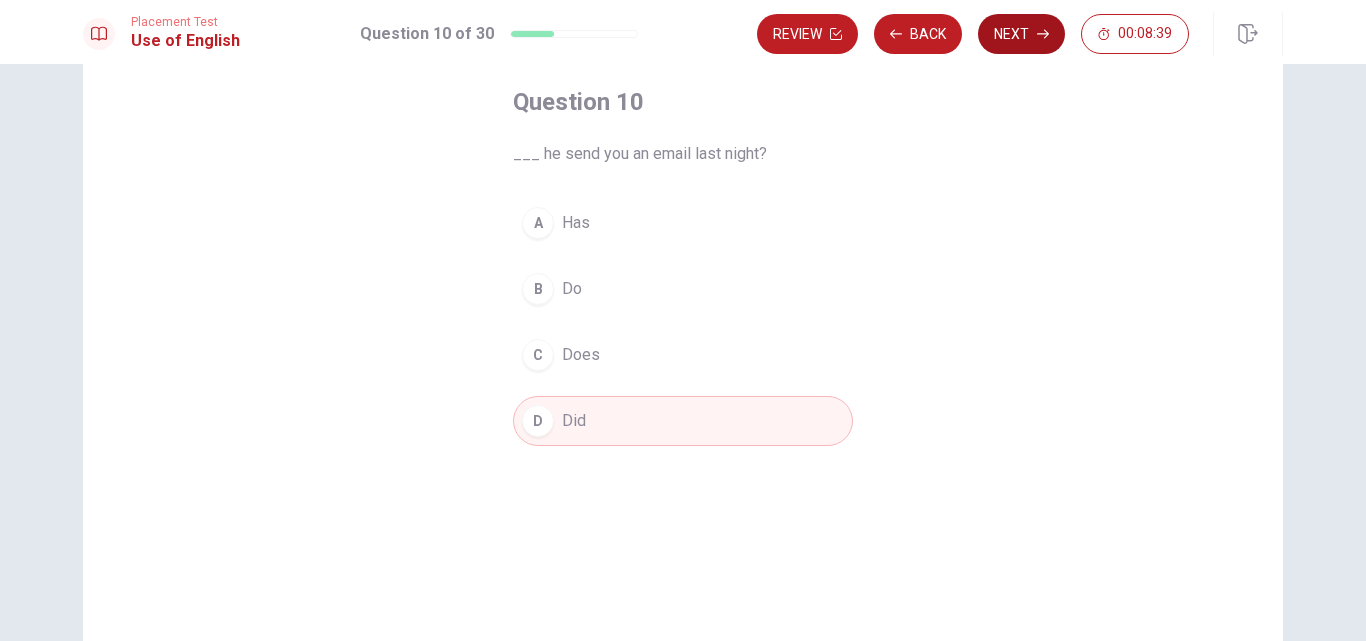 click on "Next" at bounding box center [1021, 34] 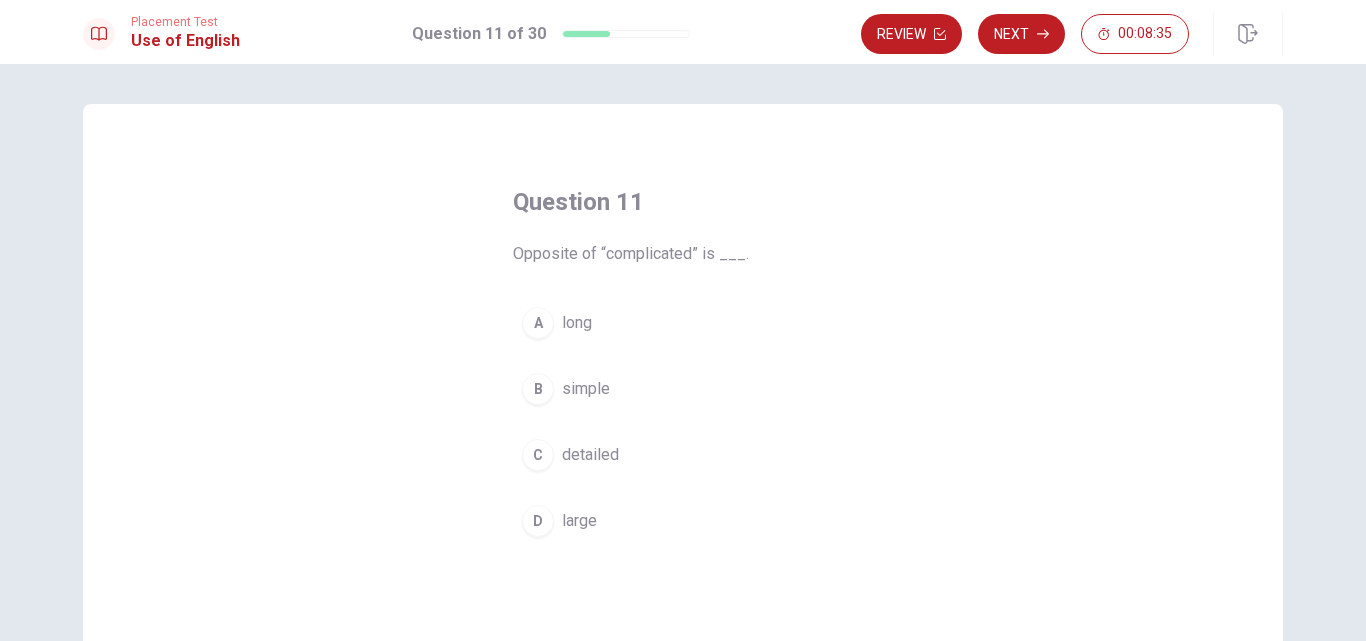 scroll, scrollTop: 100, scrollLeft: 0, axis: vertical 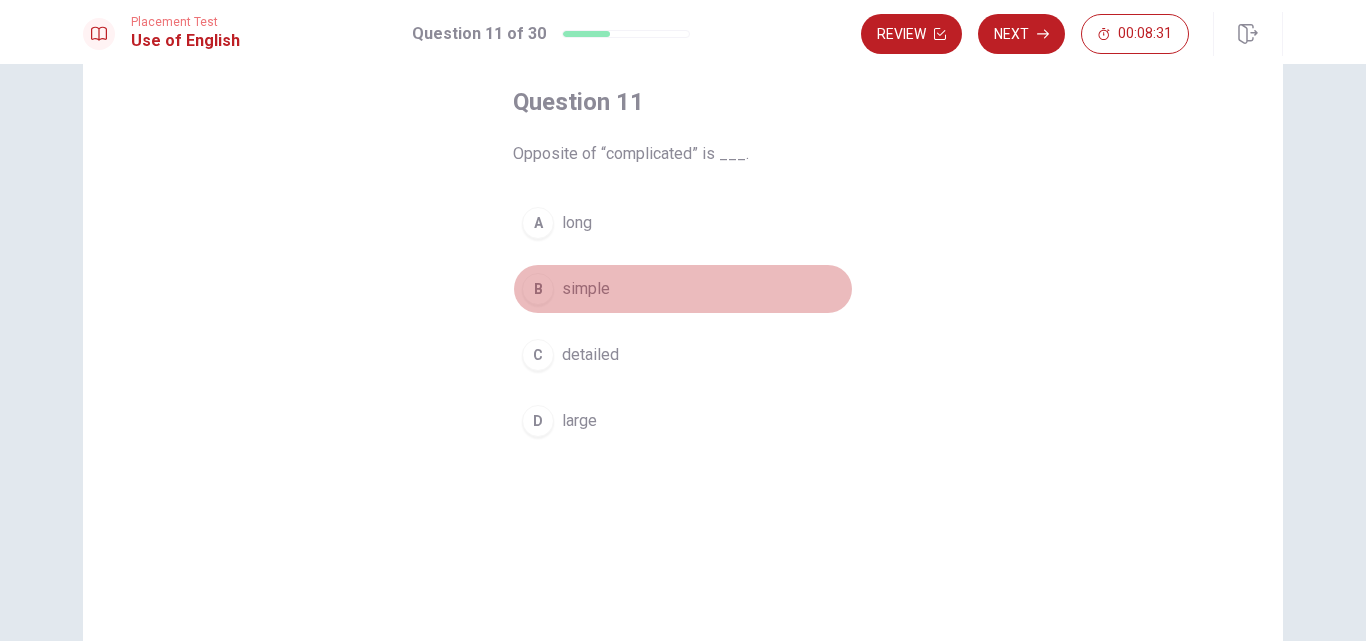 click on "B" at bounding box center (538, 289) 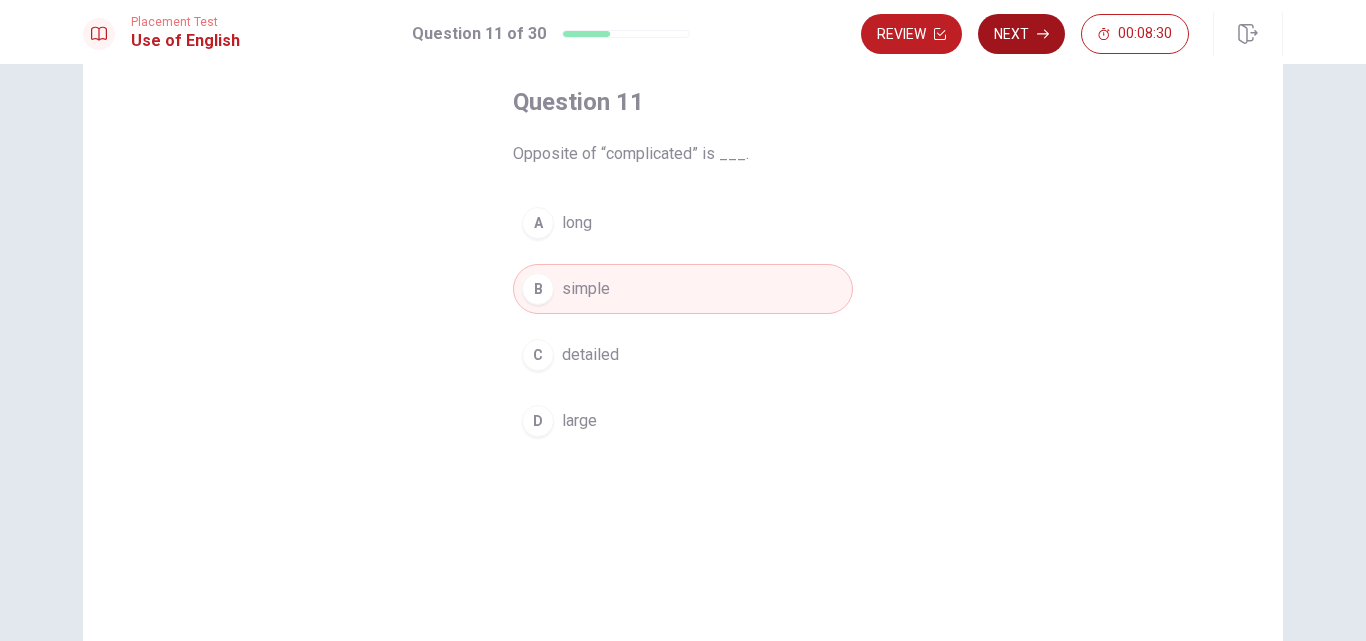 click on "Next" at bounding box center [1021, 34] 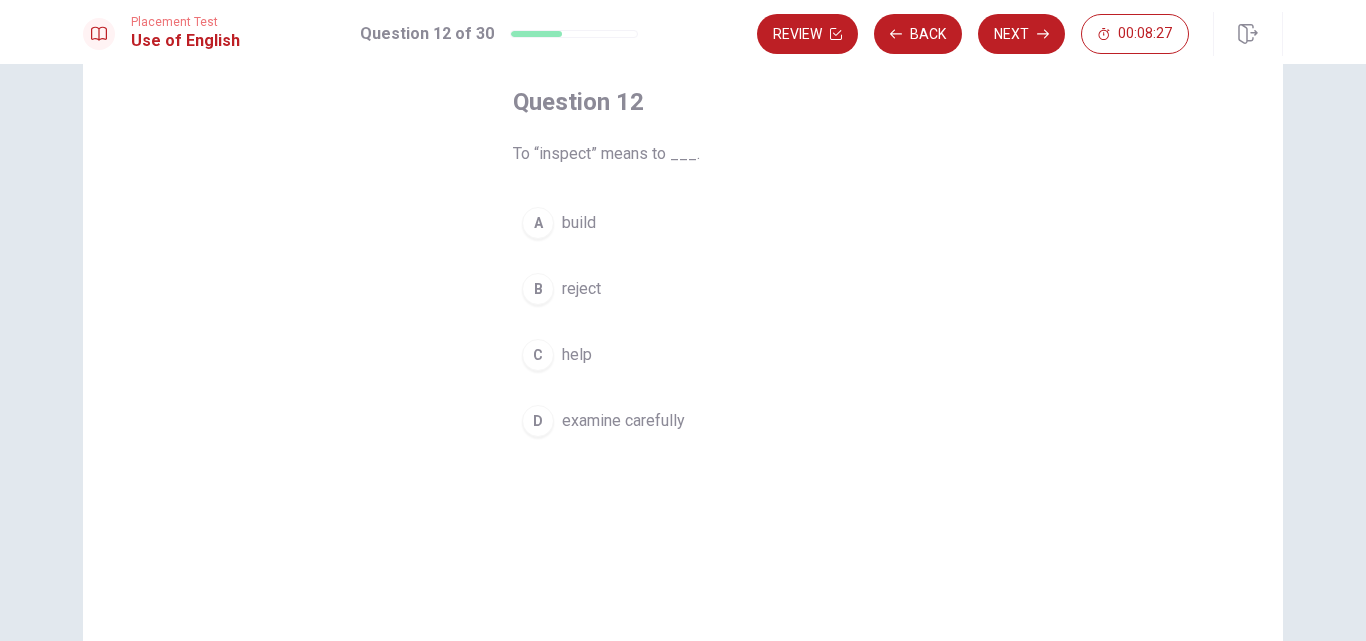click on "D" at bounding box center [538, 421] 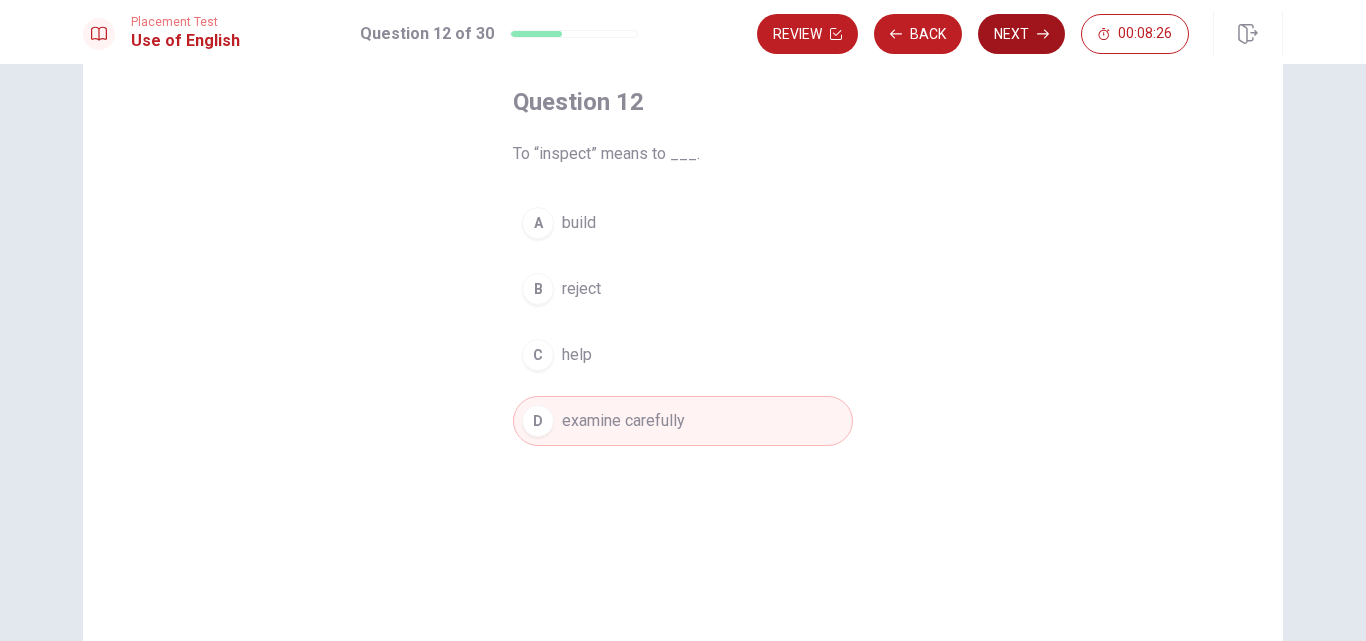 click on "Next" at bounding box center (1021, 34) 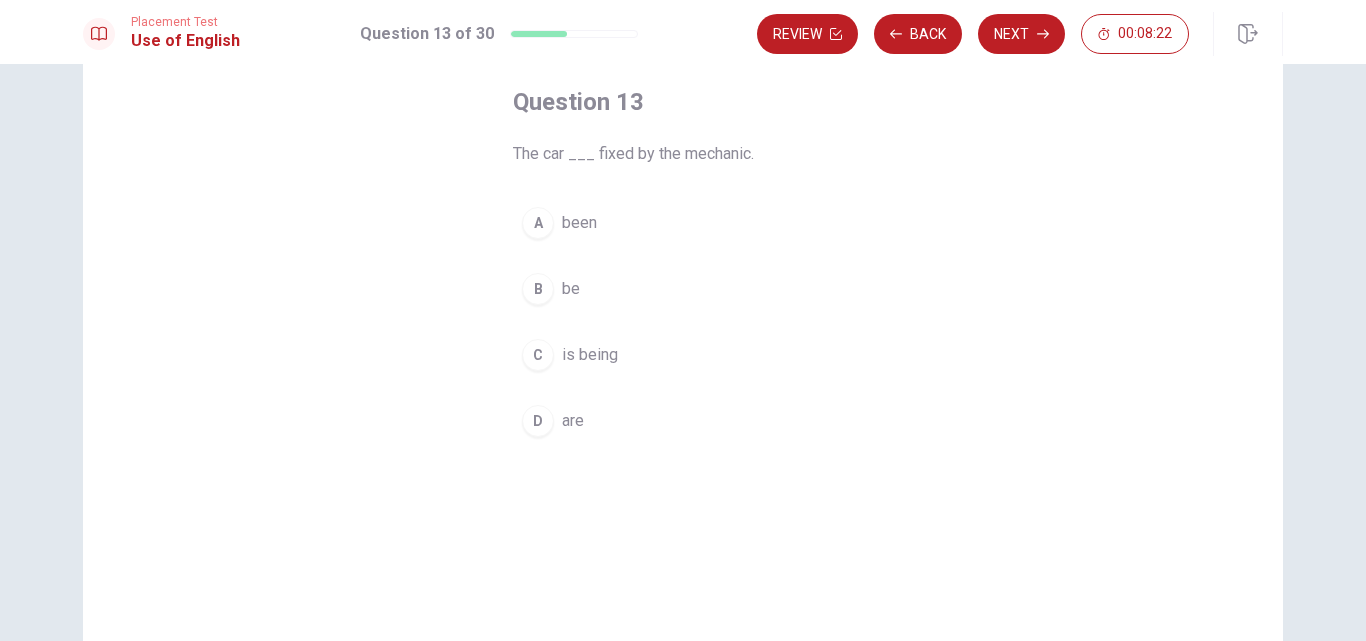 click on "C" at bounding box center (538, 355) 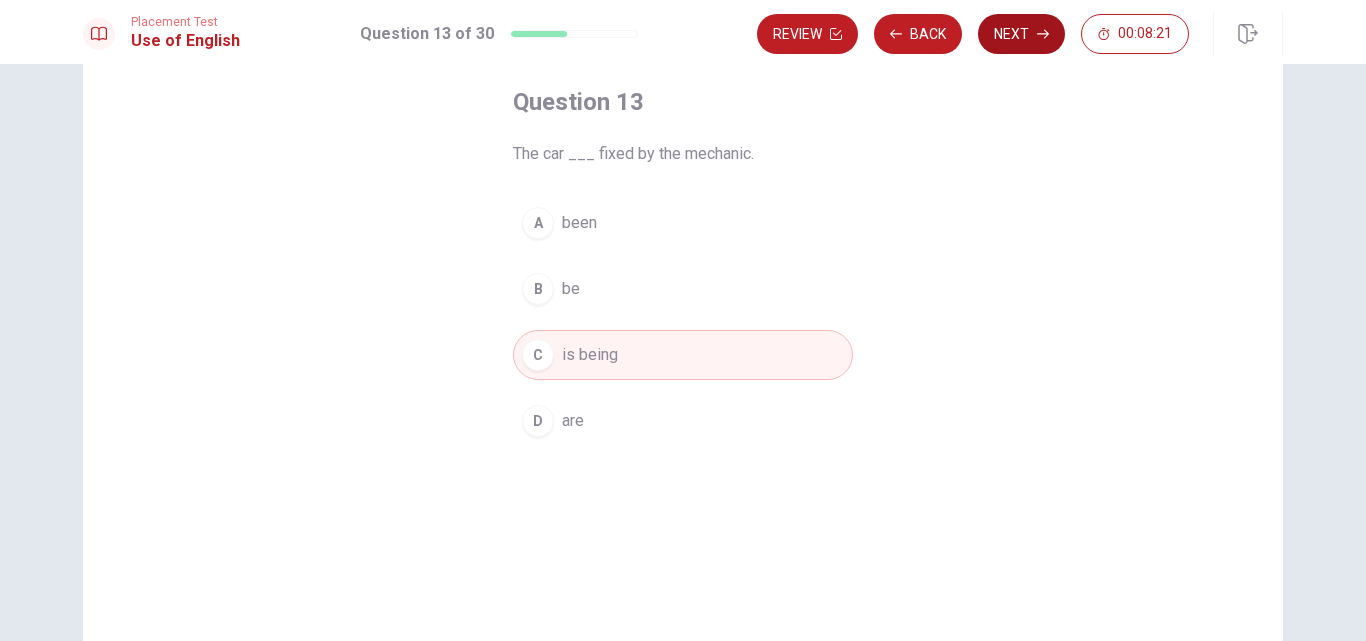 click on "Next" at bounding box center (1021, 34) 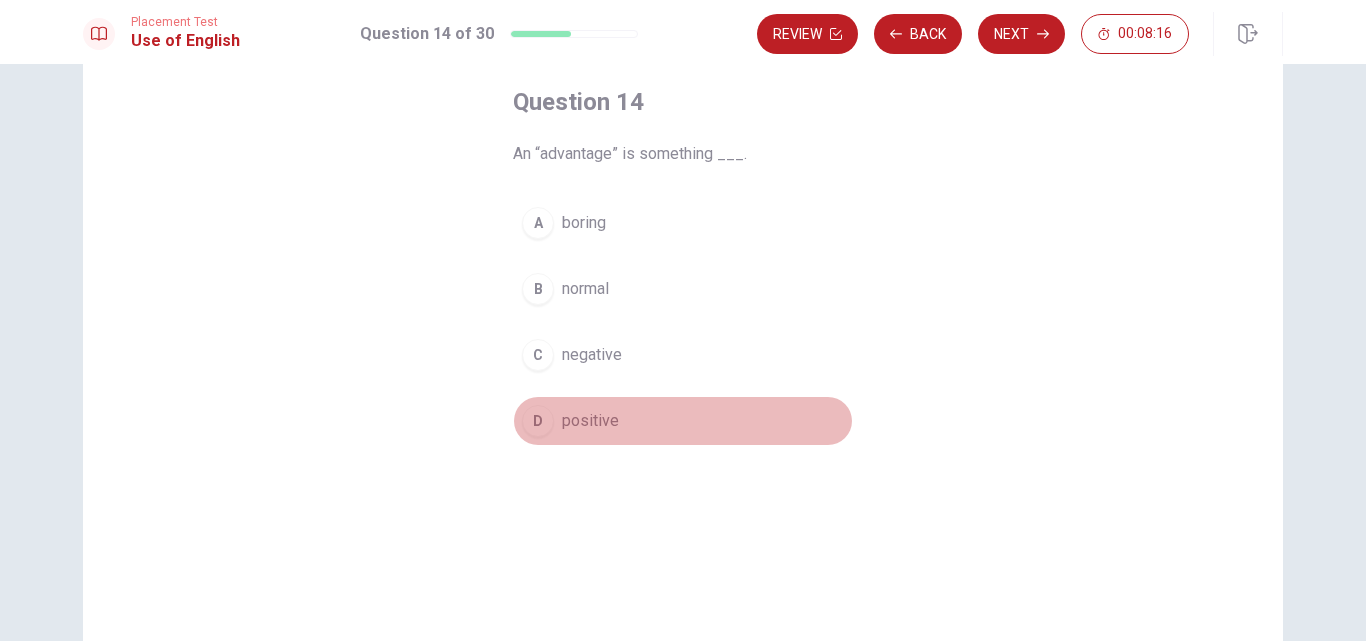 click on "D" at bounding box center (538, 421) 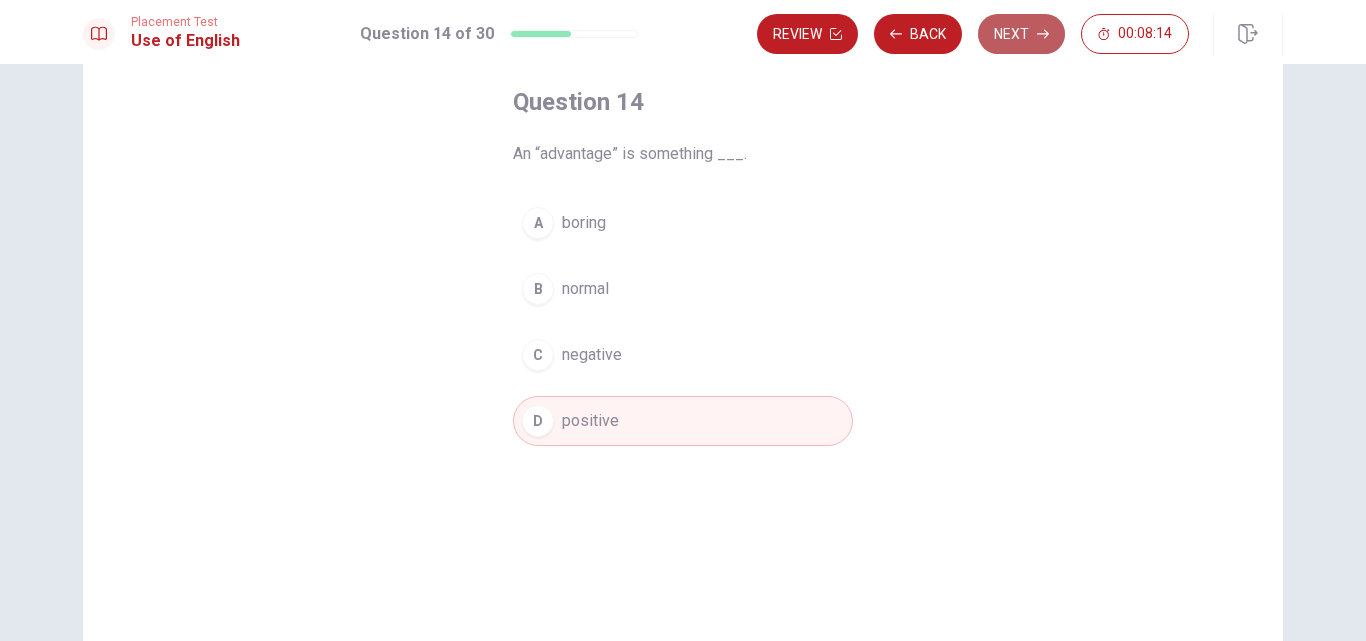 click on "Next" at bounding box center (1021, 34) 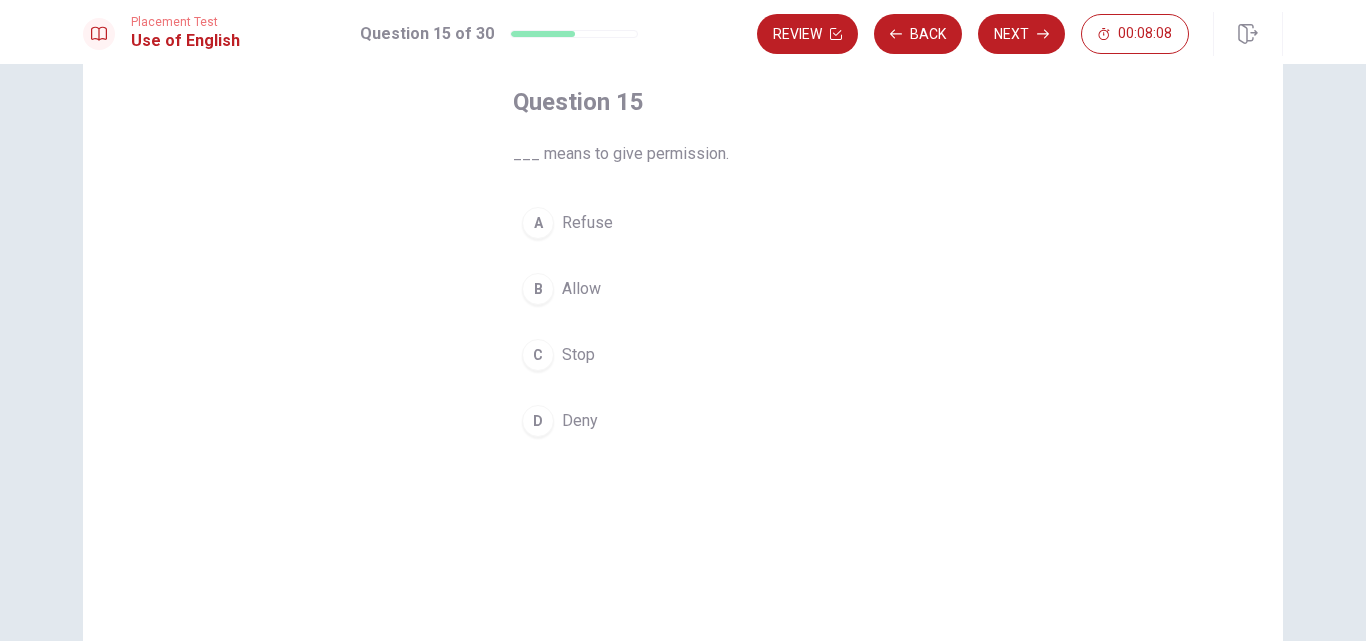 click on "B" at bounding box center (538, 289) 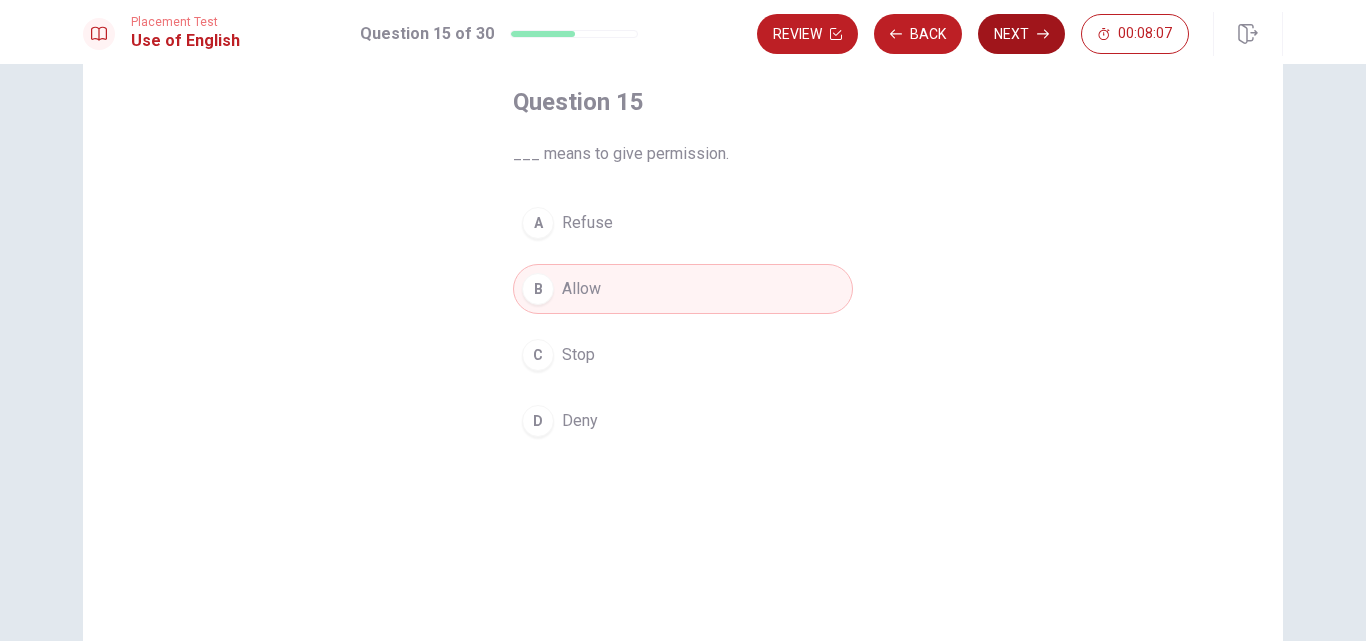 click on "Next" at bounding box center (1021, 34) 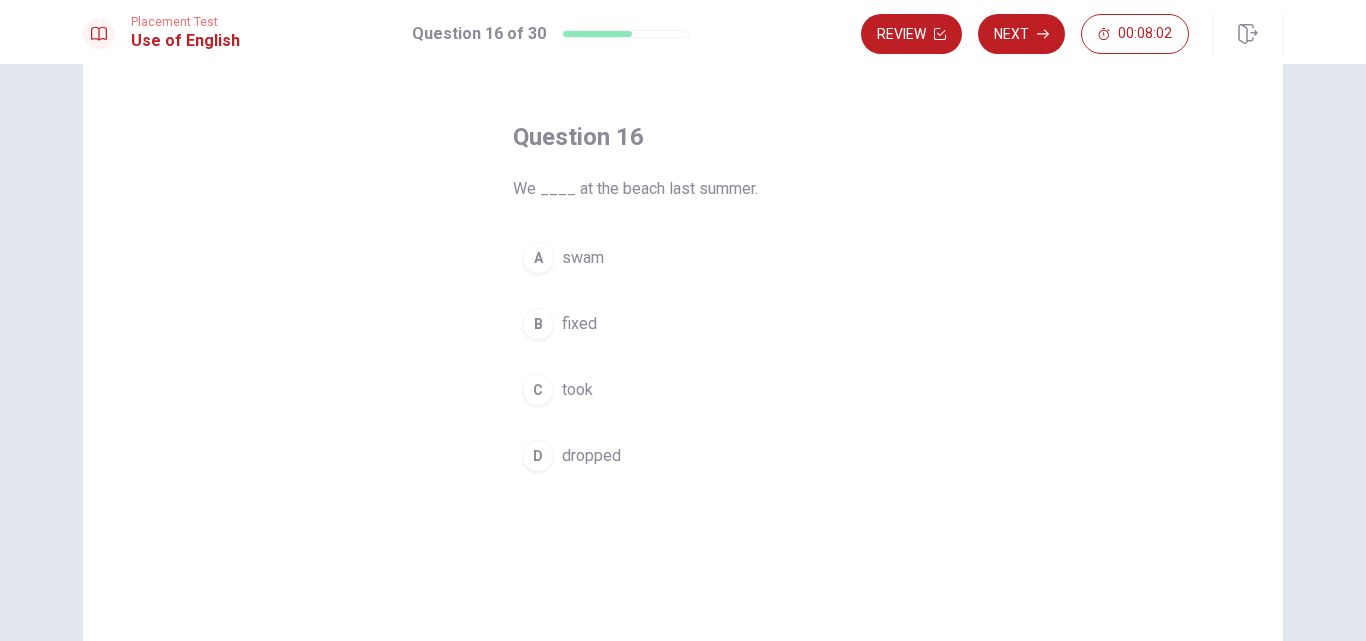scroll, scrollTop: 100, scrollLeft: 0, axis: vertical 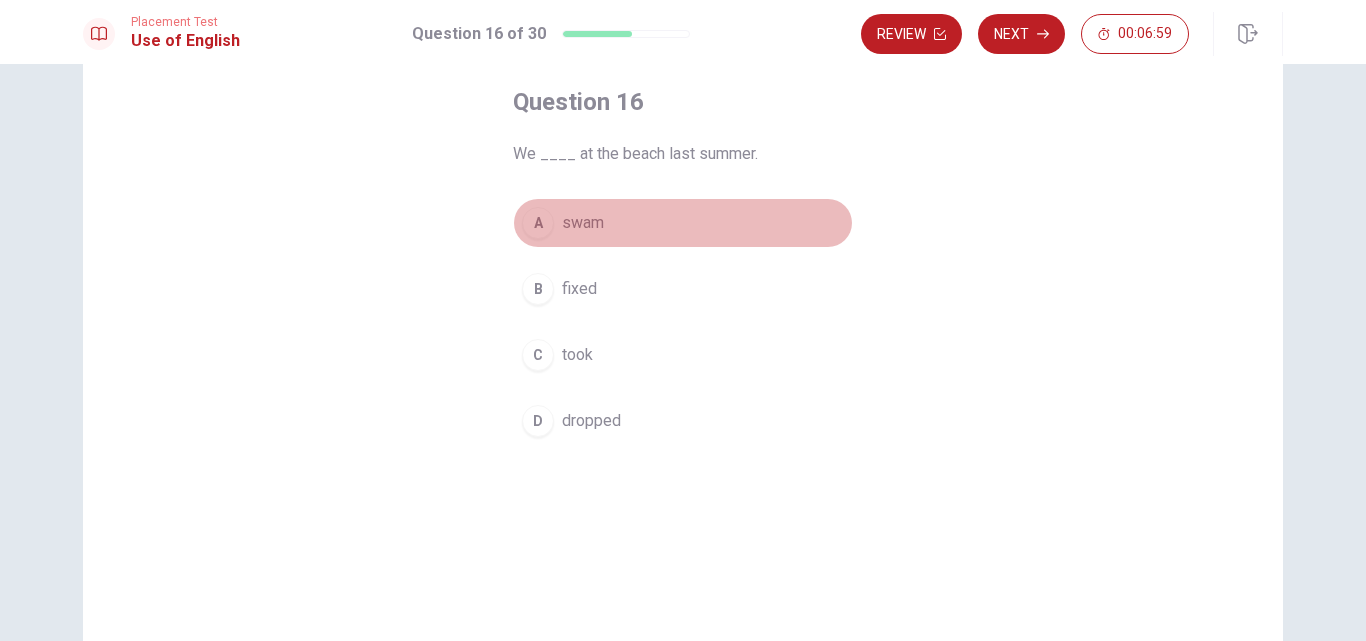 click on "A" at bounding box center (538, 223) 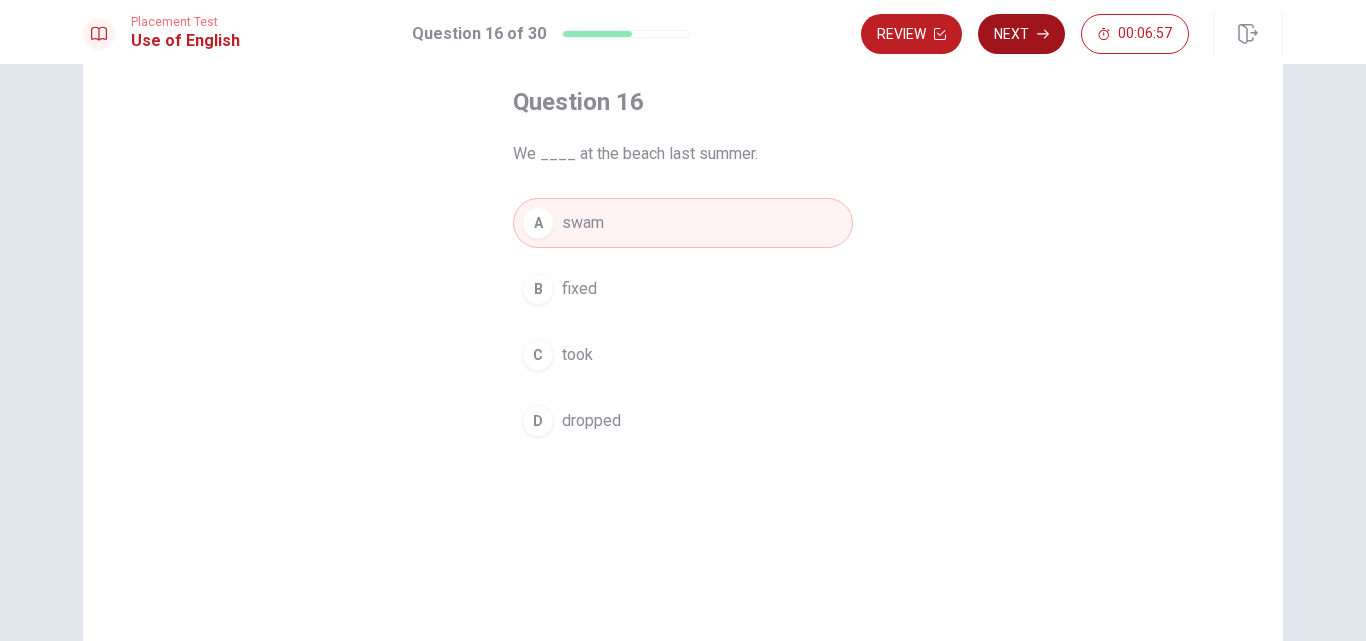click on "Next" at bounding box center (1021, 34) 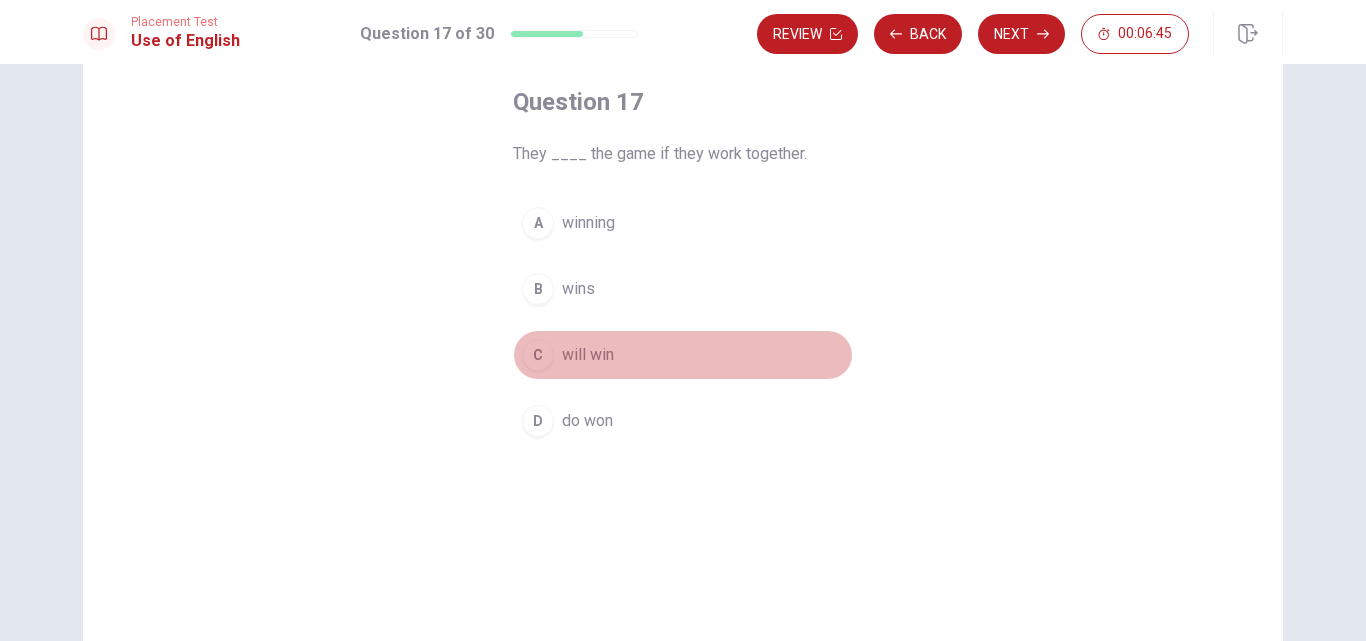 click on "C" at bounding box center [538, 355] 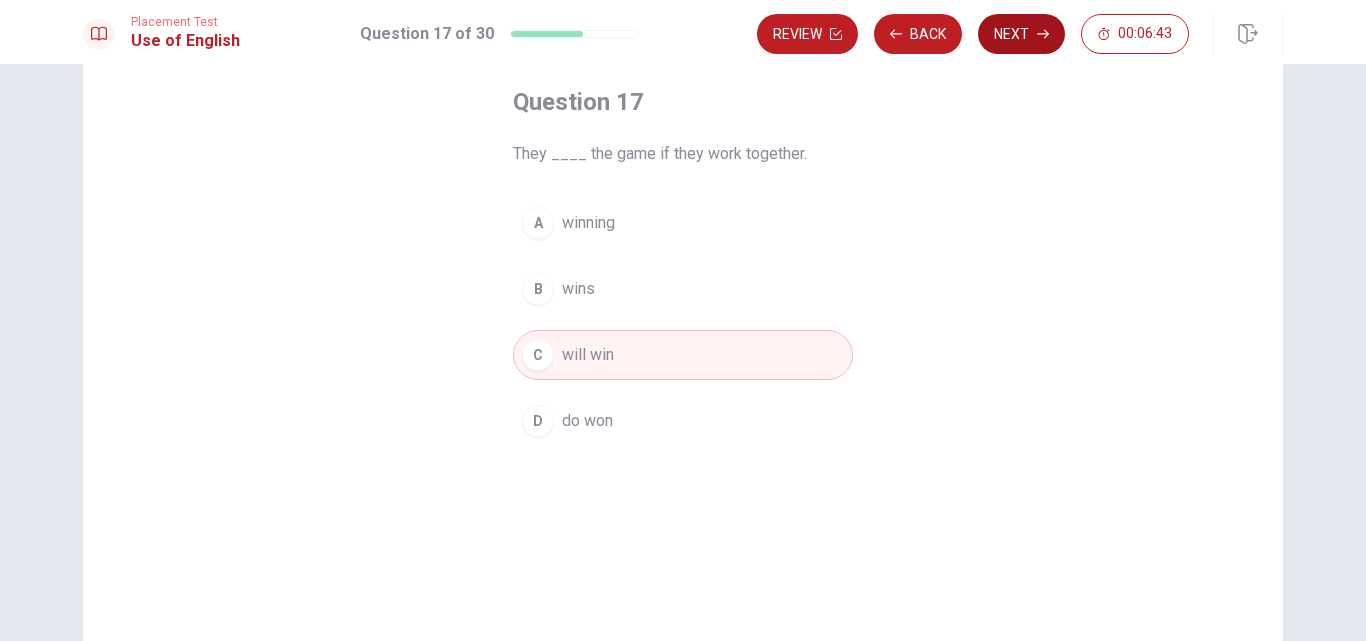 click on "Next" at bounding box center (1021, 34) 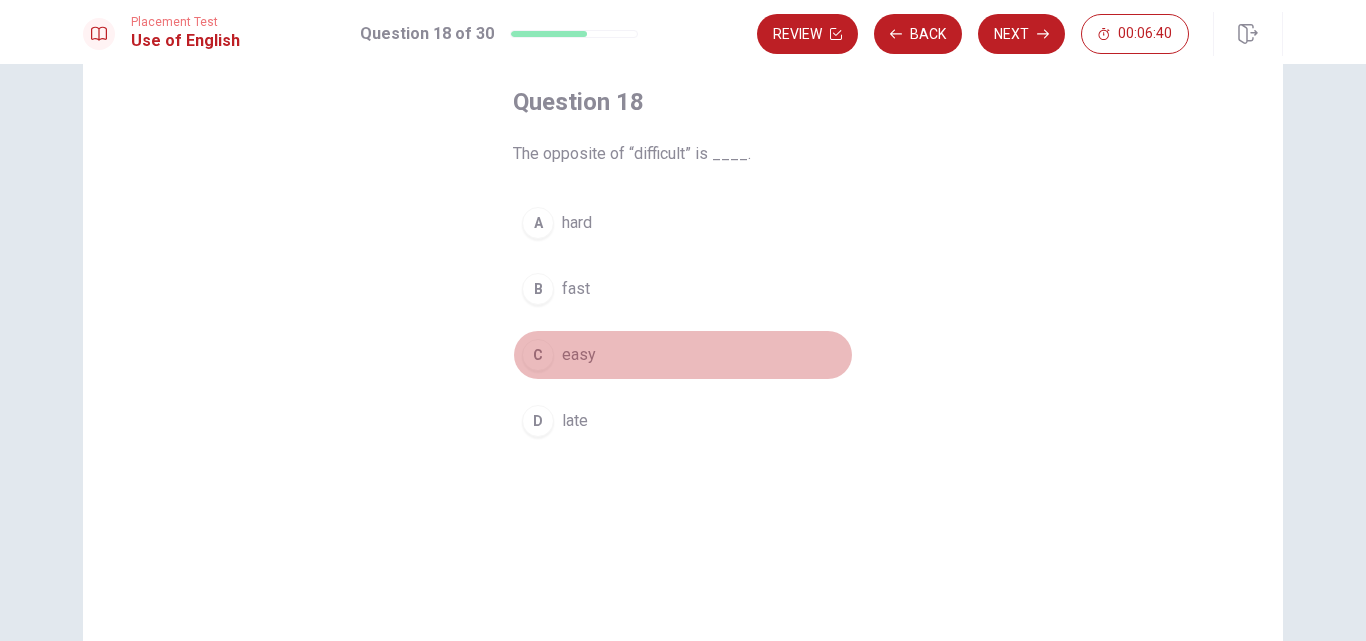 click on "C" at bounding box center [538, 355] 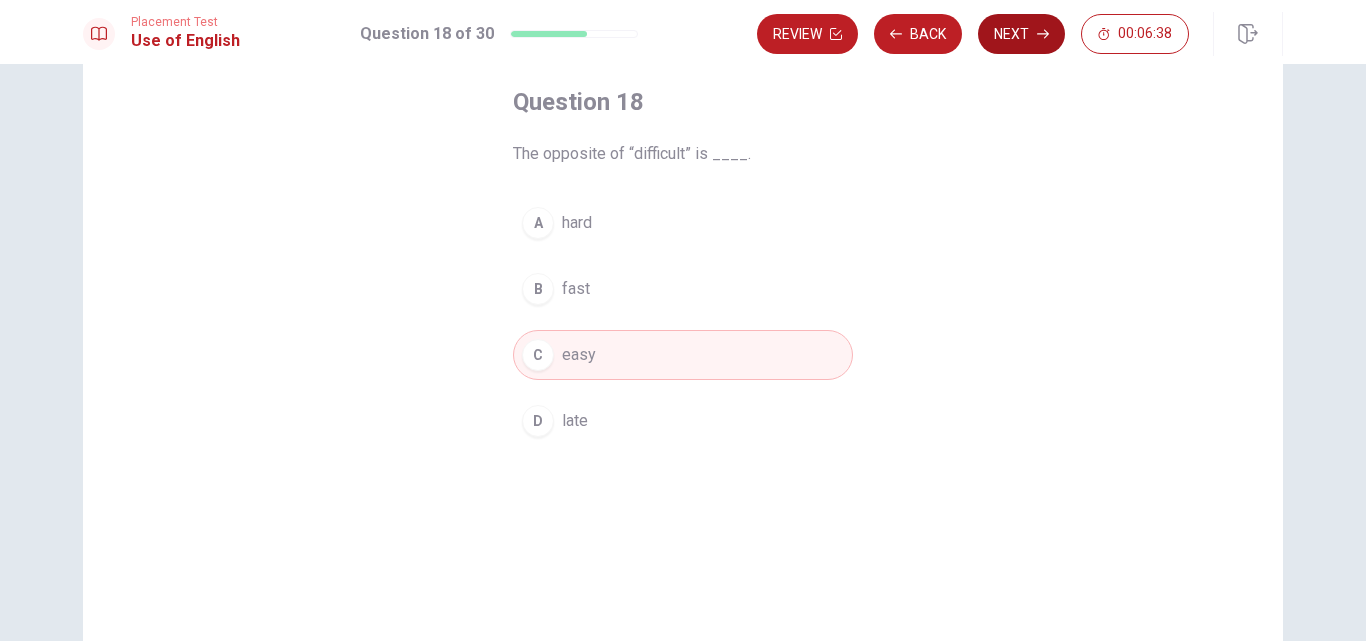 click on "Next" at bounding box center (1021, 34) 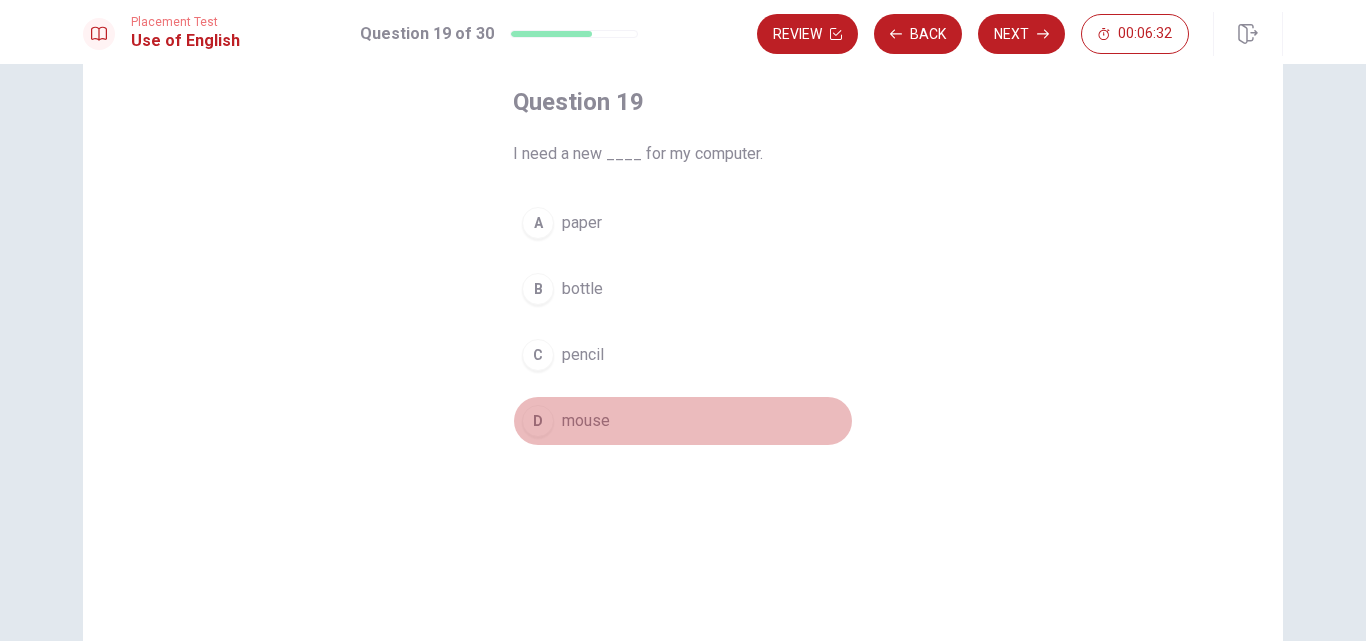 click on "D" at bounding box center (538, 421) 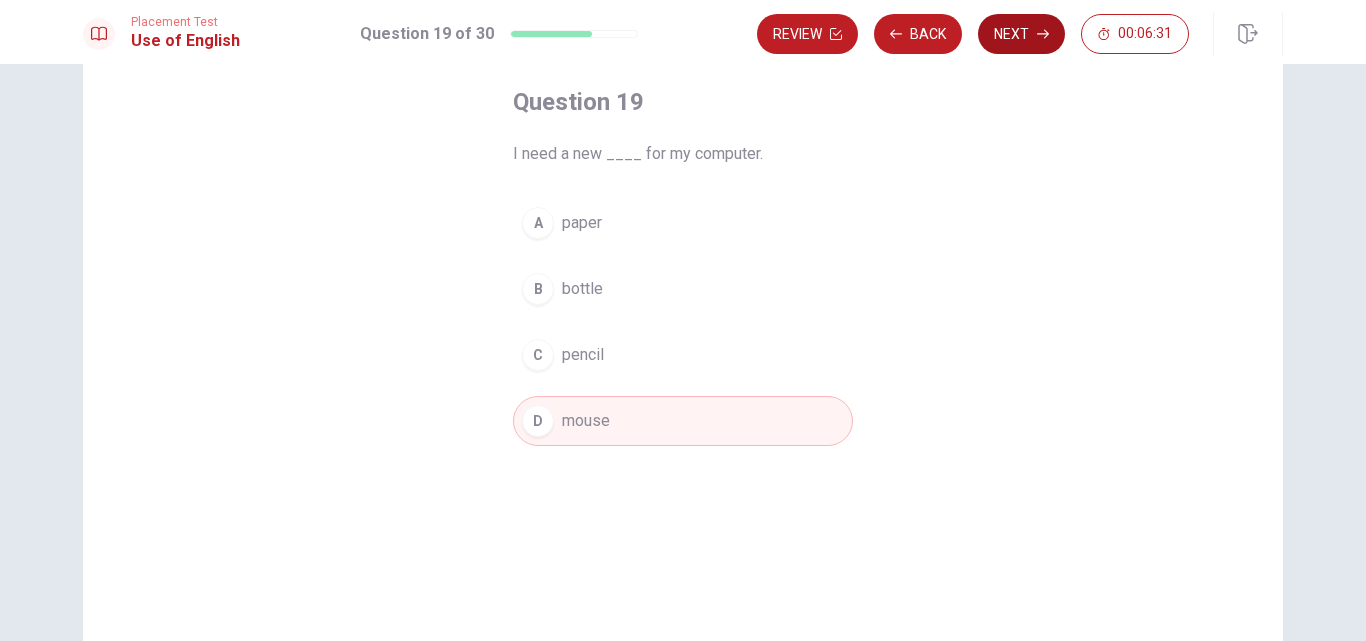 click on "Next" at bounding box center [1021, 34] 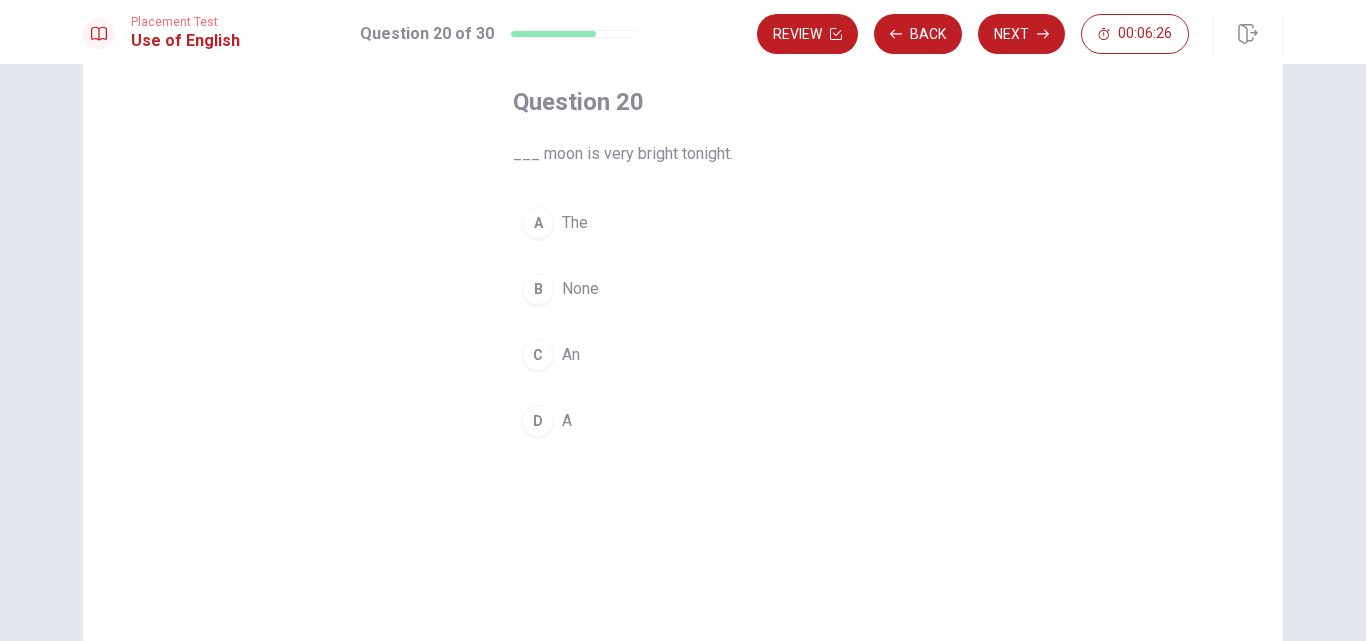 drag, startPoint x: 529, startPoint y: 229, endPoint x: 559, endPoint y: 228, distance: 30.016663 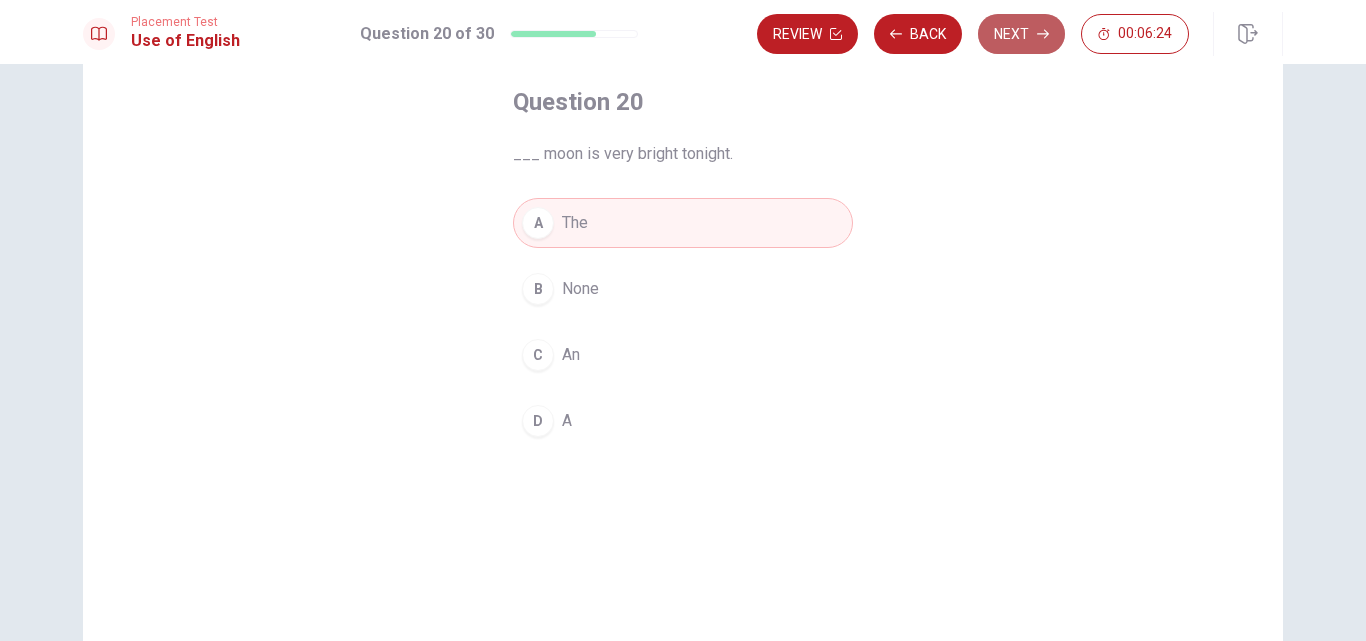 click on "Next" at bounding box center (1021, 34) 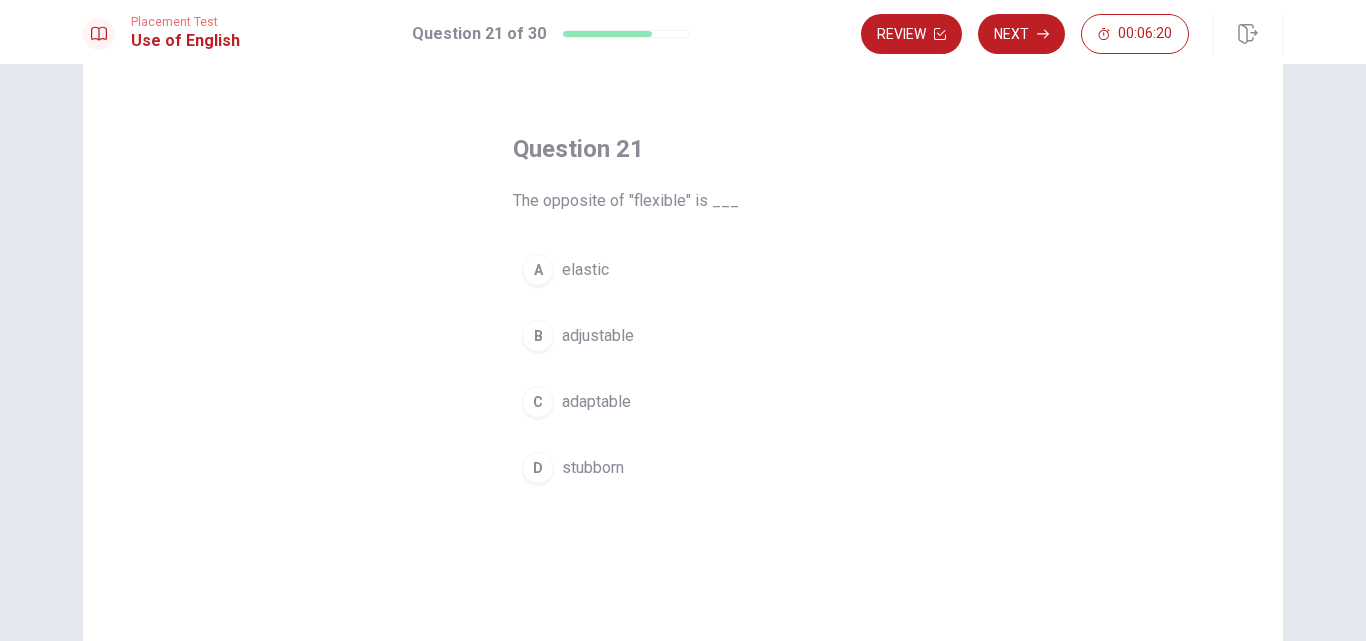 scroll, scrollTop: 100, scrollLeft: 0, axis: vertical 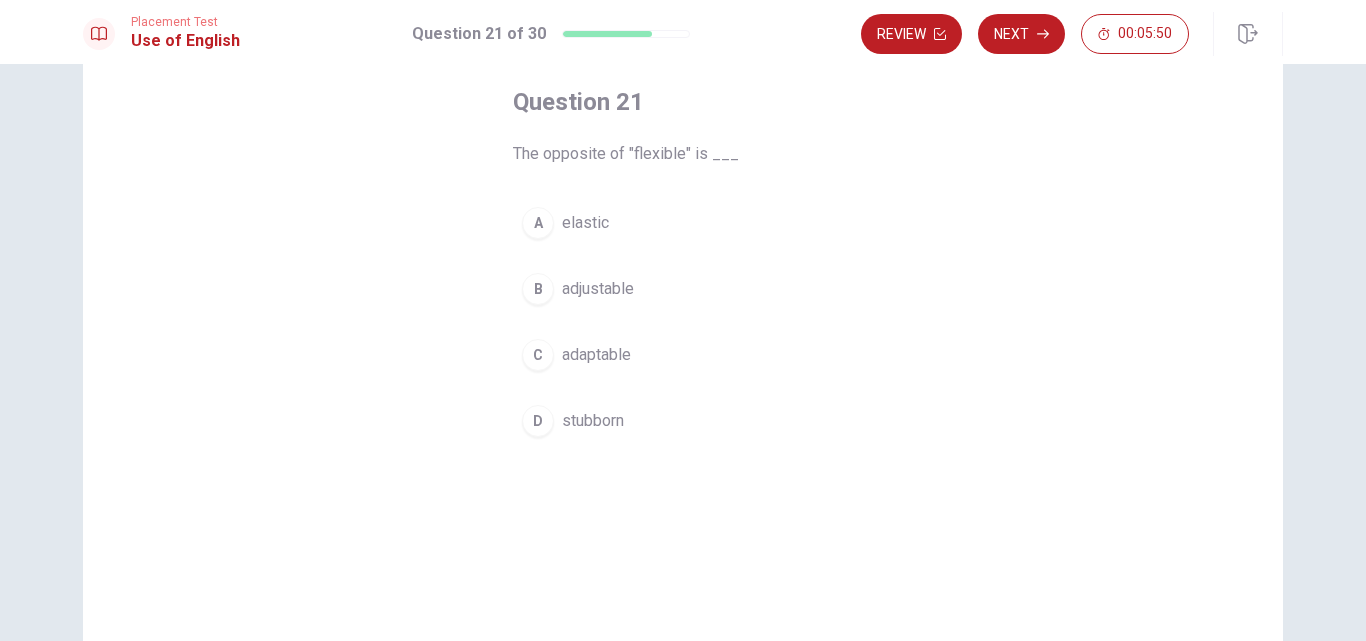 click on "stubborn" at bounding box center [593, 421] 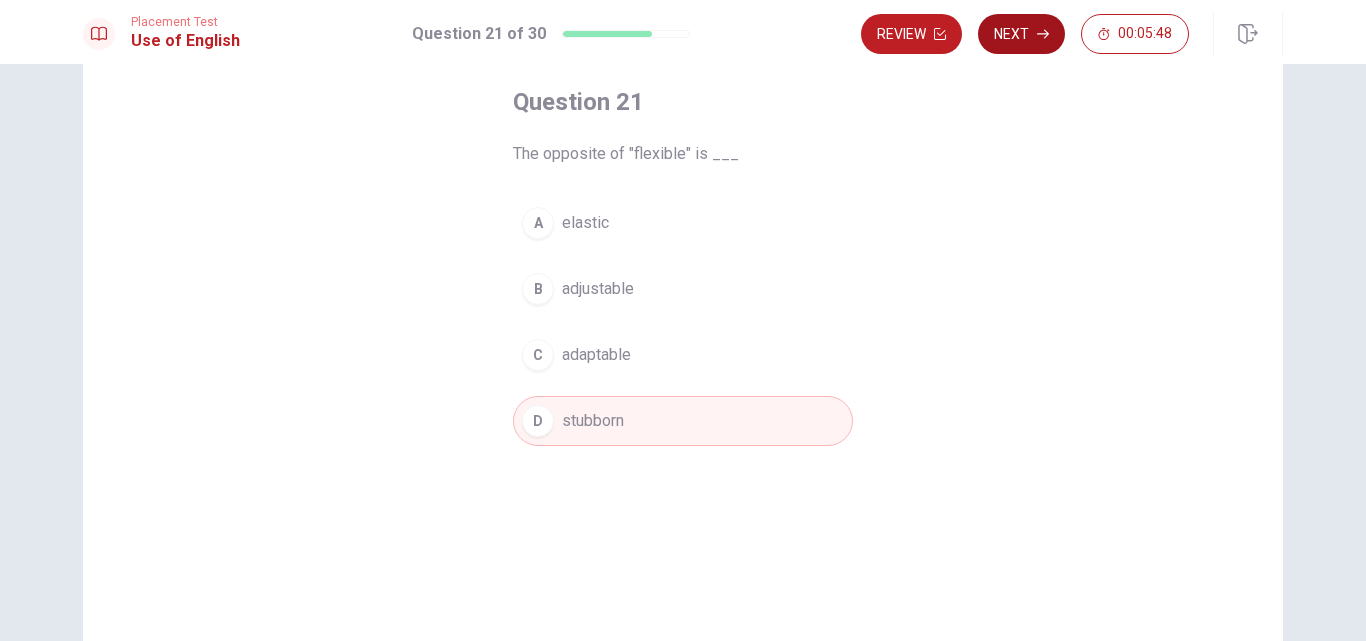 click on "Next" at bounding box center (1021, 34) 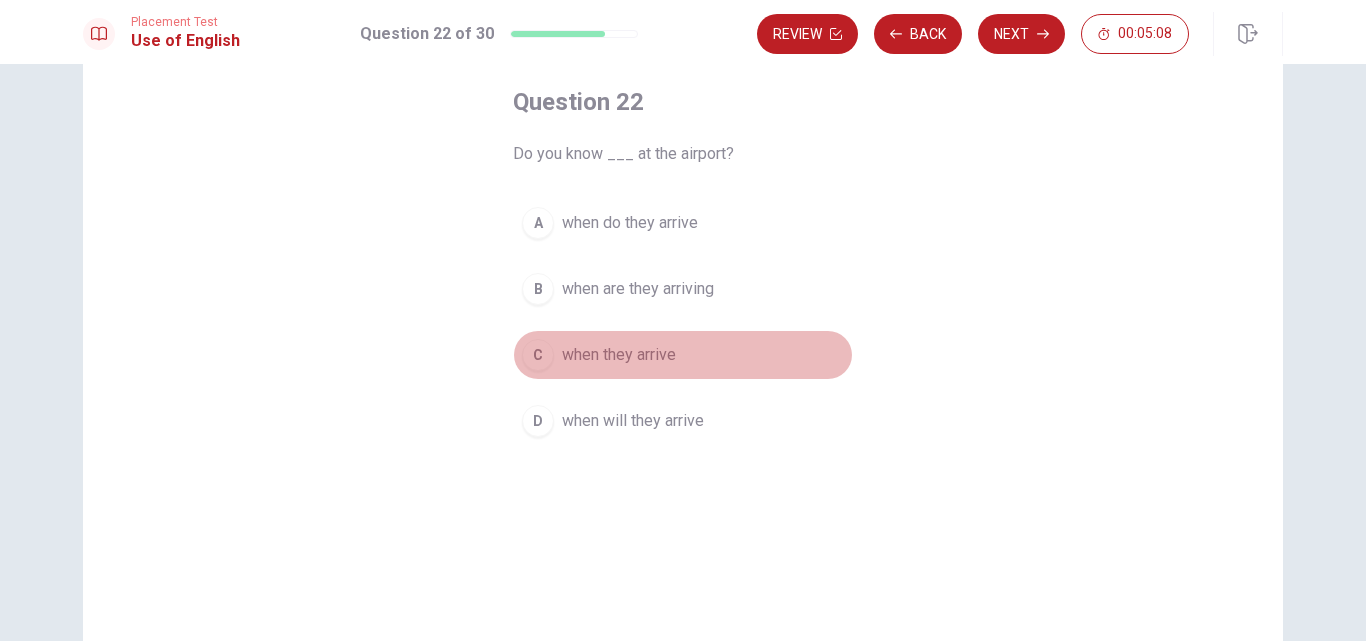 click on "C" at bounding box center [538, 355] 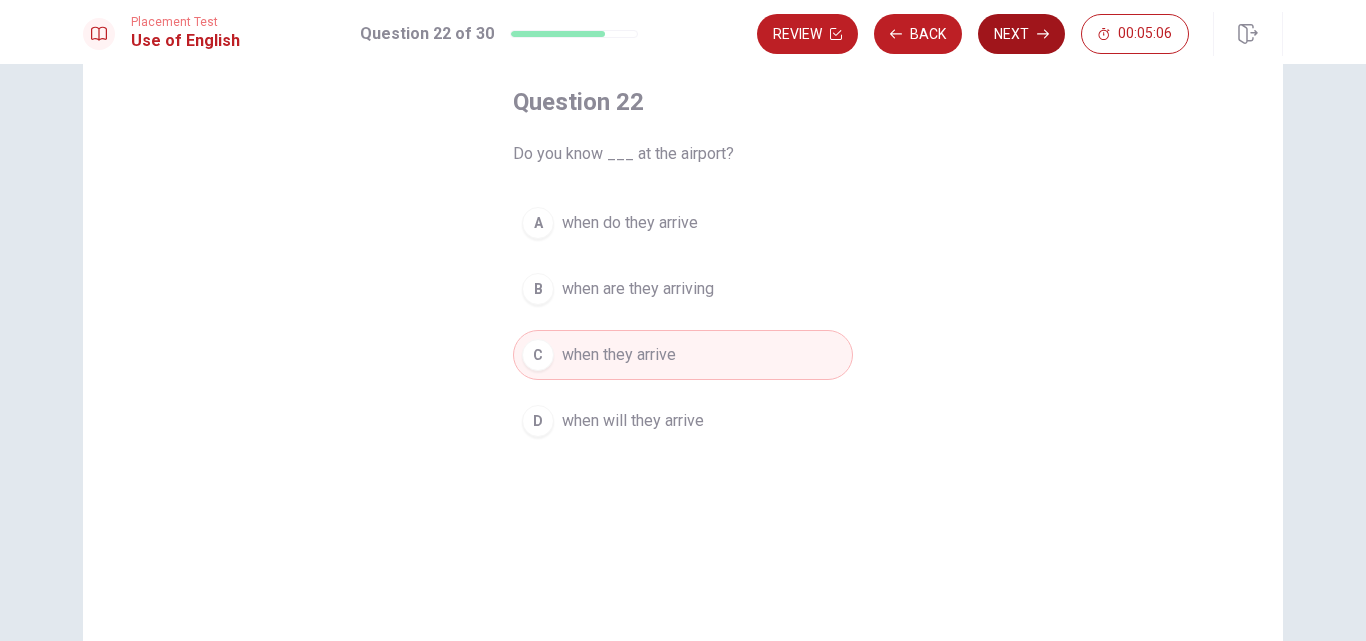 click on "Next" at bounding box center (1021, 34) 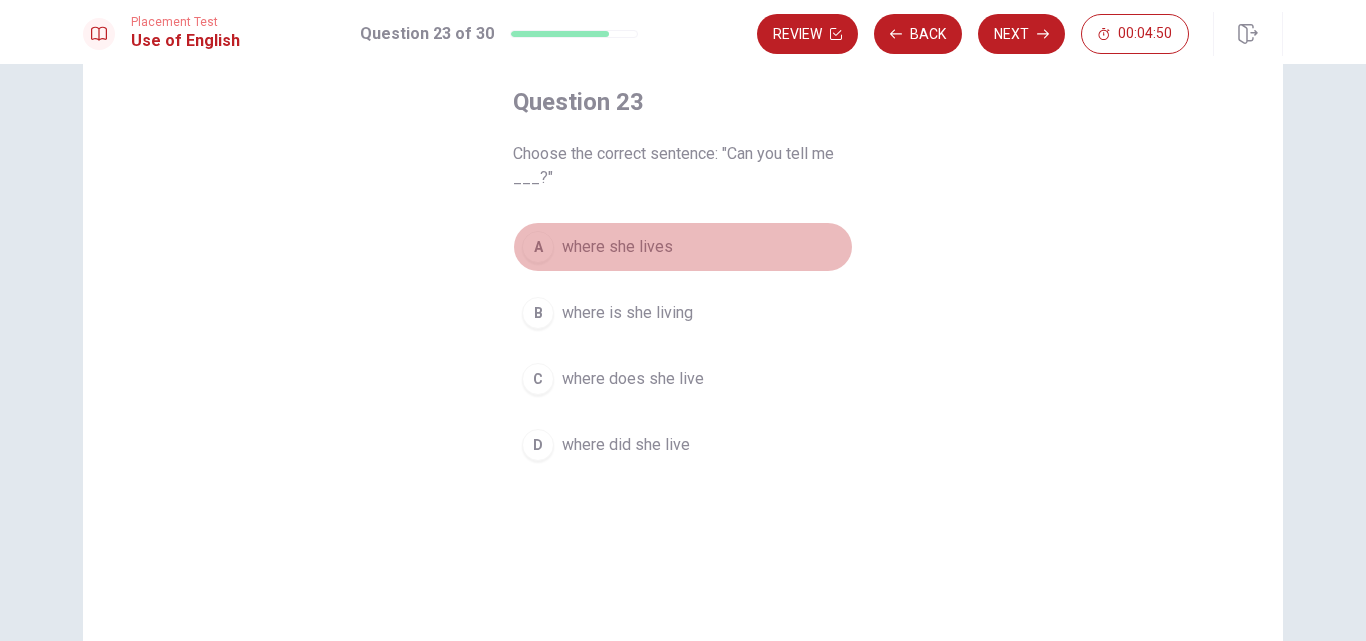 click on "A" at bounding box center (538, 247) 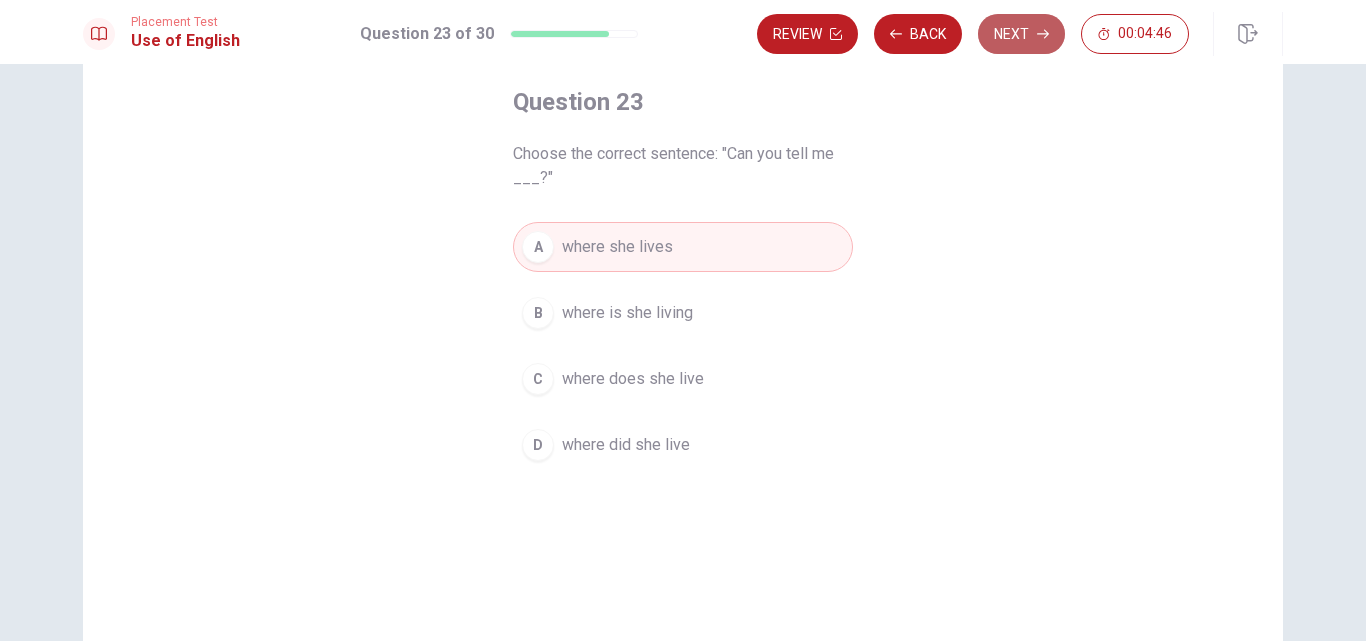 click on "Next" at bounding box center [1021, 34] 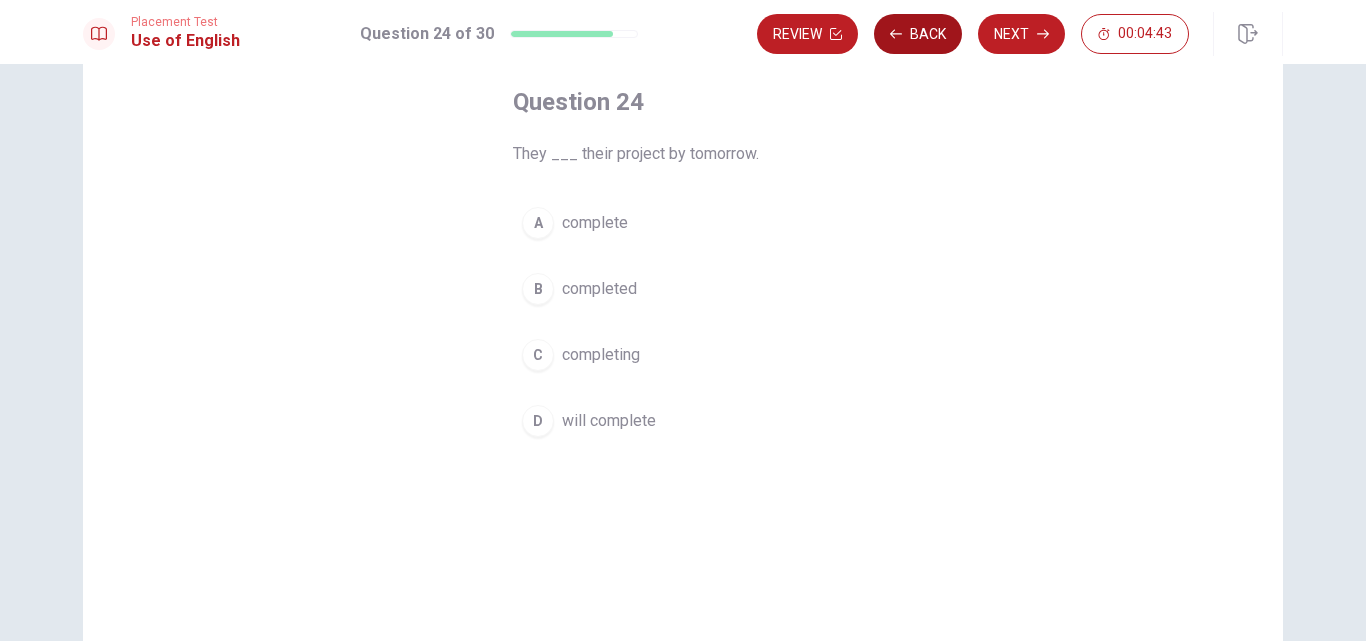click on "Back" at bounding box center [918, 34] 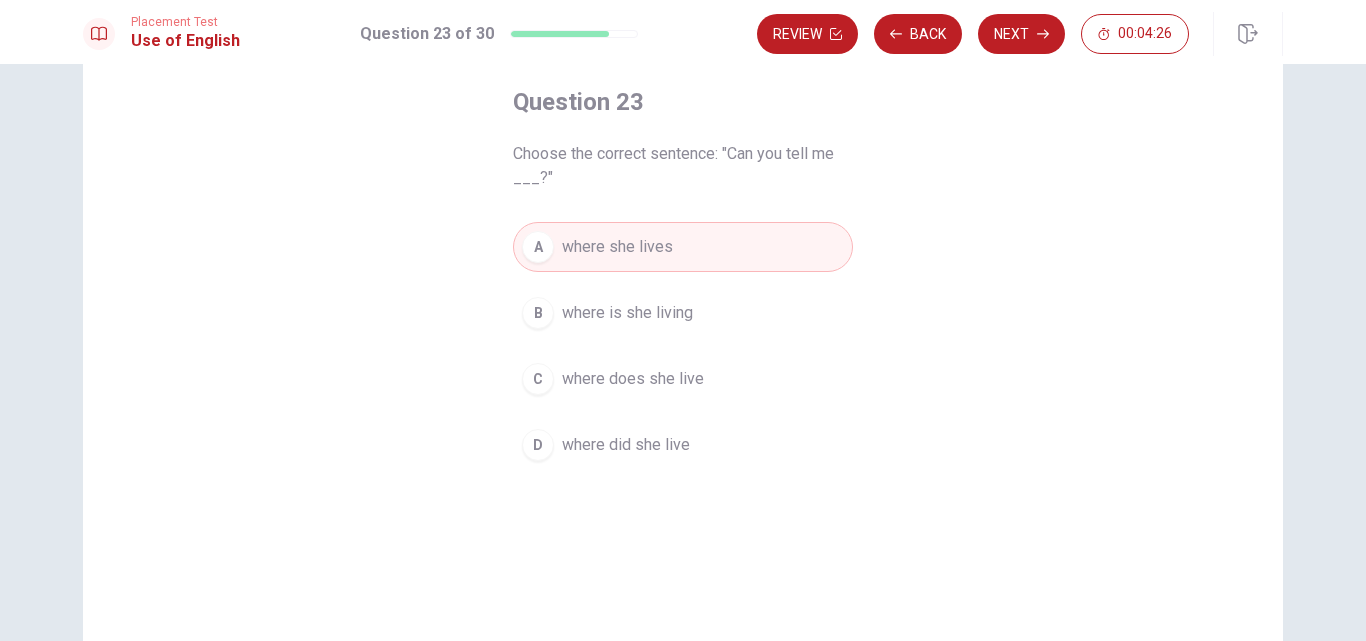 click 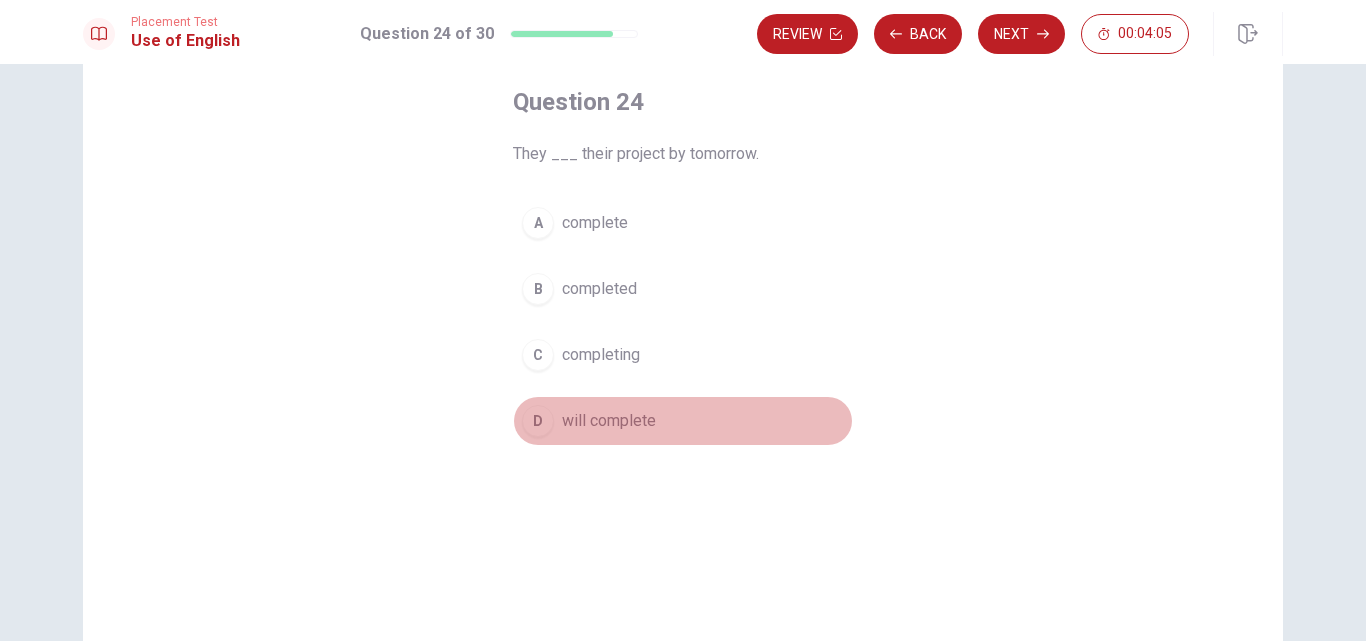 click on "D" at bounding box center [538, 421] 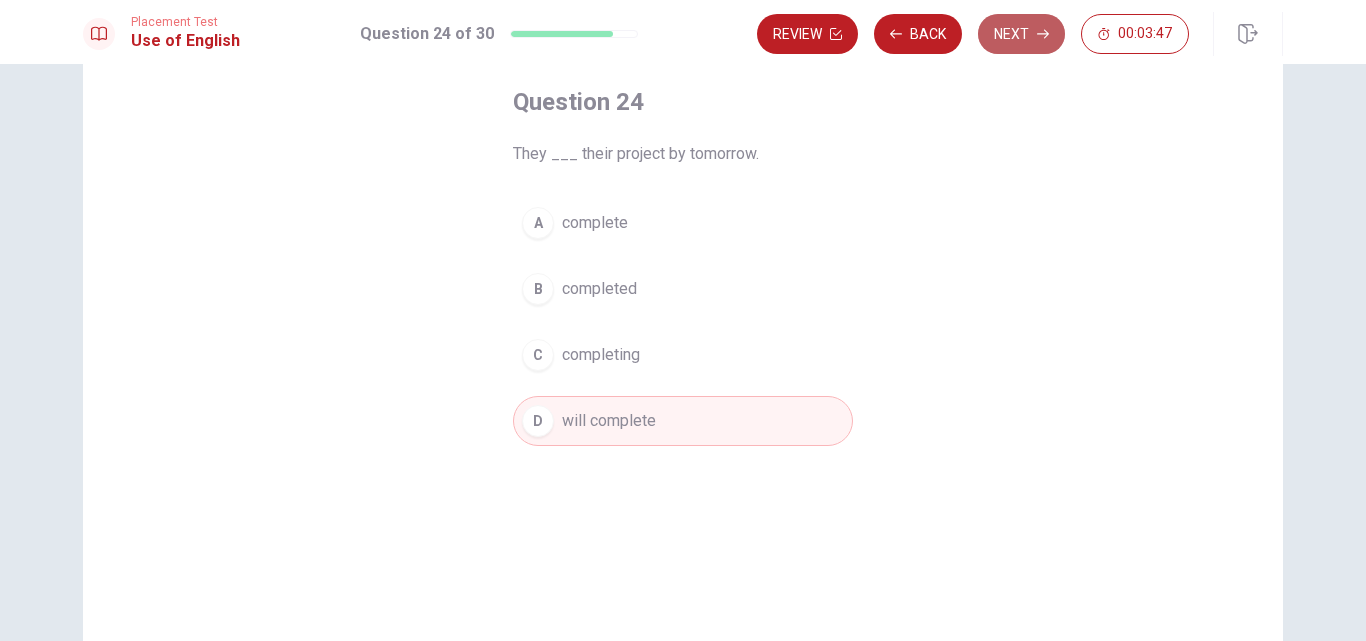 drag, startPoint x: 1043, startPoint y: 32, endPoint x: 1016, endPoint y: 51, distance: 33.01515 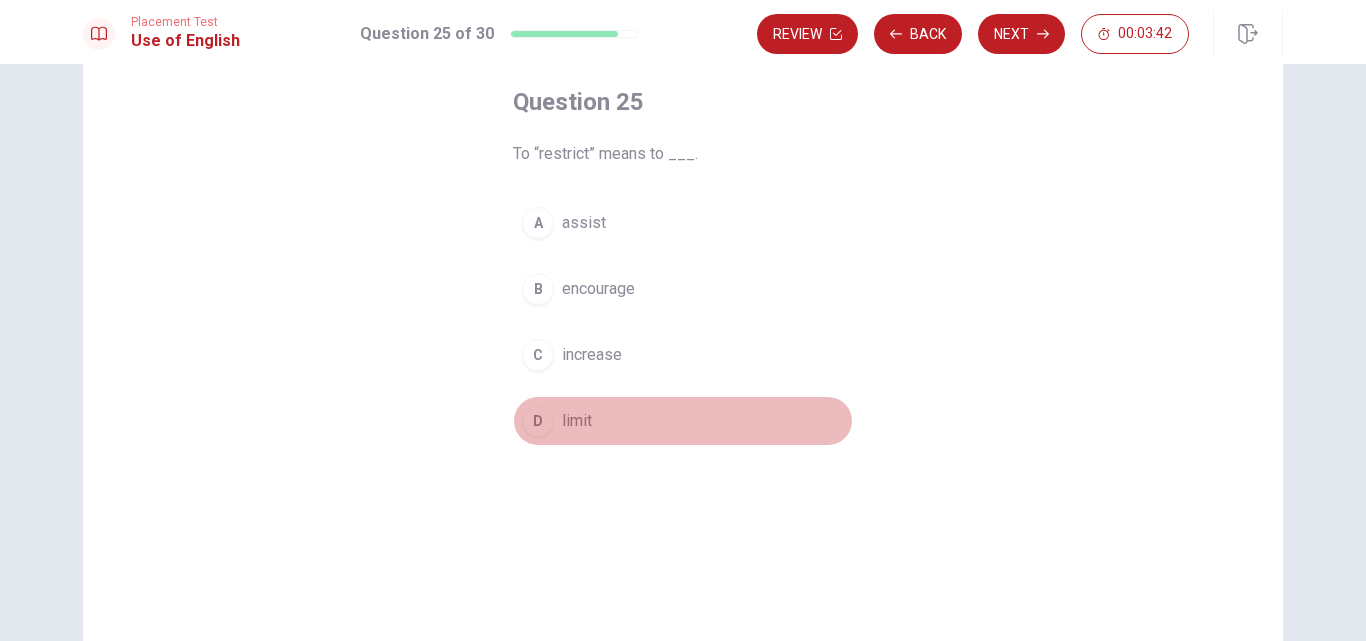 click on "D" at bounding box center (538, 421) 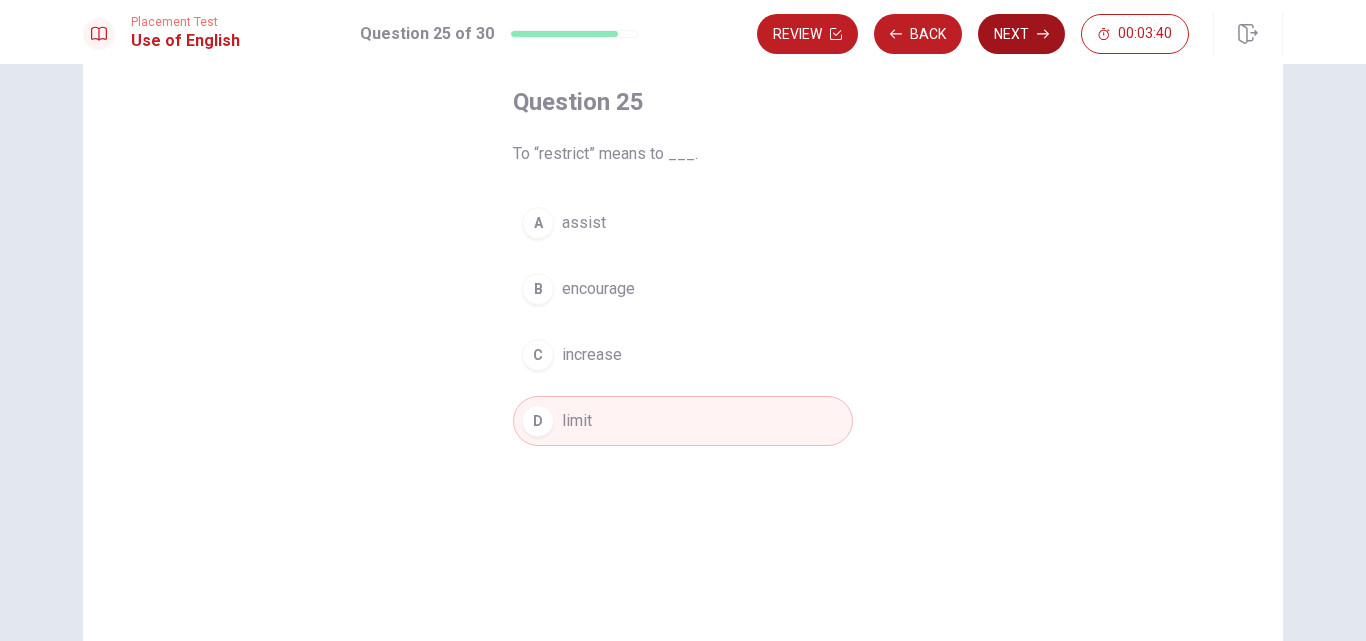 click on "Next" at bounding box center (1021, 34) 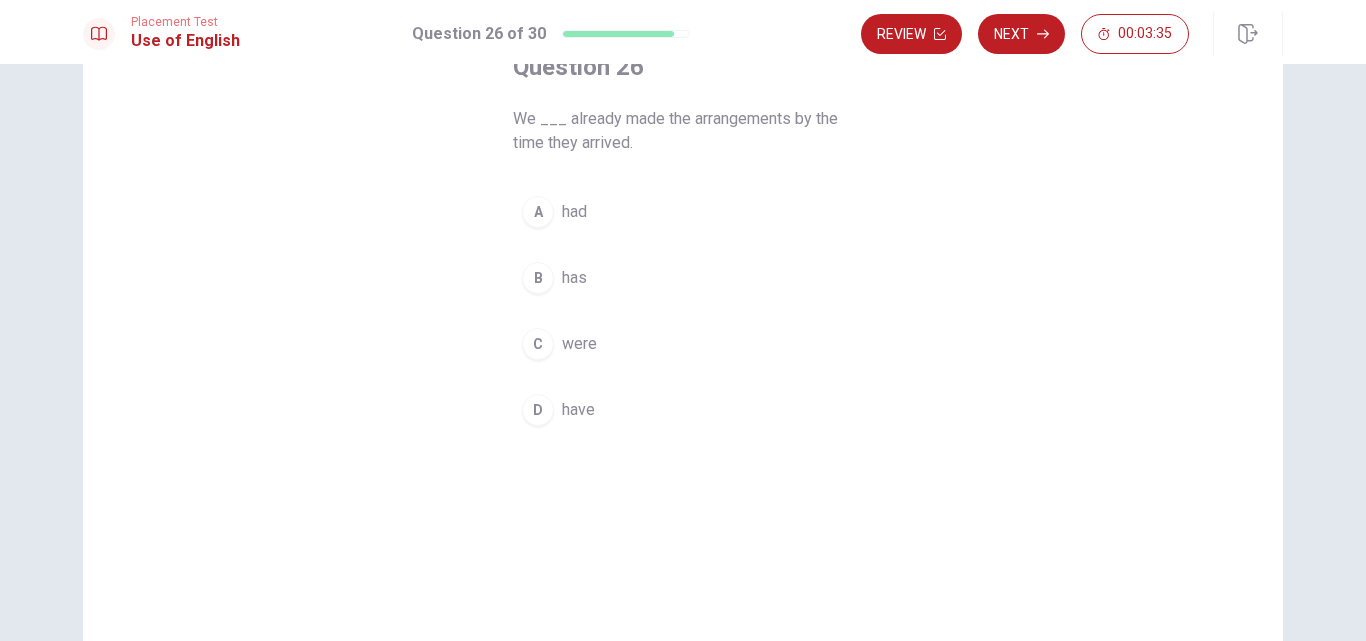 scroll, scrollTop: 100, scrollLeft: 0, axis: vertical 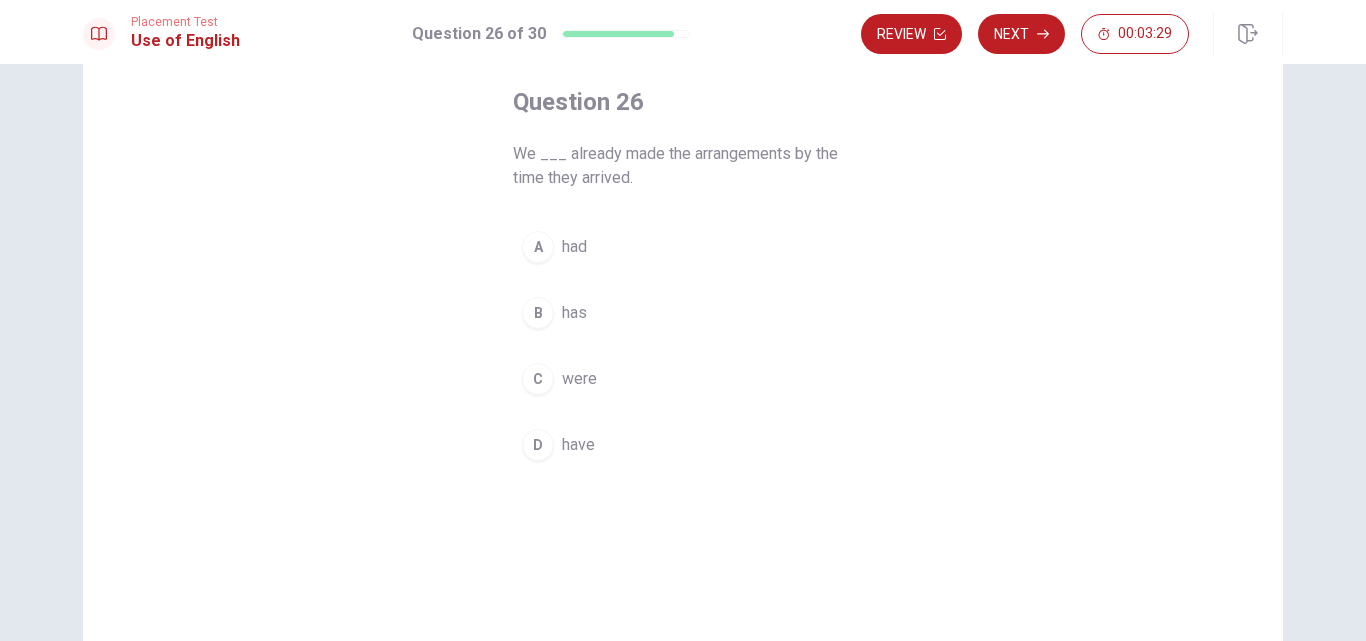 click on "A" at bounding box center [538, 247] 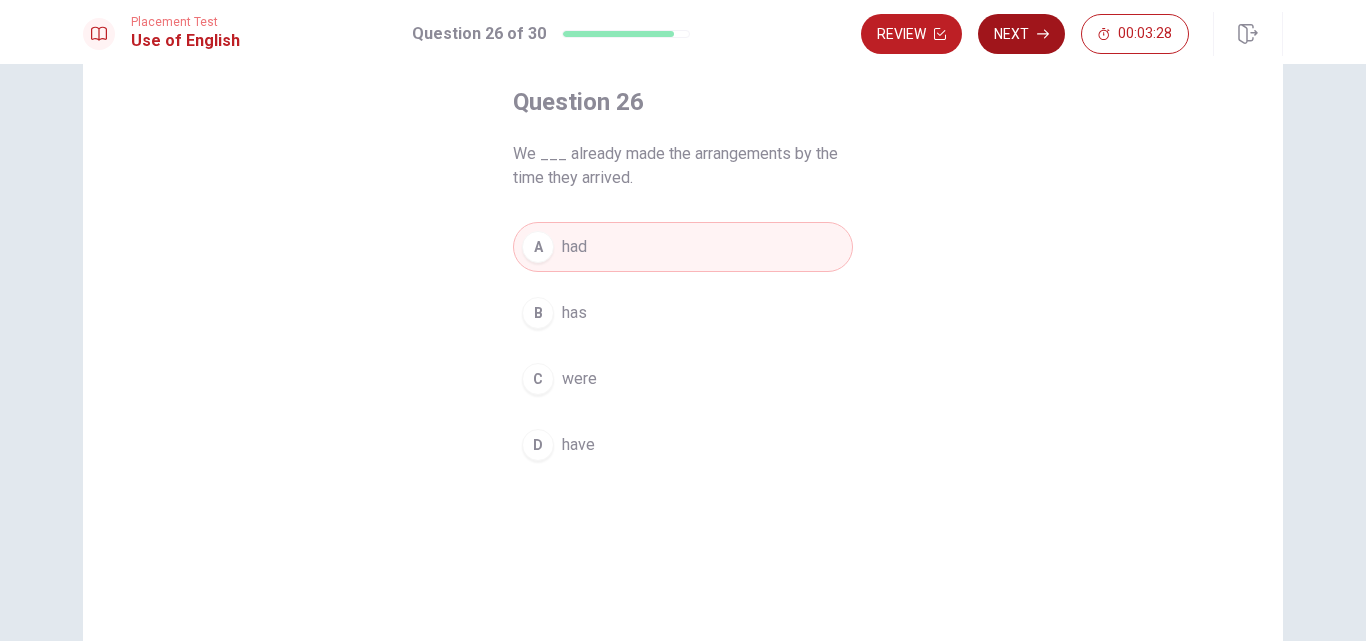 click on "Next" at bounding box center [1021, 34] 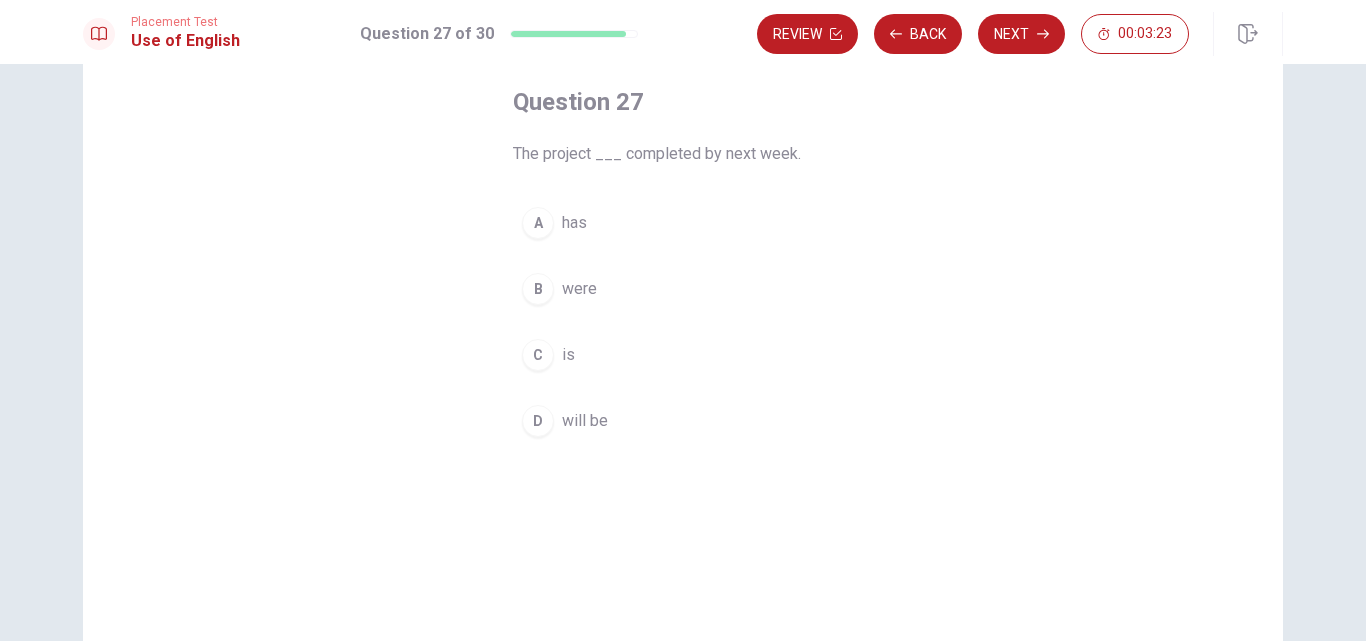 click on "D will be" at bounding box center (683, 421) 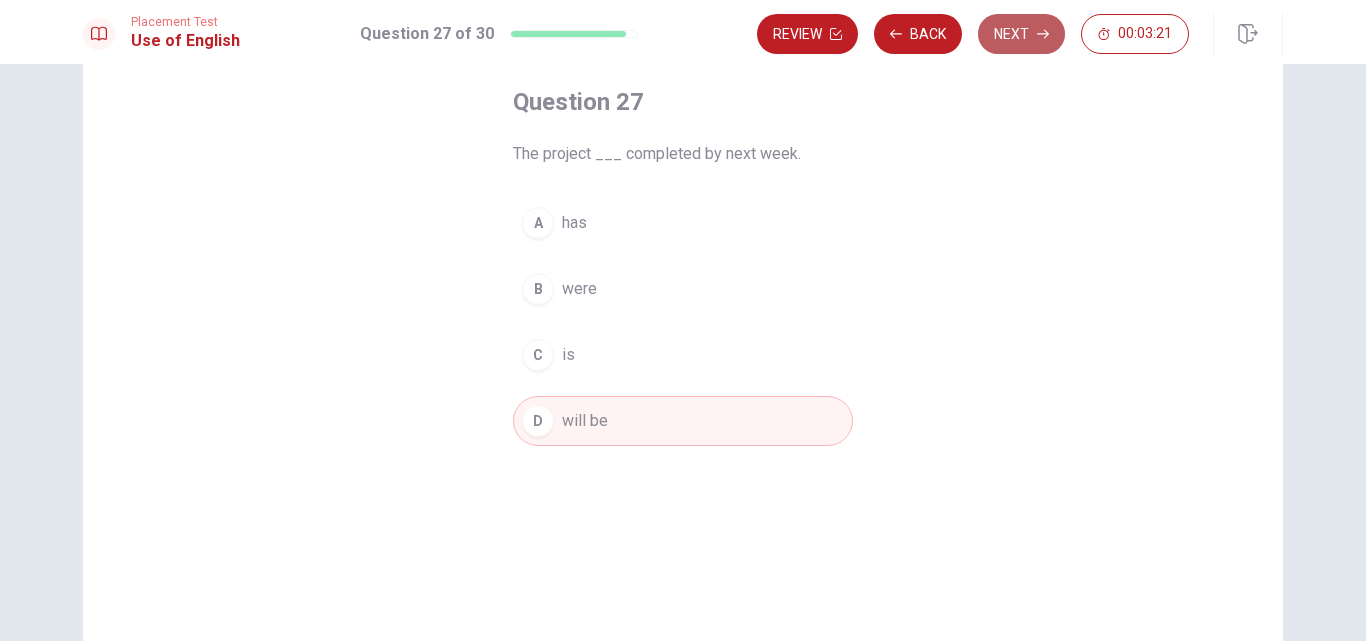 click on "Next" at bounding box center (1021, 34) 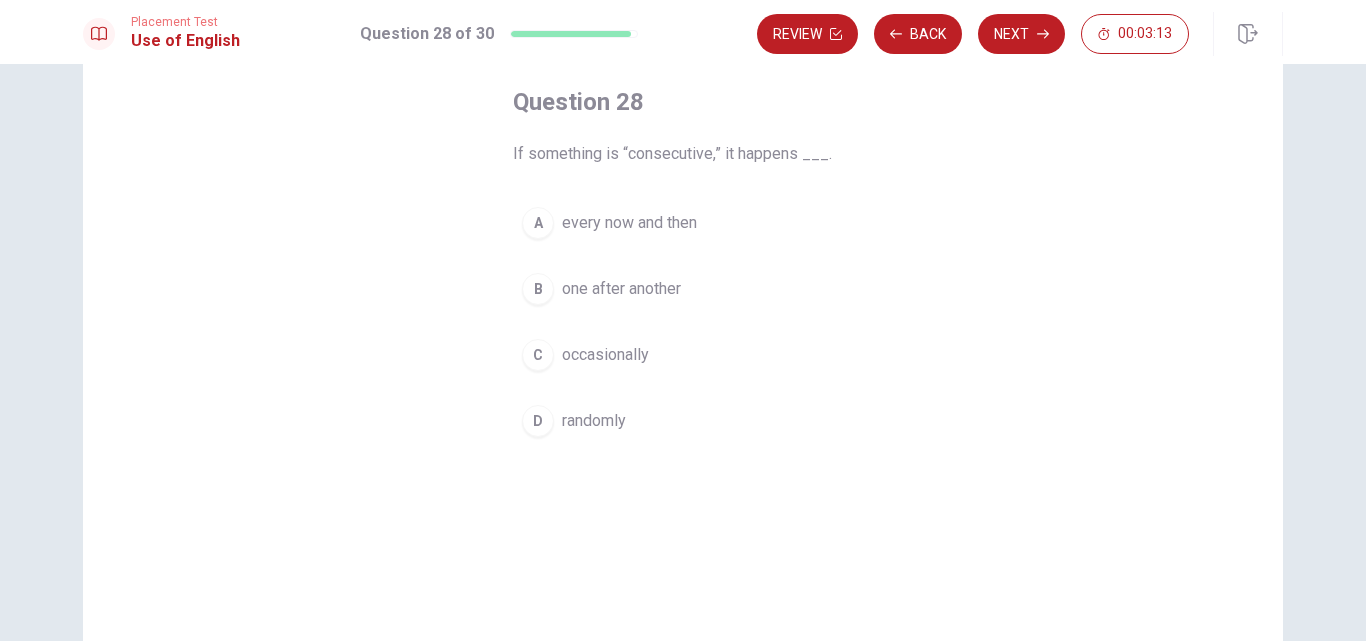 click on "B" at bounding box center (538, 289) 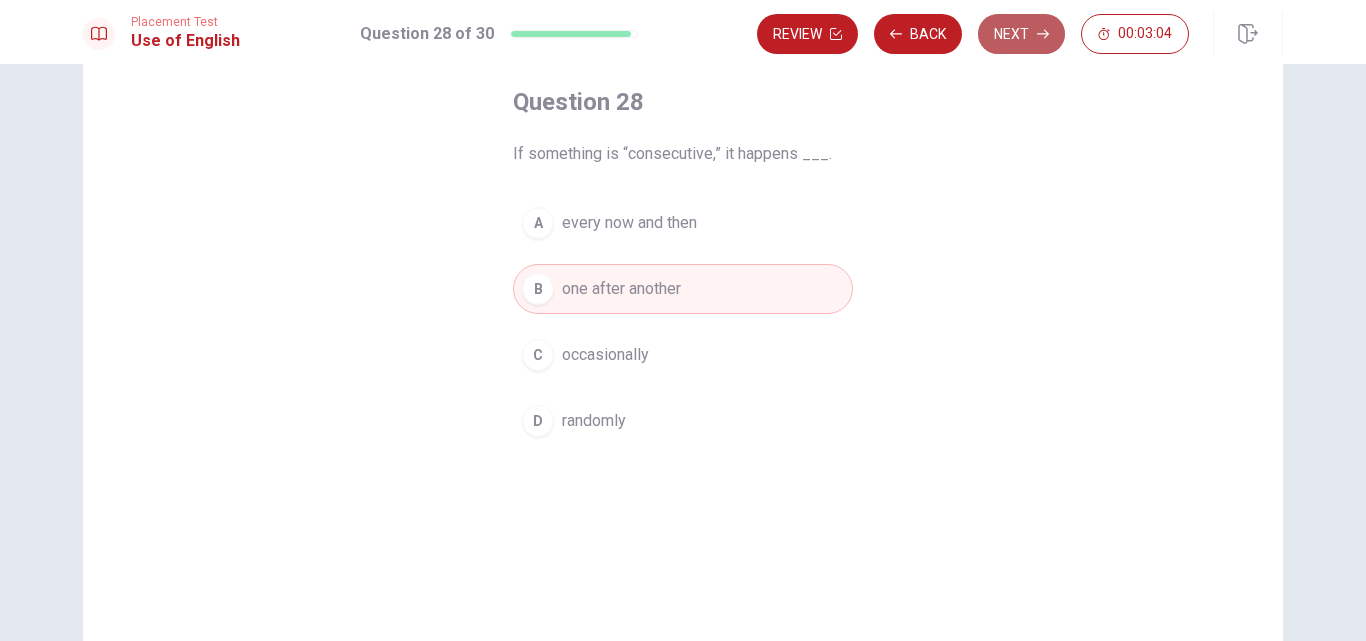 click on "Next" at bounding box center [1021, 34] 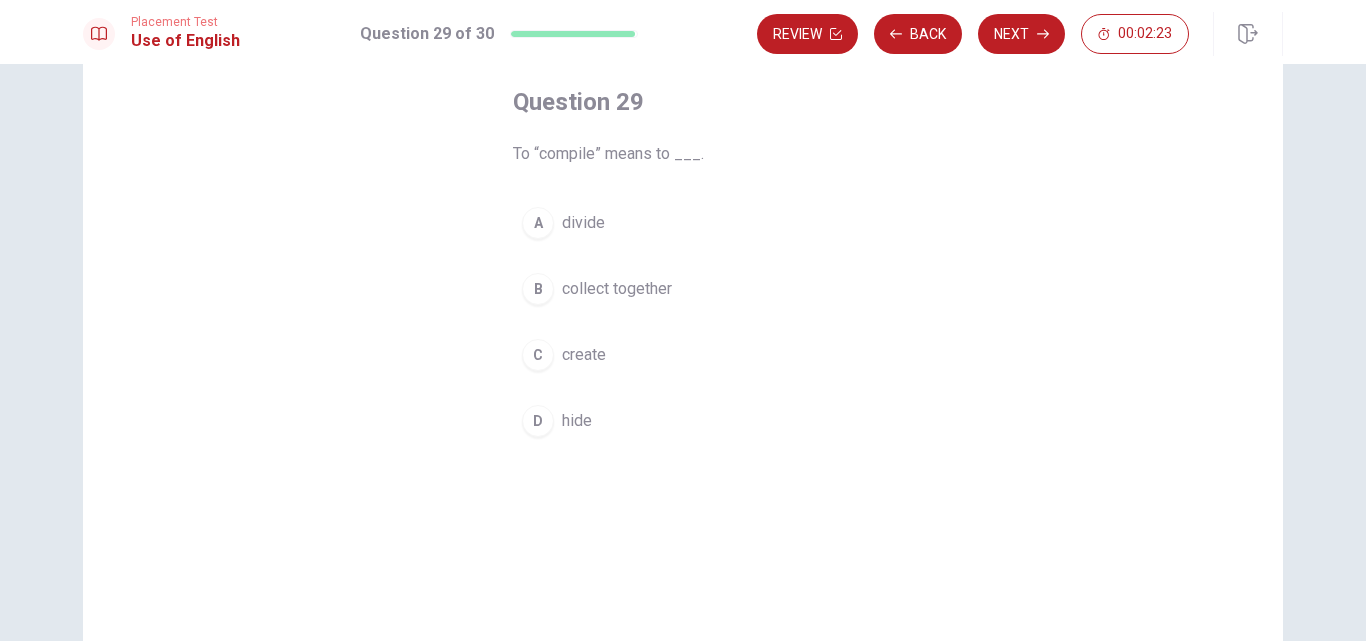 click on "B collect together" at bounding box center [683, 289] 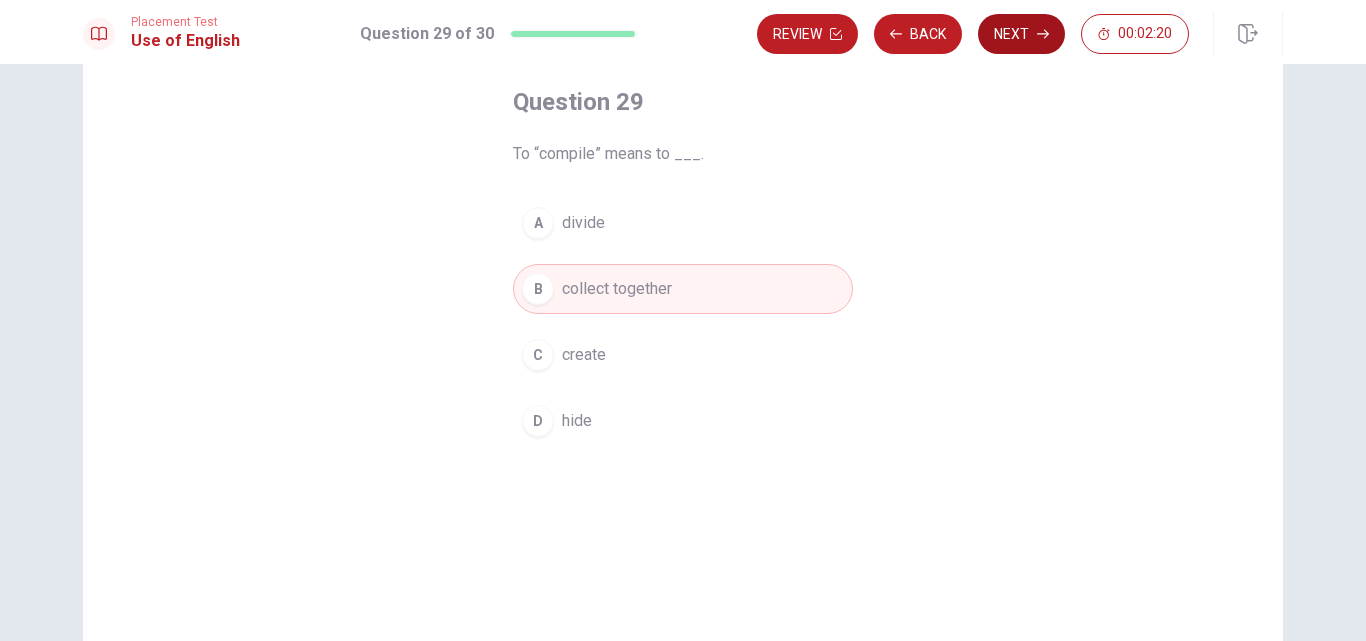click on "Next" at bounding box center [1021, 34] 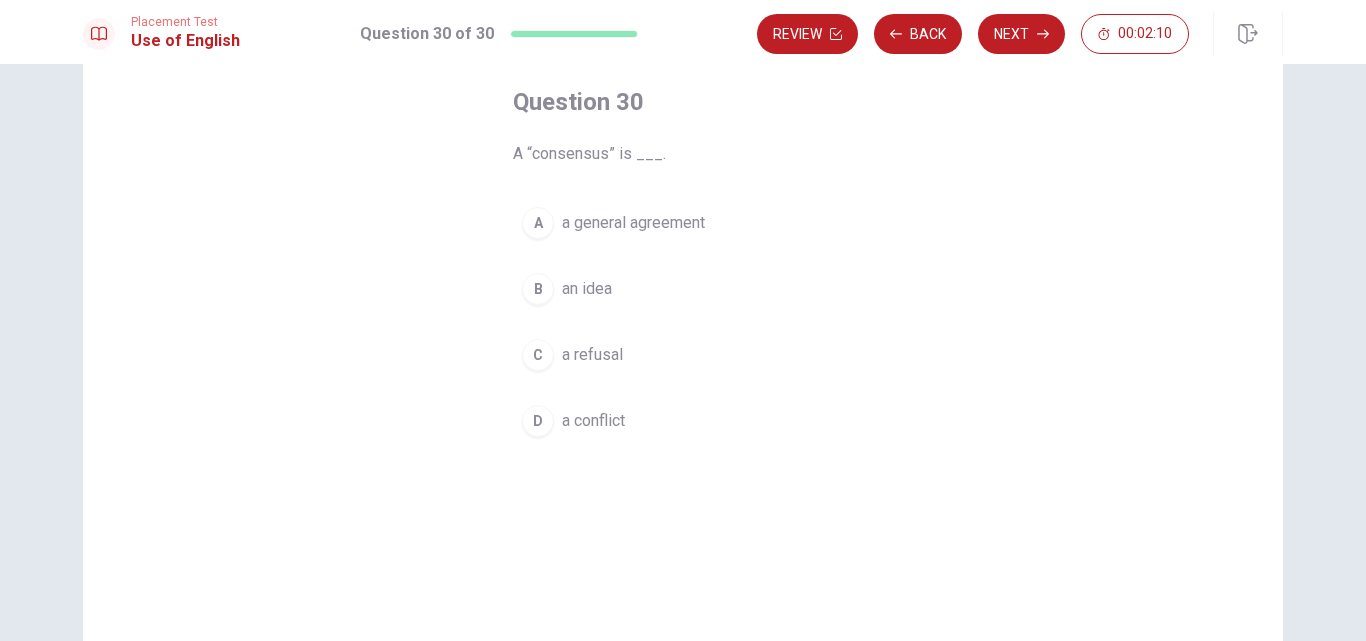 click on "a general agreement" at bounding box center (633, 223) 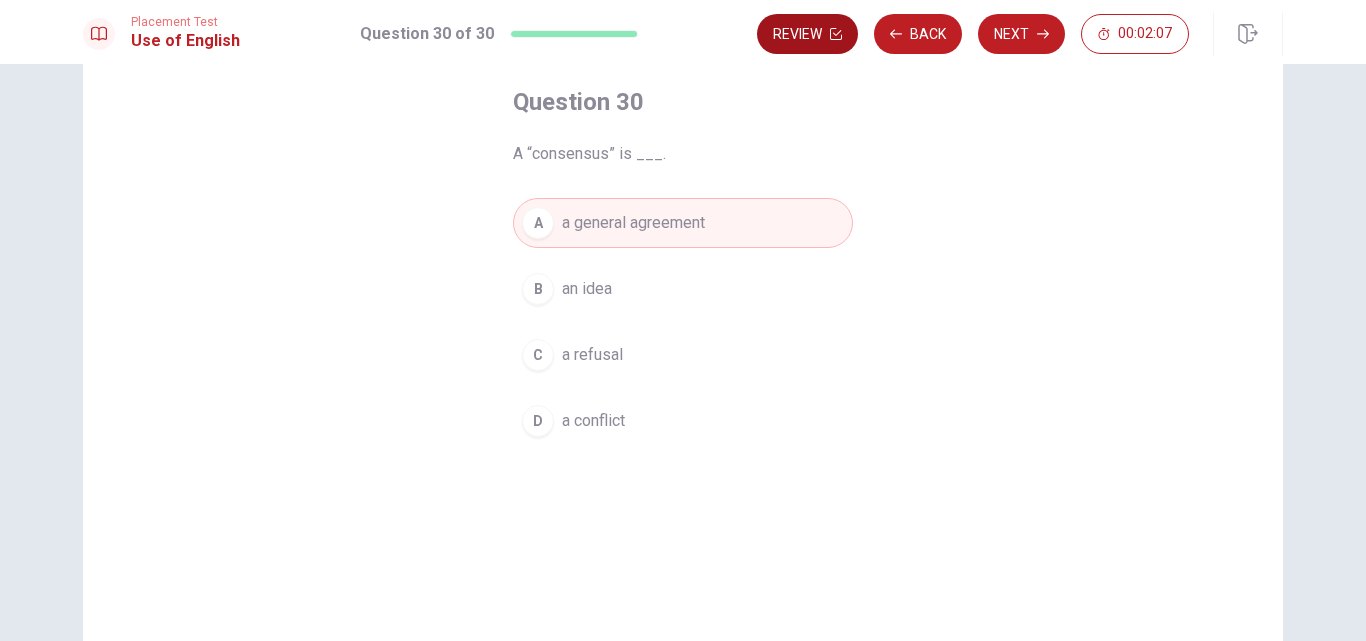 click on "Review" at bounding box center (807, 34) 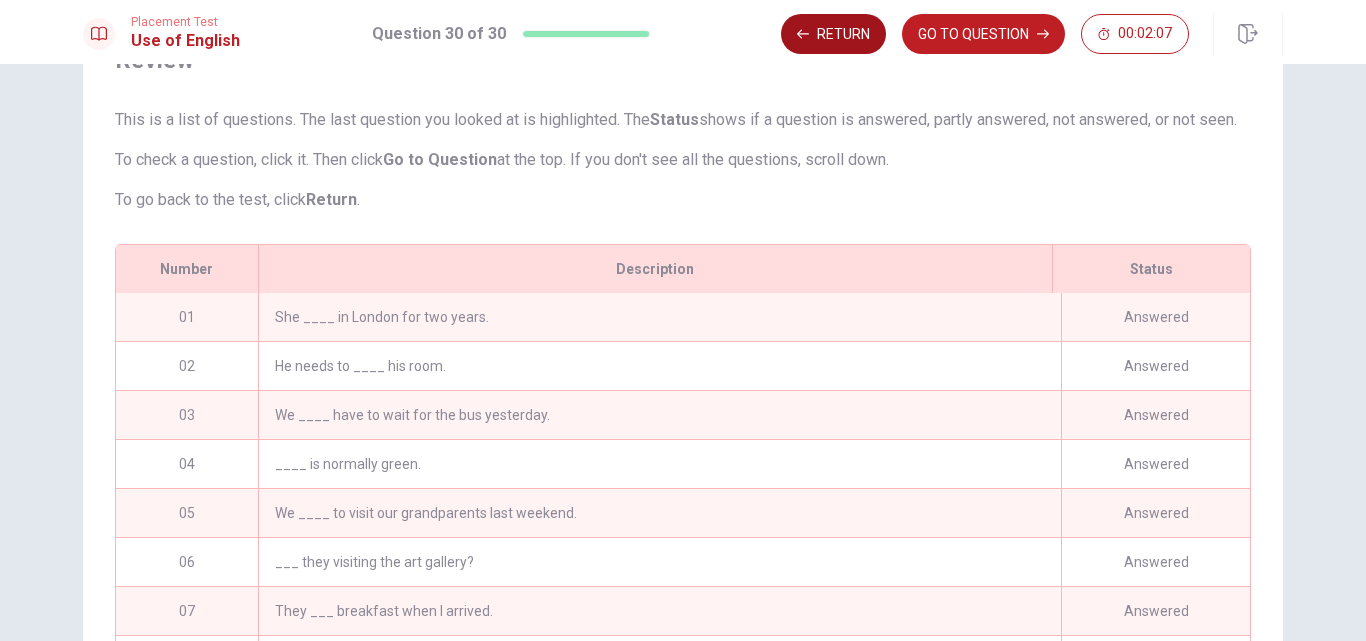scroll, scrollTop: 345, scrollLeft: 0, axis: vertical 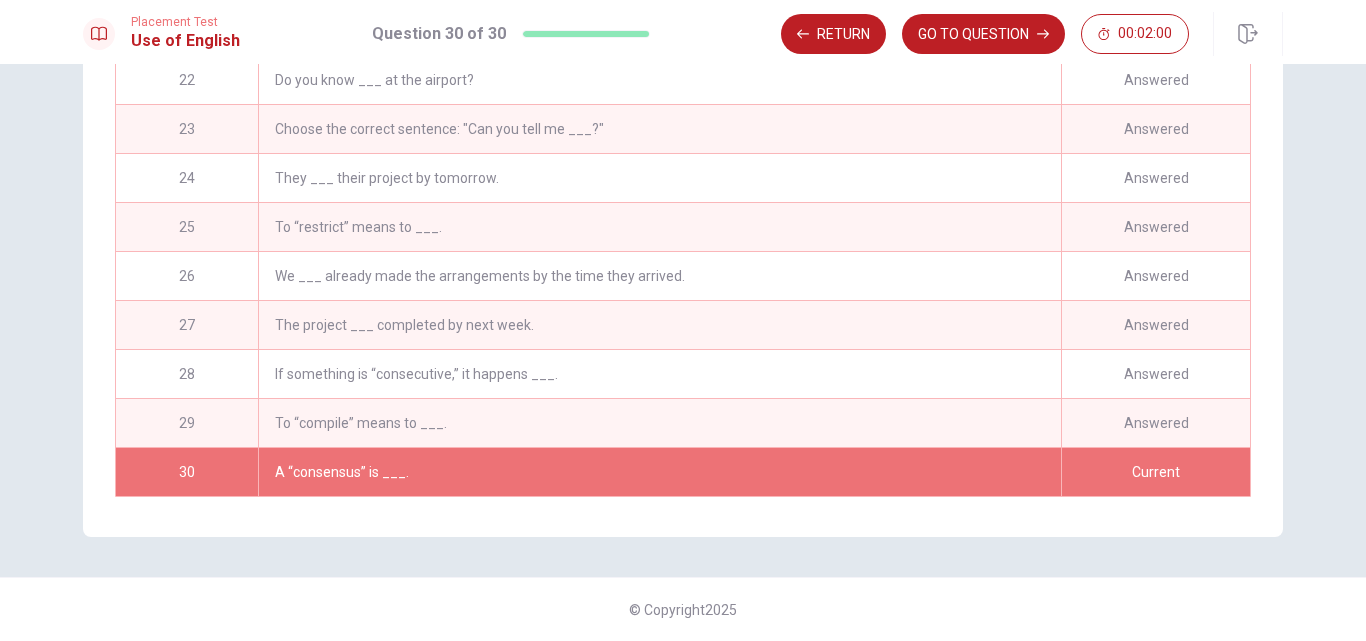 click on "GO TO QUESTION" at bounding box center [983, 34] 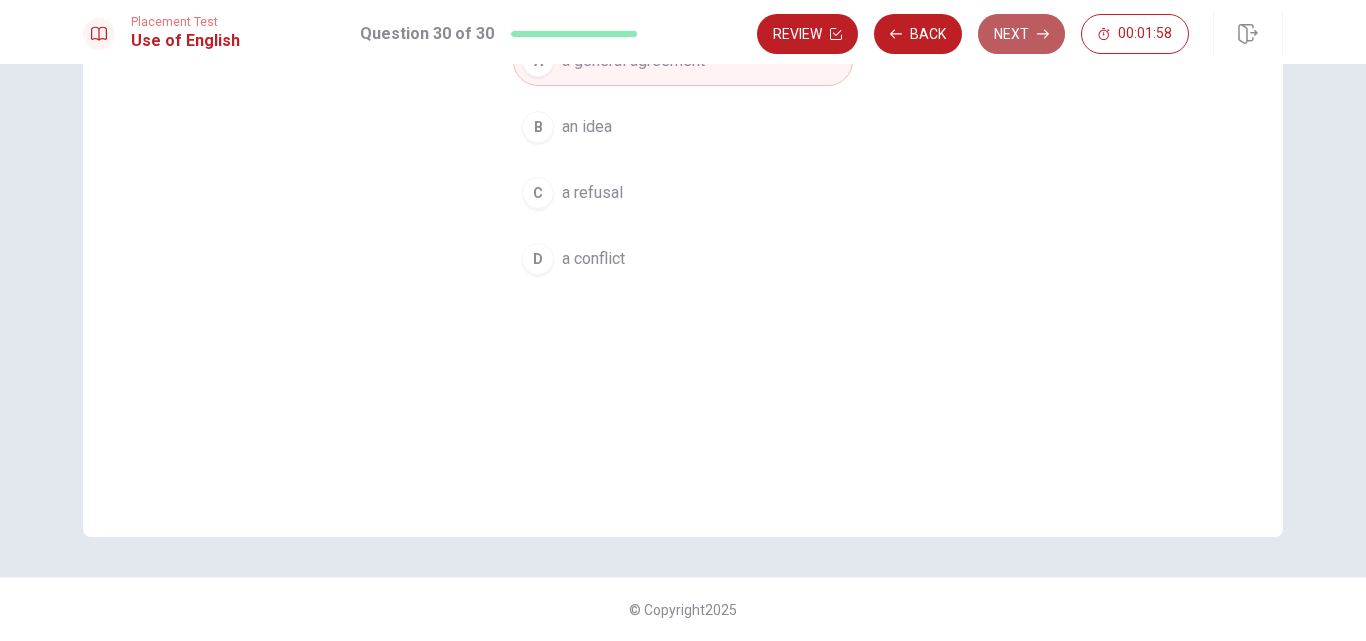 click on "Next" at bounding box center [1021, 34] 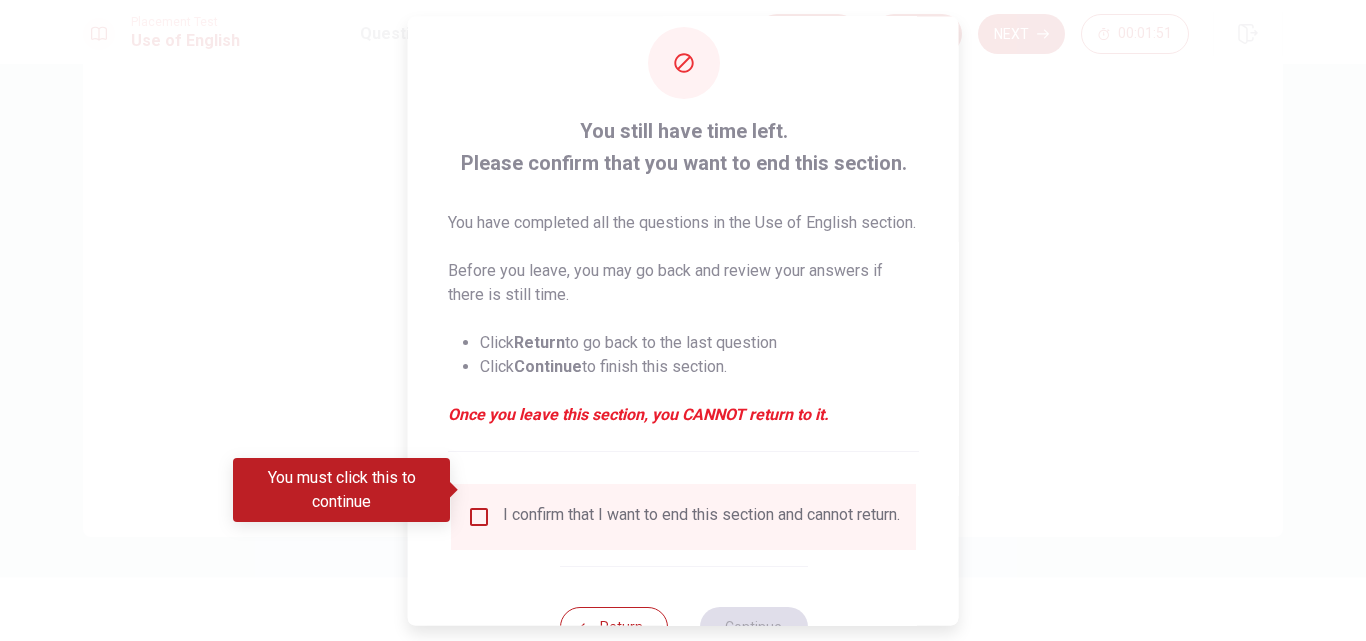 scroll, scrollTop: 129, scrollLeft: 0, axis: vertical 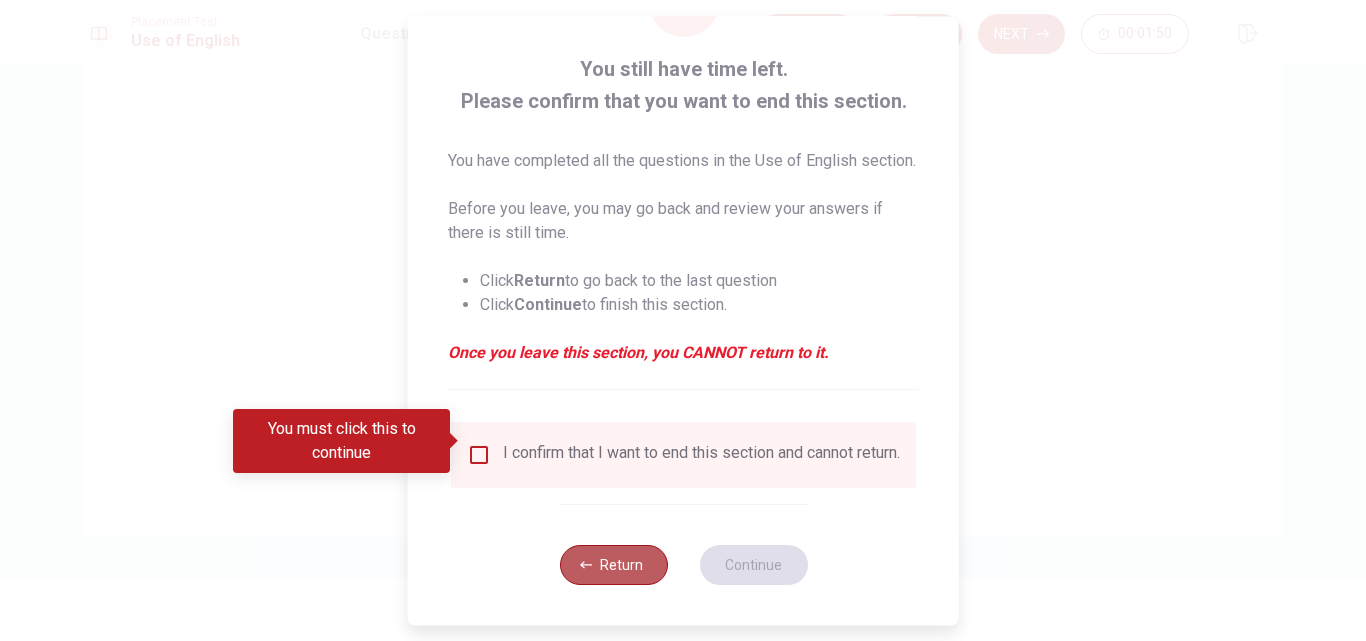 click on "Return" at bounding box center [613, 565] 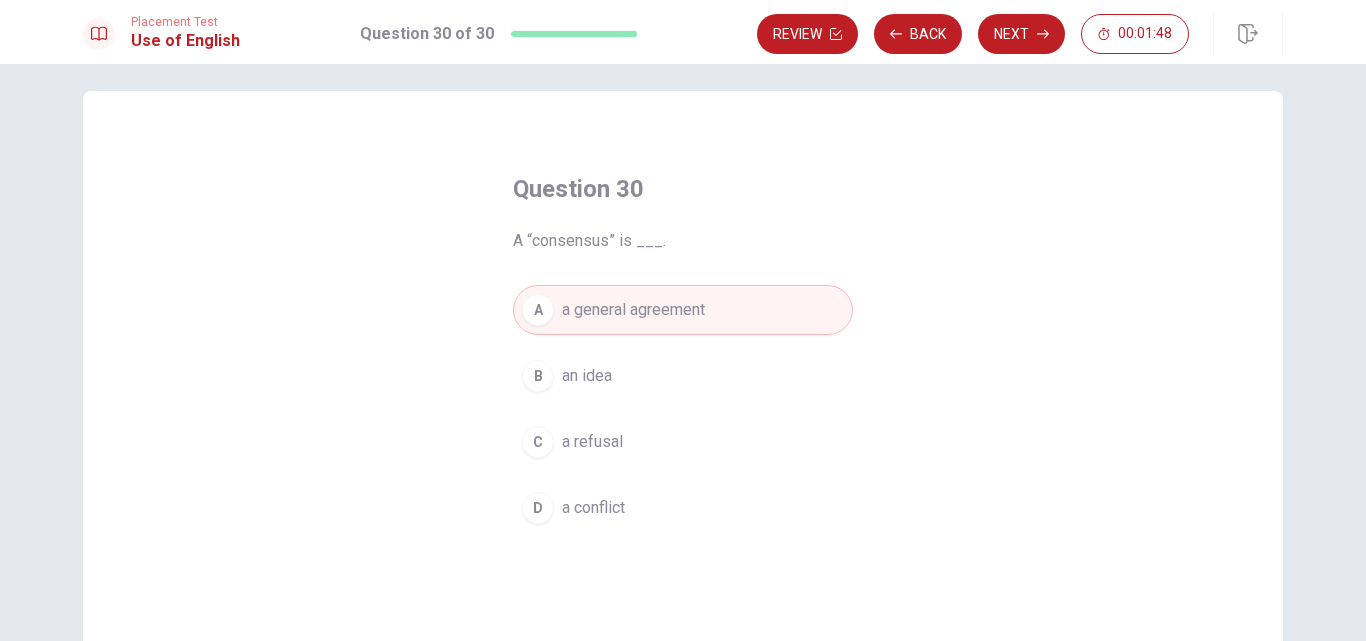 scroll, scrollTop: 0, scrollLeft: 0, axis: both 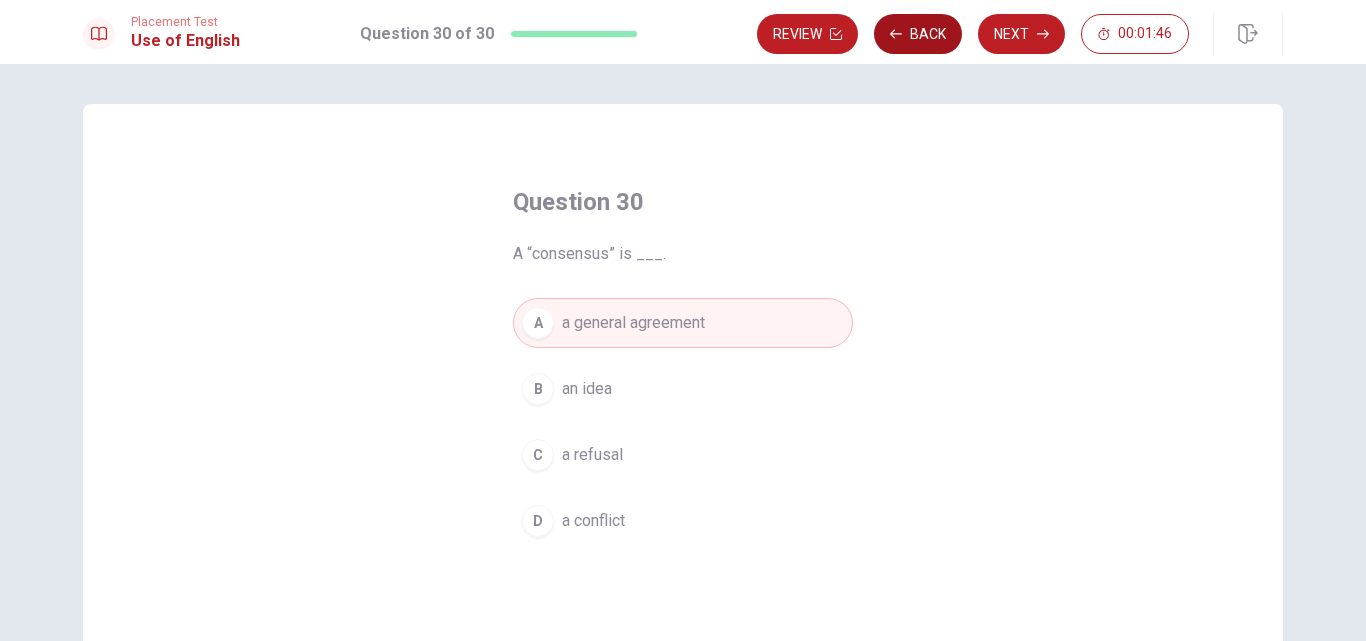 click on "Back" at bounding box center (918, 34) 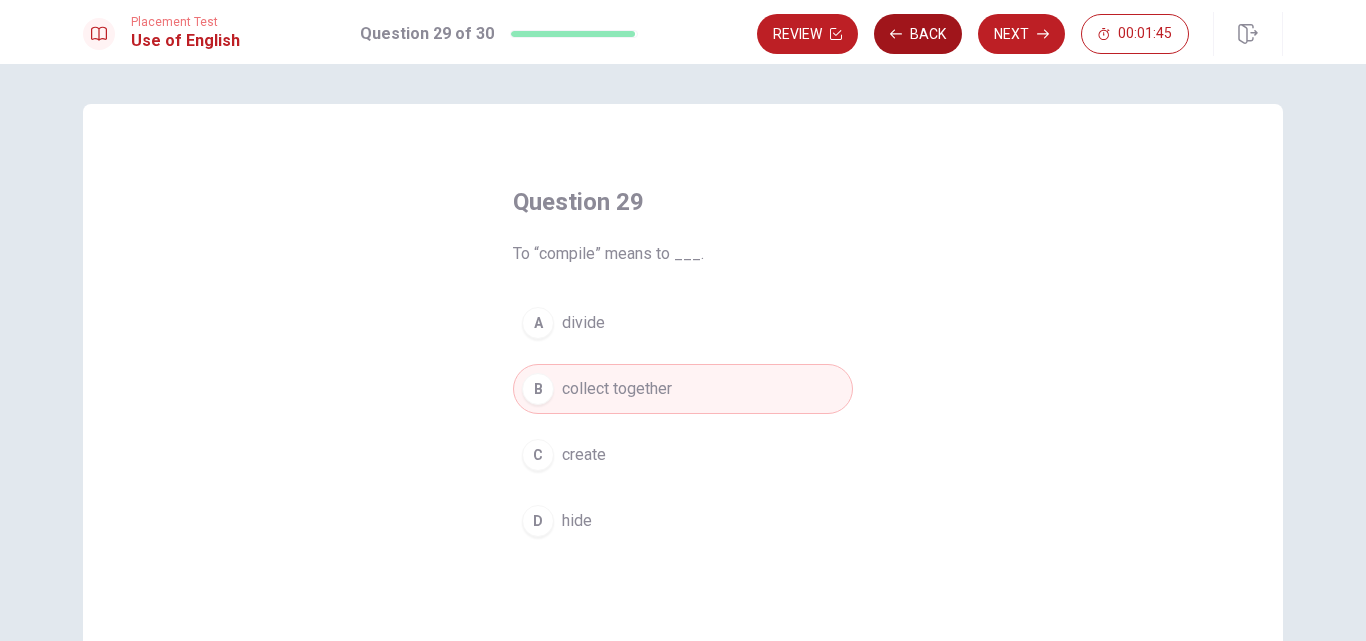 click on "Back" at bounding box center (918, 34) 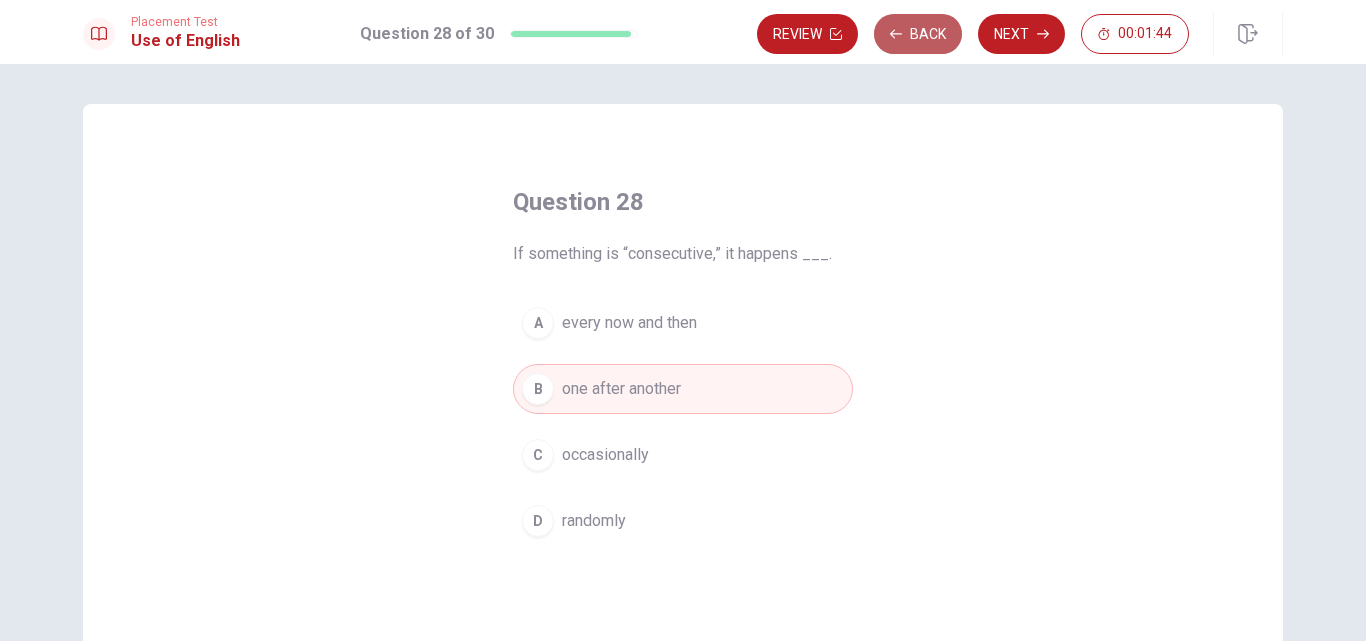 click on "Back" at bounding box center (918, 34) 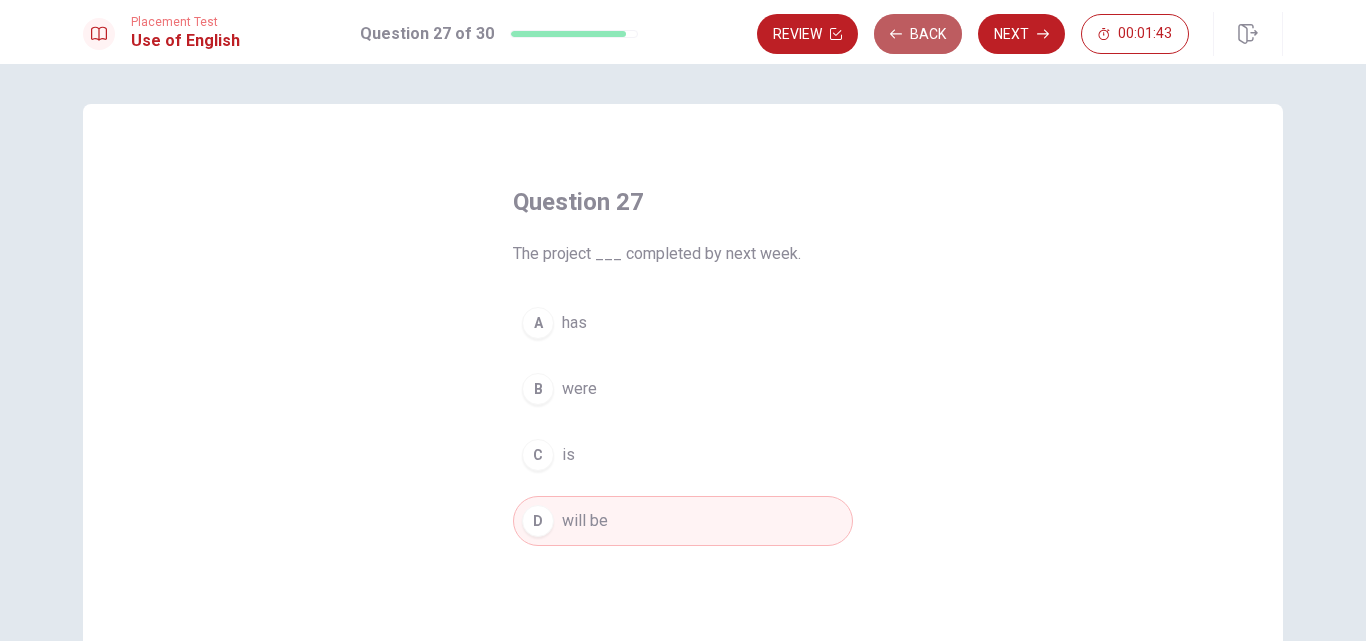 click on "Back" at bounding box center (918, 34) 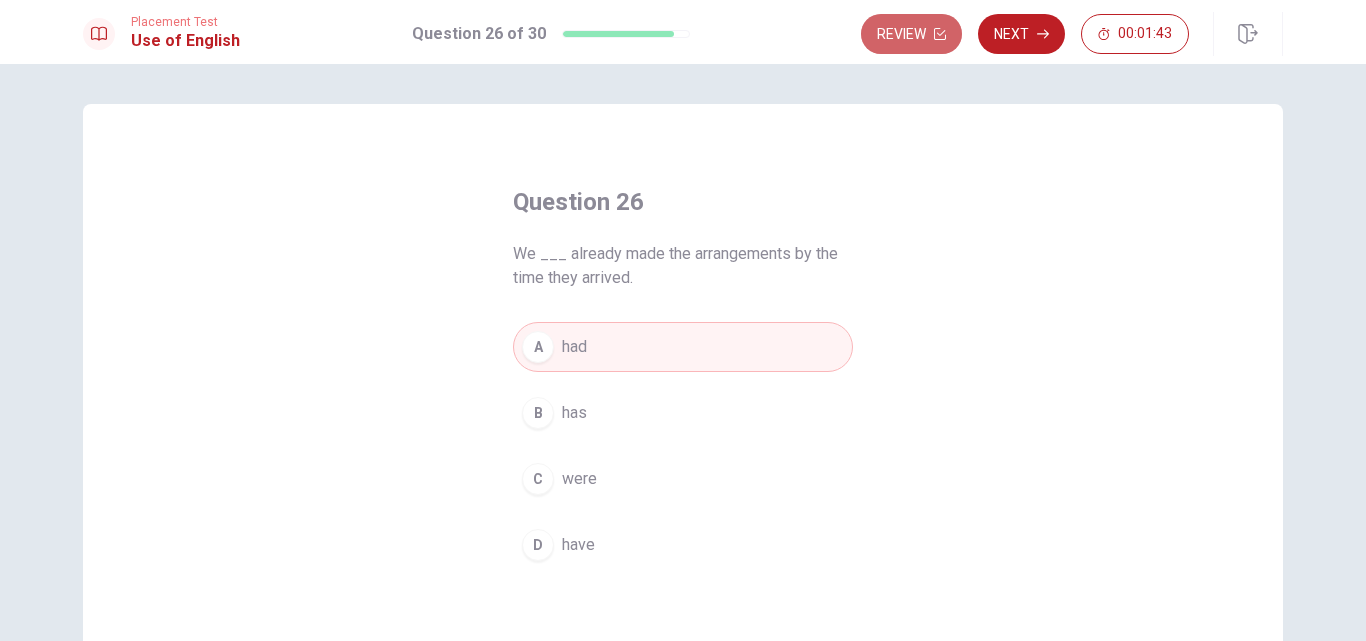 click on "Review" at bounding box center [911, 34] 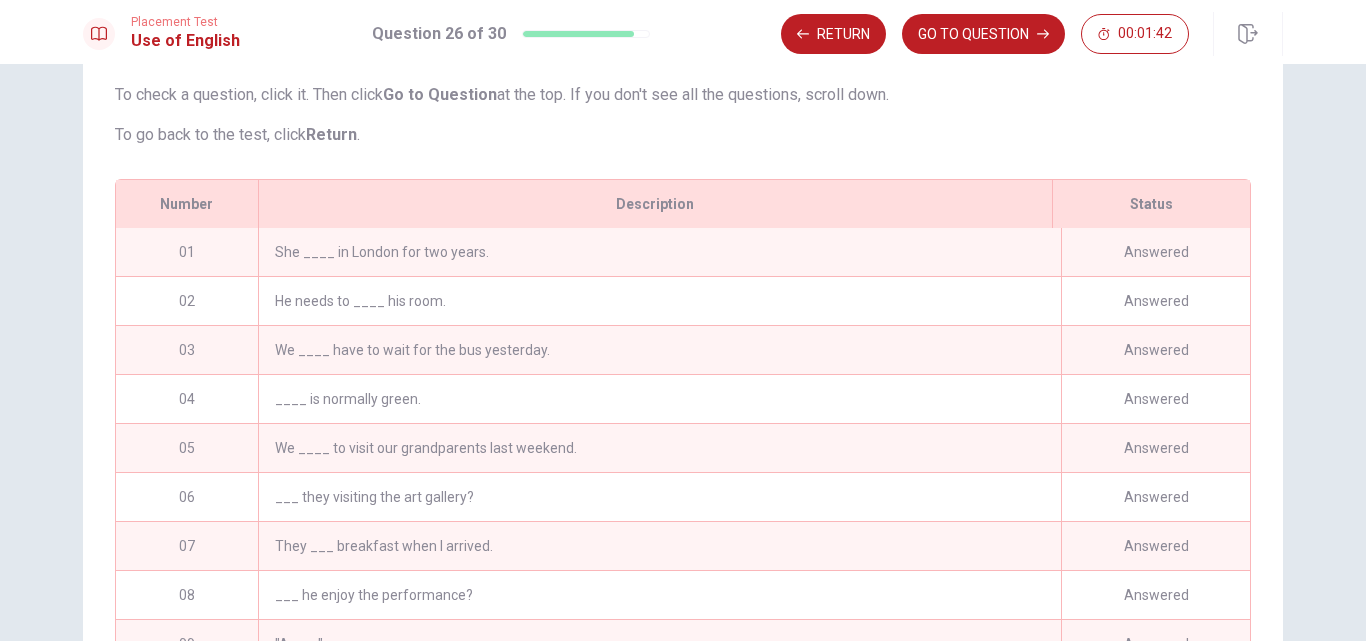 scroll, scrollTop: 359, scrollLeft: 0, axis: vertical 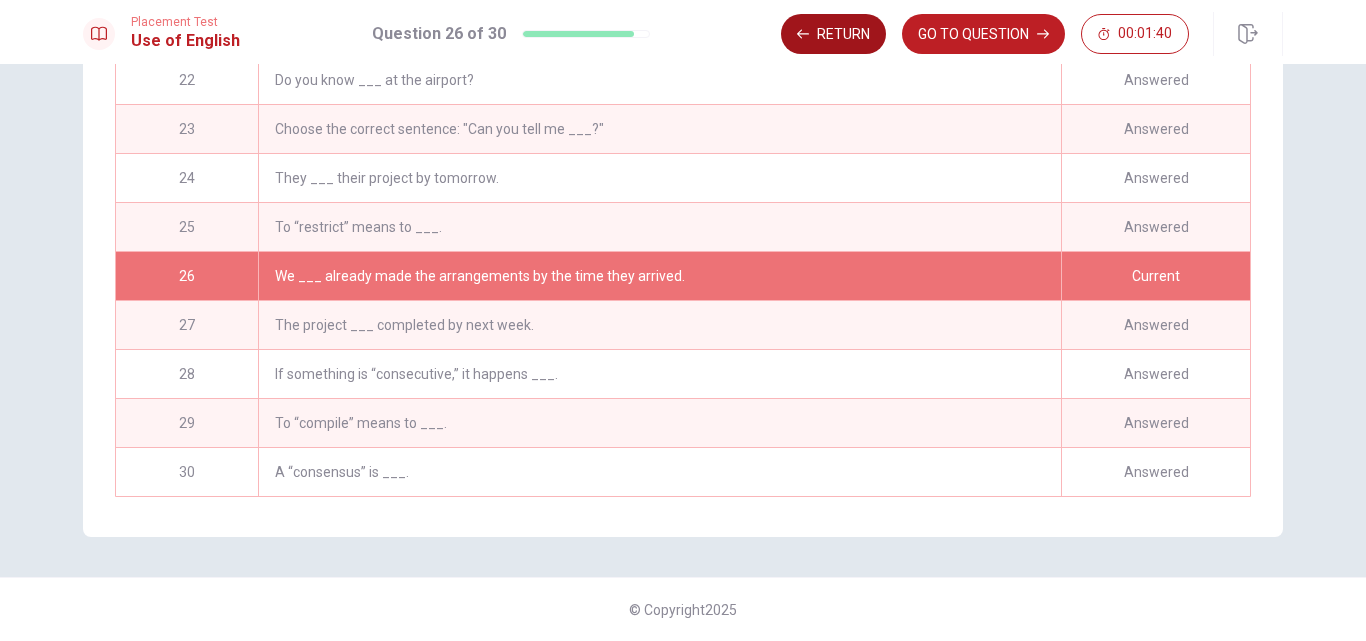 click on "Return" at bounding box center (833, 34) 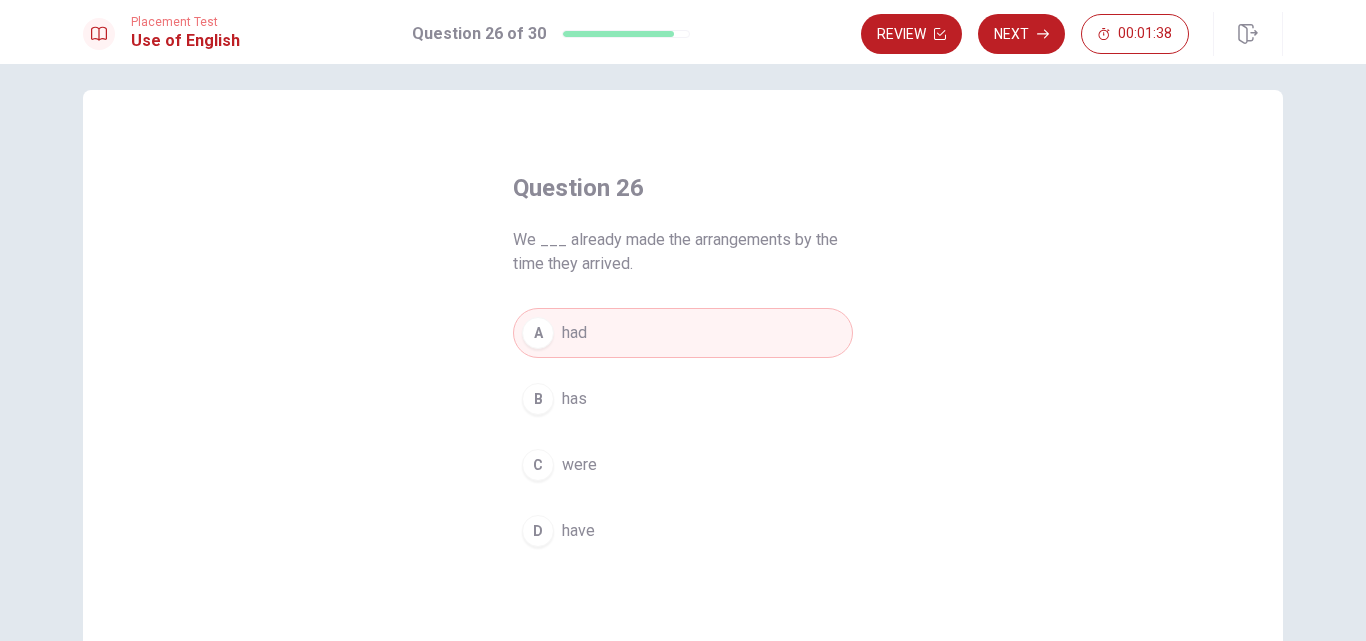 scroll, scrollTop: 0, scrollLeft: 0, axis: both 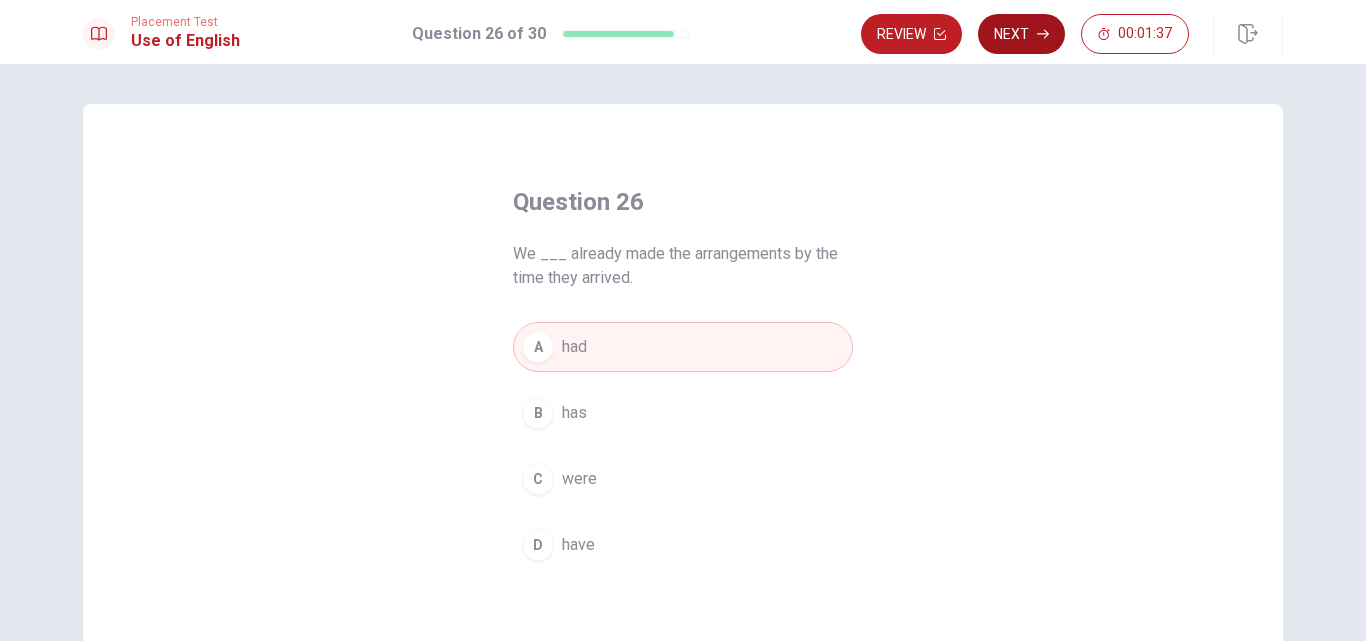 click on "Next" at bounding box center (1021, 34) 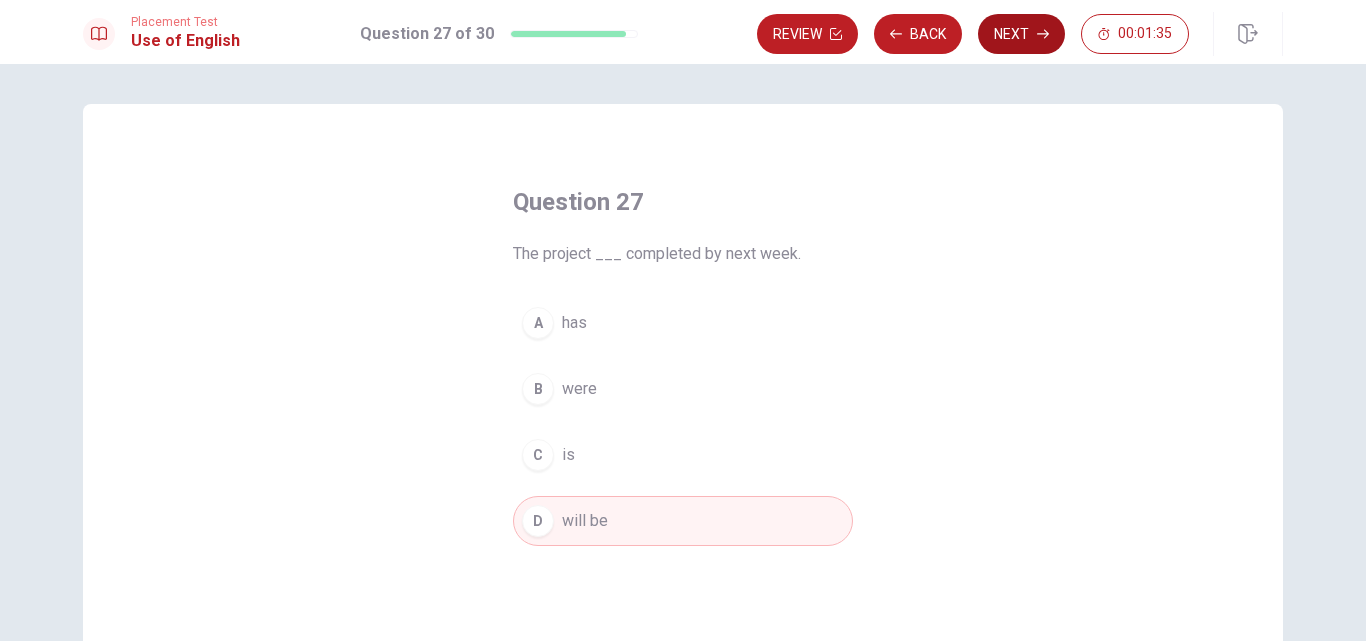 click on "Next" at bounding box center (1021, 34) 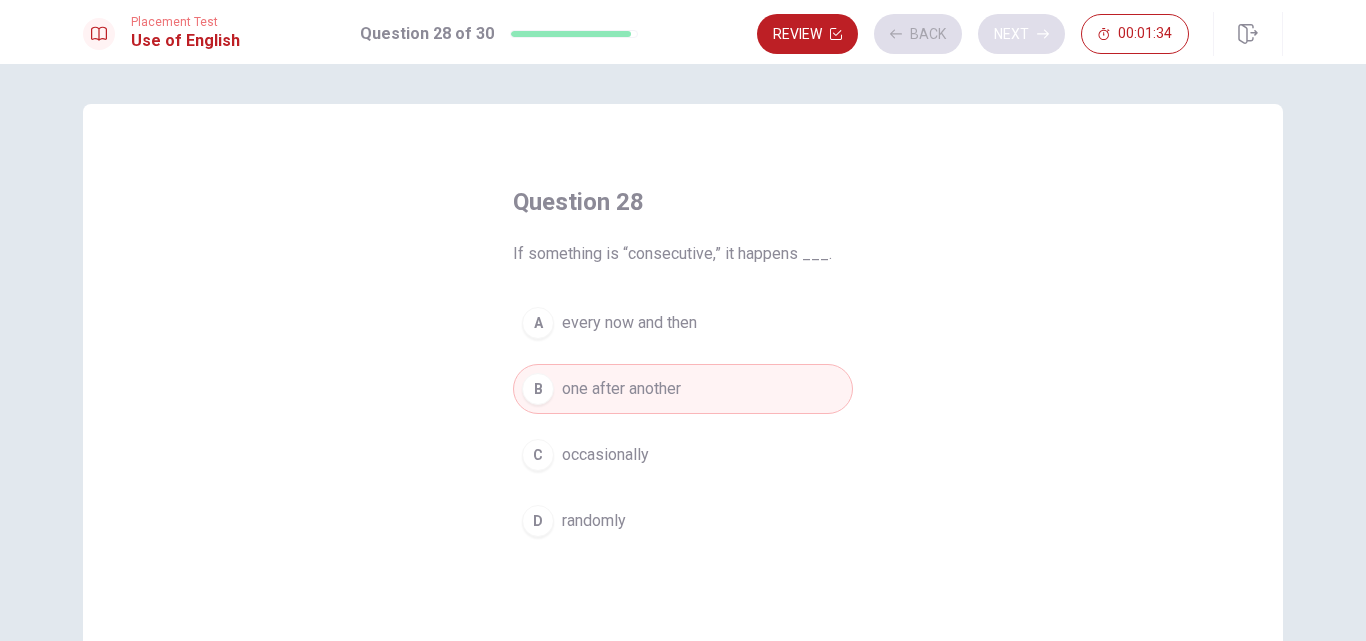 click on "Review Back Next 00:01:34" at bounding box center [973, 34] 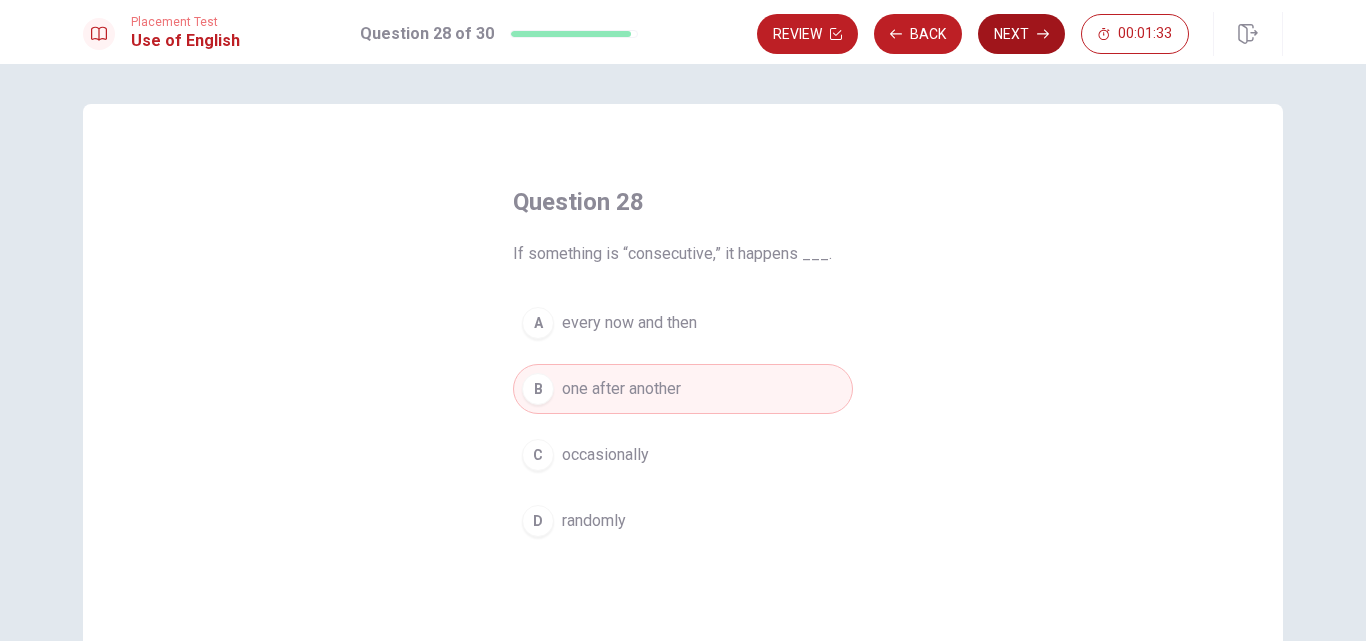 click on "Next" at bounding box center (1021, 34) 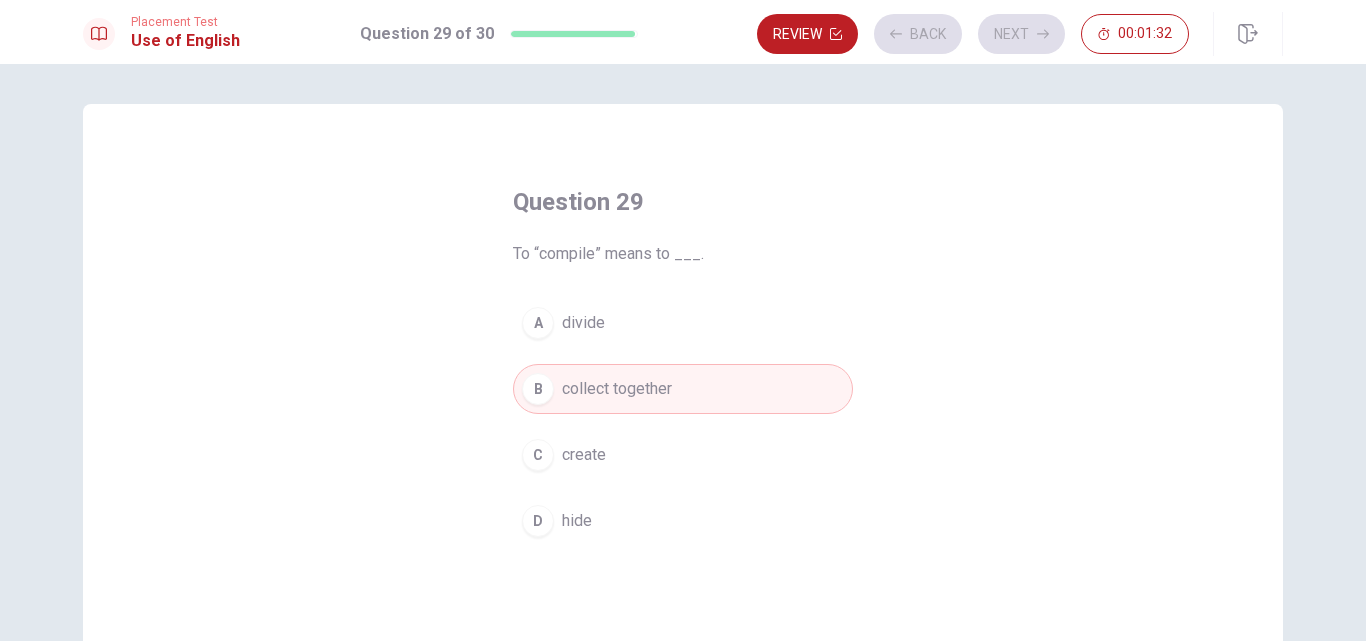 click on "Review Back Next 00:01:32" at bounding box center [973, 34] 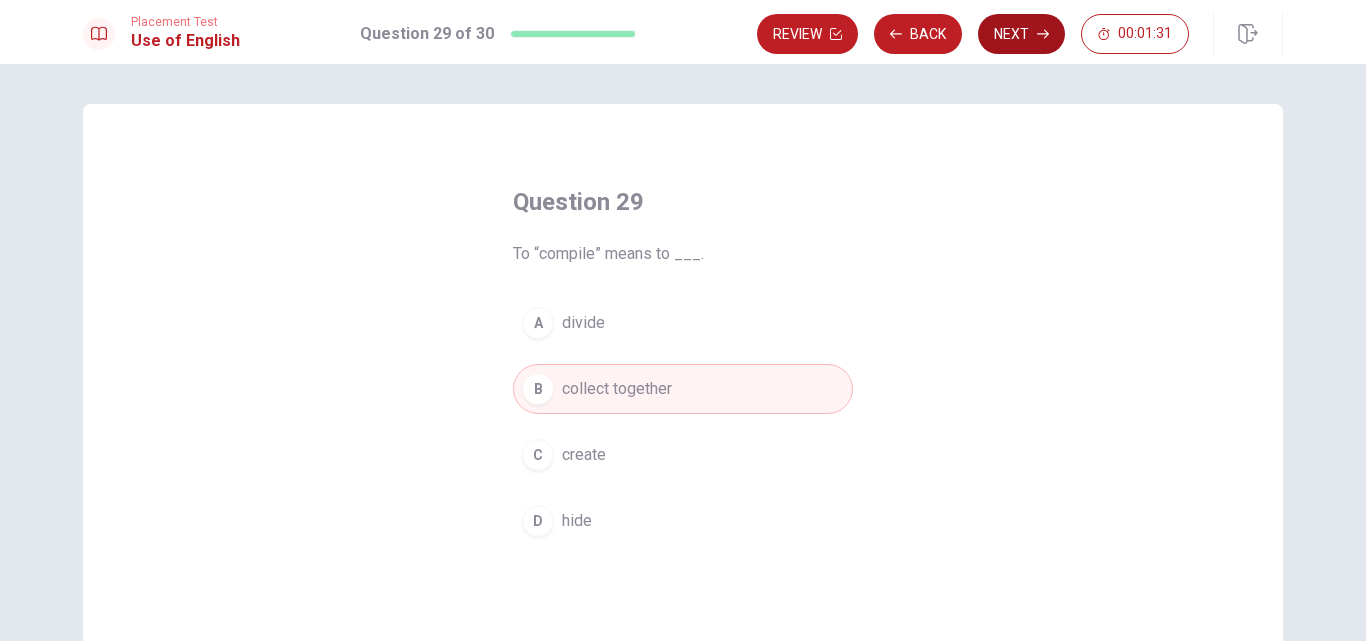 click on "Next" at bounding box center (1021, 34) 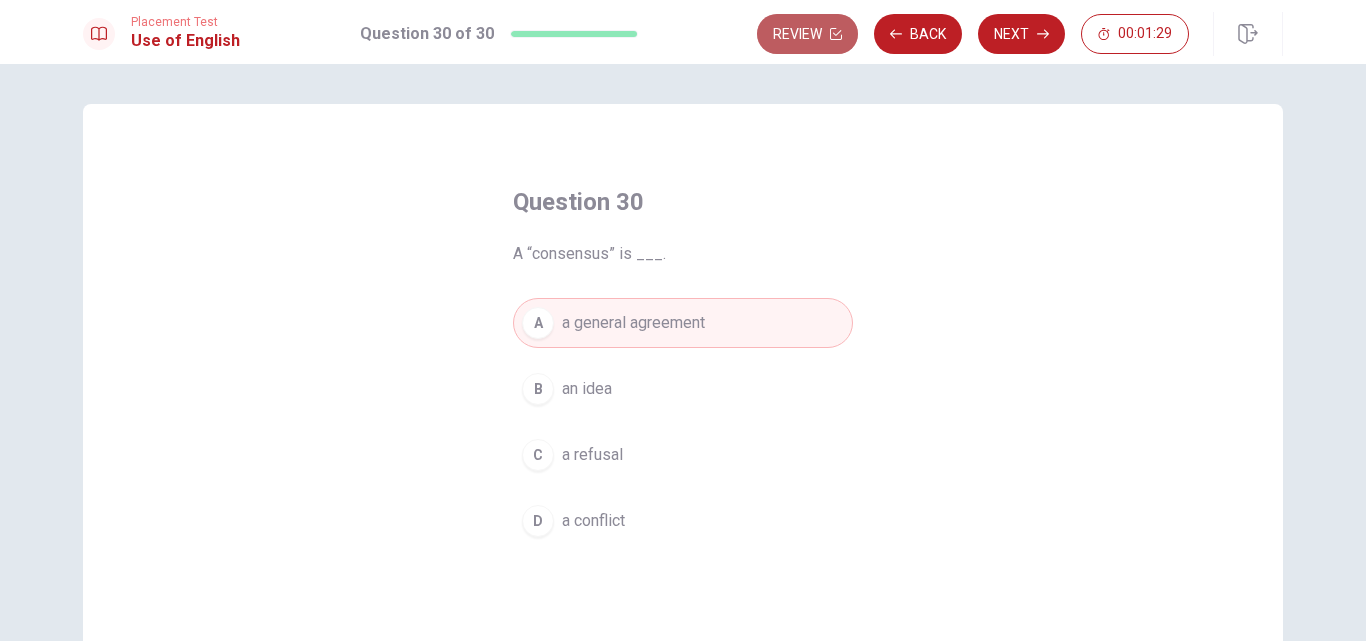 click on "Review" at bounding box center [807, 34] 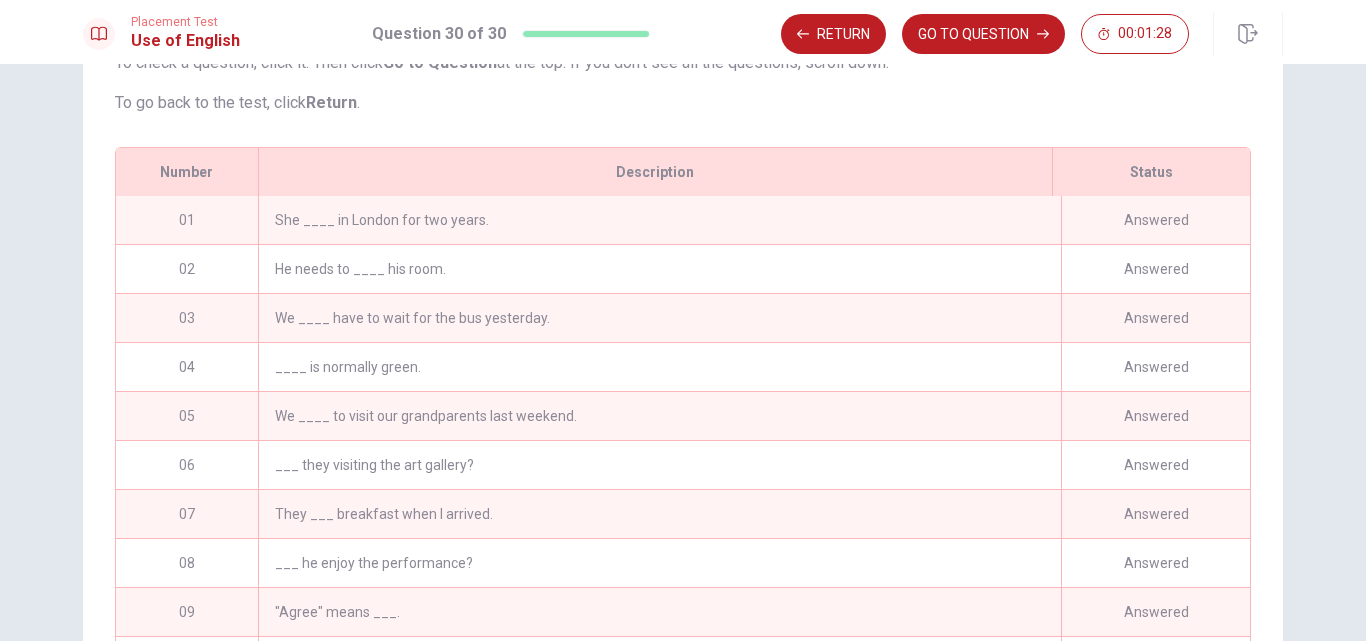 scroll, scrollTop: 369, scrollLeft: 0, axis: vertical 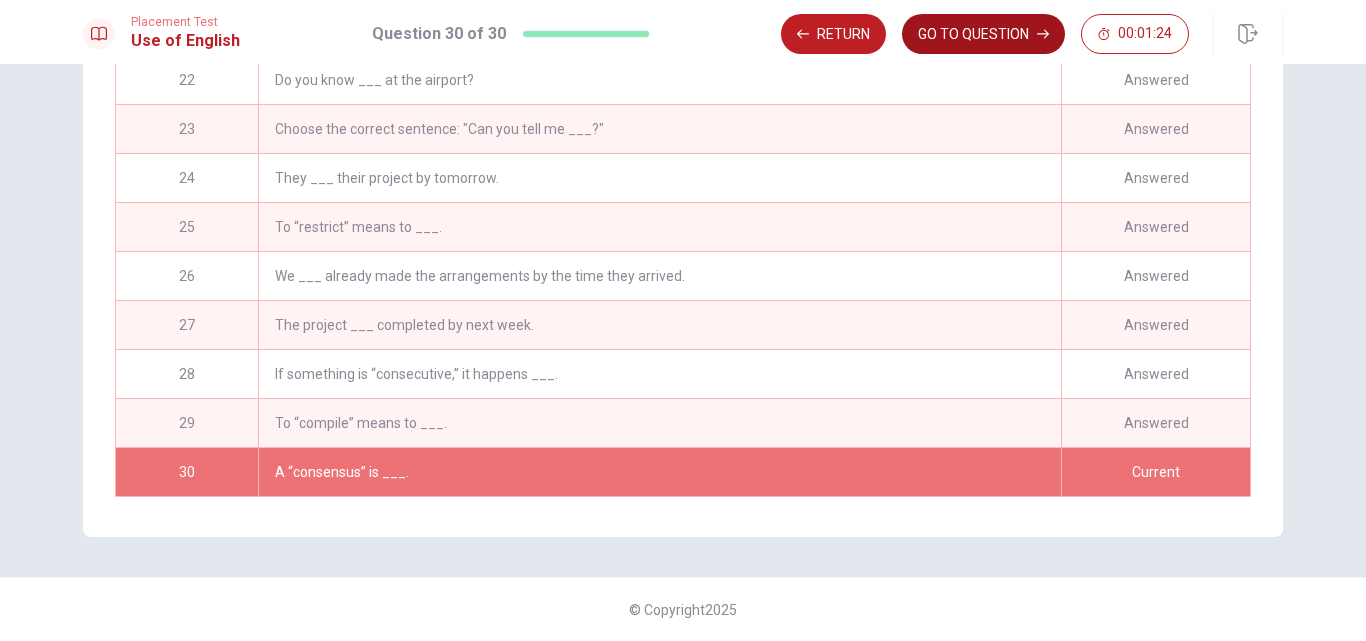 click on "GO TO QUESTION" at bounding box center (983, 34) 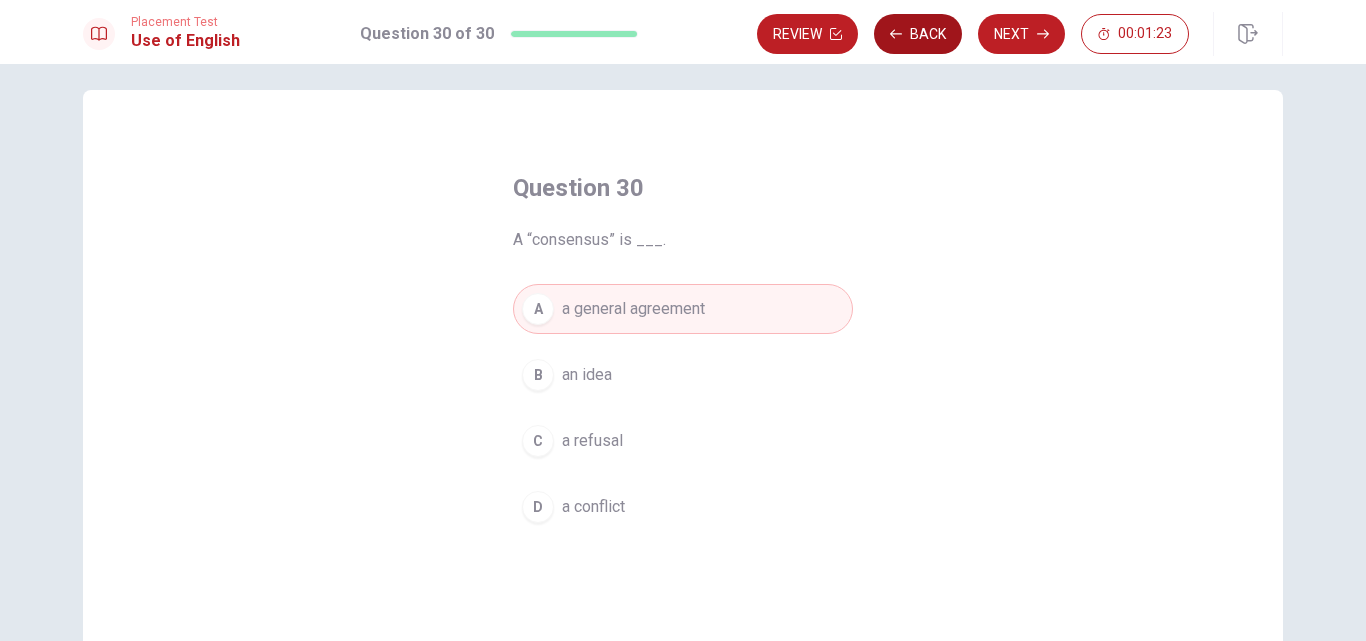 scroll, scrollTop: 0, scrollLeft: 0, axis: both 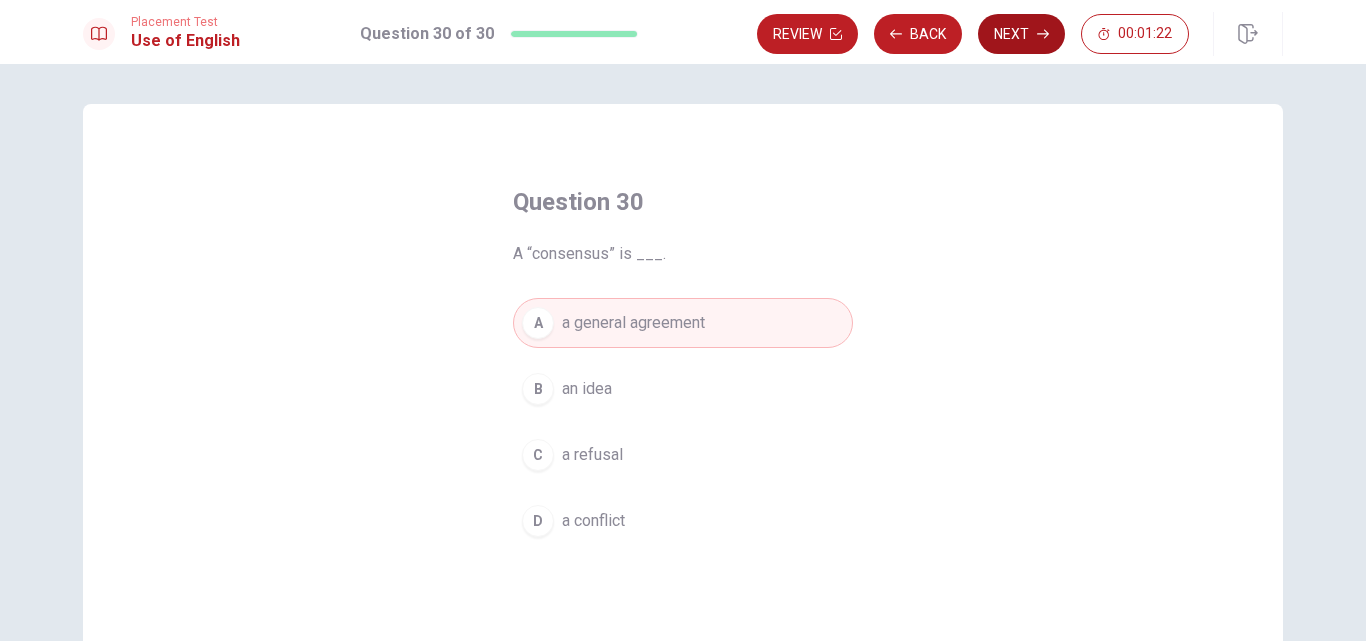click on "Next" at bounding box center (1021, 34) 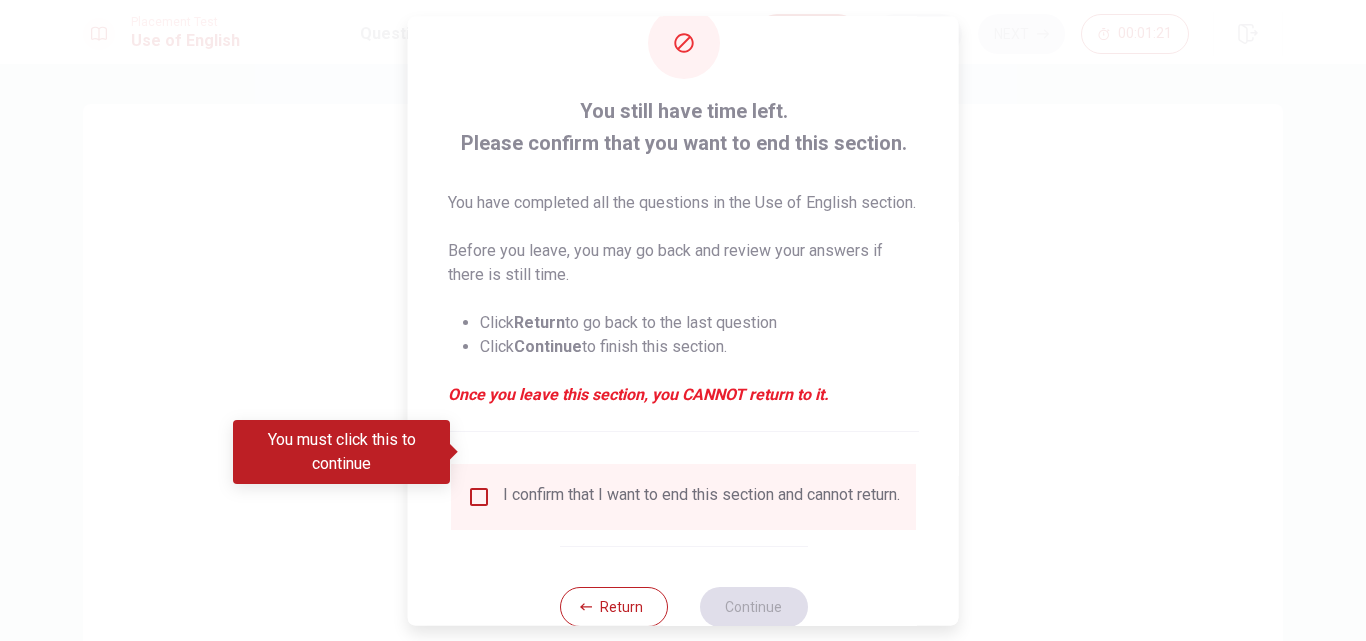 scroll, scrollTop: 129, scrollLeft: 0, axis: vertical 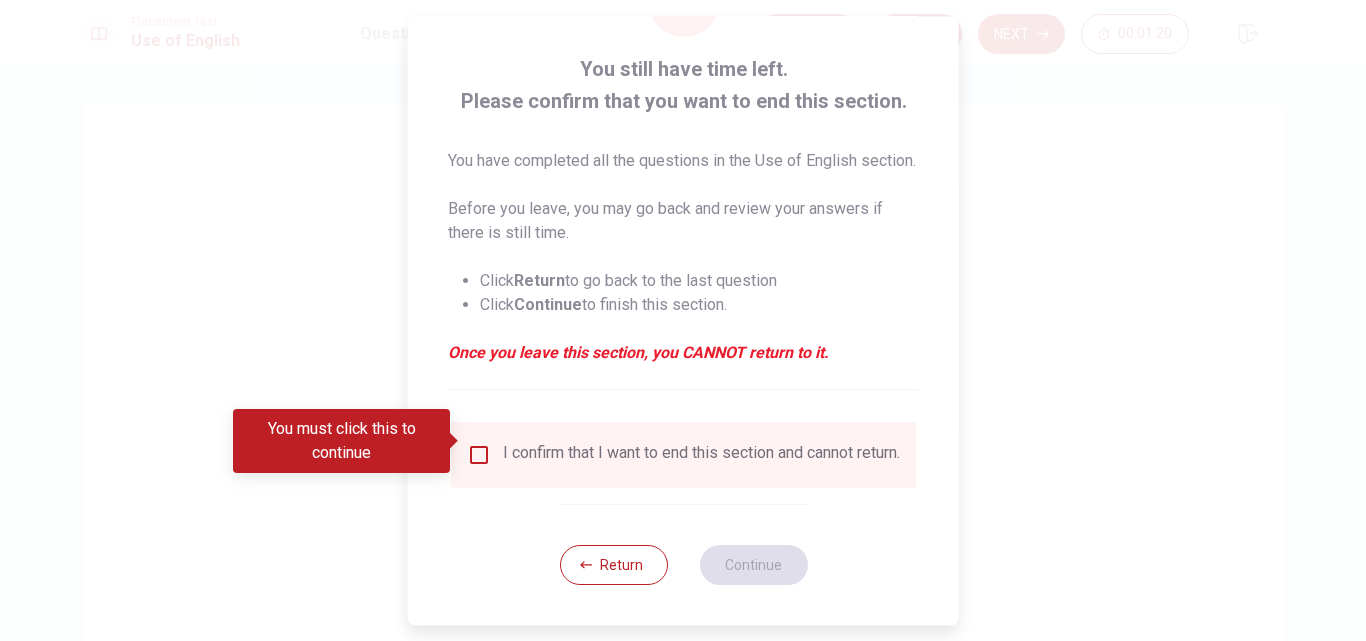 click on "I confirm that I want to end this section and cannot return." at bounding box center [701, 455] 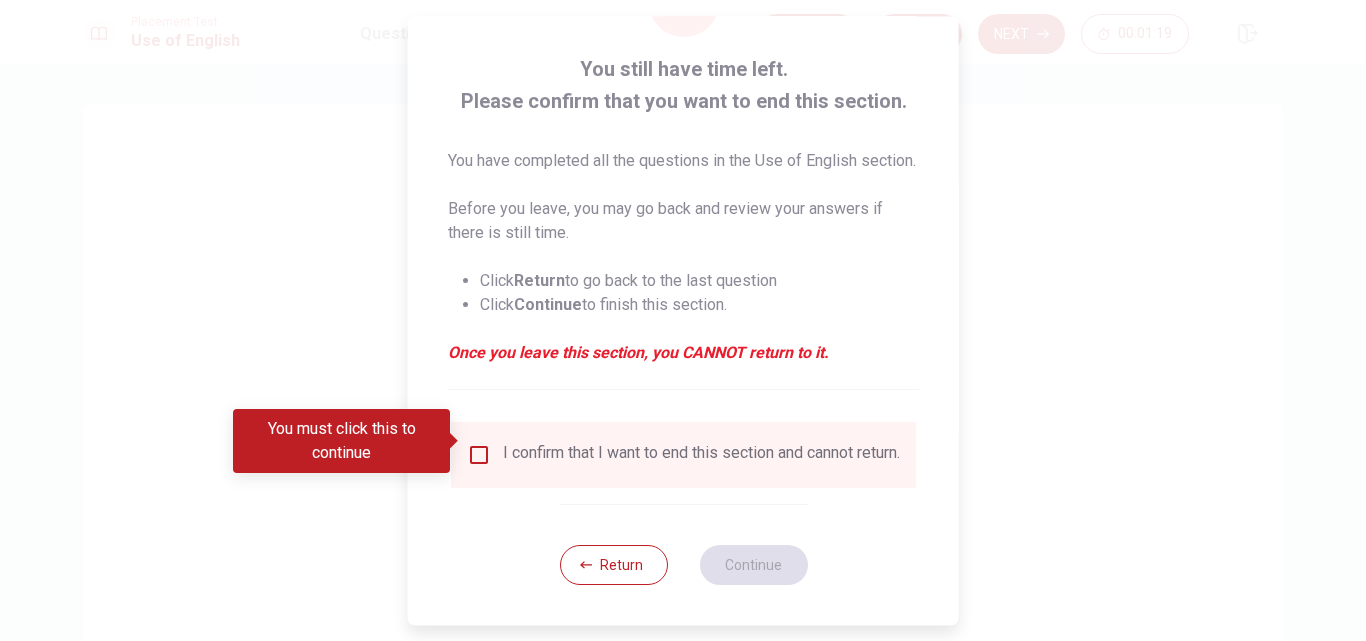 click at bounding box center [479, 455] 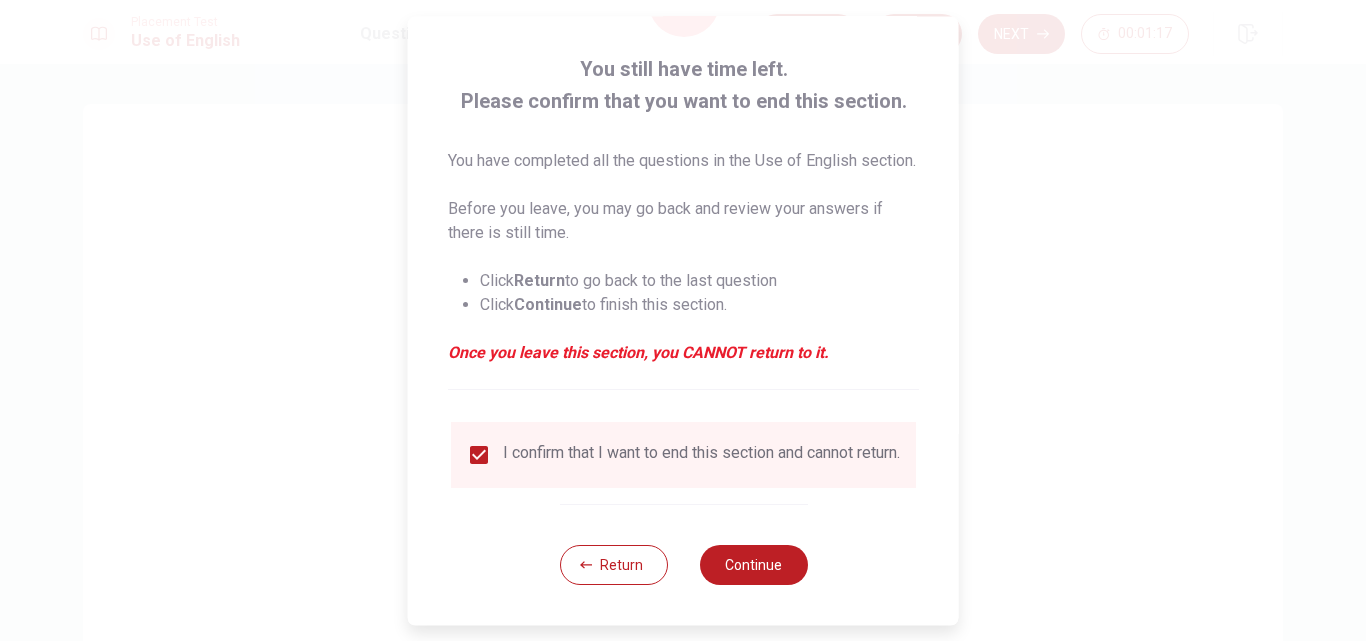 scroll, scrollTop: 129, scrollLeft: 0, axis: vertical 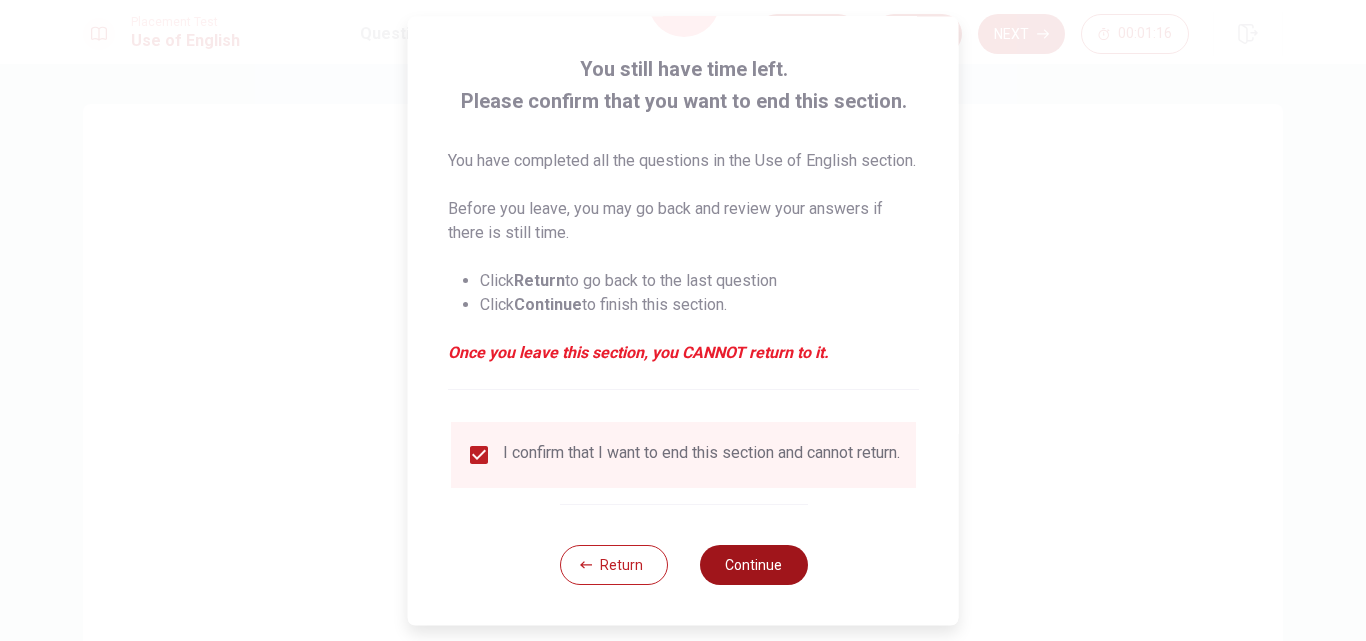 click on "Continue" at bounding box center [753, 565] 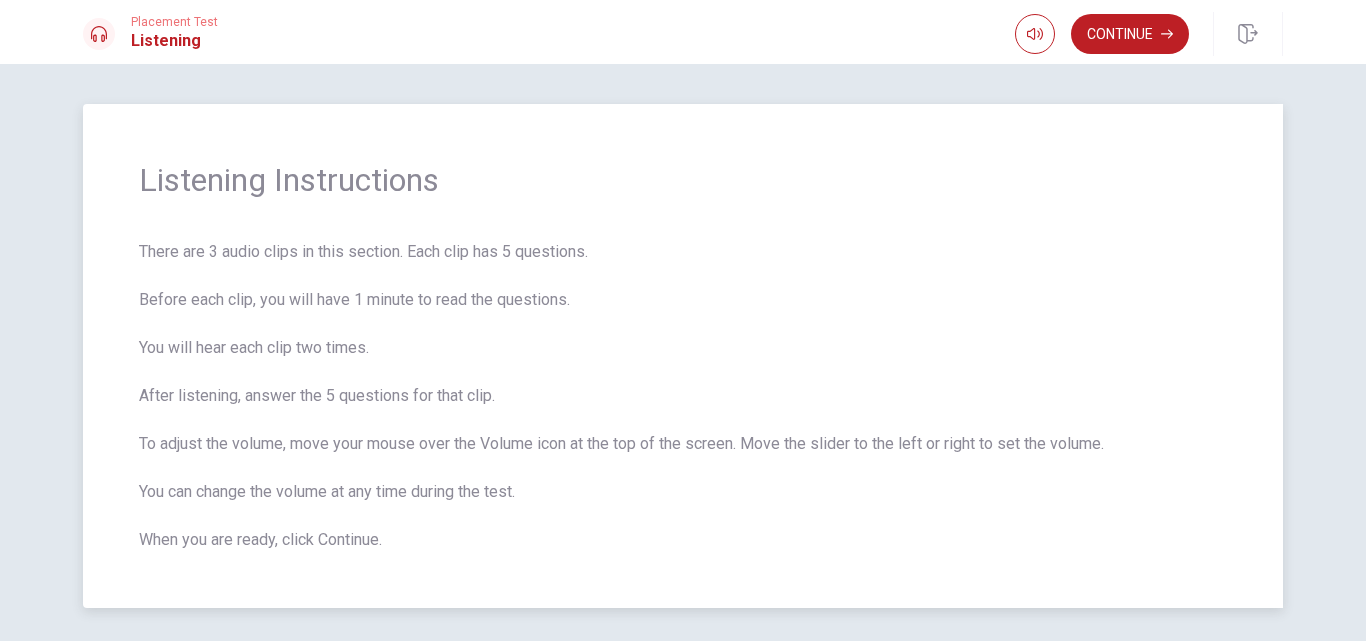 scroll, scrollTop: 71, scrollLeft: 0, axis: vertical 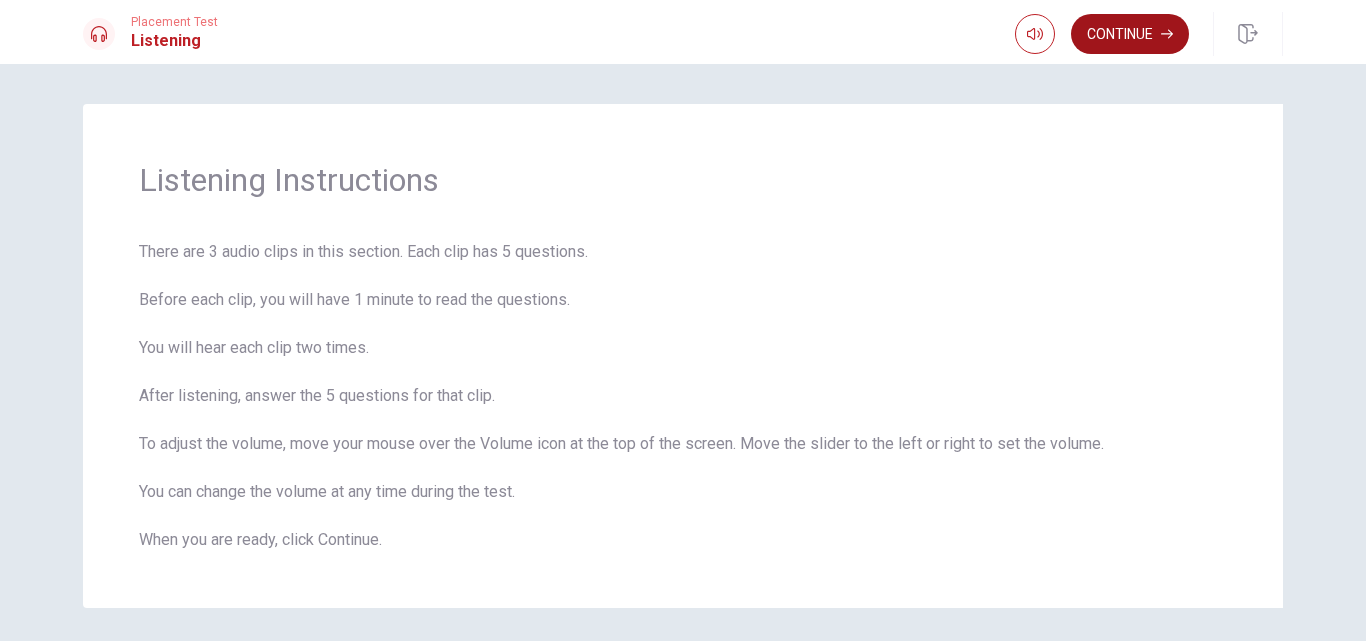 click on "Continue" at bounding box center (1130, 34) 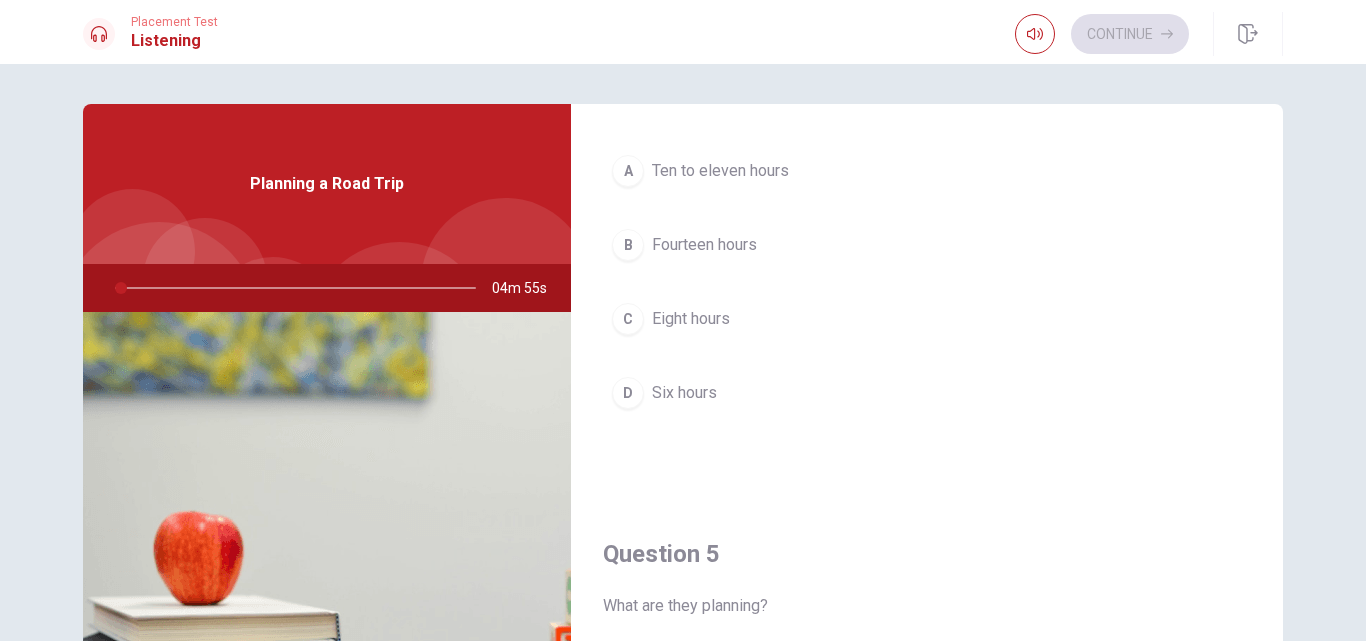scroll, scrollTop: 1865, scrollLeft: 0, axis: vertical 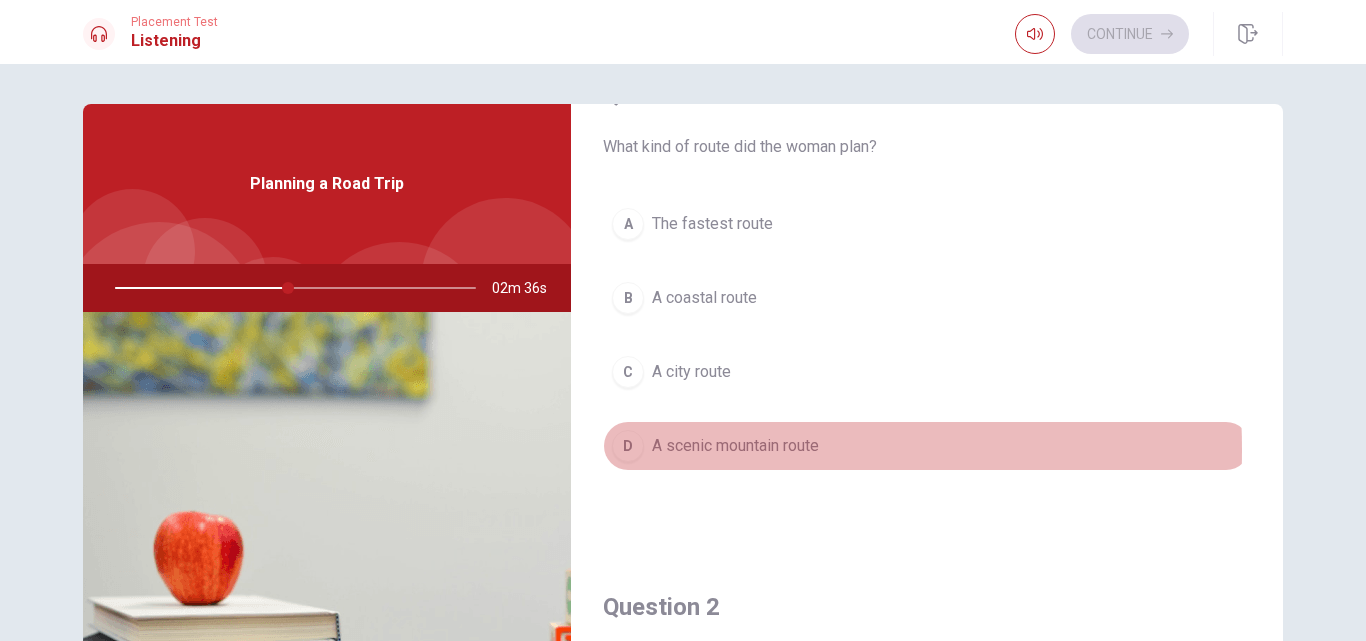 click on "D" at bounding box center (628, 446) 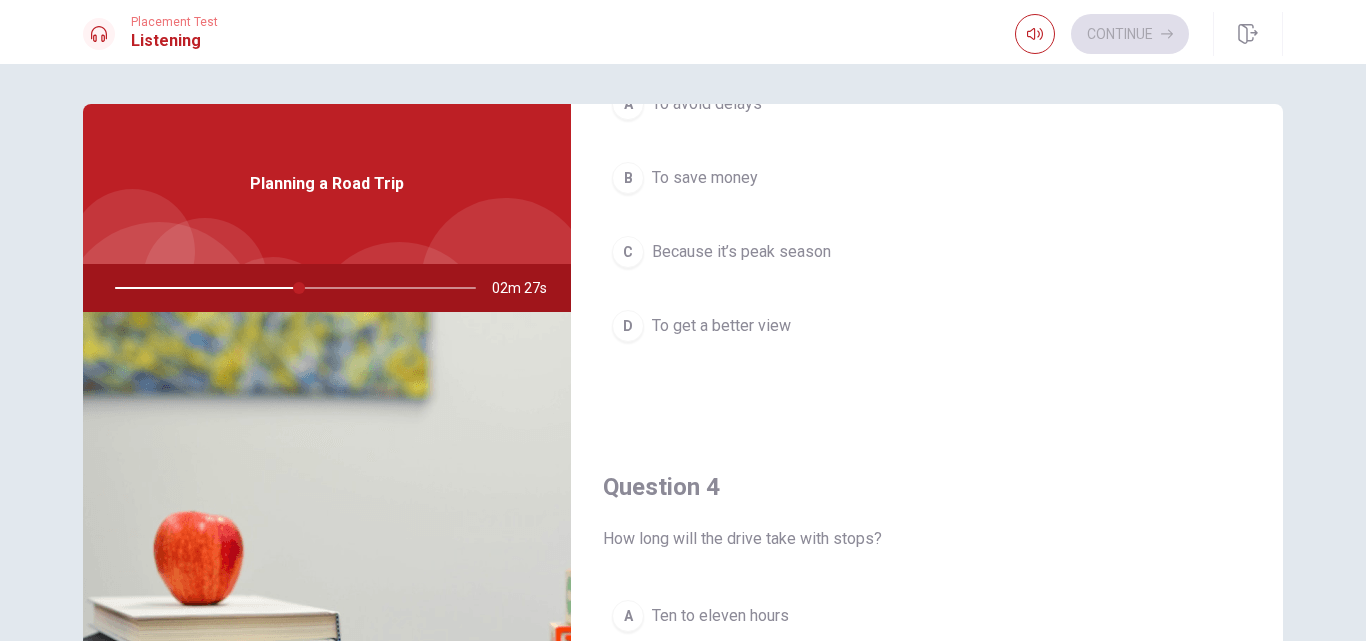 scroll, scrollTop: 1265, scrollLeft: 0, axis: vertical 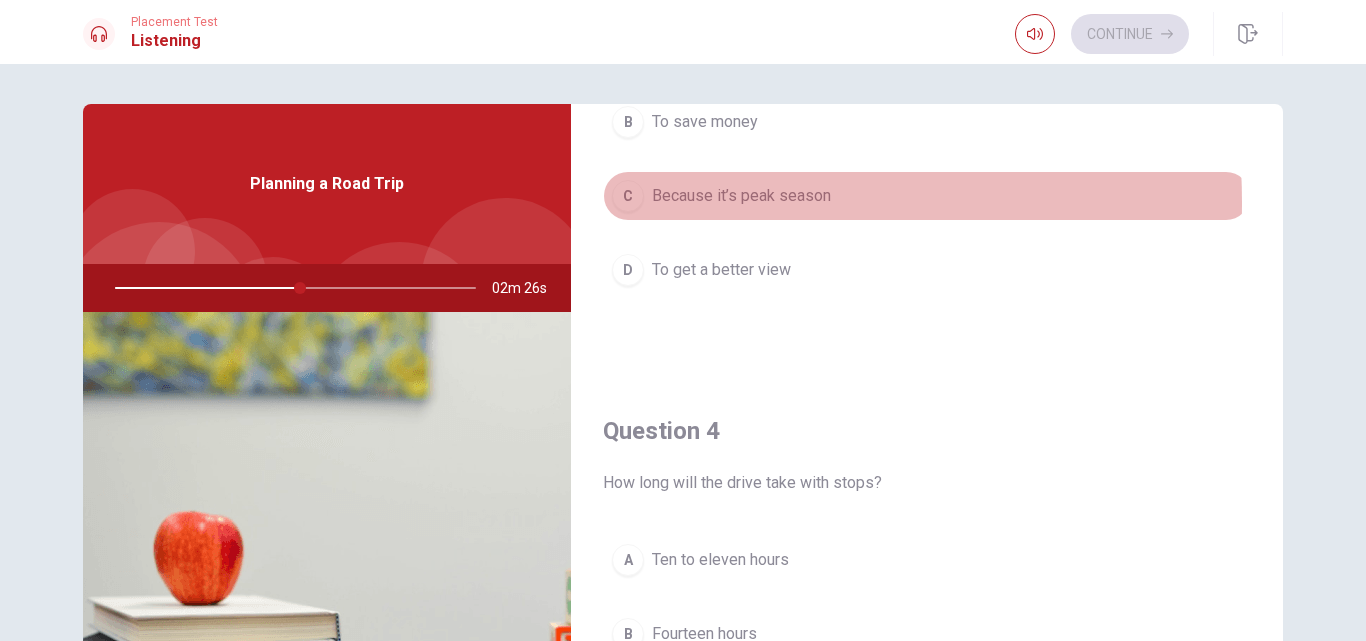 click on "C" at bounding box center [628, 196] 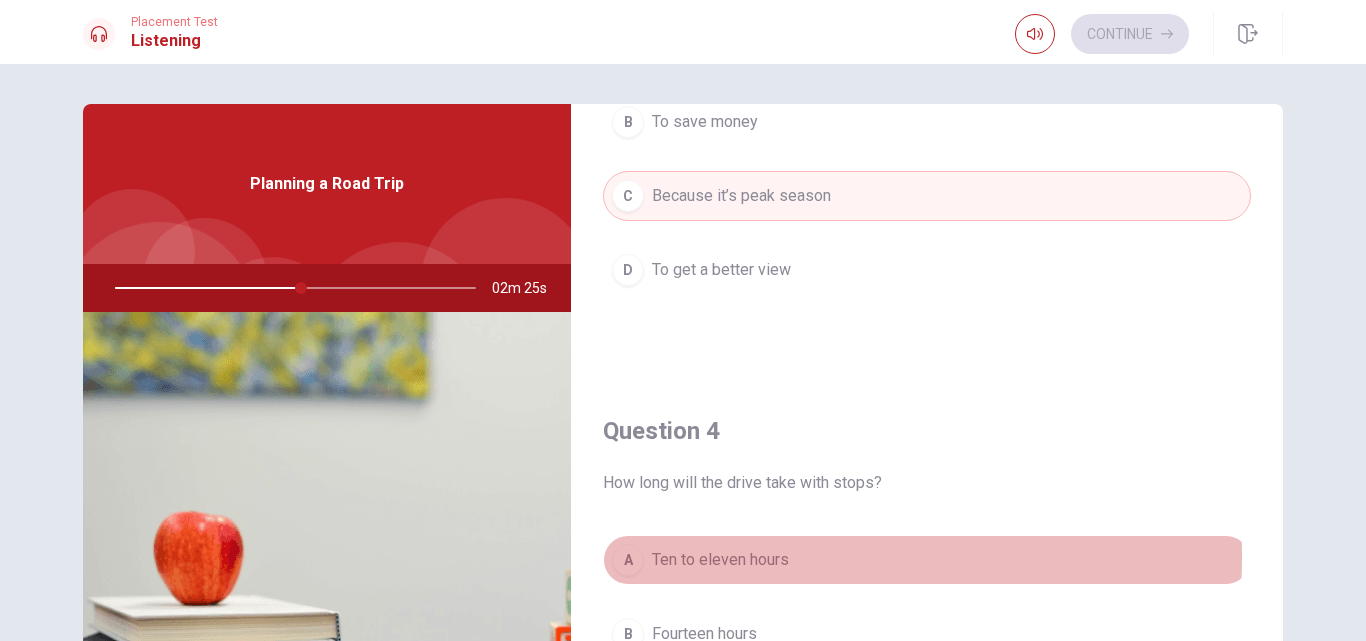 click on "A" at bounding box center [628, 560] 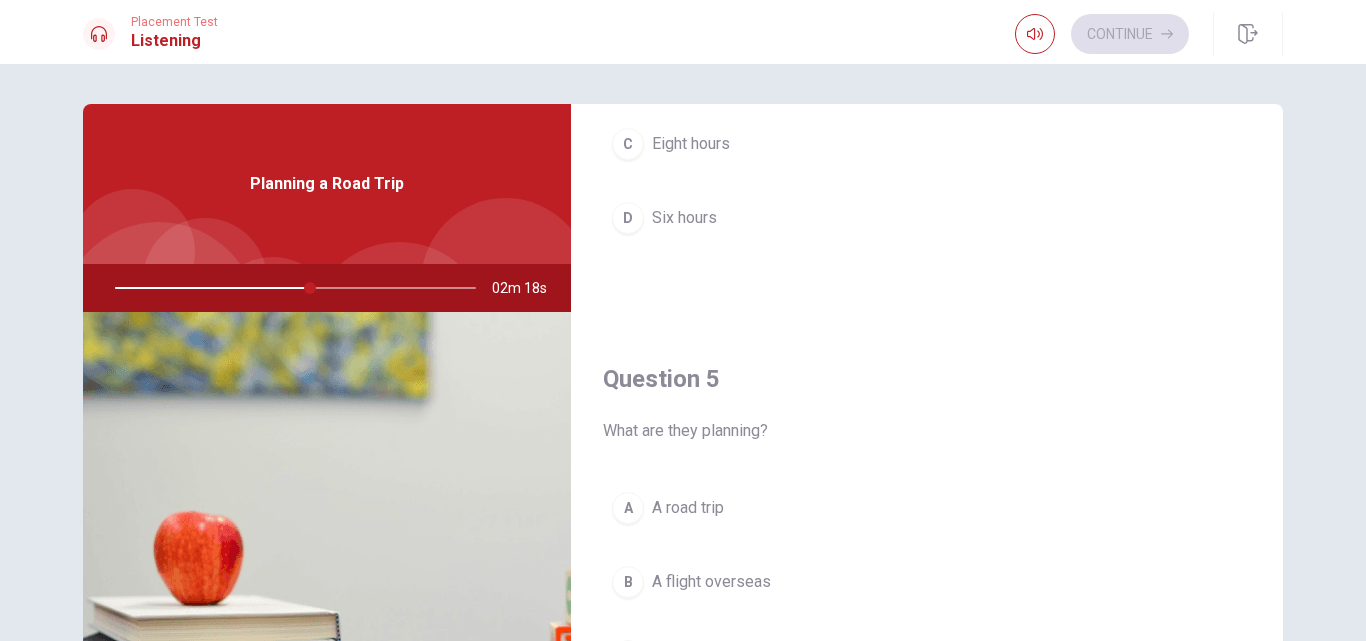 scroll, scrollTop: 1865, scrollLeft: 0, axis: vertical 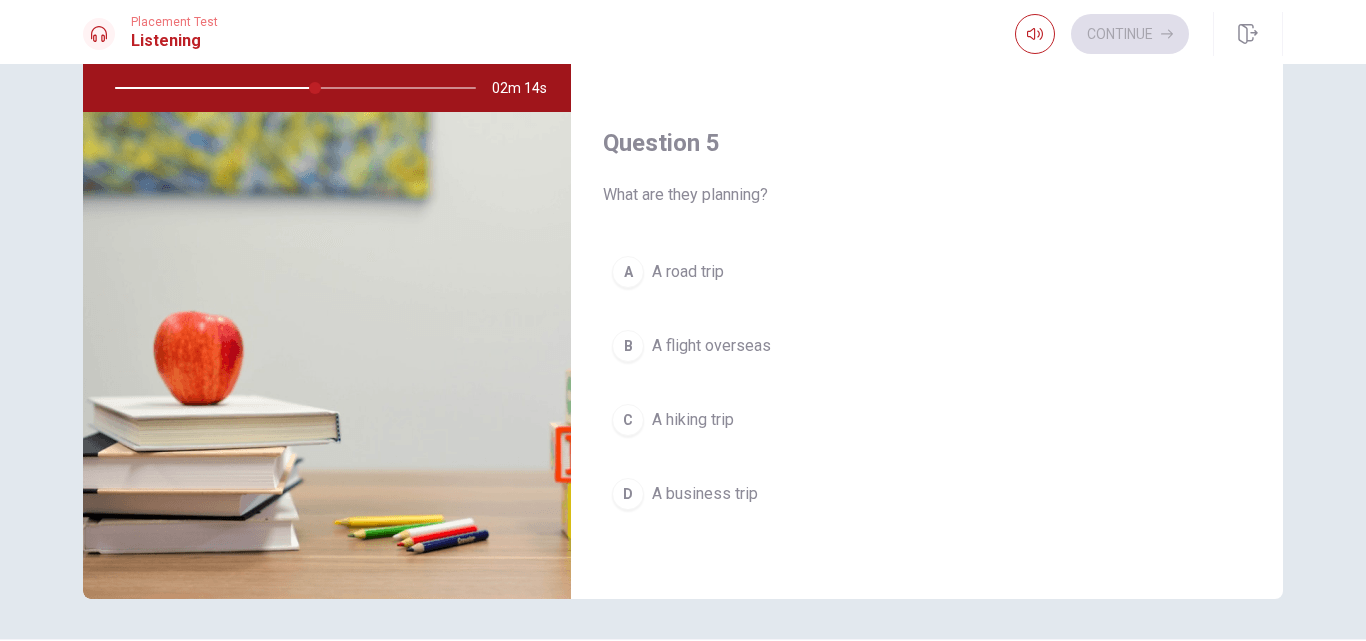 click on "A road trip" at bounding box center [688, 272] 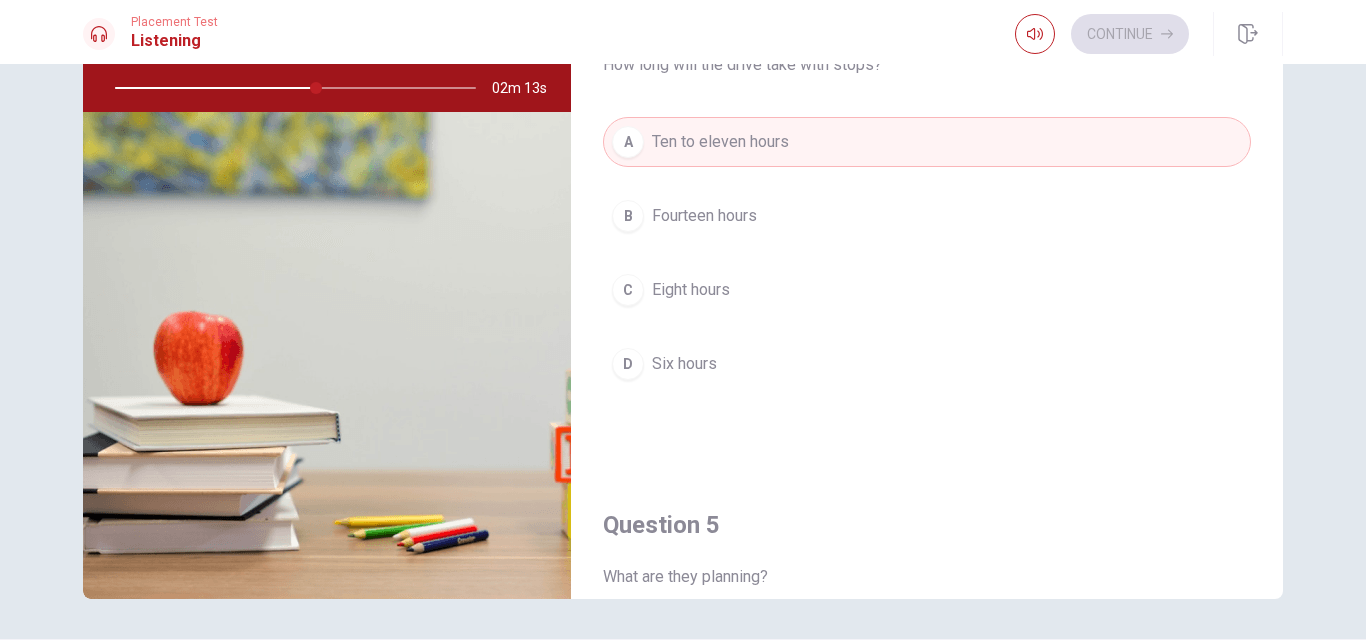 scroll, scrollTop: 1365, scrollLeft: 0, axis: vertical 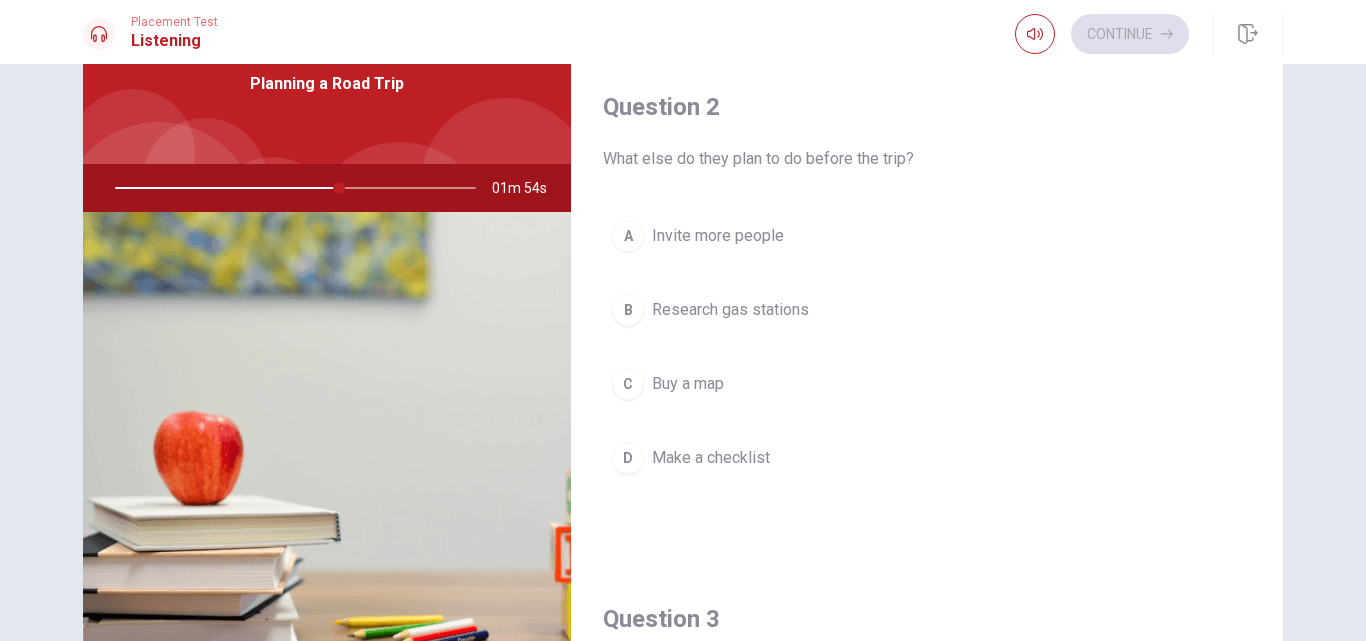 click on "D" at bounding box center (628, 458) 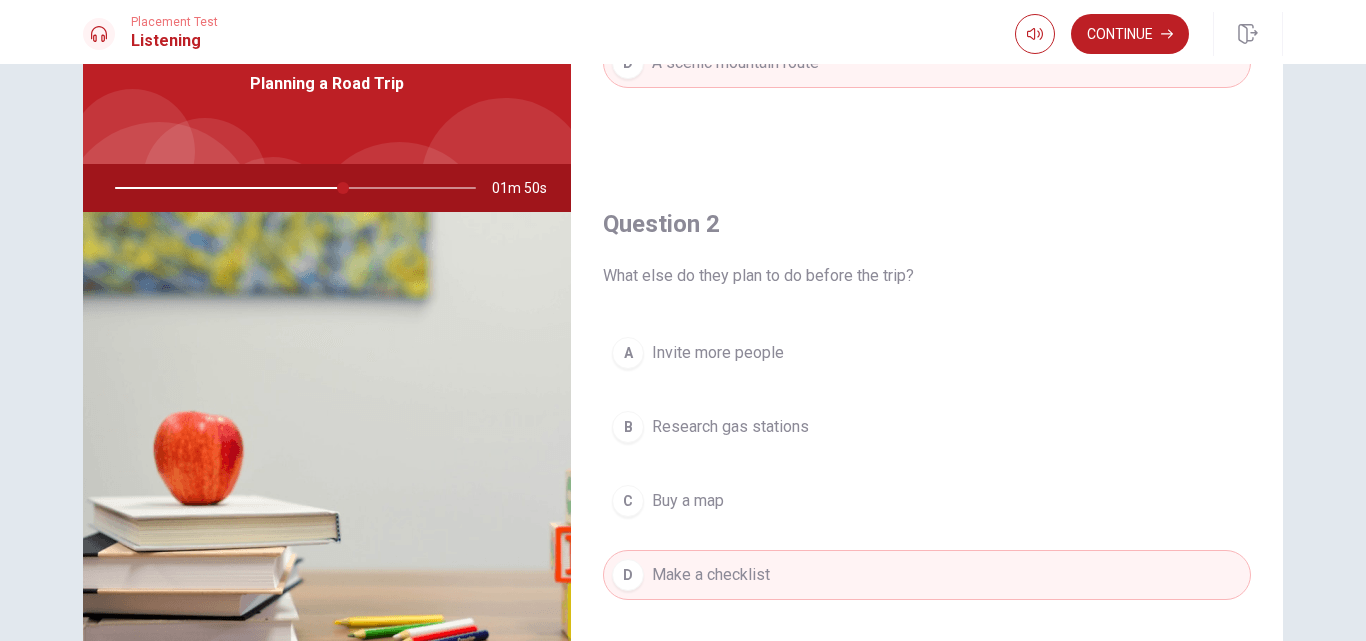 scroll, scrollTop: 0, scrollLeft: 0, axis: both 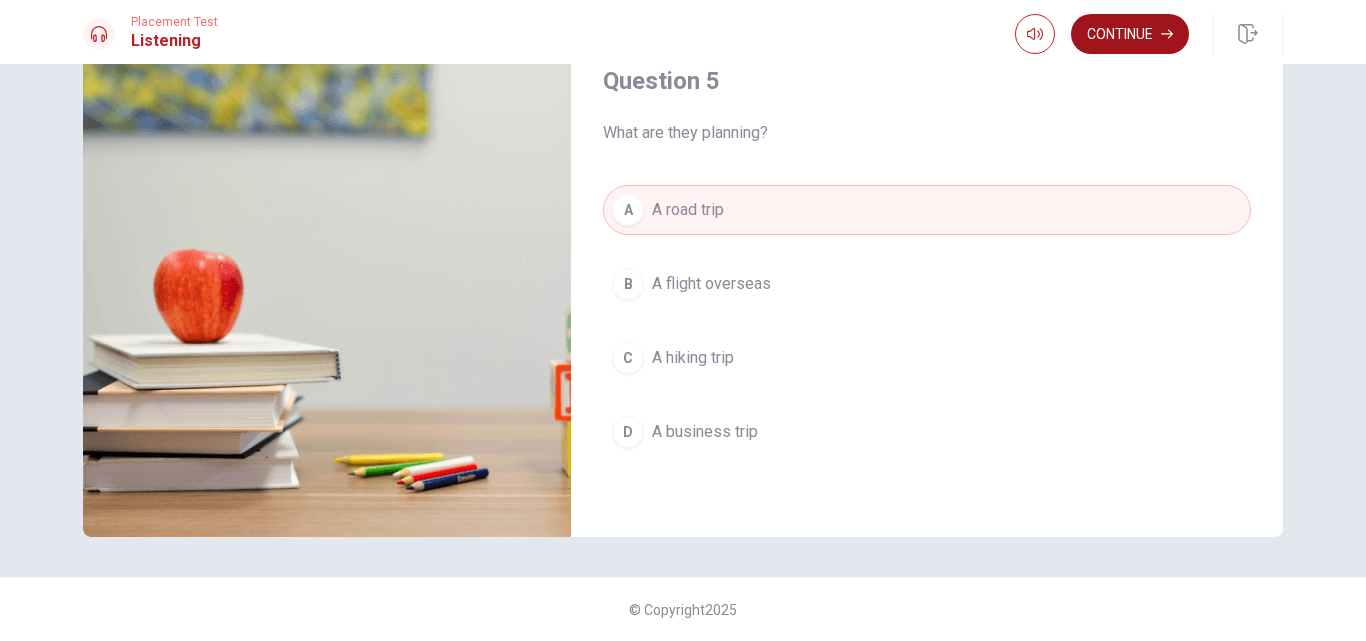 click on "Continue" at bounding box center (1130, 34) 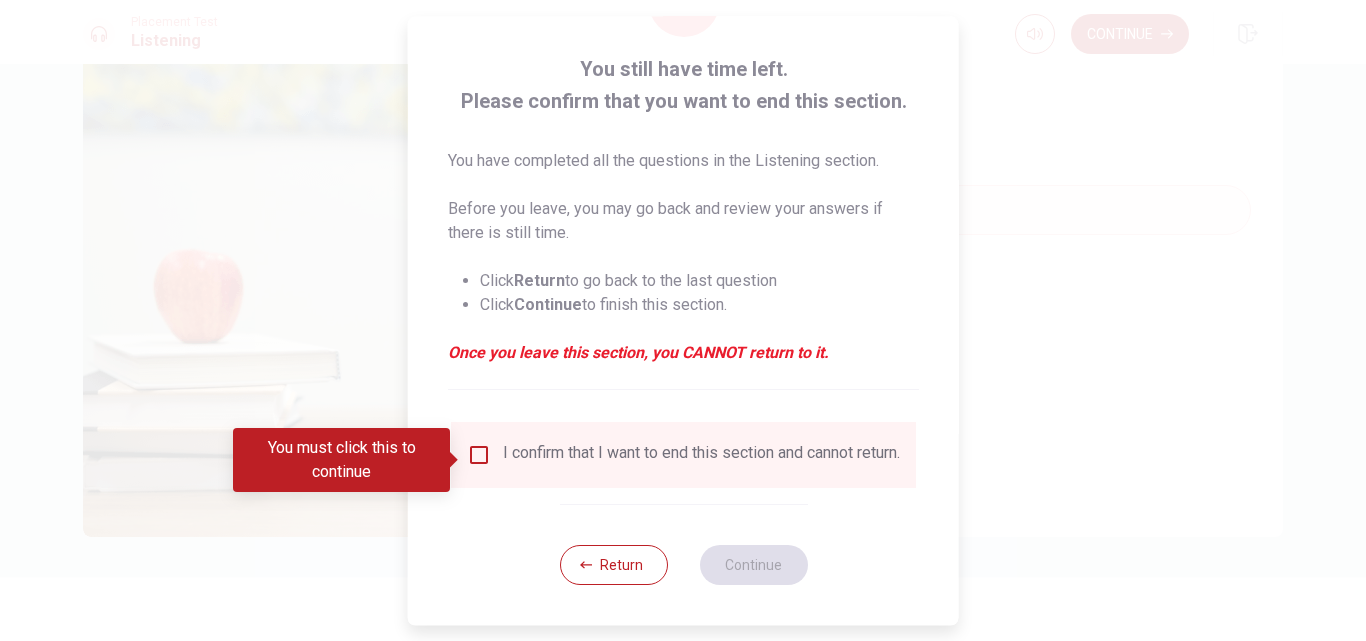 scroll, scrollTop: 105, scrollLeft: 0, axis: vertical 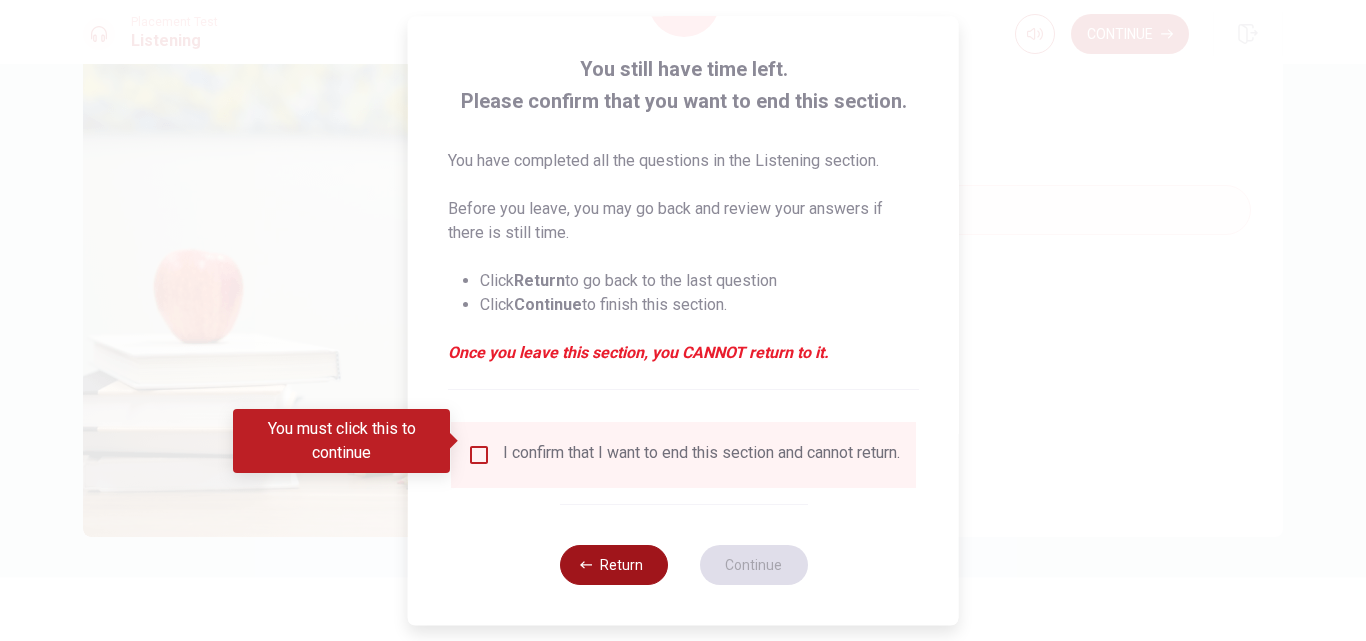 click on "Return" at bounding box center [613, 565] 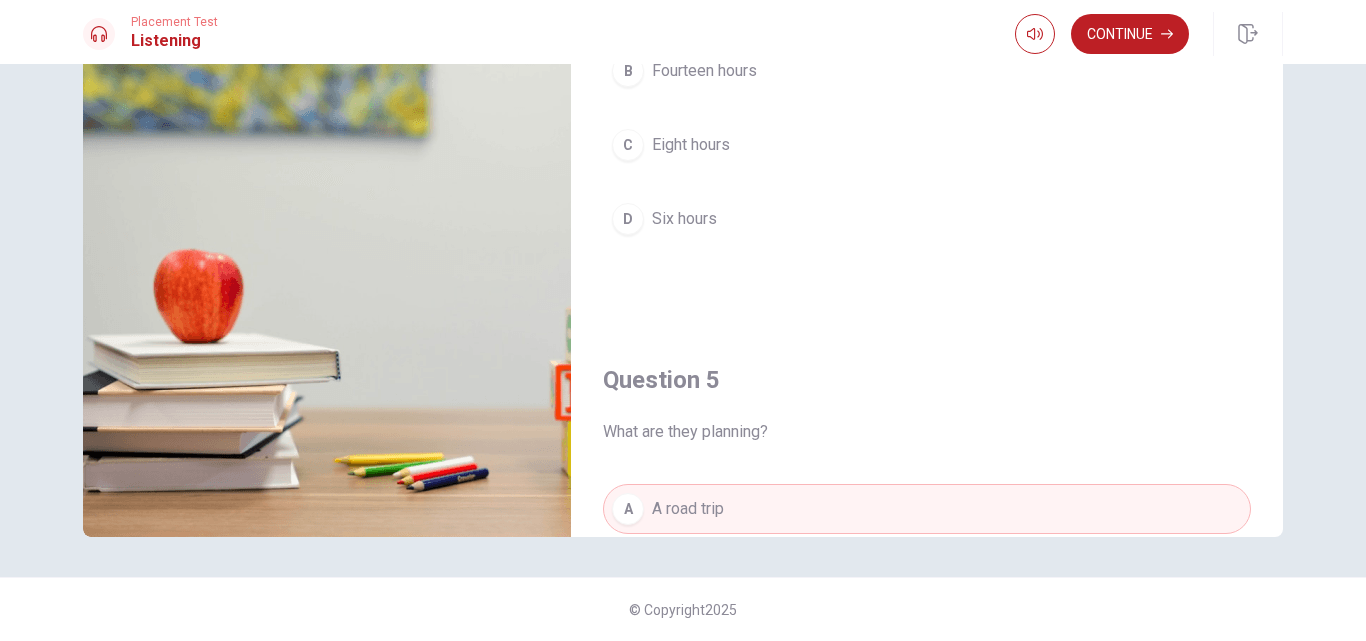 scroll, scrollTop: 1565, scrollLeft: 0, axis: vertical 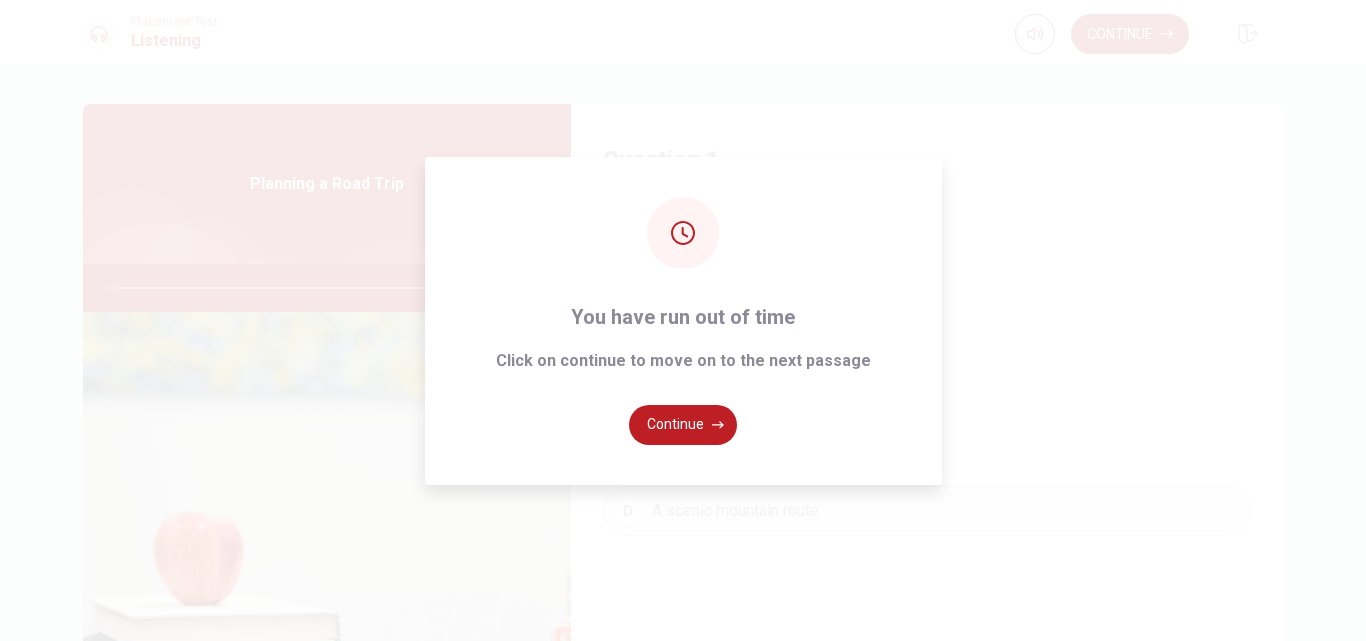type on "0" 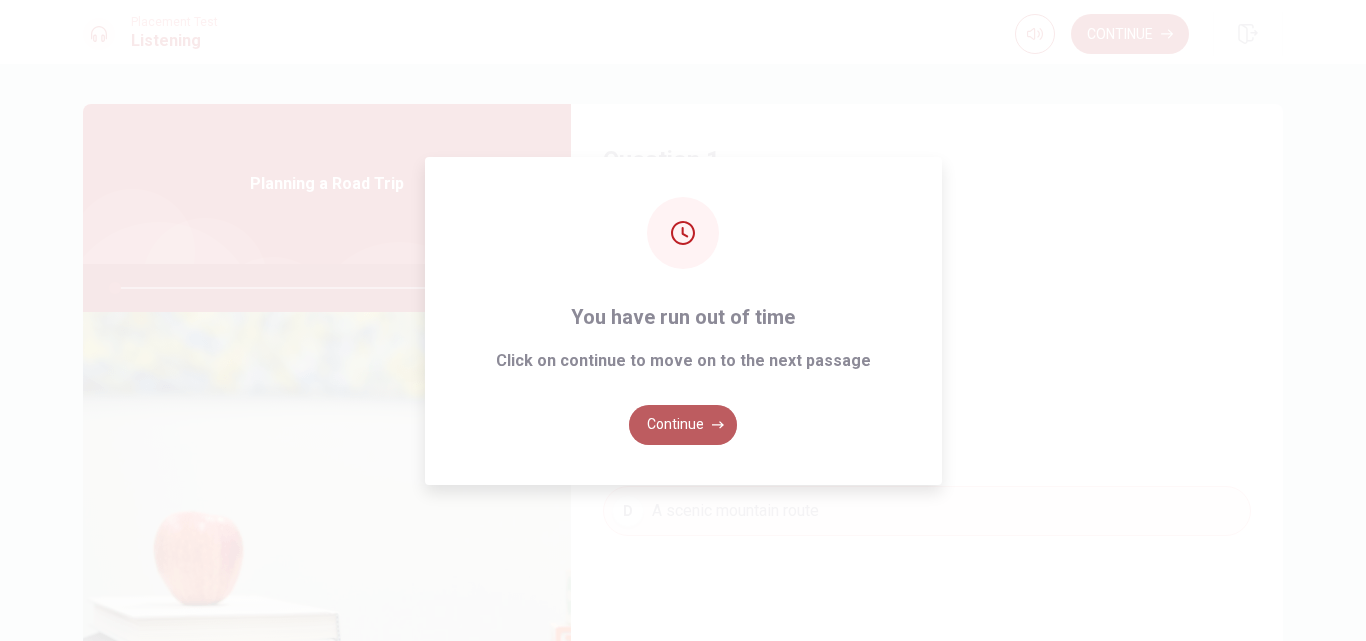 click on "Continue" at bounding box center (683, 425) 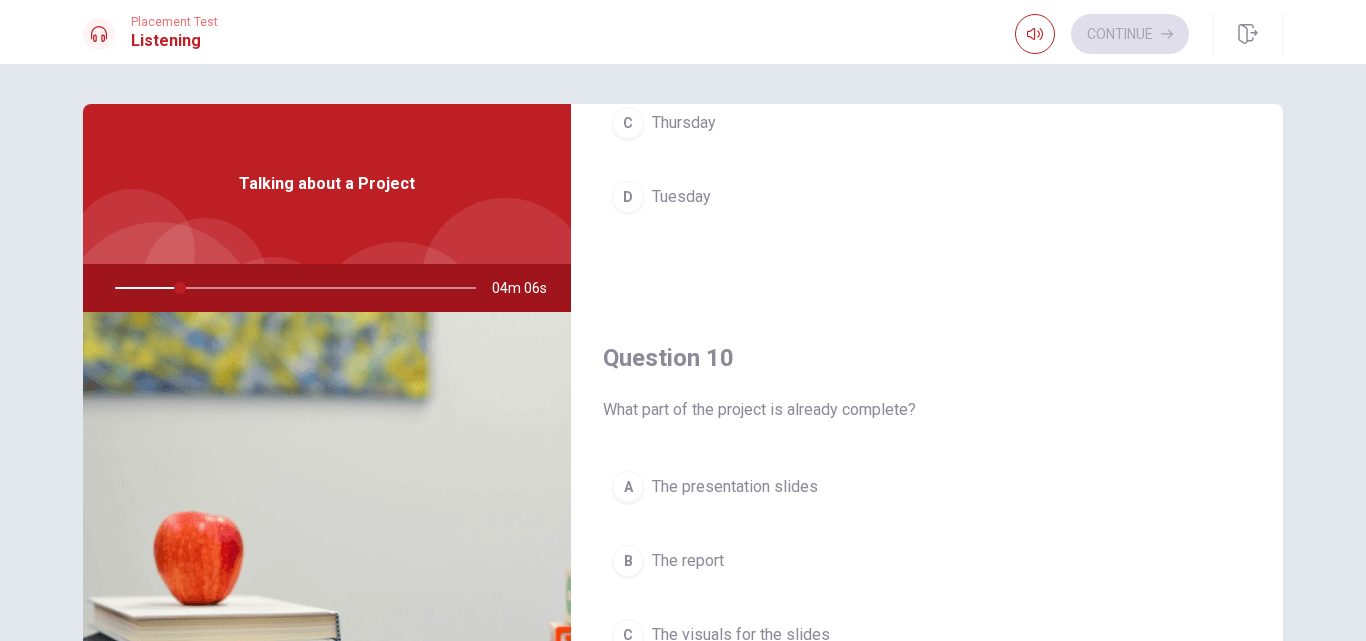 scroll, scrollTop: 1865, scrollLeft: 0, axis: vertical 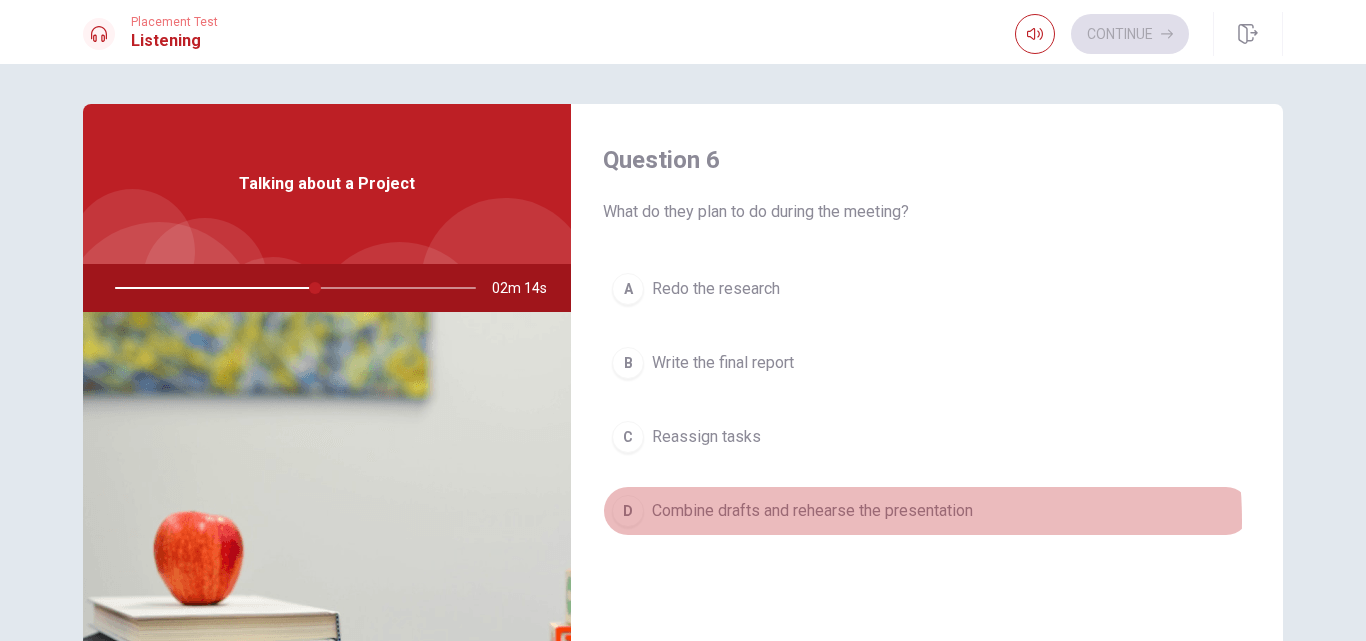 click on "Combine drafts and rehearse the presentation" at bounding box center (812, 511) 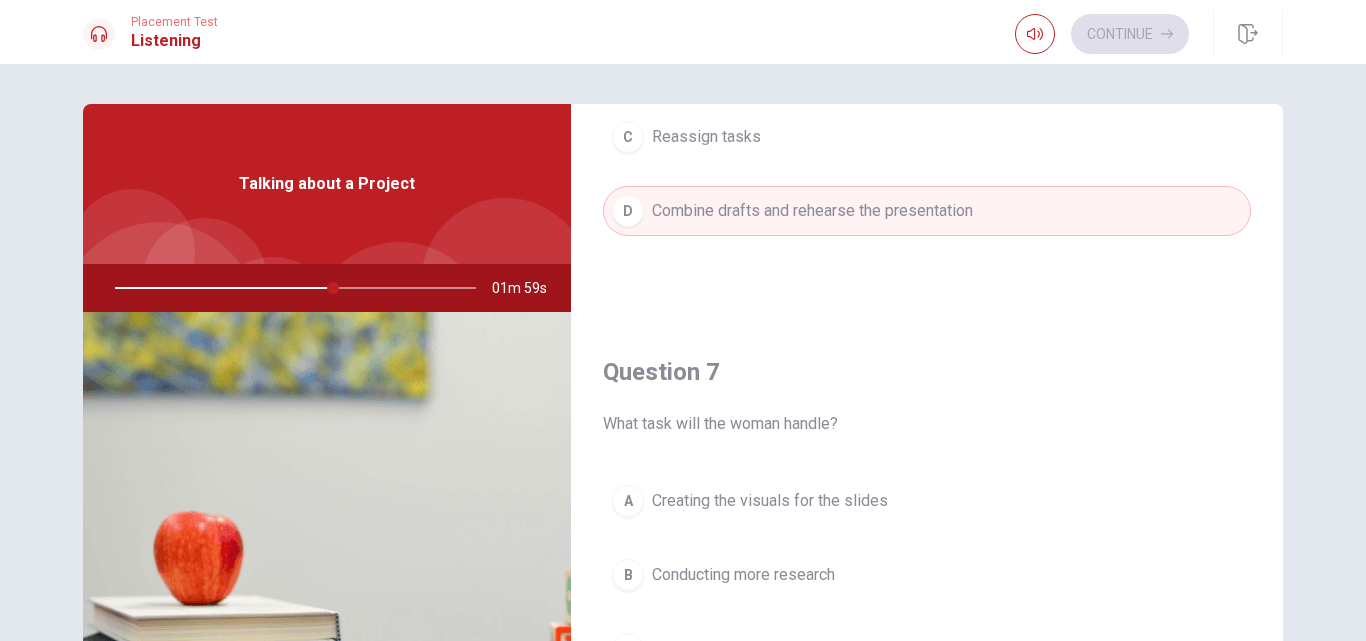 scroll, scrollTop: 500, scrollLeft: 0, axis: vertical 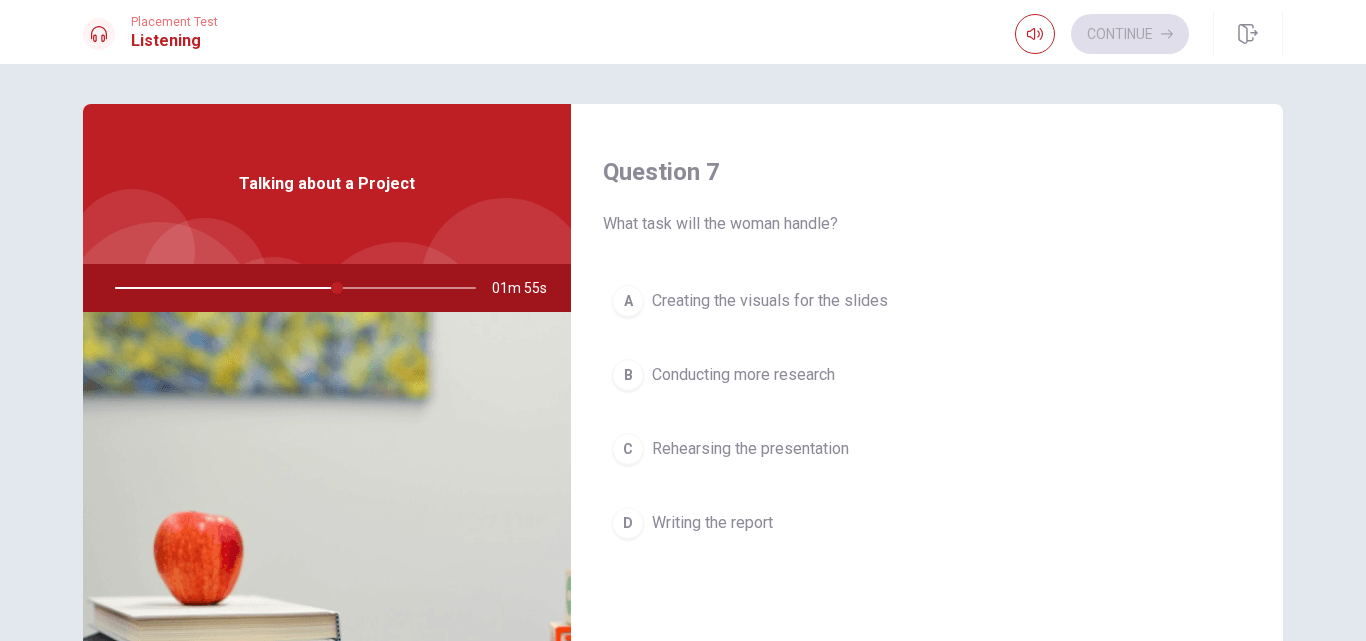 click on "Creating the visuals for the slides" at bounding box center (770, 301) 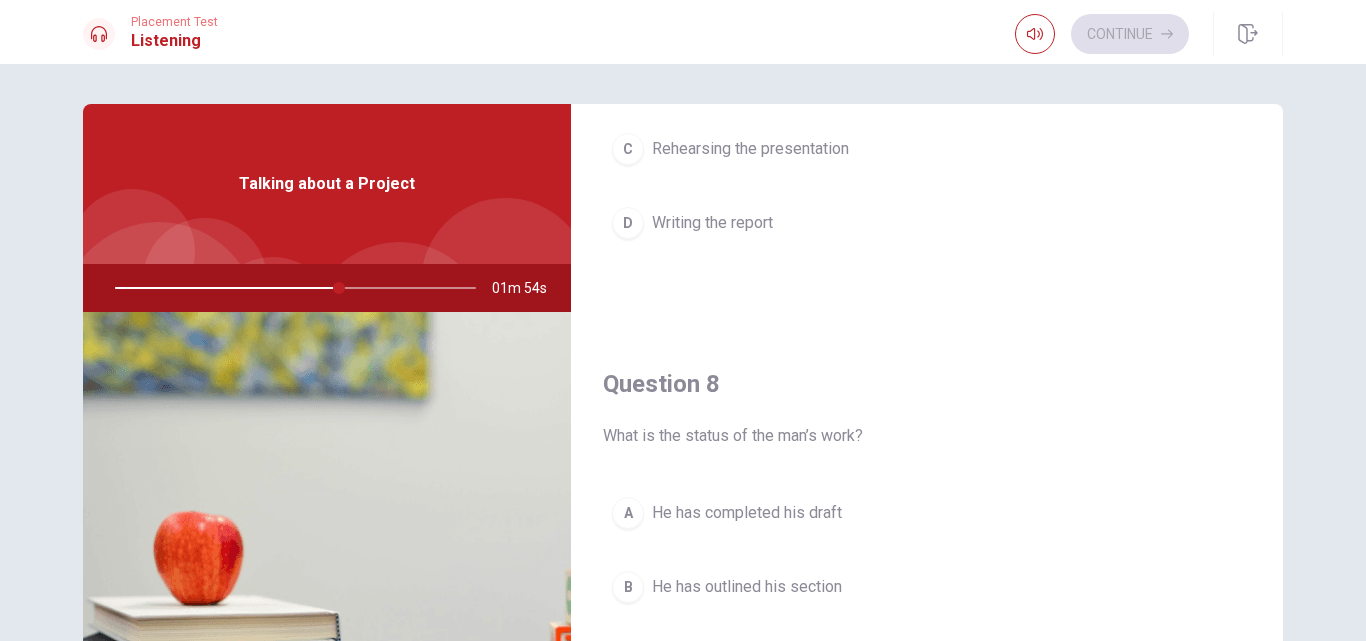 scroll, scrollTop: 1000, scrollLeft: 0, axis: vertical 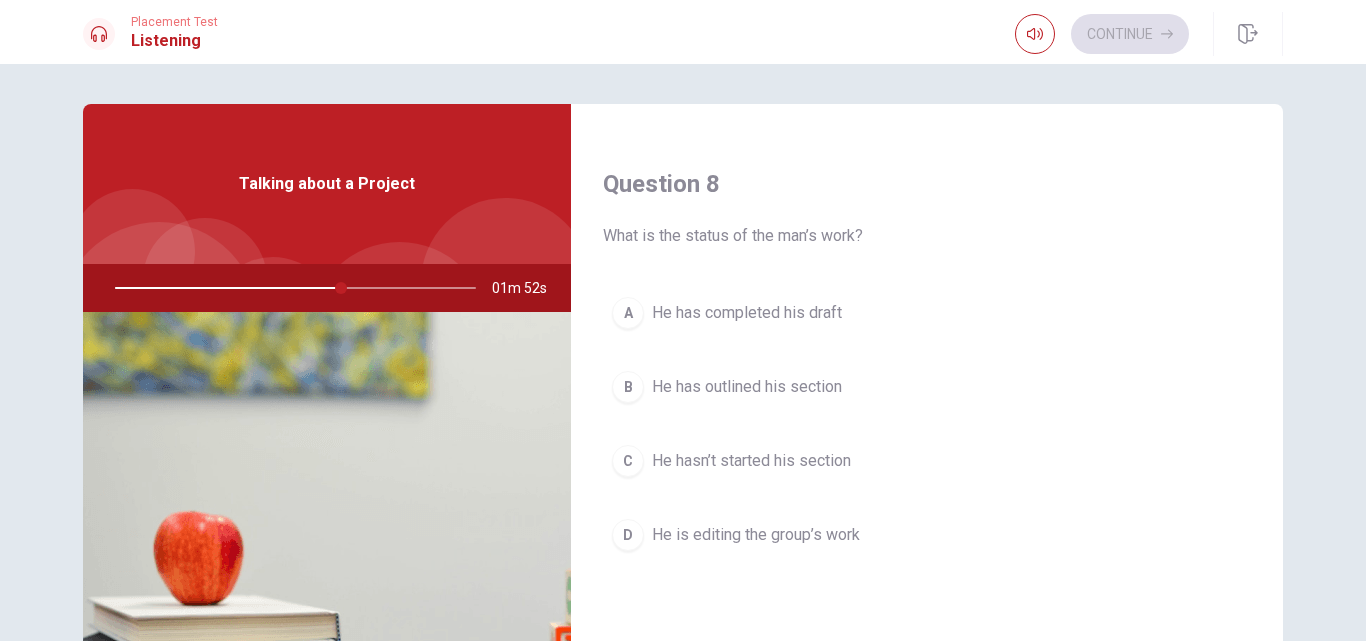 click on "He has outlined his section" at bounding box center (747, 387) 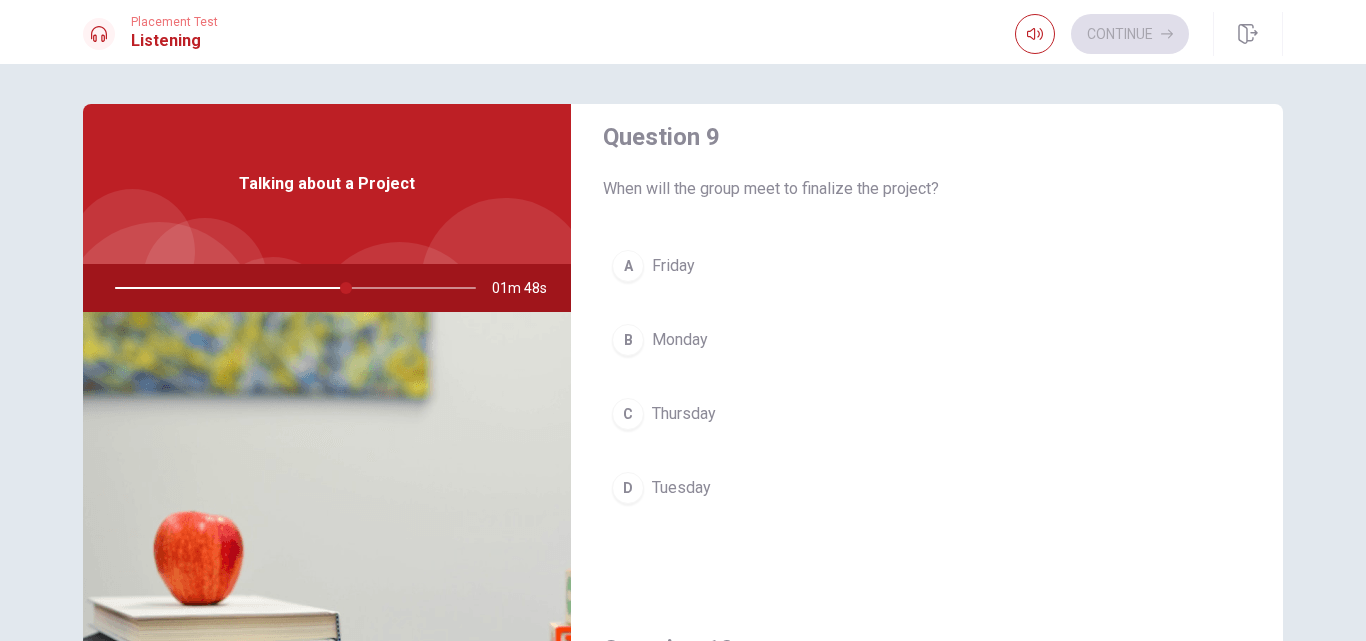 scroll, scrollTop: 1600, scrollLeft: 0, axis: vertical 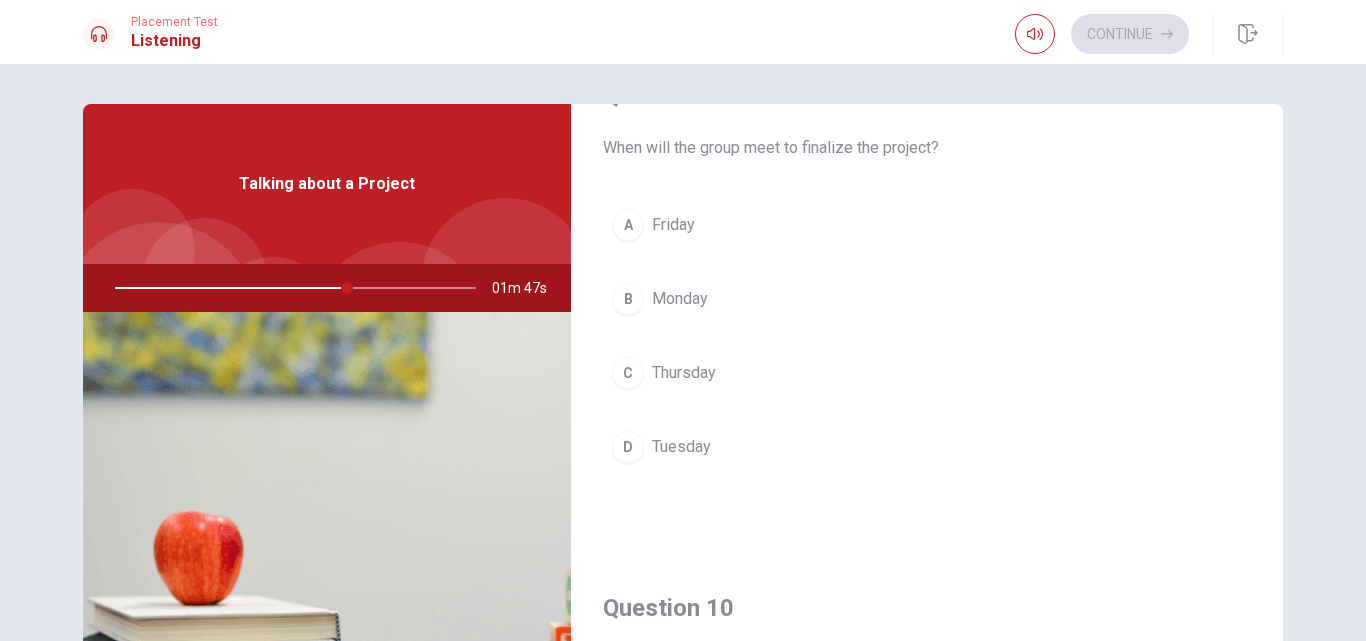 click on "A Friday" at bounding box center [927, 225] 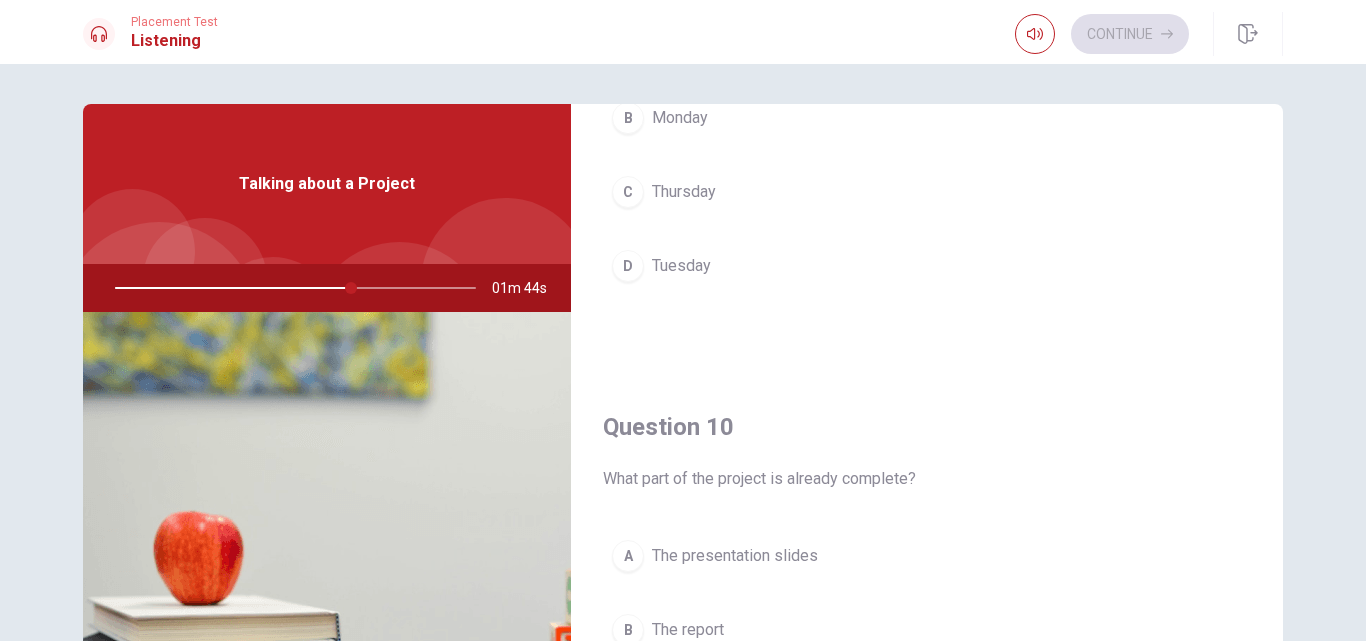 scroll, scrollTop: 1865, scrollLeft: 0, axis: vertical 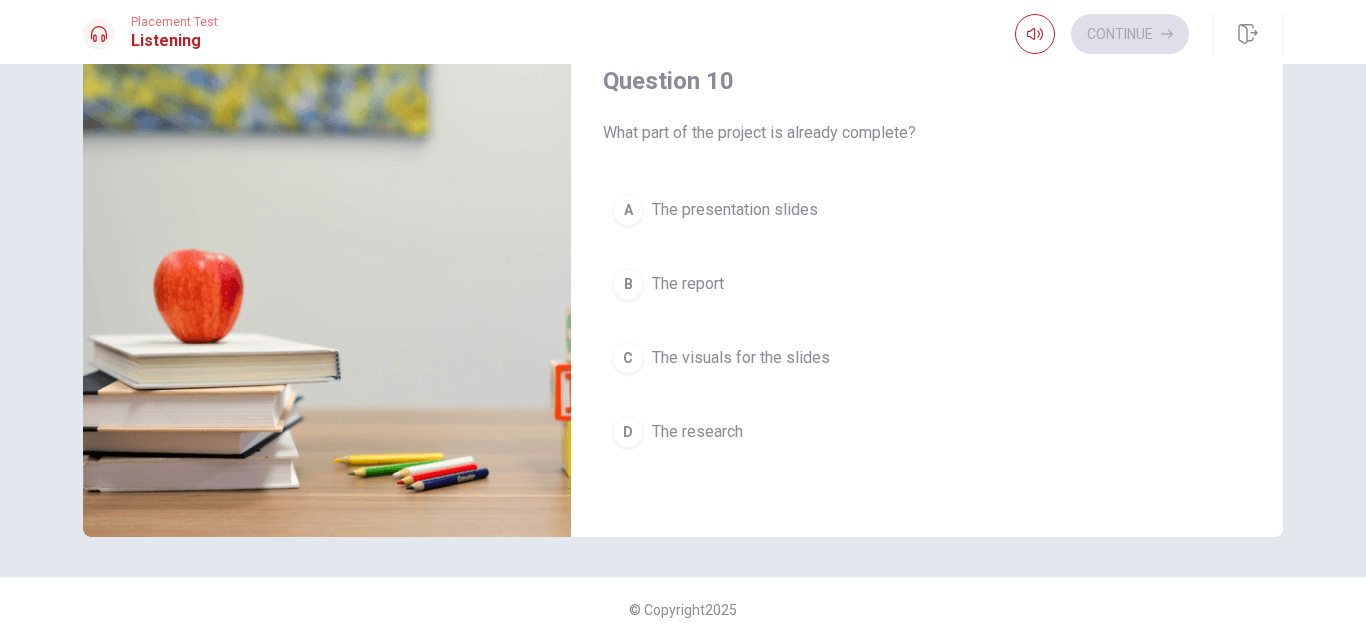 click on "The research" at bounding box center (697, 432) 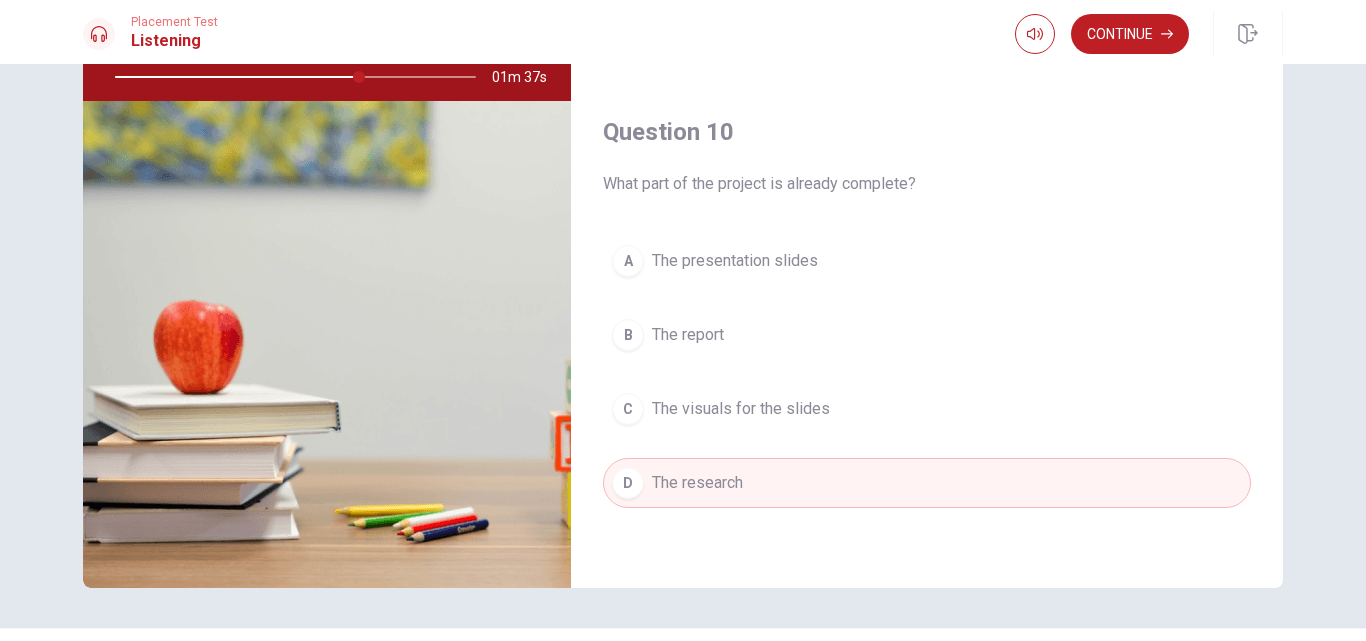 scroll, scrollTop: 162, scrollLeft: 0, axis: vertical 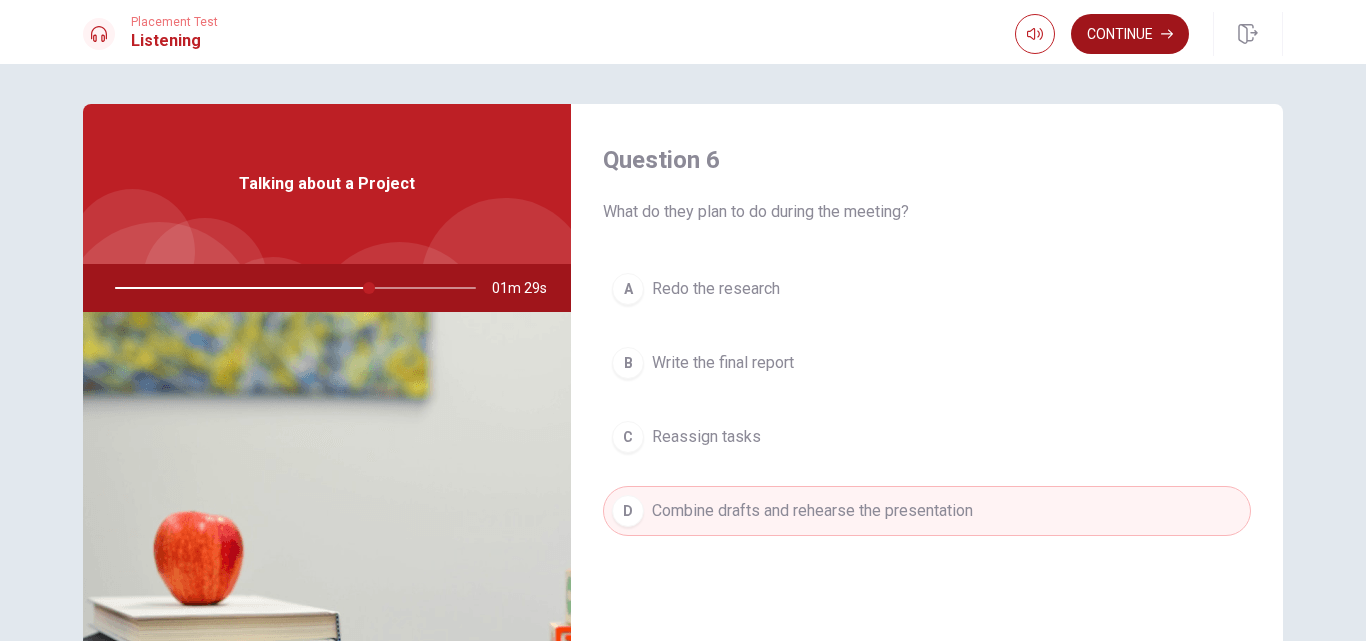 click on "Continue" at bounding box center (1130, 34) 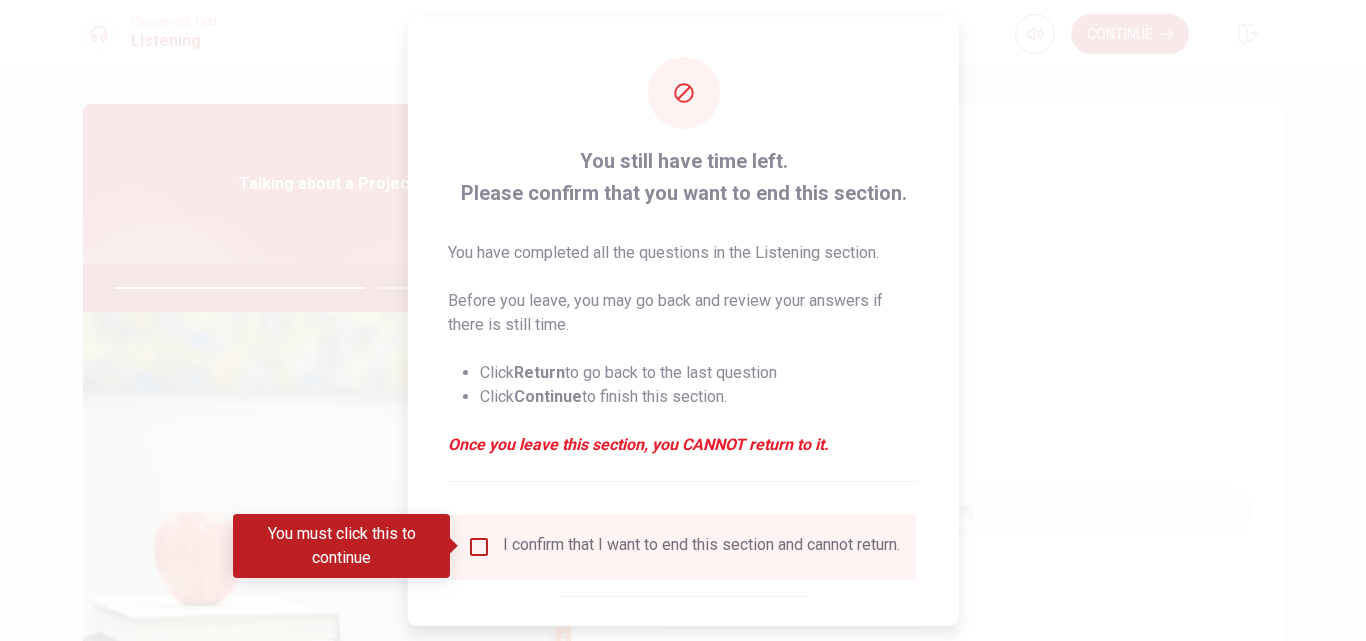 click on "I confirm that I want to end this section and cannot return." at bounding box center [683, 546] 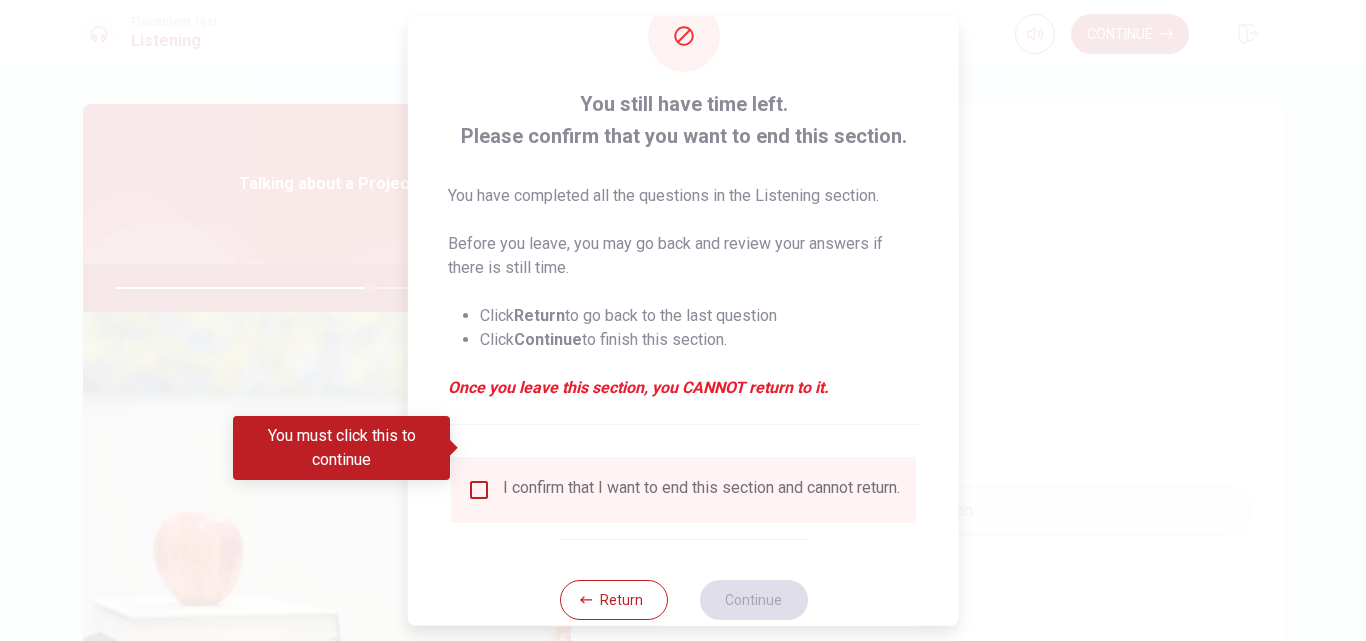 scroll, scrollTop: 105, scrollLeft: 0, axis: vertical 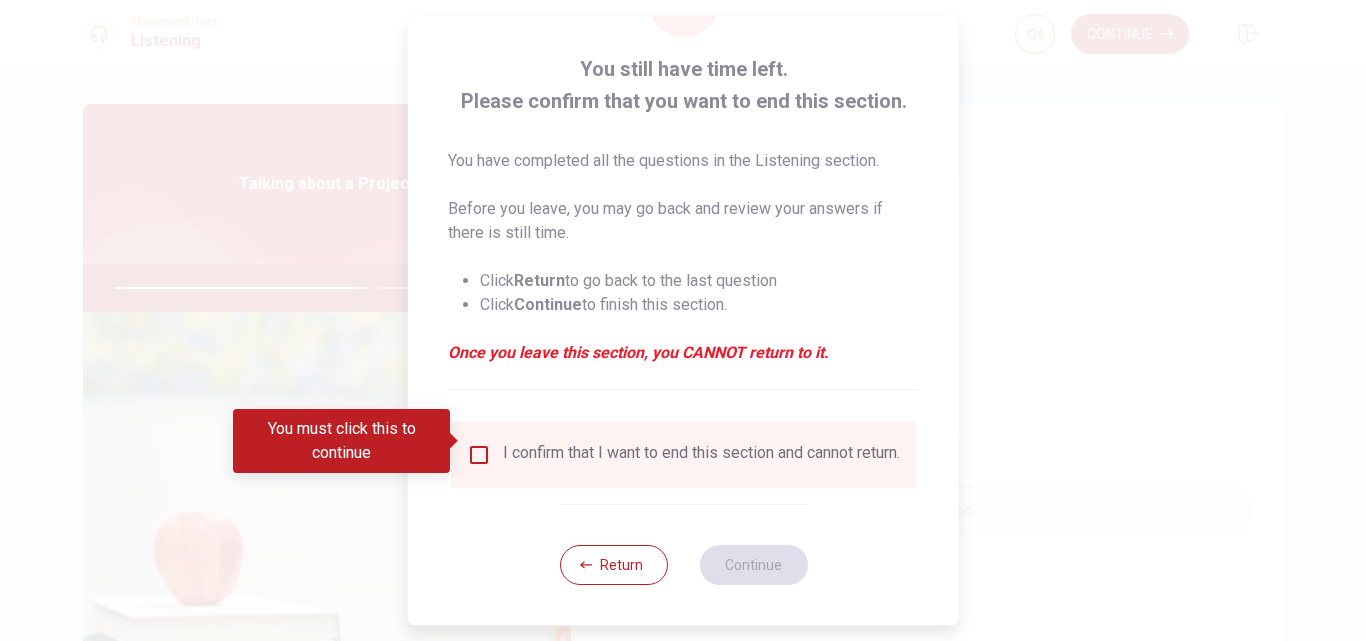 click at bounding box center (479, 455) 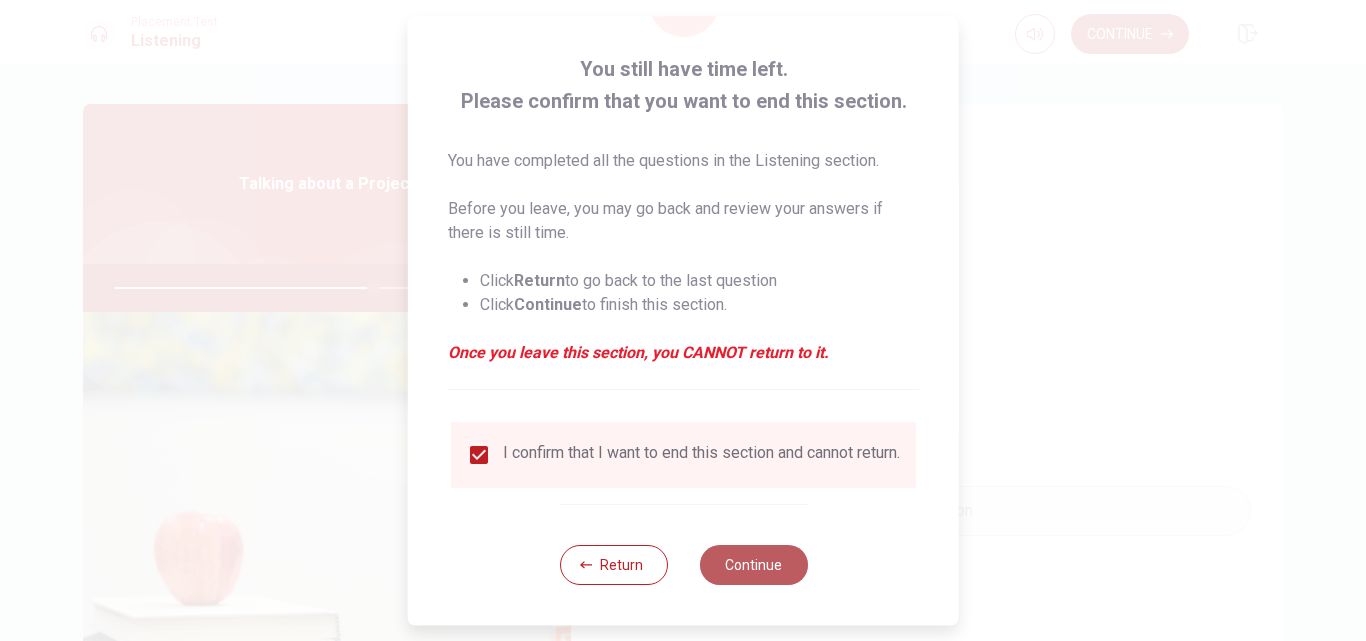click on "Continue" at bounding box center (753, 565) 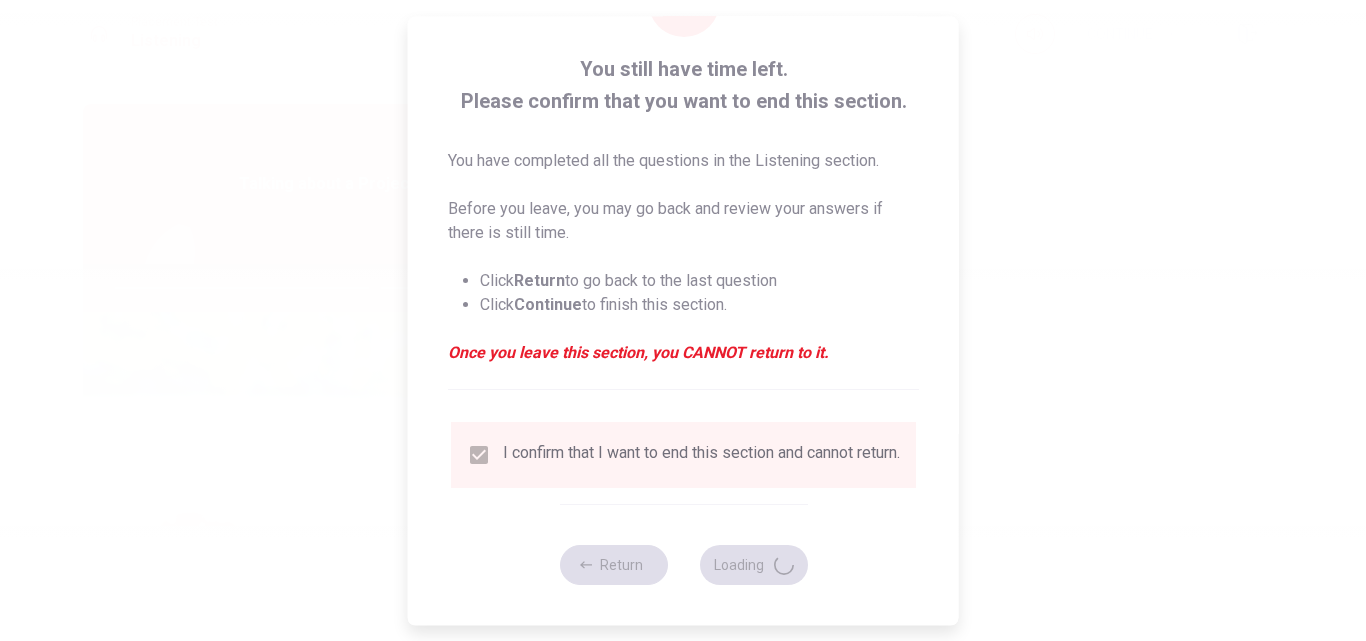 type on "72" 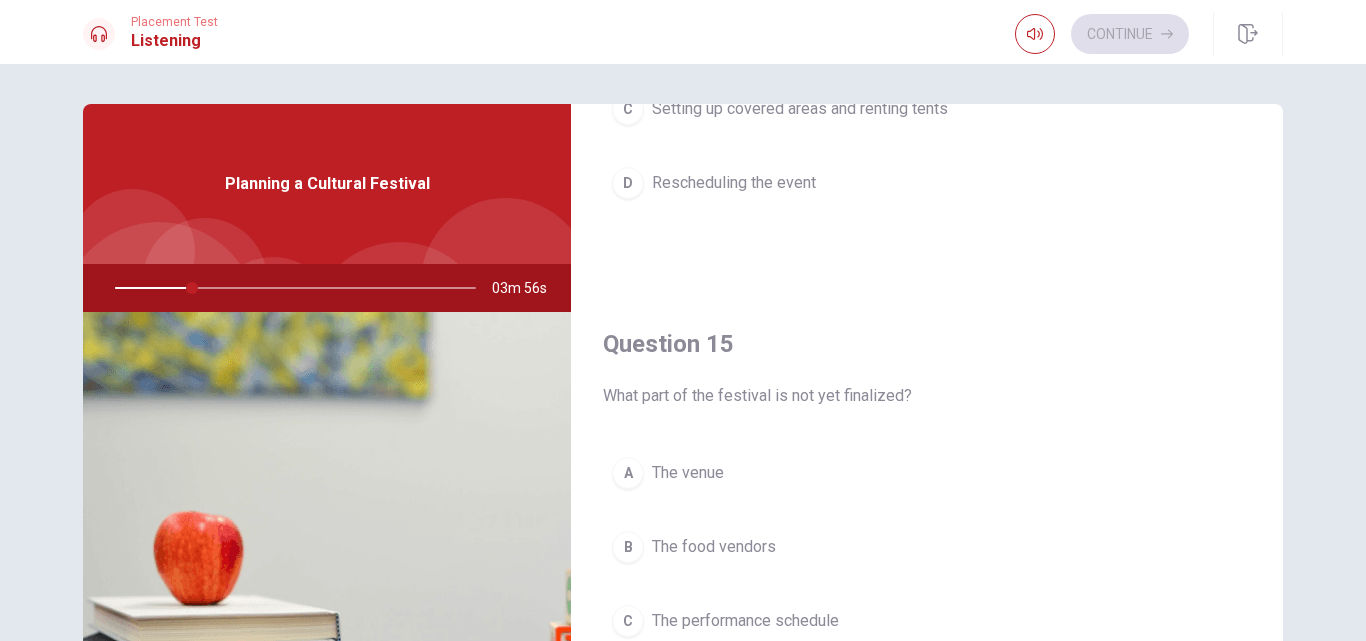 scroll, scrollTop: 1865, scrollLeft: 0, axis: vertical 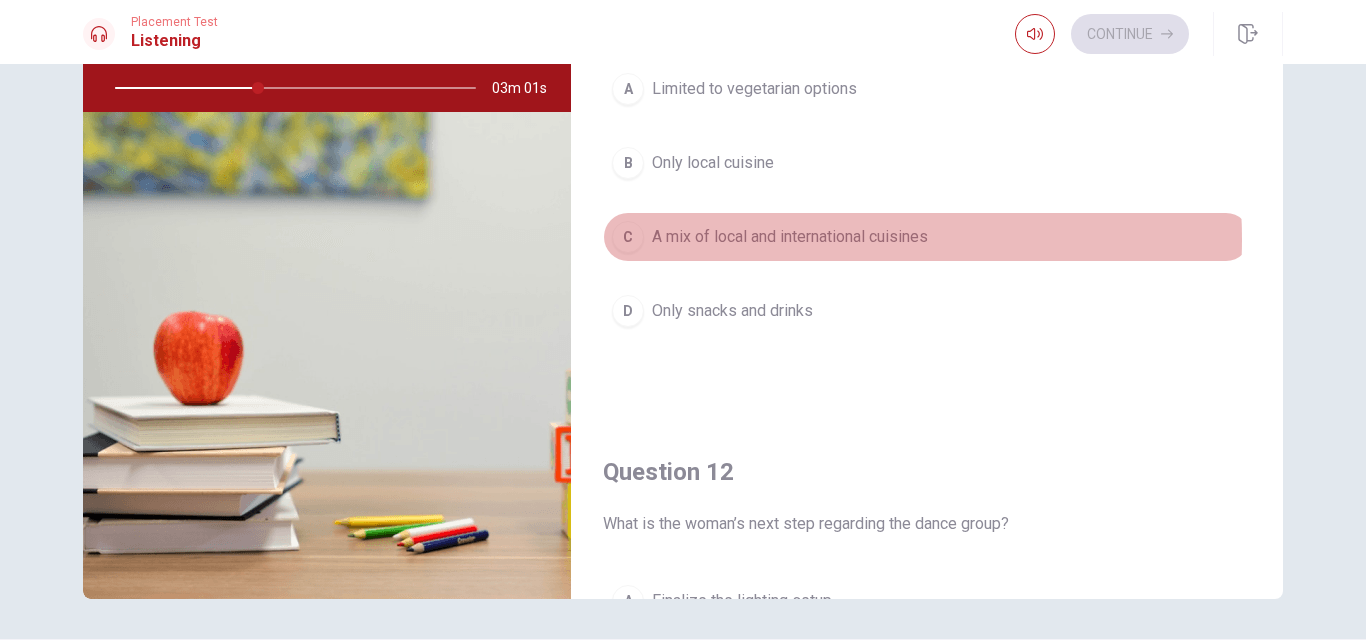 click on "A mix of local and international cuisines" at bounding box center [790, 237] 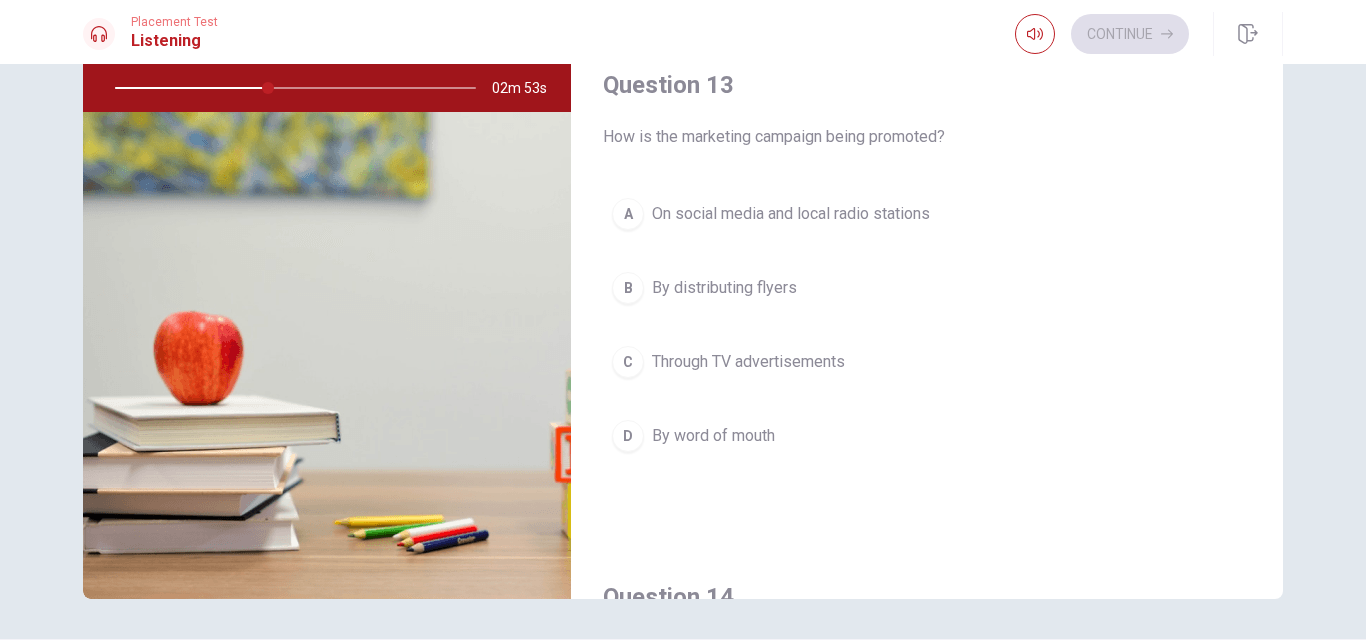 scroll, scrollTop: 900, scrollLeft: 0, axis: vertical 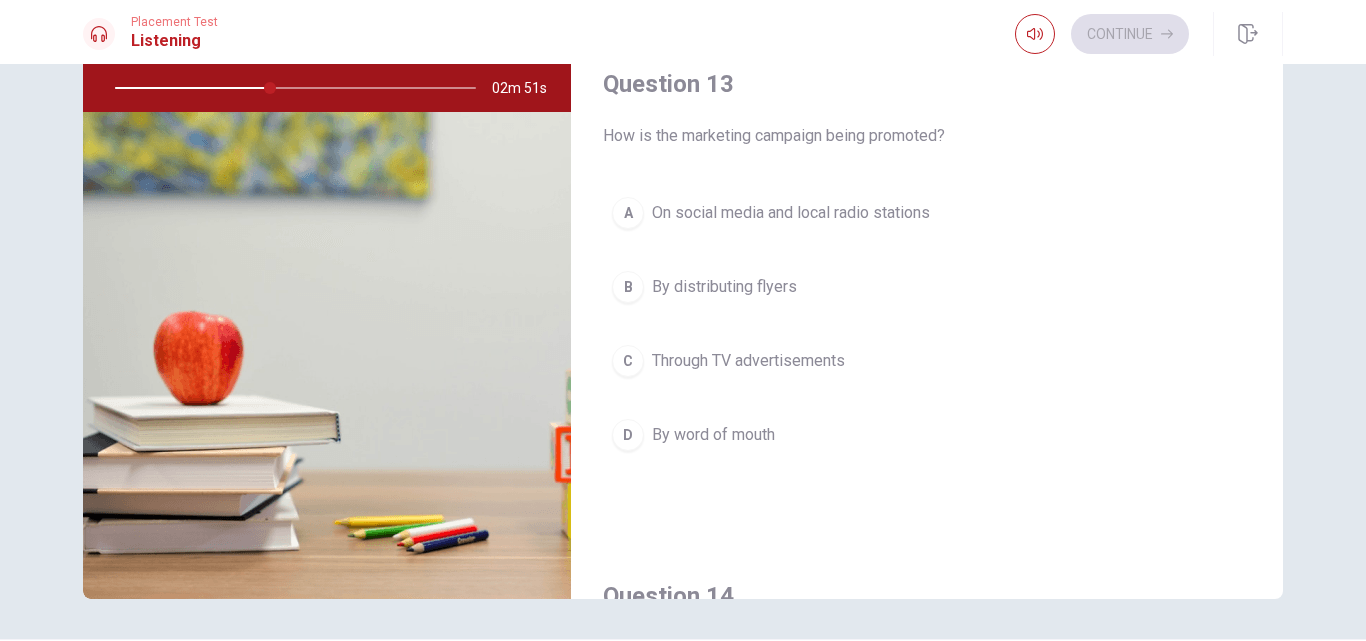 click on "On social media and local radio stations" at bounding box center [791, 213] 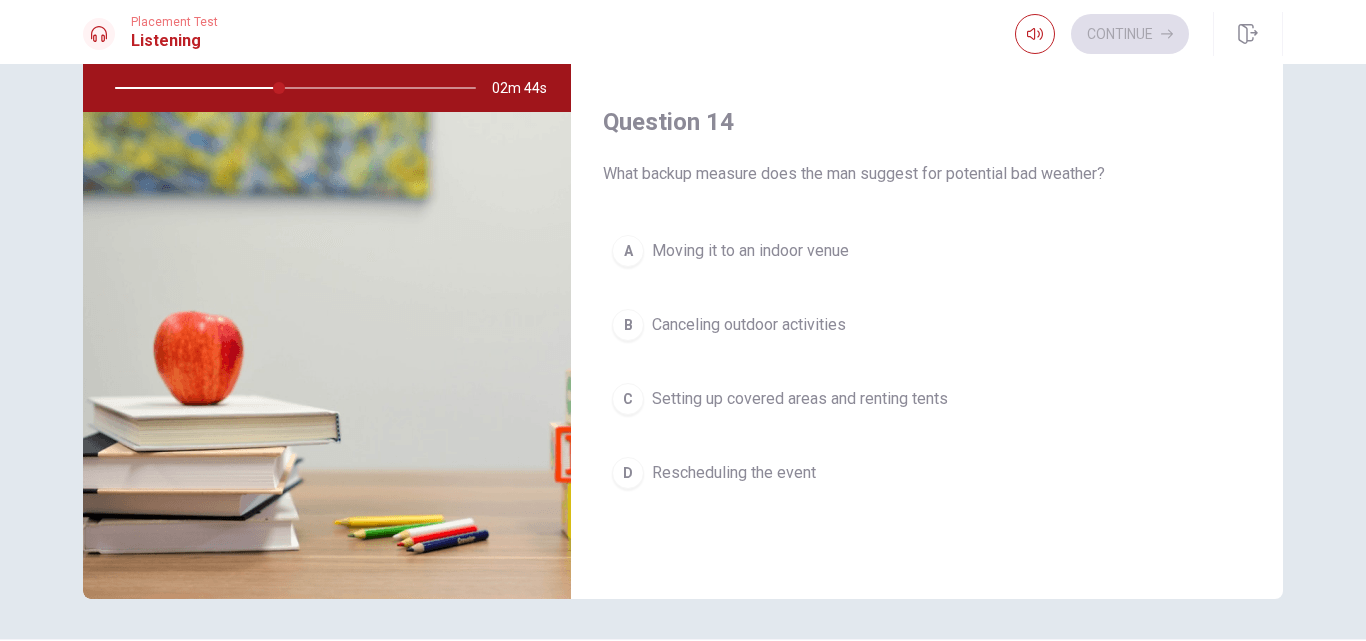 scroll, scrollTop: 1365, scrollLeft: 0, axis: vertical 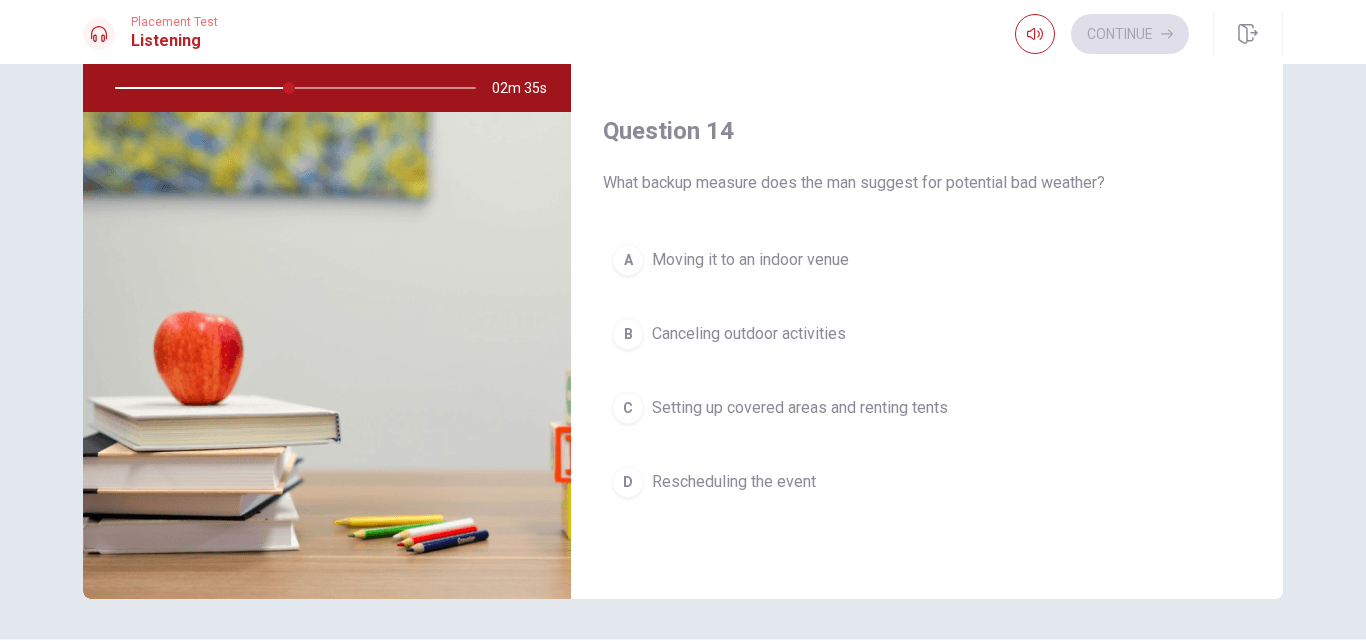 click on "Setting up covered areas and renting tents" at bounding box center (800, 408) 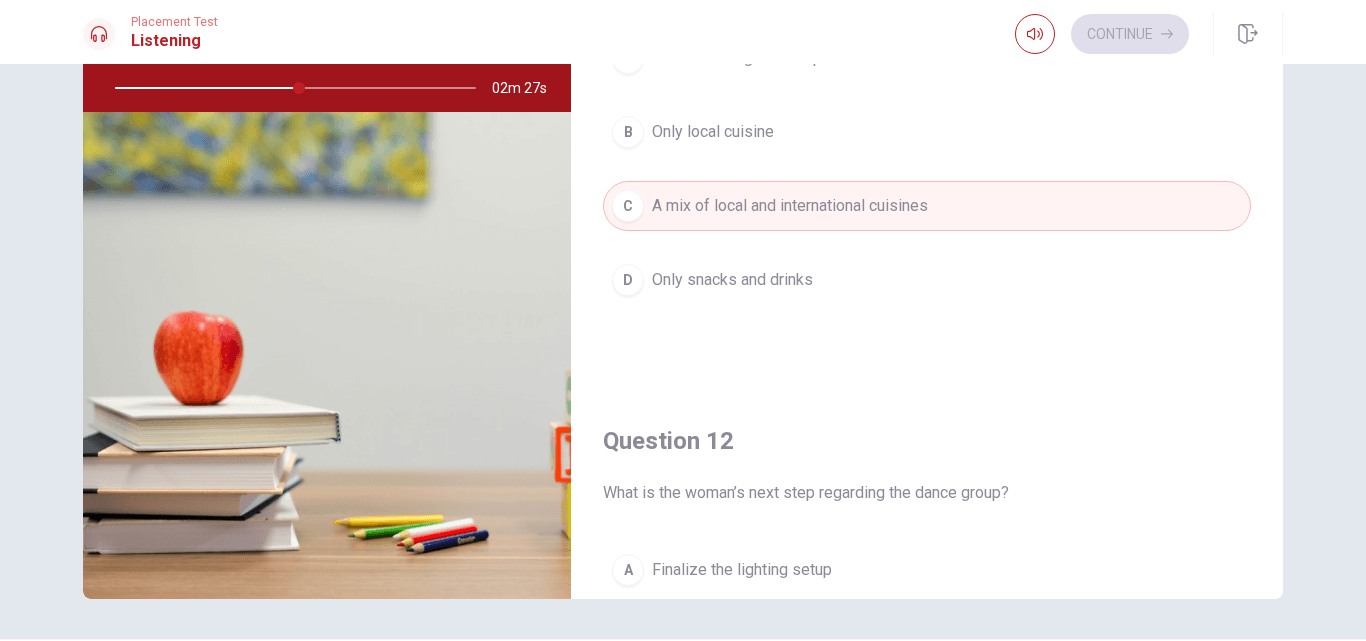 scroll, scrollTop: 0, scrollLeft: 0, axis: both 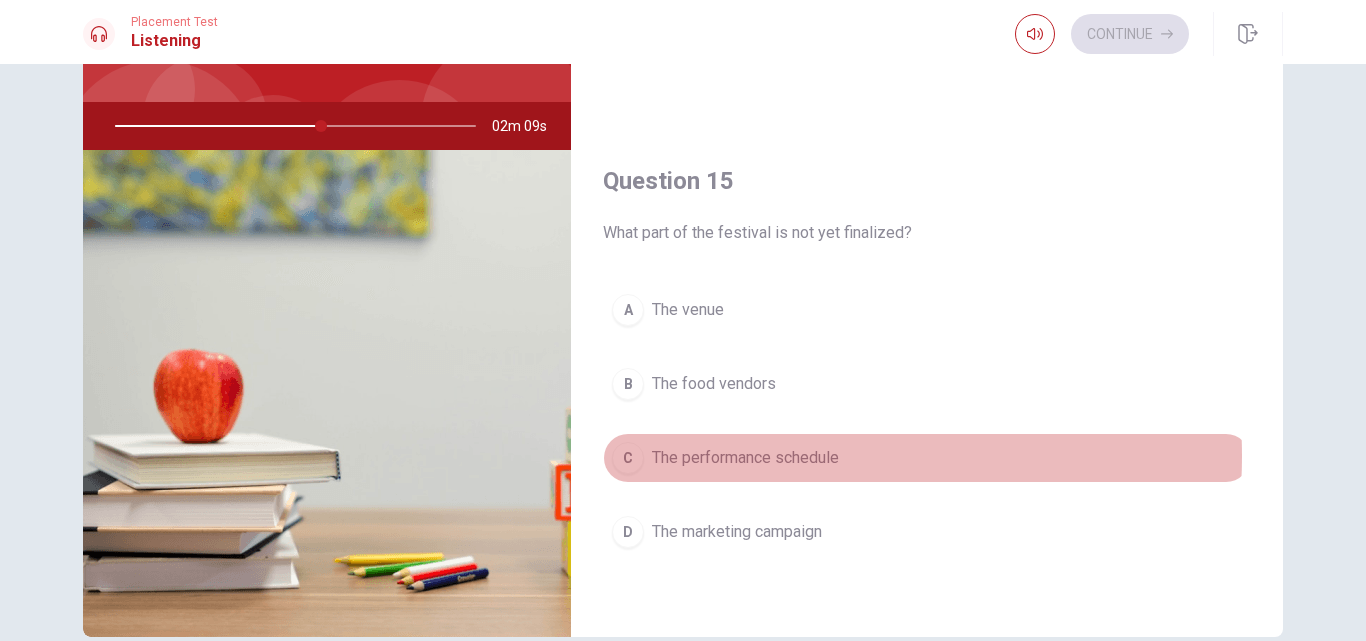 click on "The performance schedule" at bounding box center [745, 458] 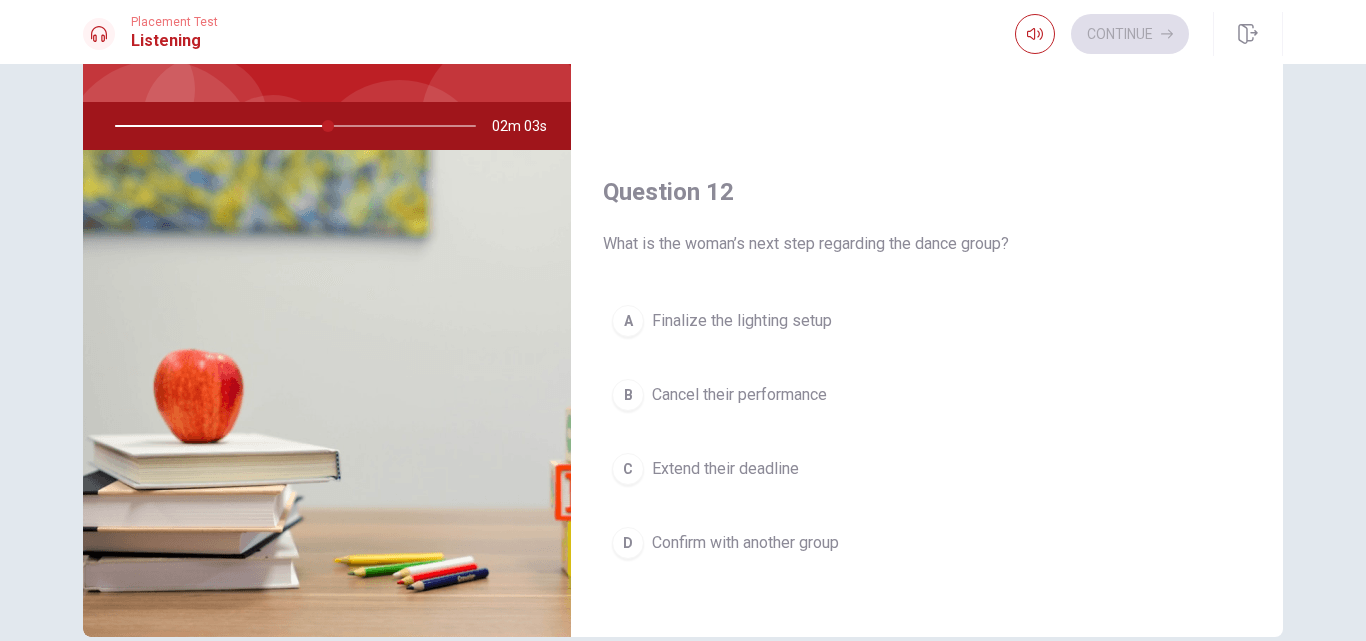 scroll, scrollTop: 365, scrollLeft: 0, axis: vertical 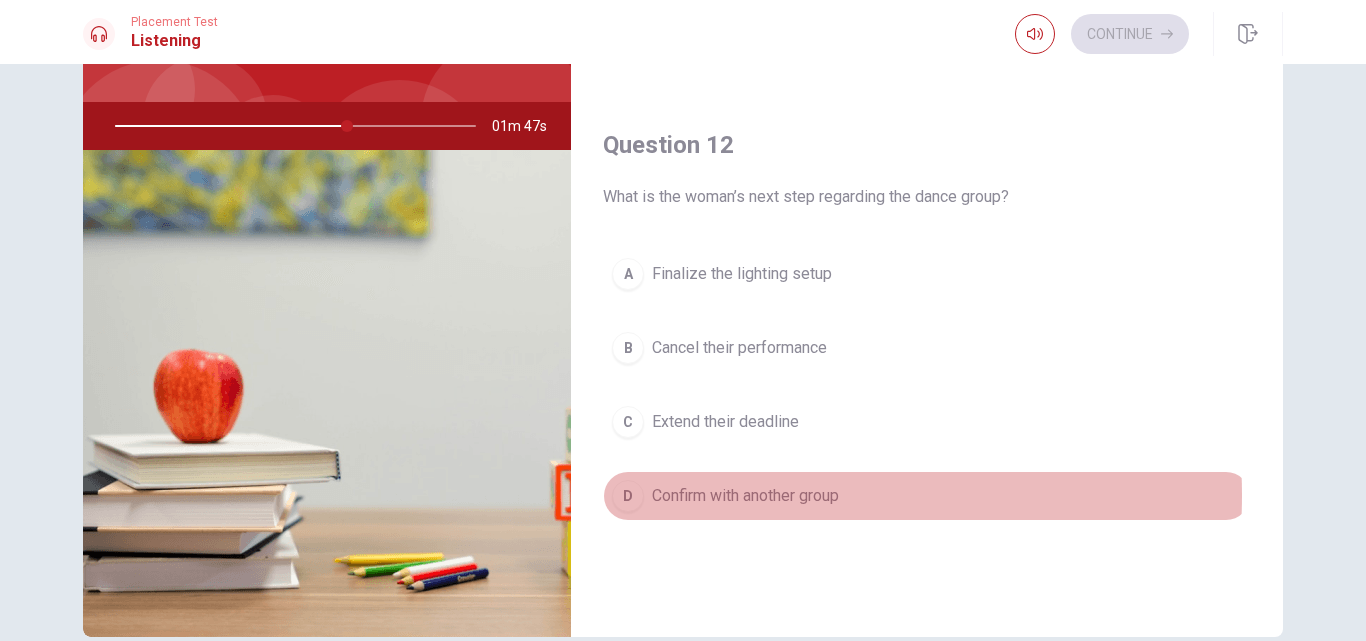 click on "Confirm with another group" at bounding box center (745, 496) 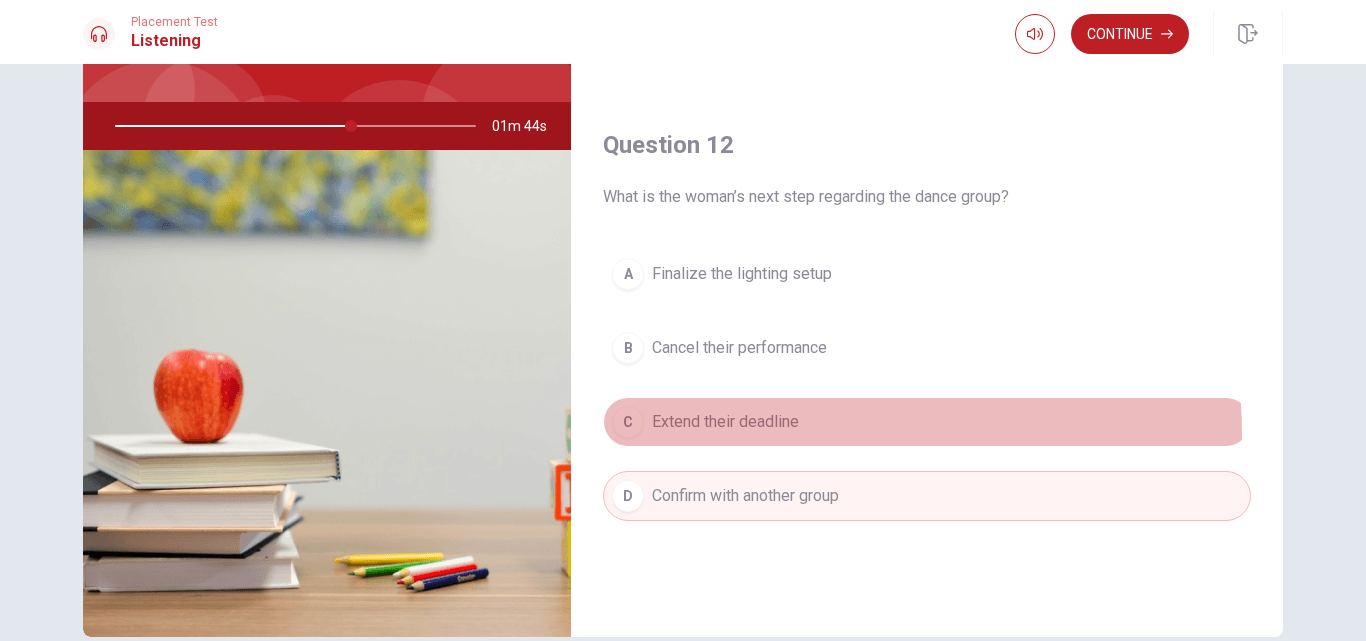 click on "C Extend their deadline" at bounding box center [927, 422] 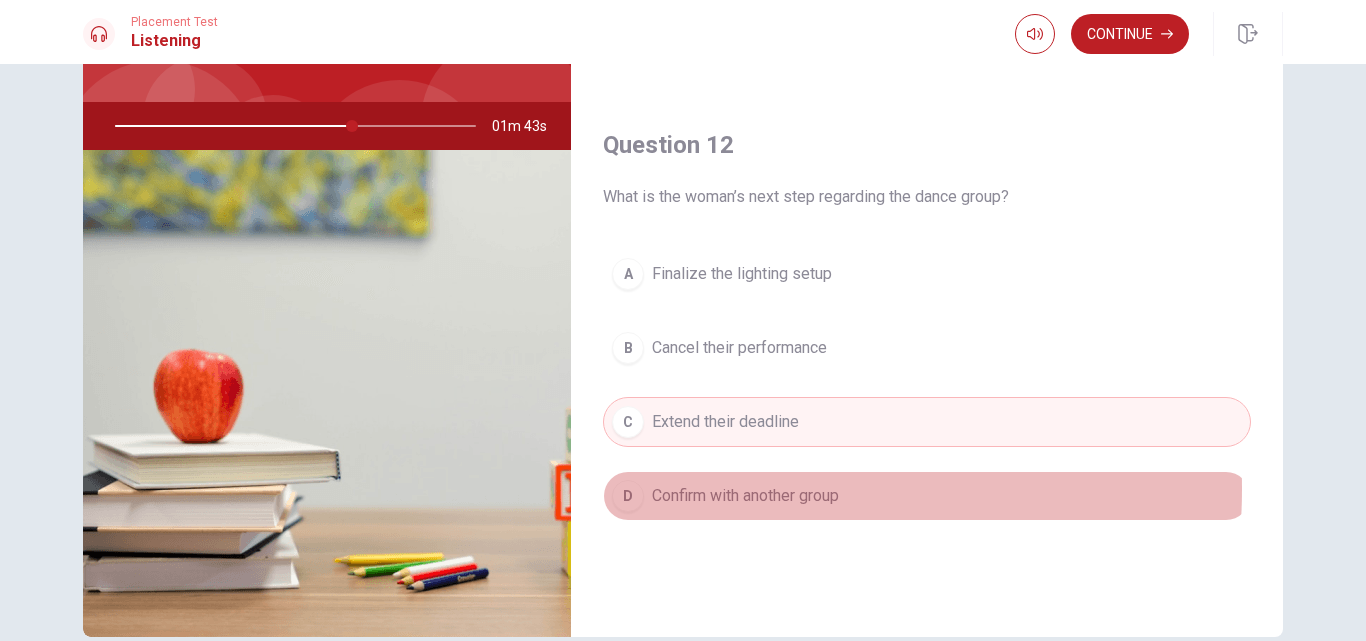 click on "Confirm with another group" at bounding box center (745, 496) 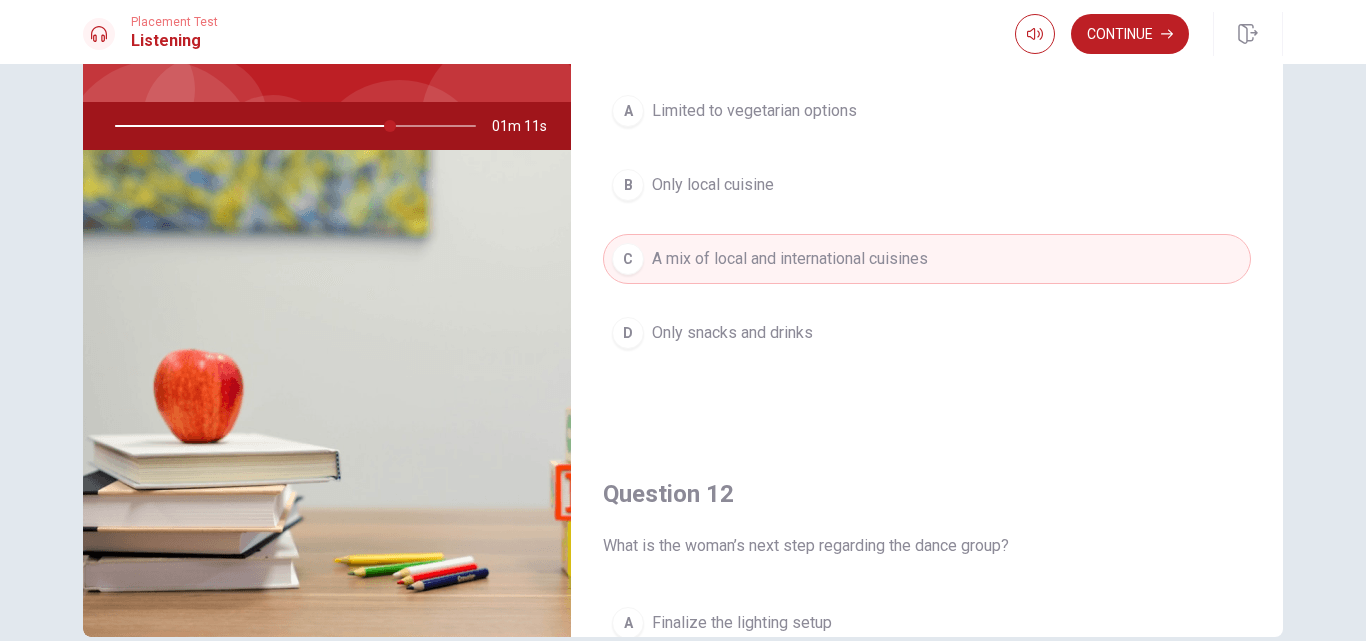 scroll, scrollTop: 0, scrollLeft: 0, axis: both 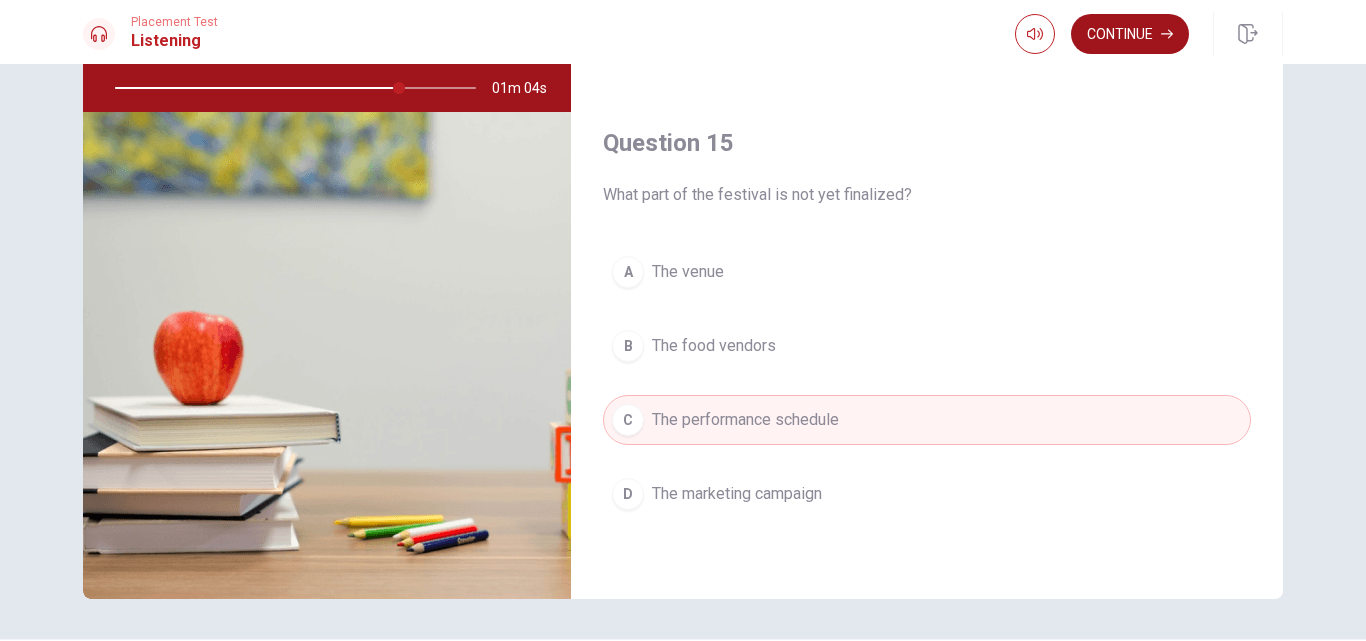 click on "Continue" at bounding box center (1130, 34) 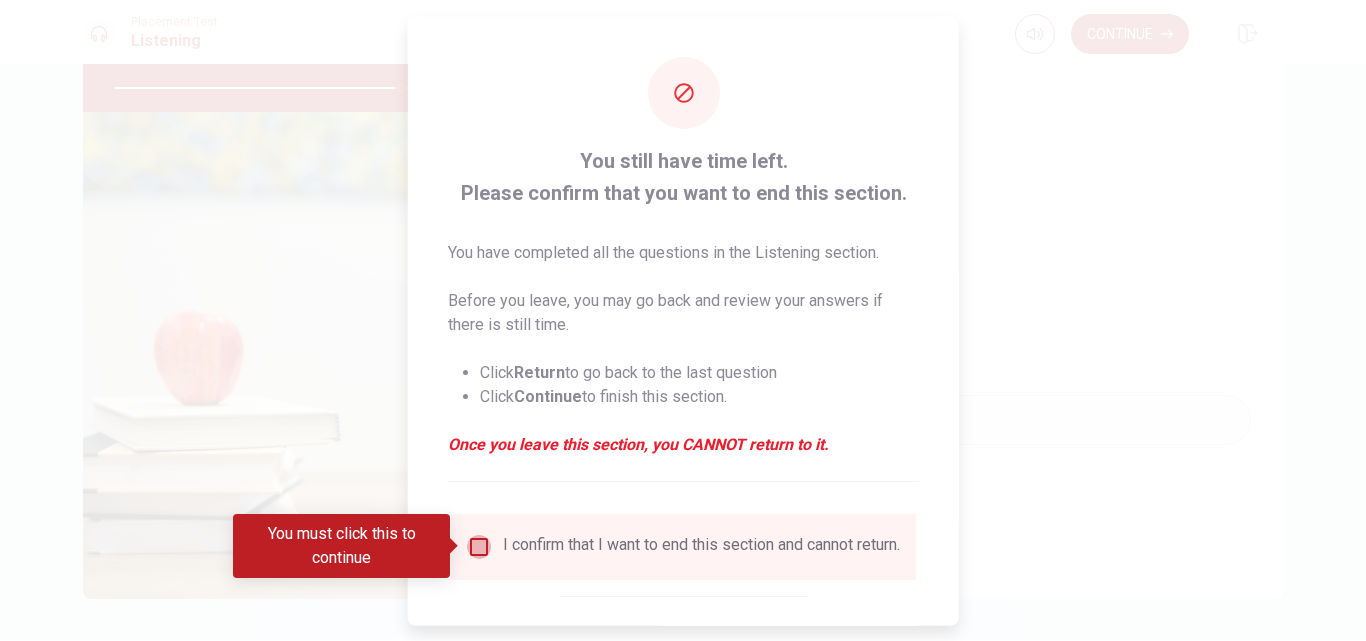 click at bounding box center [479, 546] 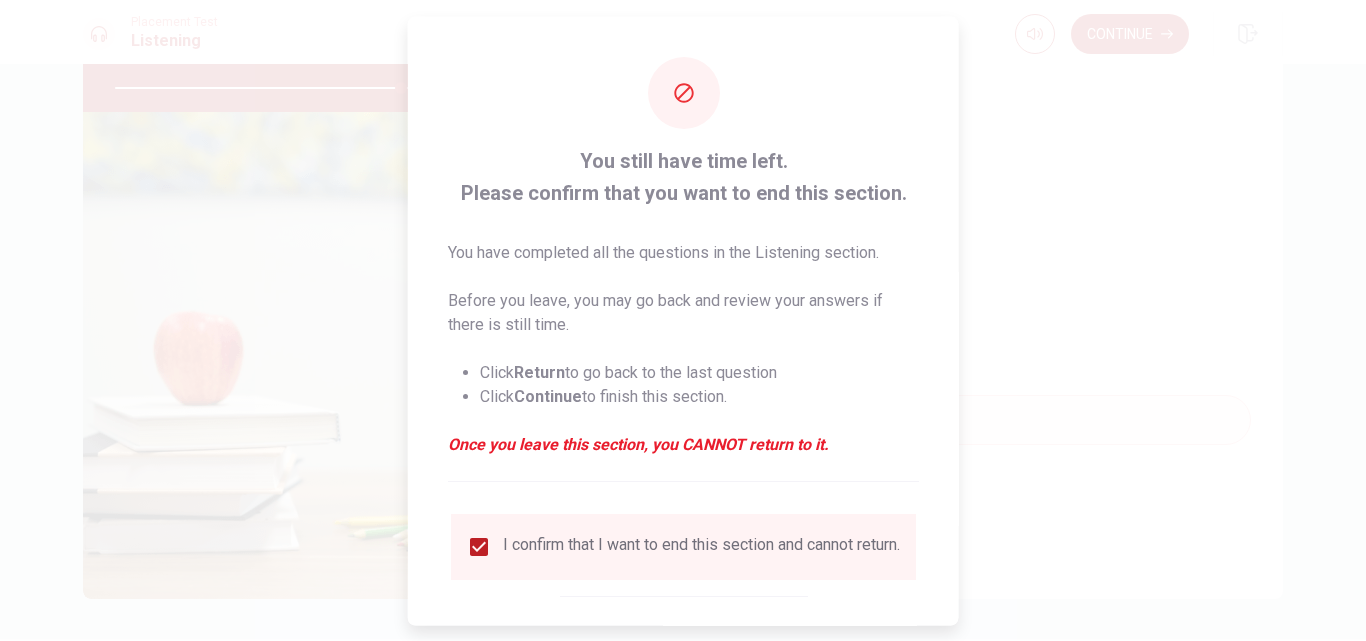 scroll, scrollTop: 105, scrollLeft: 0, axis: vertical 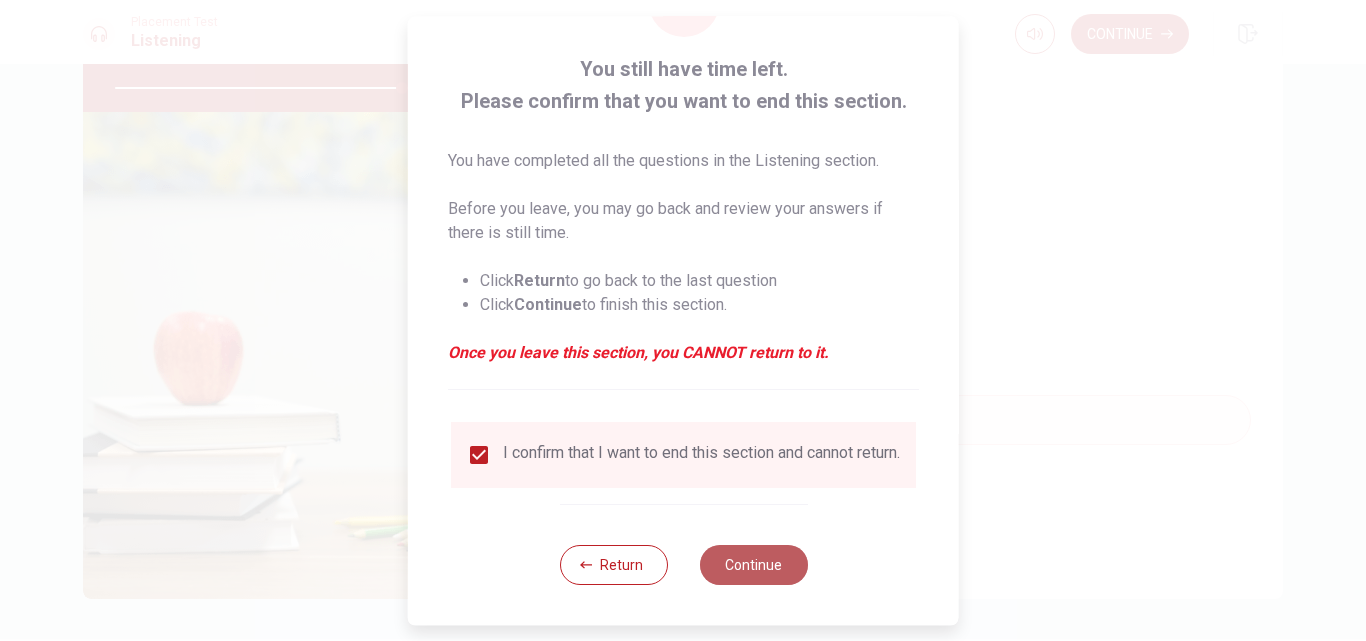 click on "Continue" at bounding box center (753, 565) 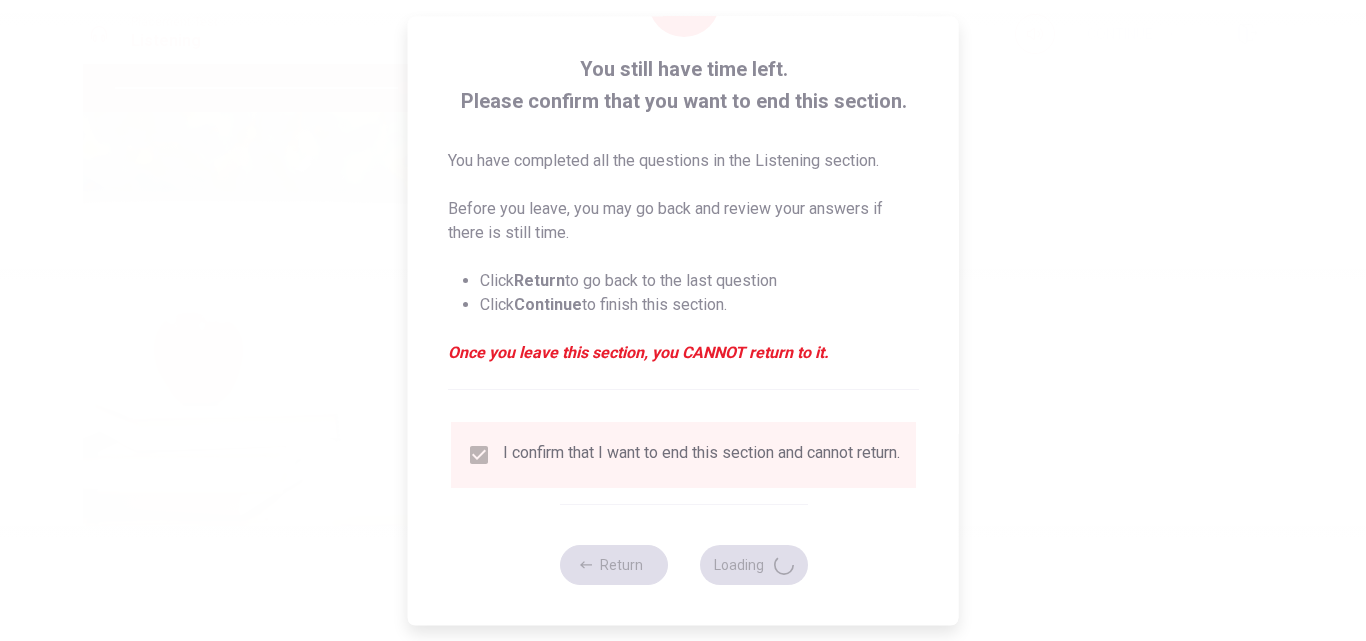 type on "80" 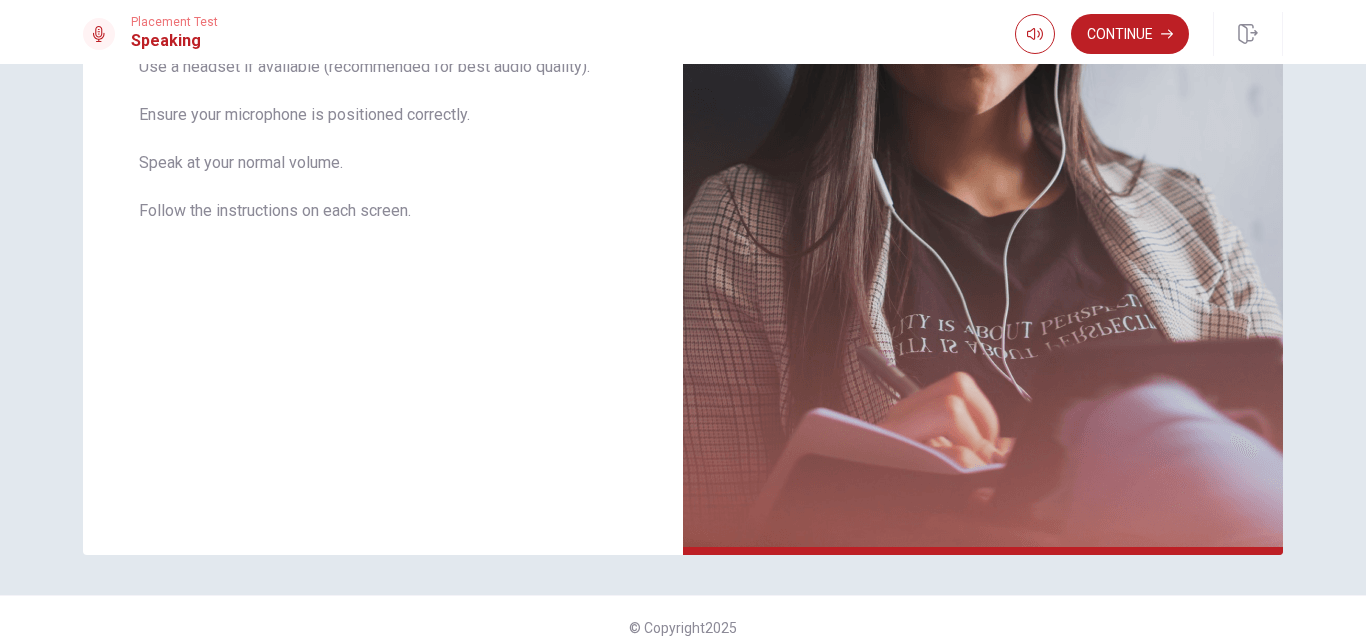 scroll, scrollTop: 439, scrollLeft: 0, axis: vertical 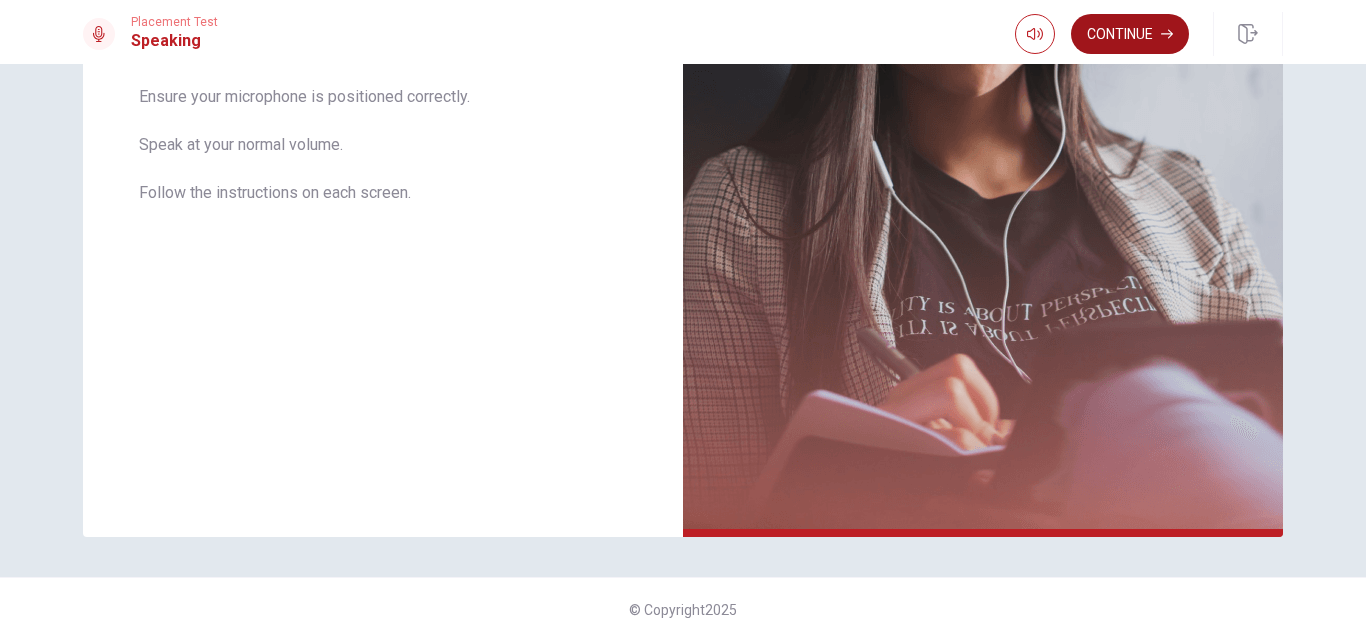 click on "Continue" at bounding box center [1130, 34] 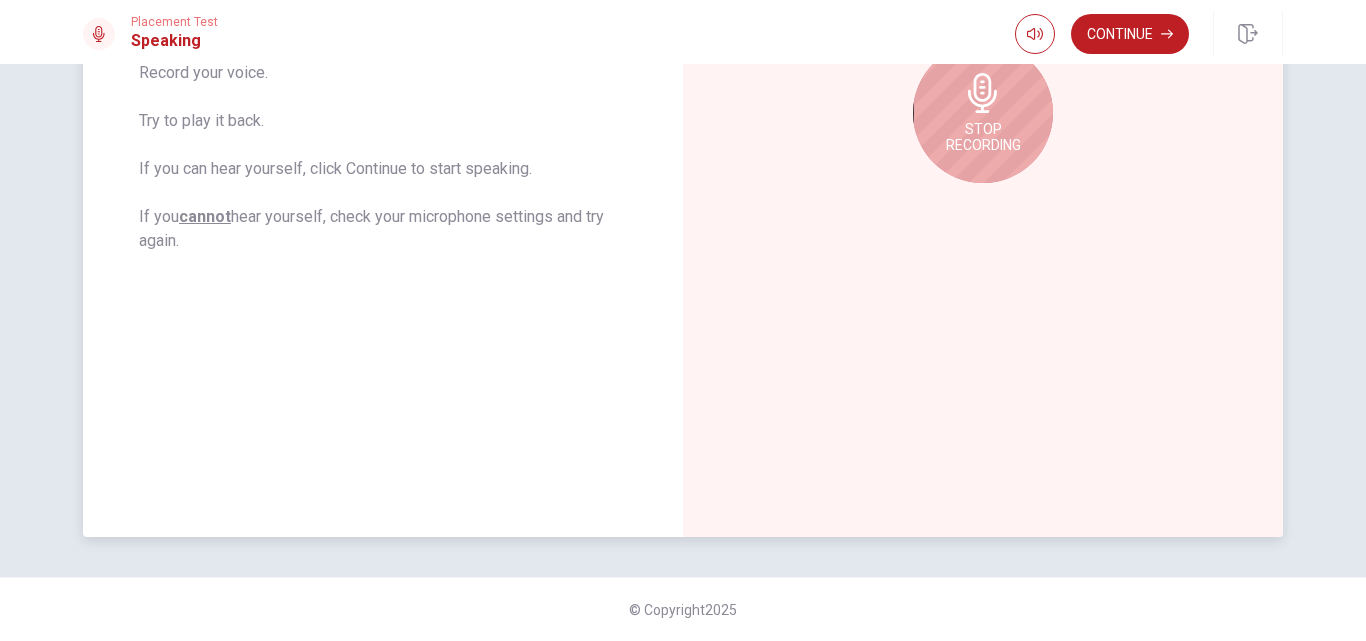 scroll, scrollTop: 339, scrollLeft: 0, axis: vertical 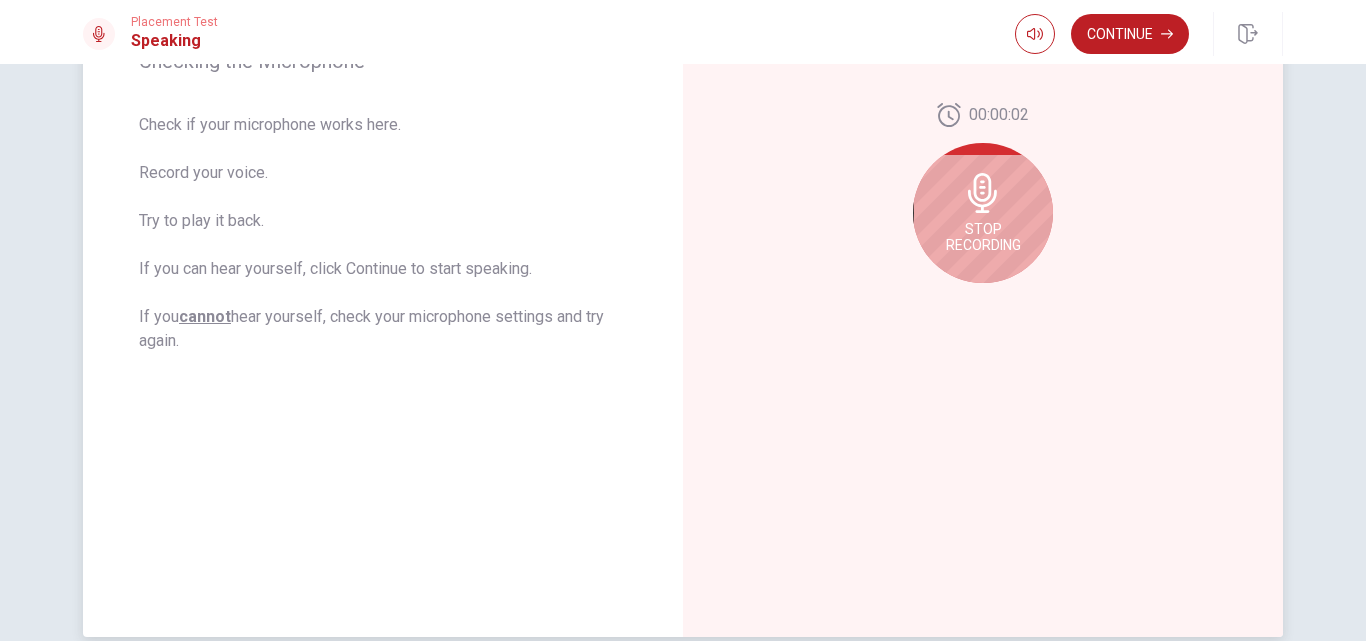 click on "Stop   Recording" at bounding box center (983, 213) 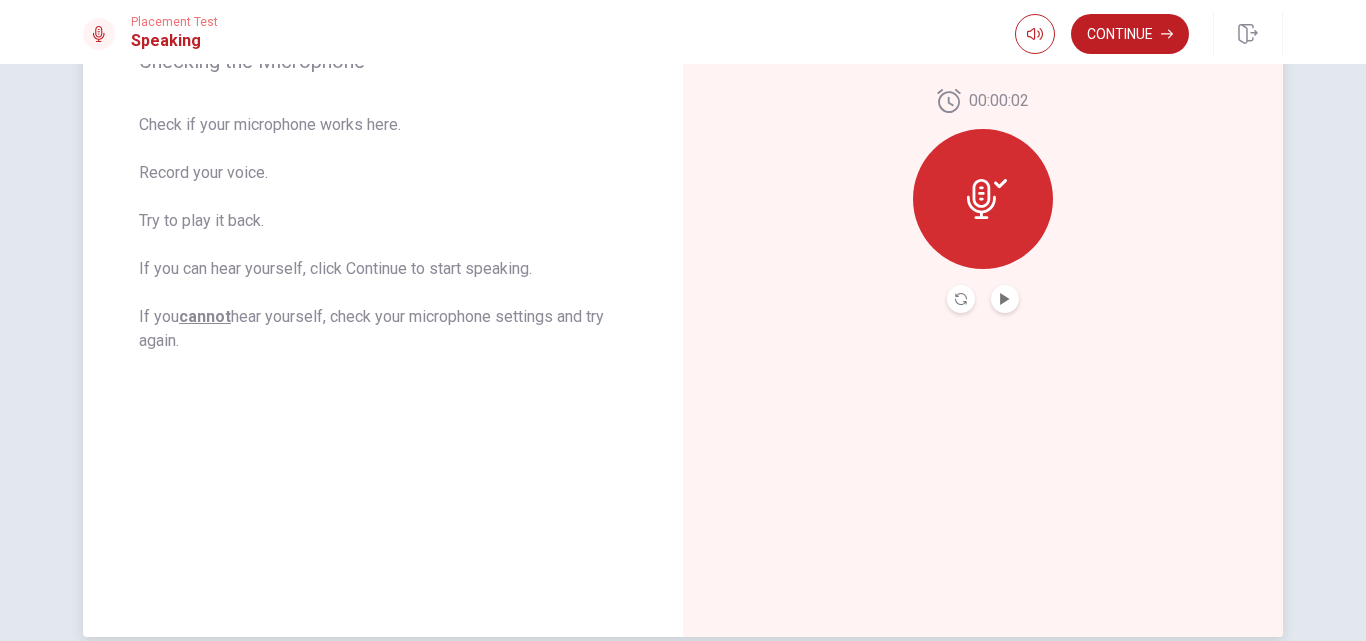 click at bounding box center (1005, 299) 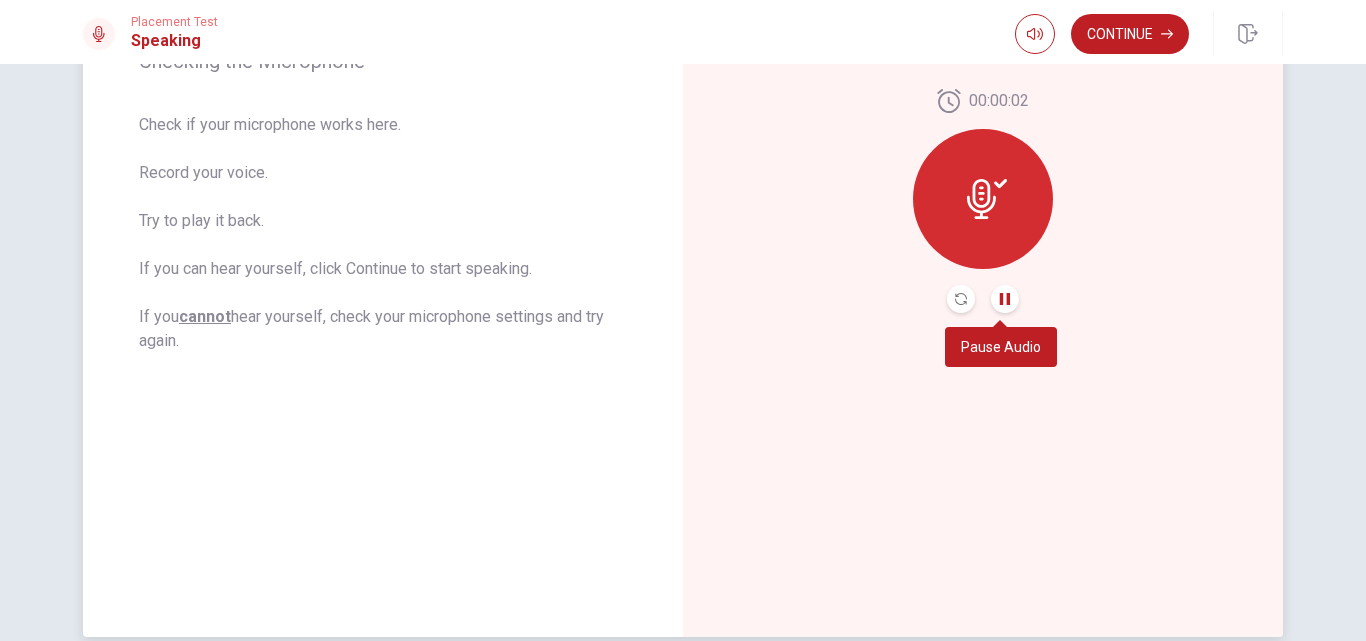click 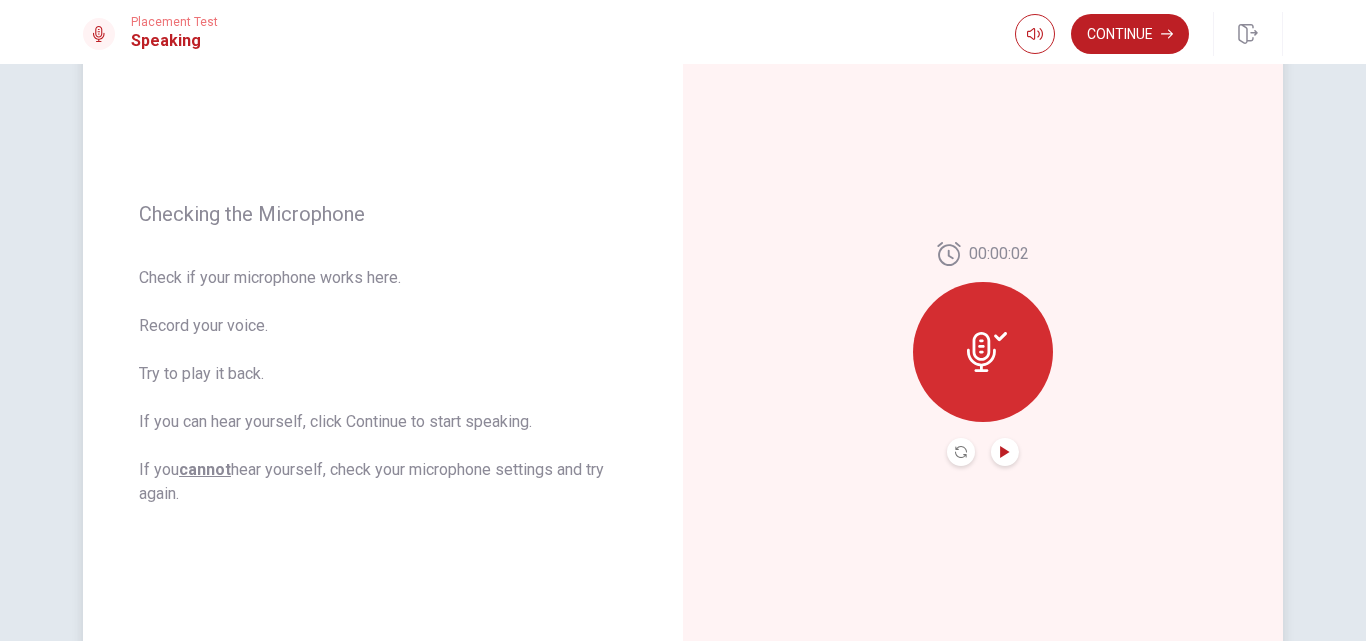 scroll, scrollTop: 239, scrollLeft: 0, axis: vertical 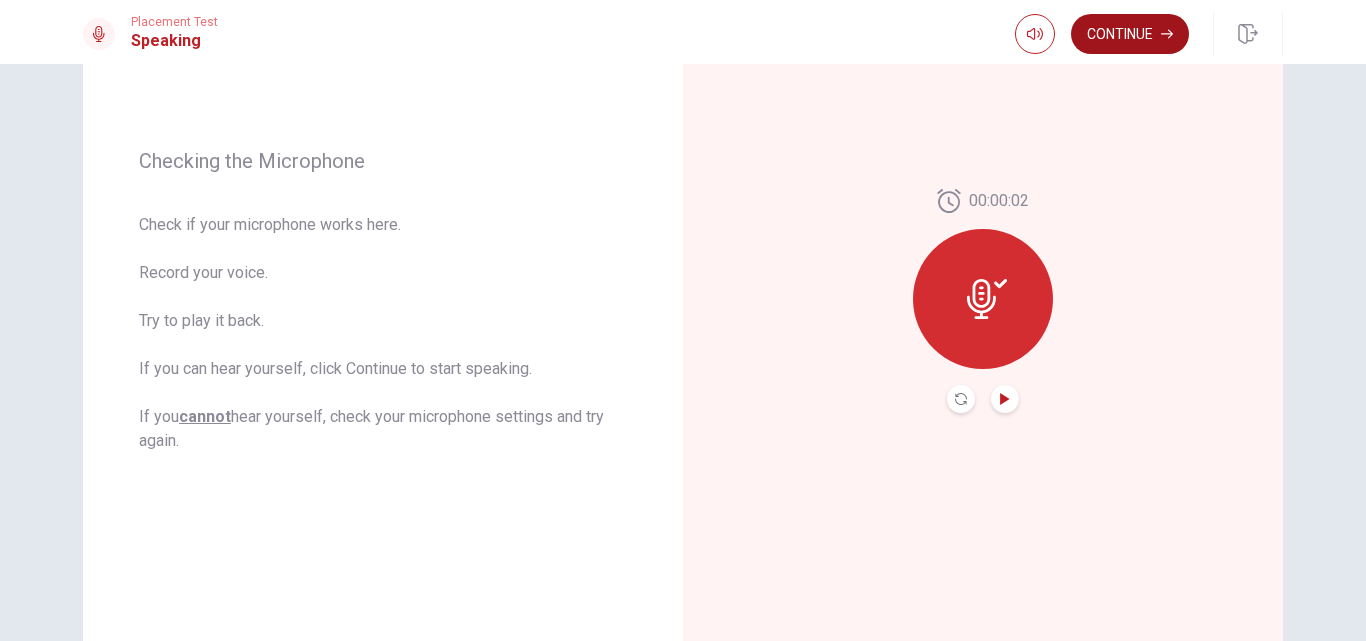 click on "Continue" at bounding box center [1130, 34] 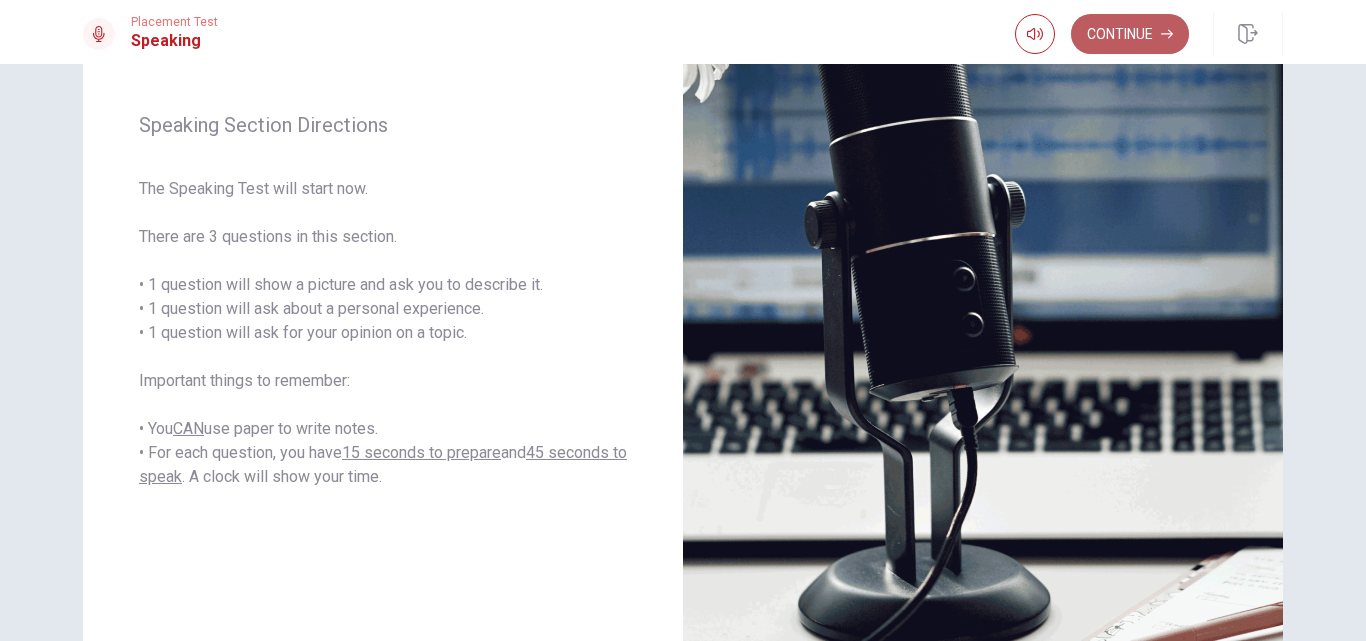 click on "Continue" at bounding box center [1130, 34] 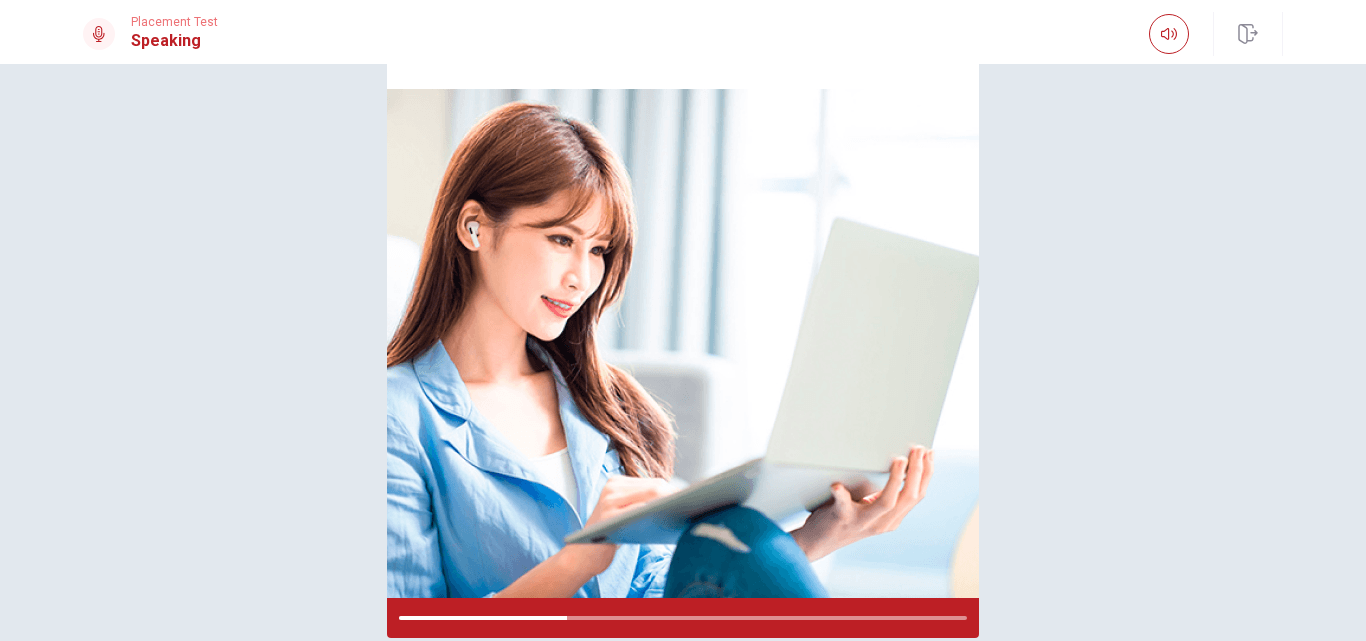 scroll, scrollTop: 100, scrollLeft: 0, axis: vertical 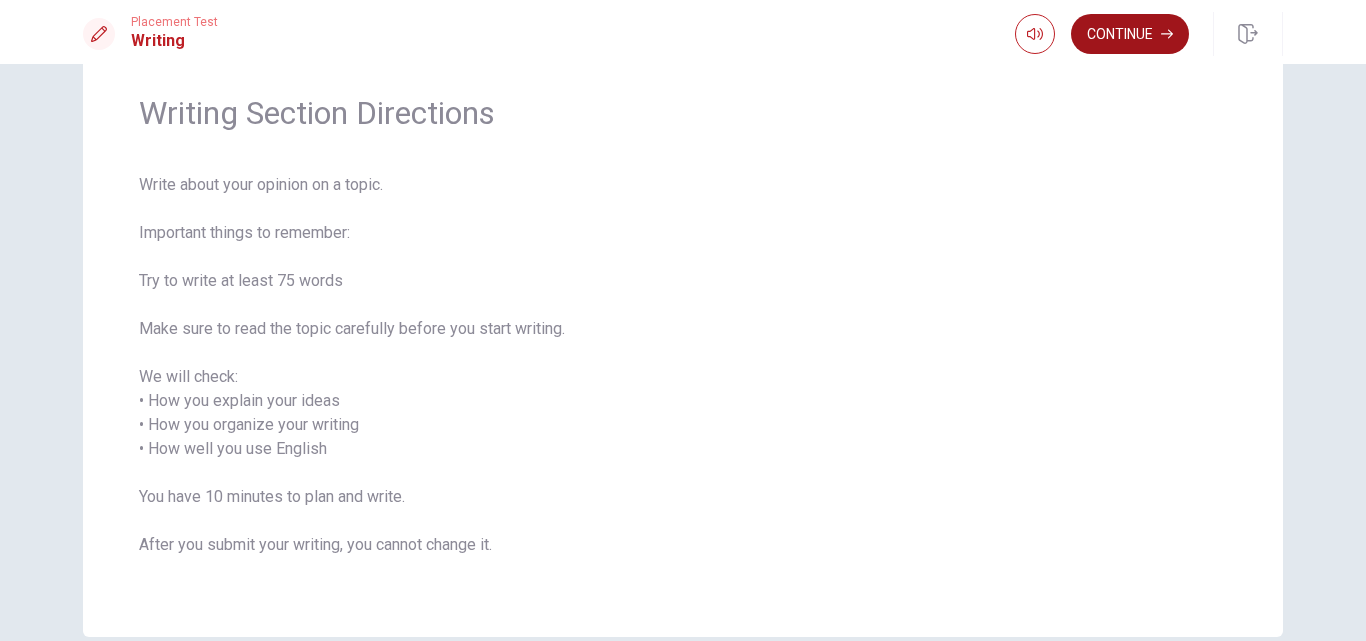 click on "Continue" at bounding box center (1130, 34) 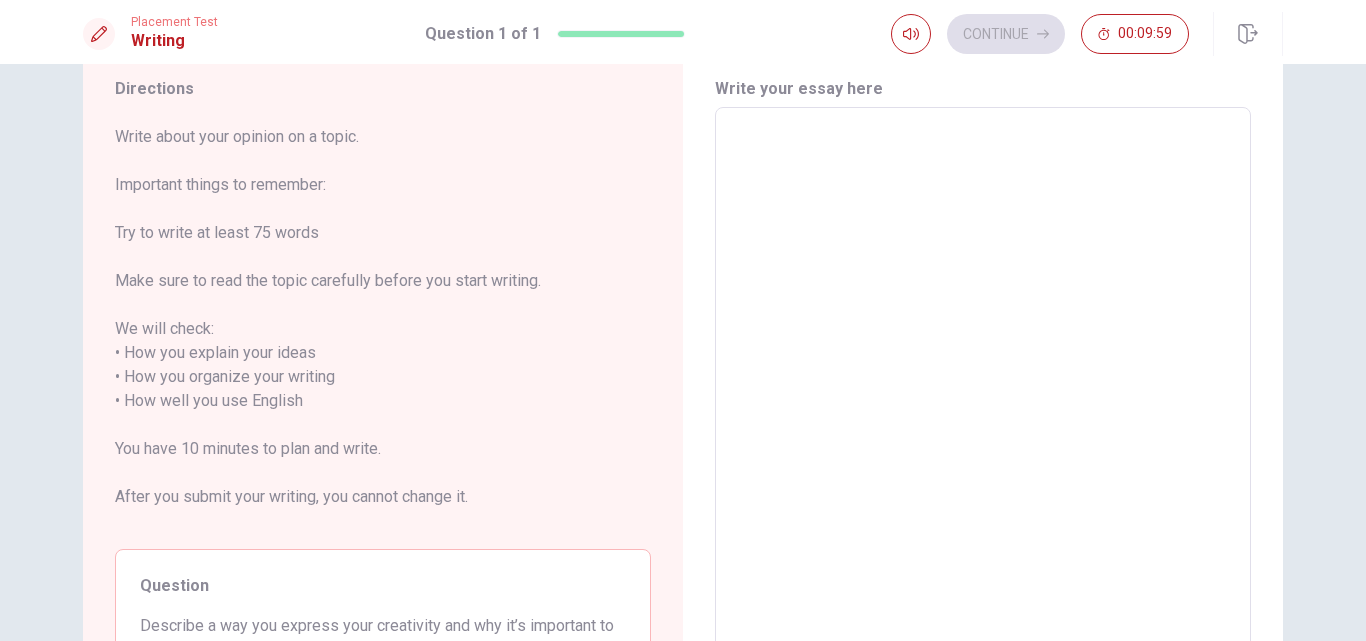 click at bounding box center [983, 401] 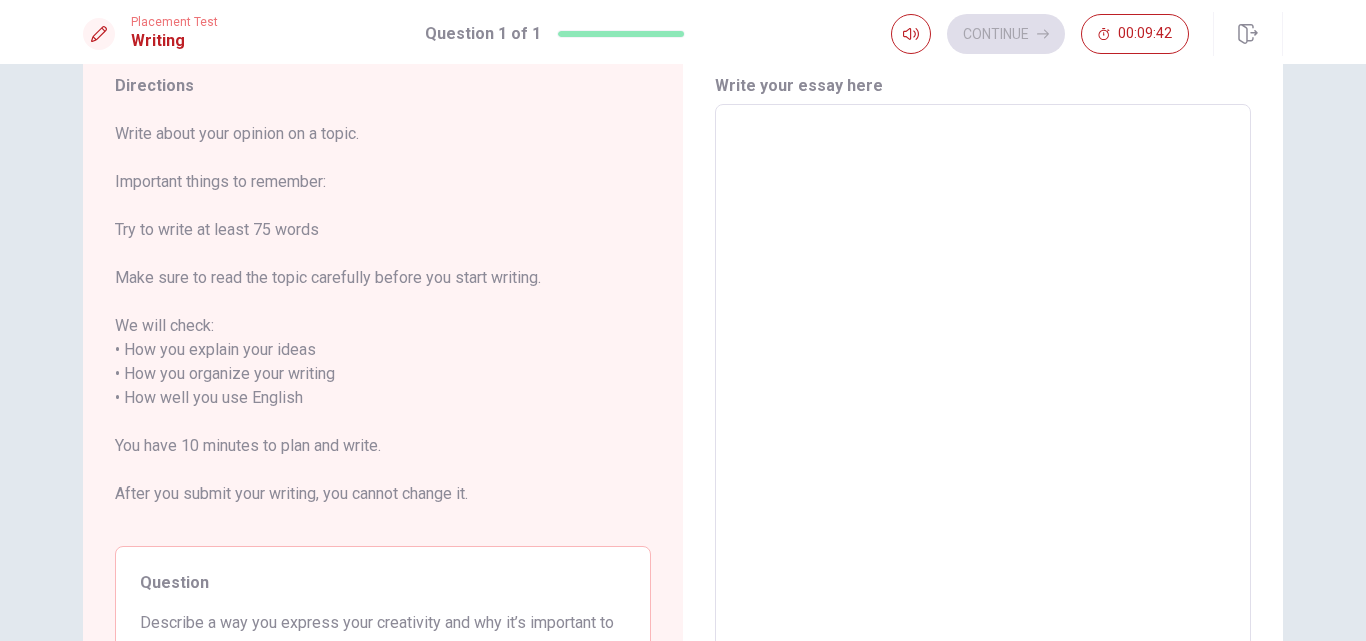 scroll, scrollTop: 67, scrollLeft: 0, axis: vertical 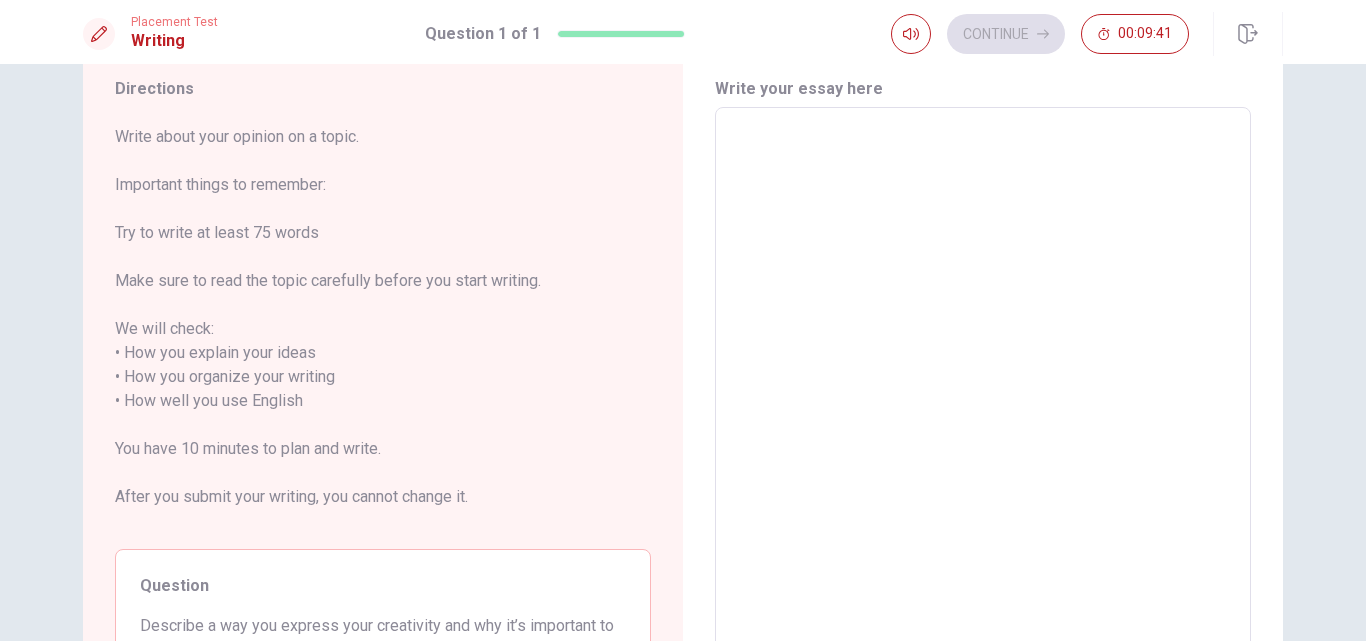 type on "E" 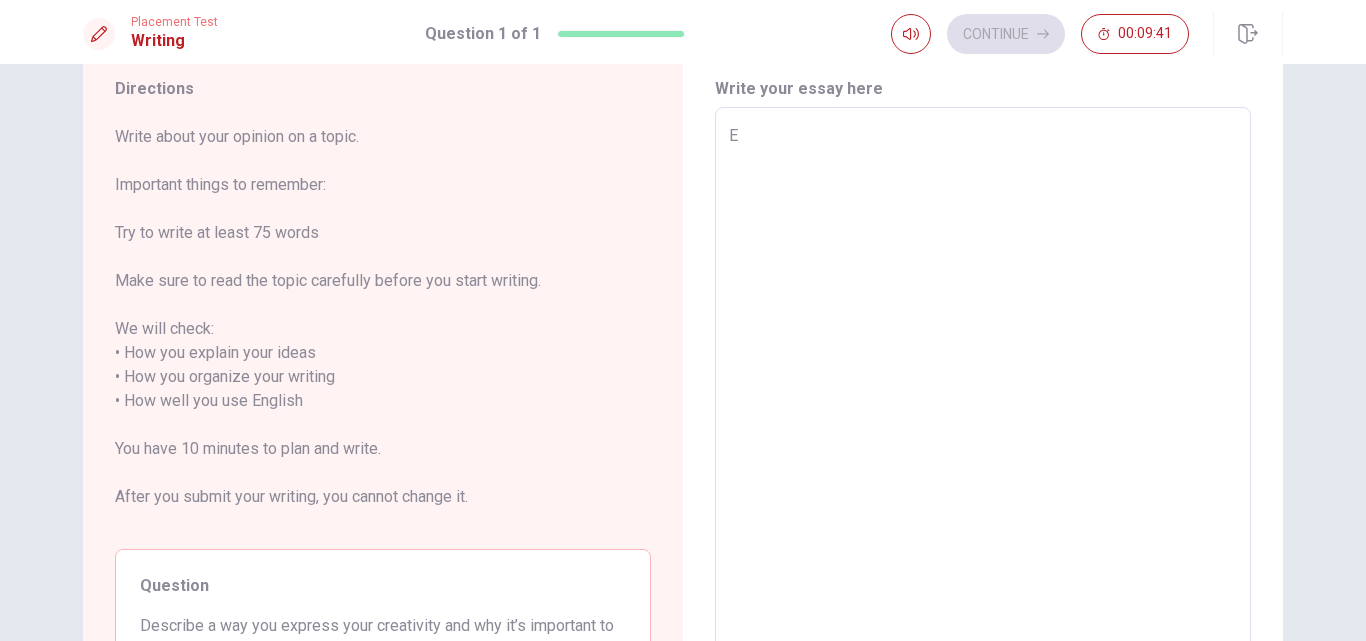 type on "x" 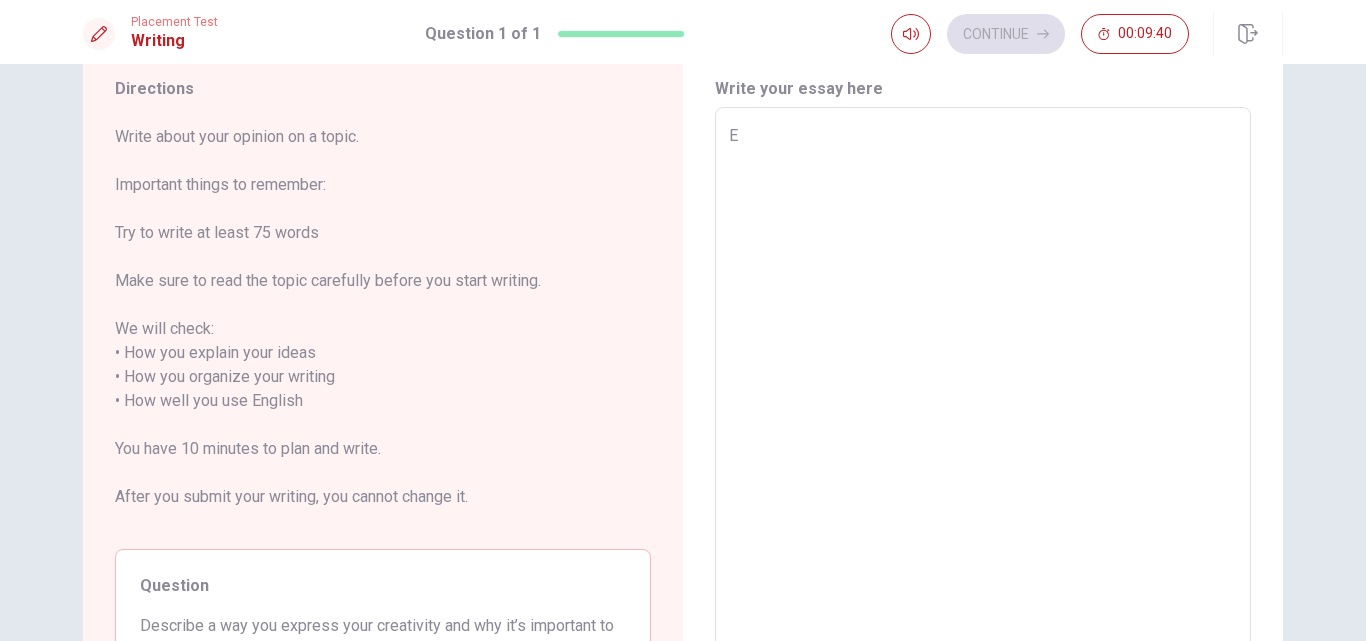 type on "Ex" 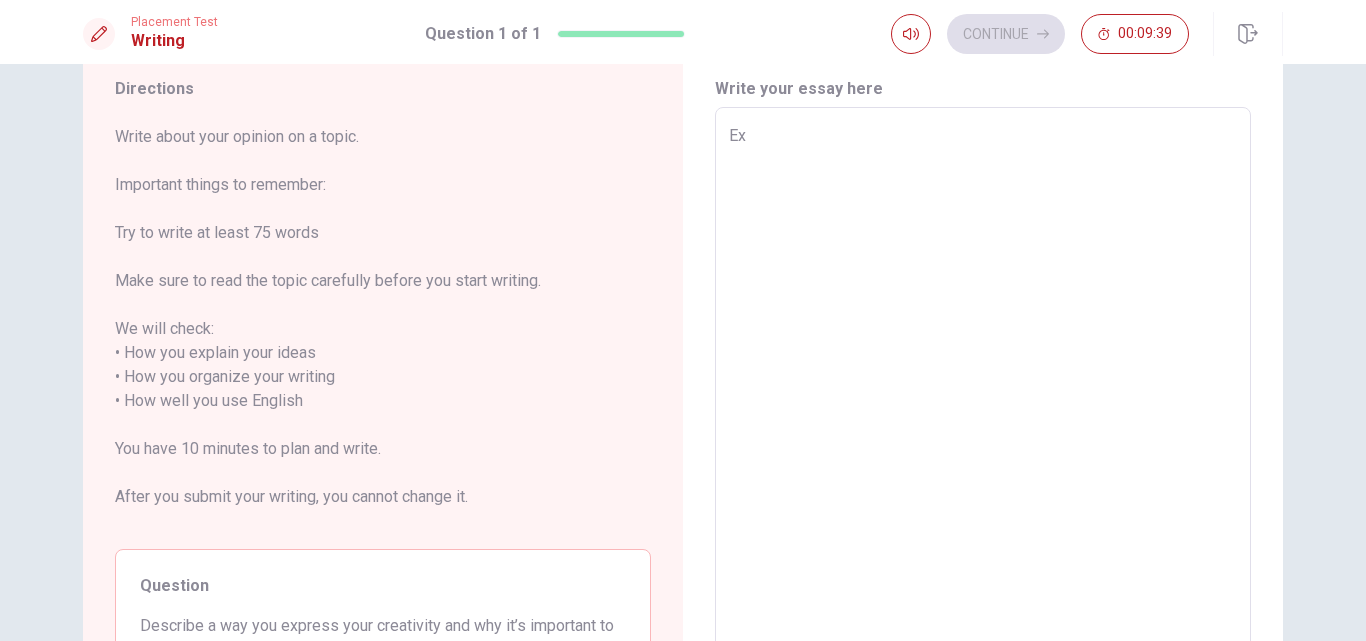 type on "x" 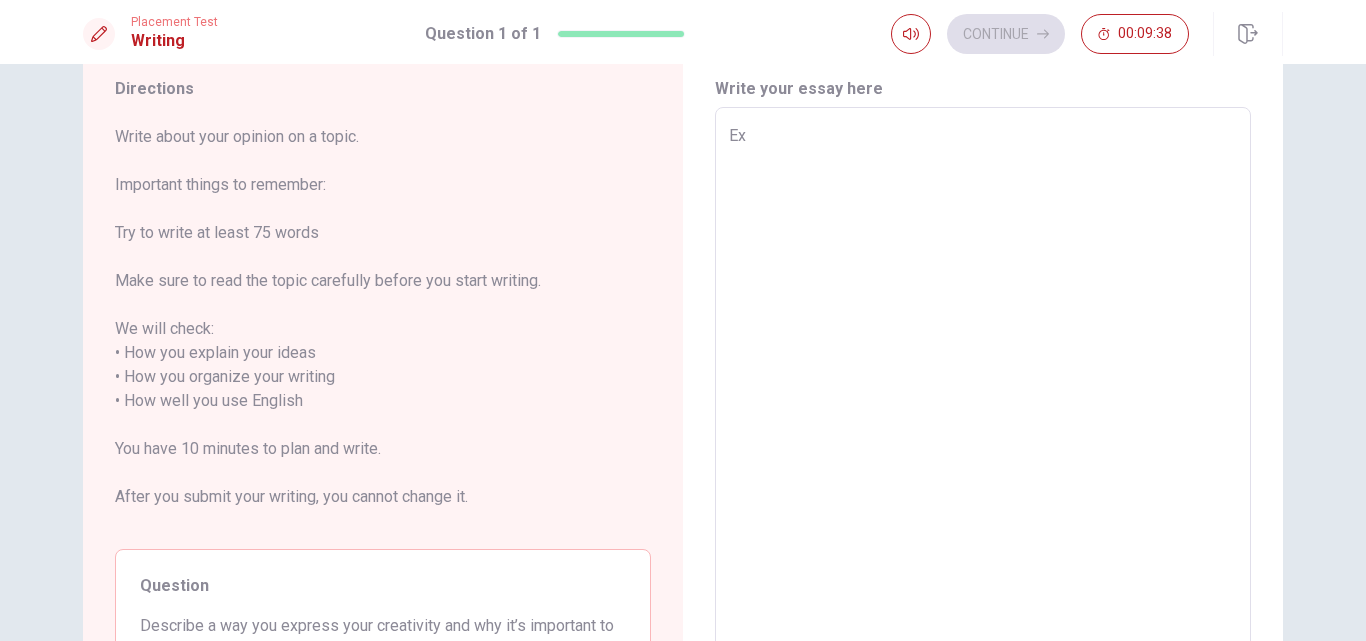 type on "Exp" 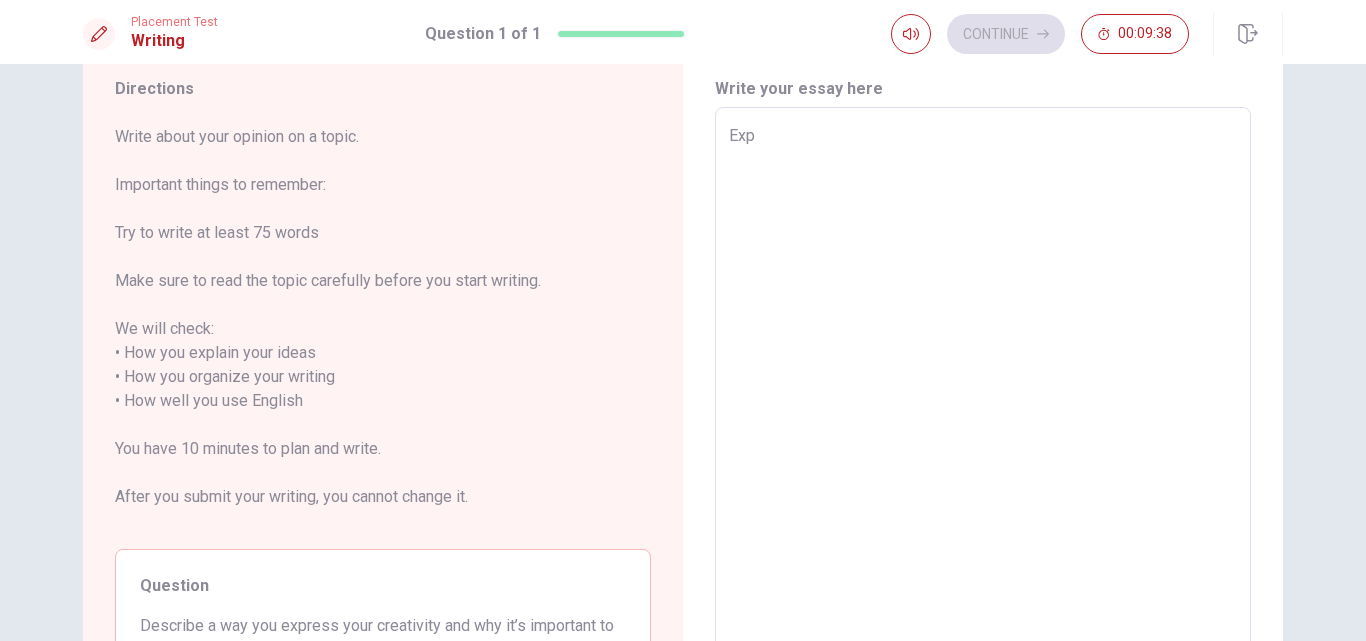 type on "x" 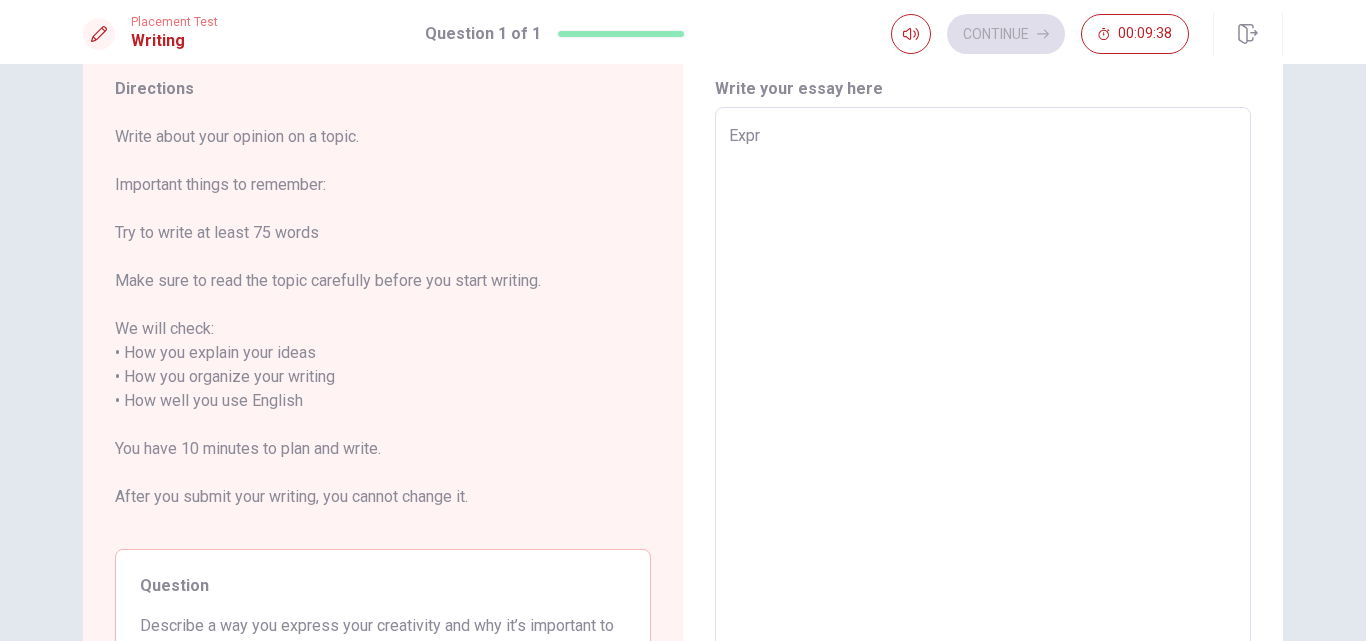 type on "x" 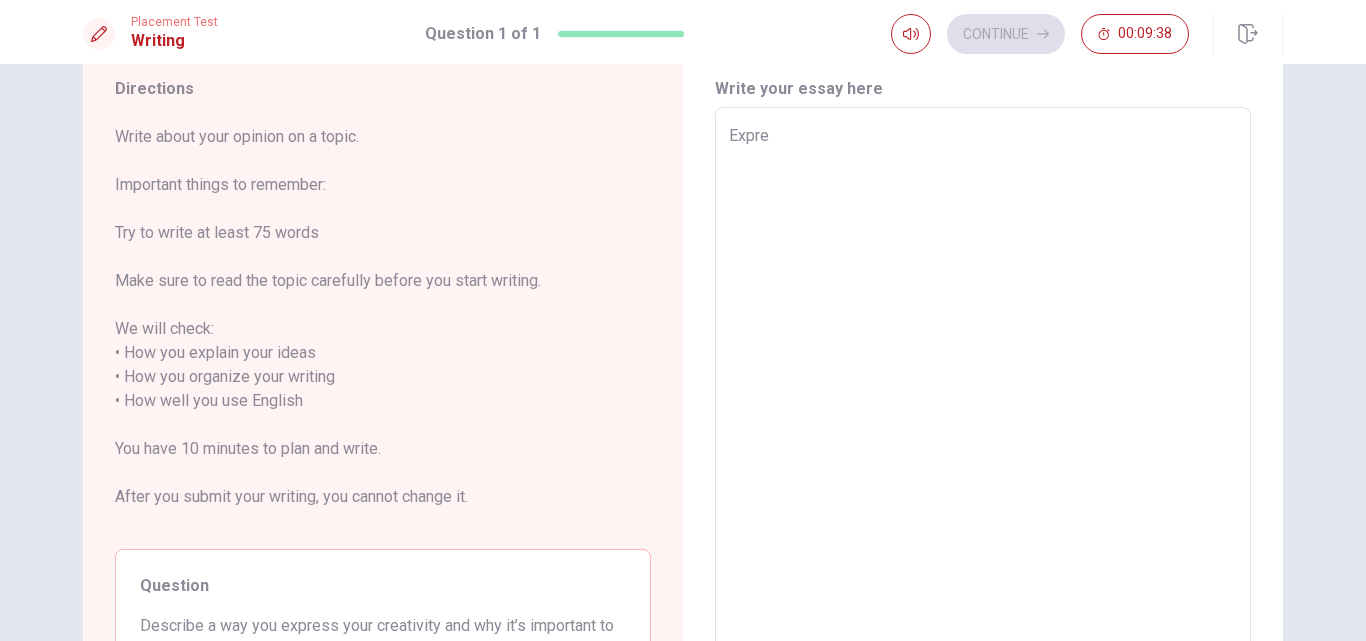 type on "x" 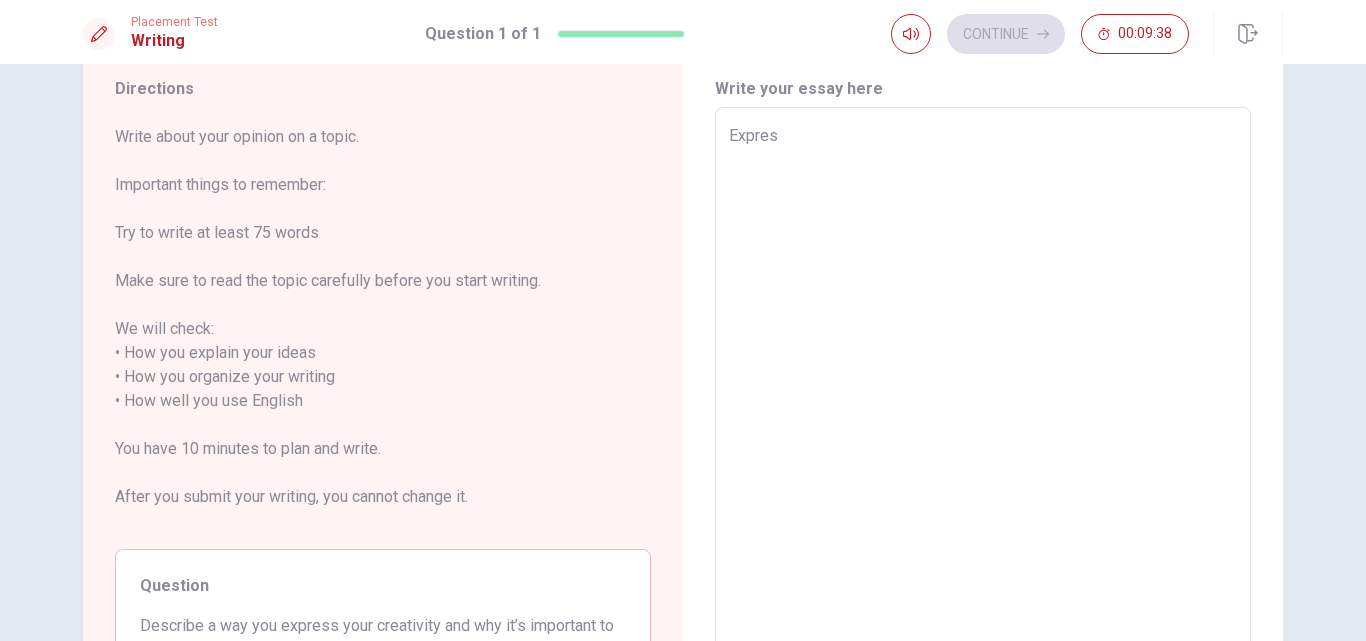 type on "x" 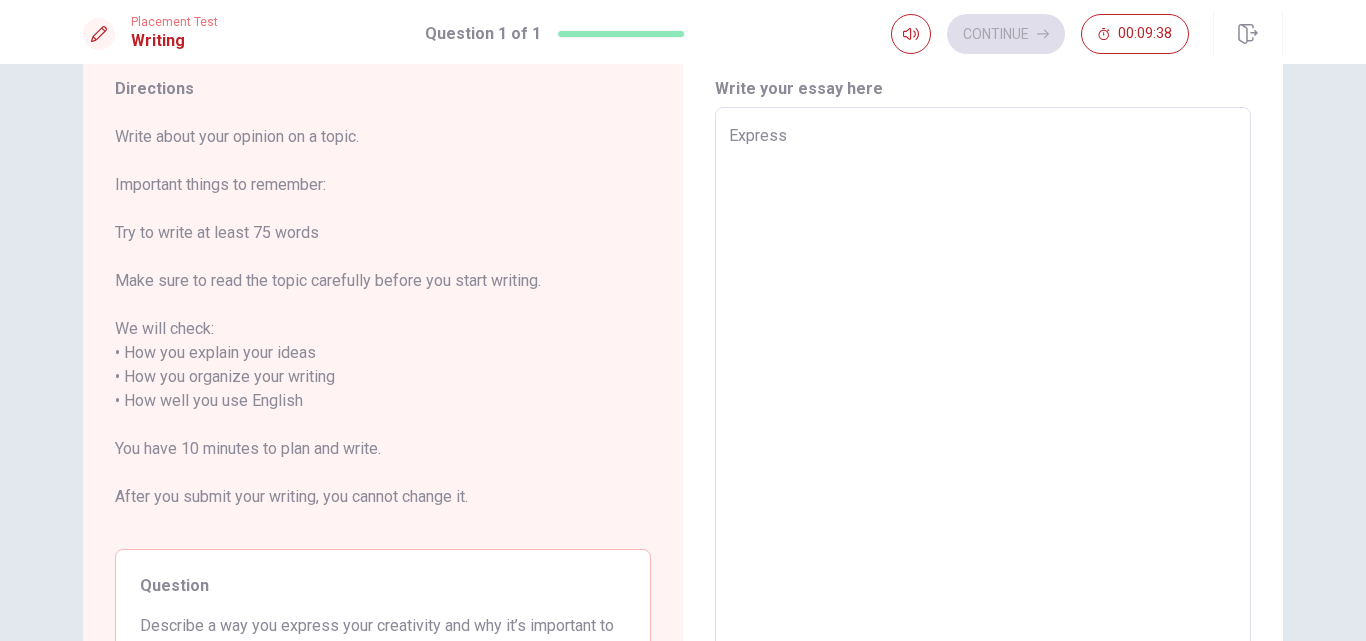 type on "x" 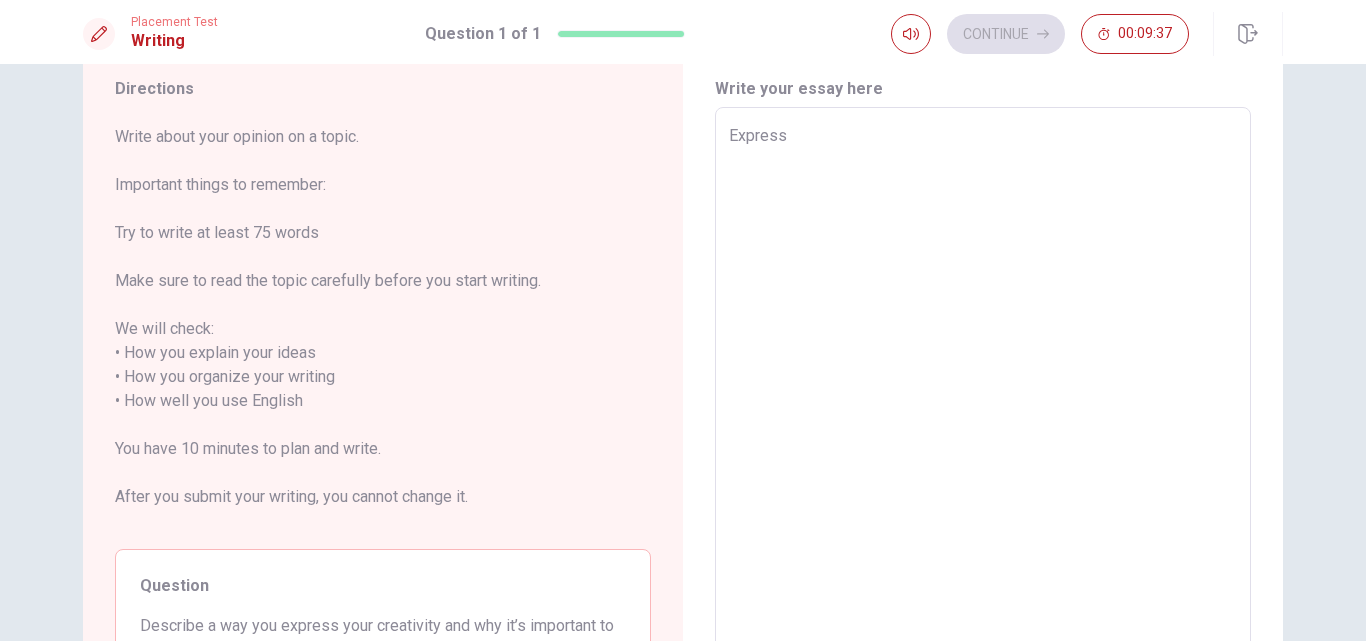 type on "Express" 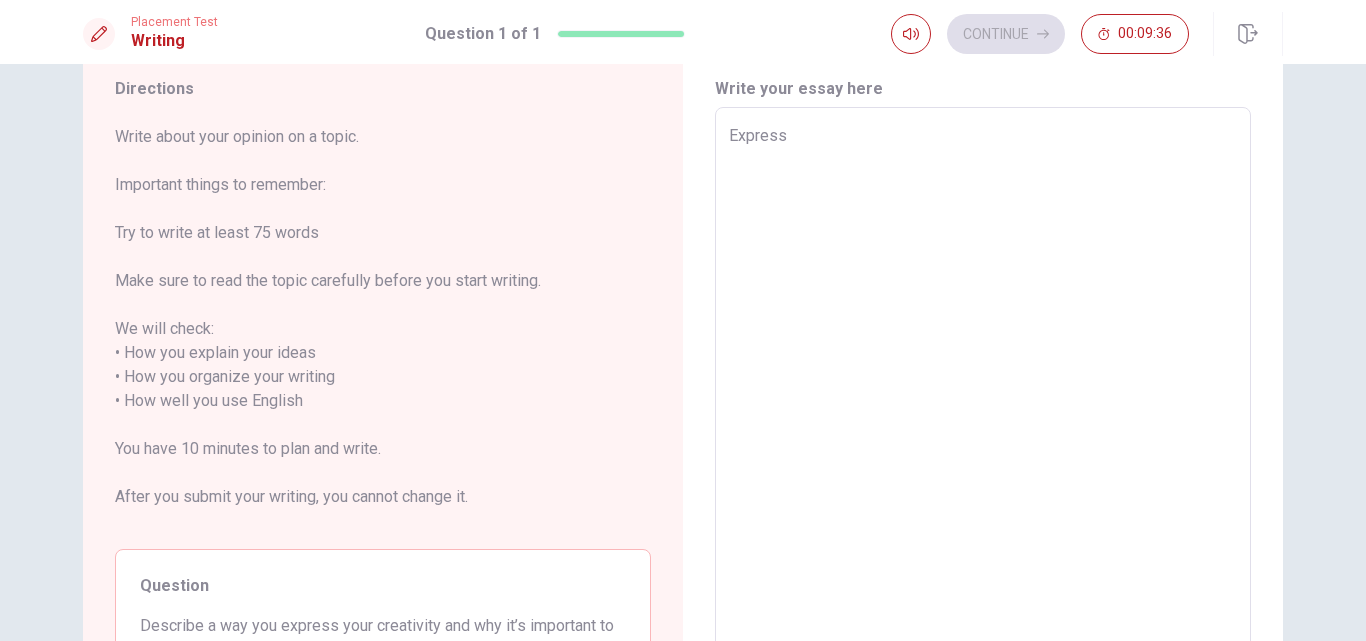 type on "Express" 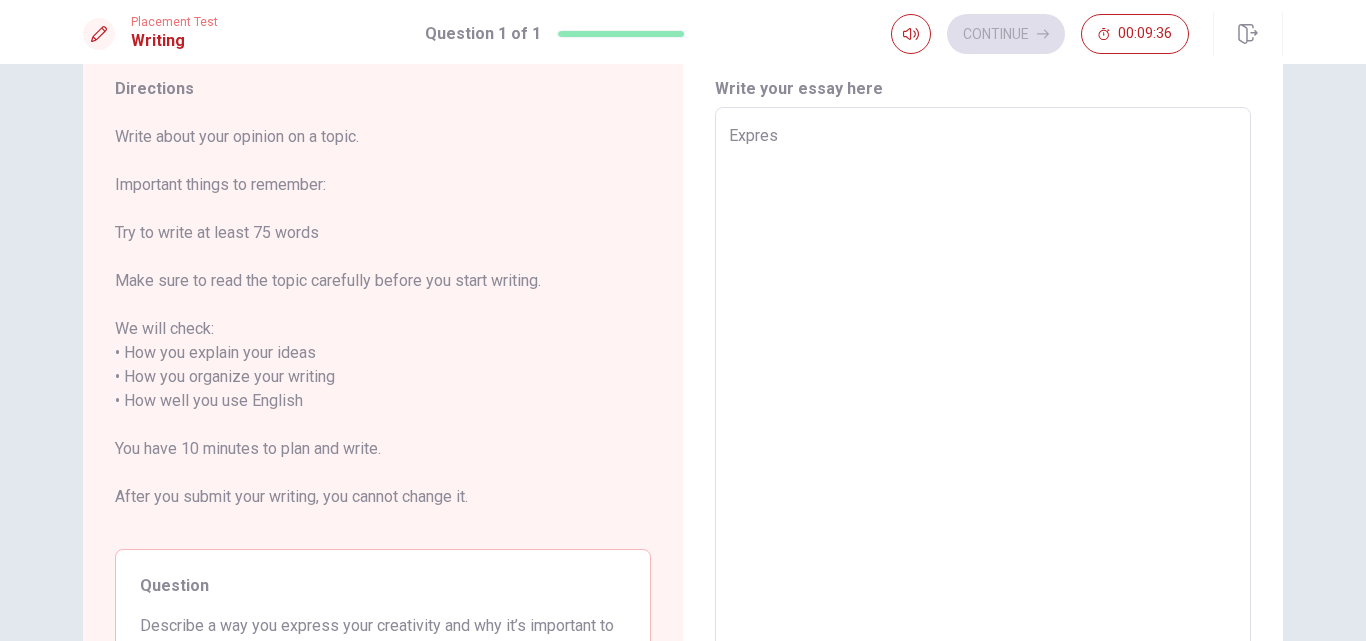 type on "x" 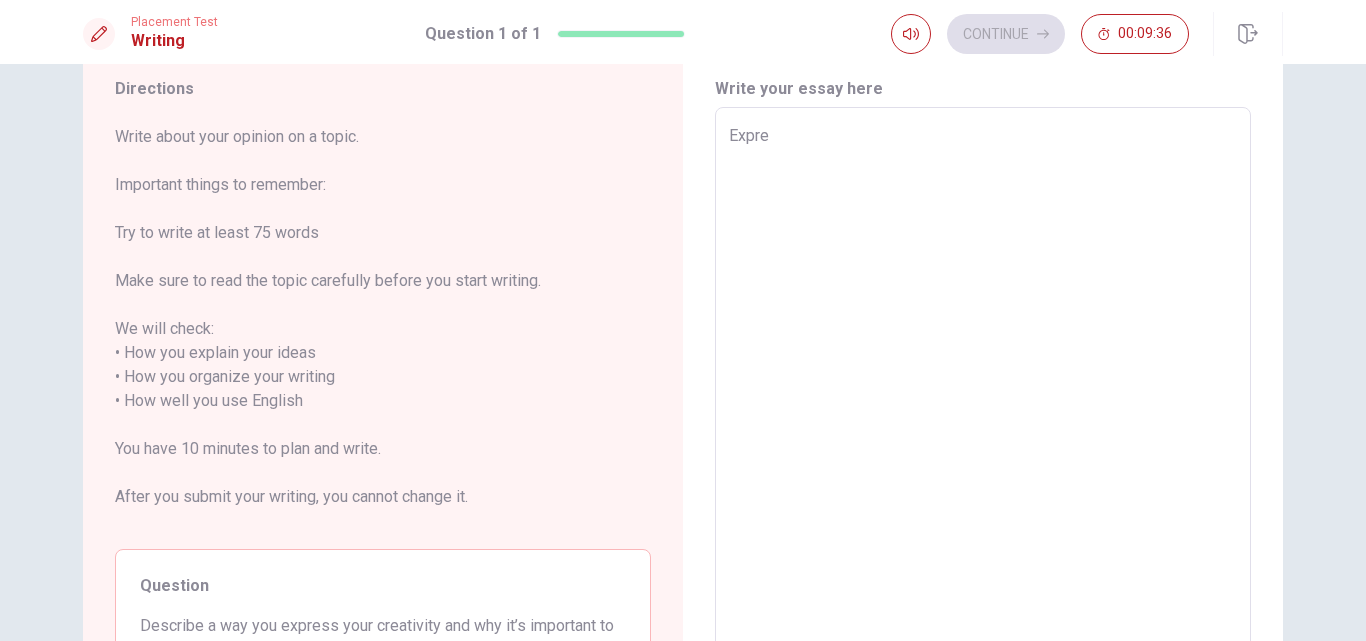 type on "x" 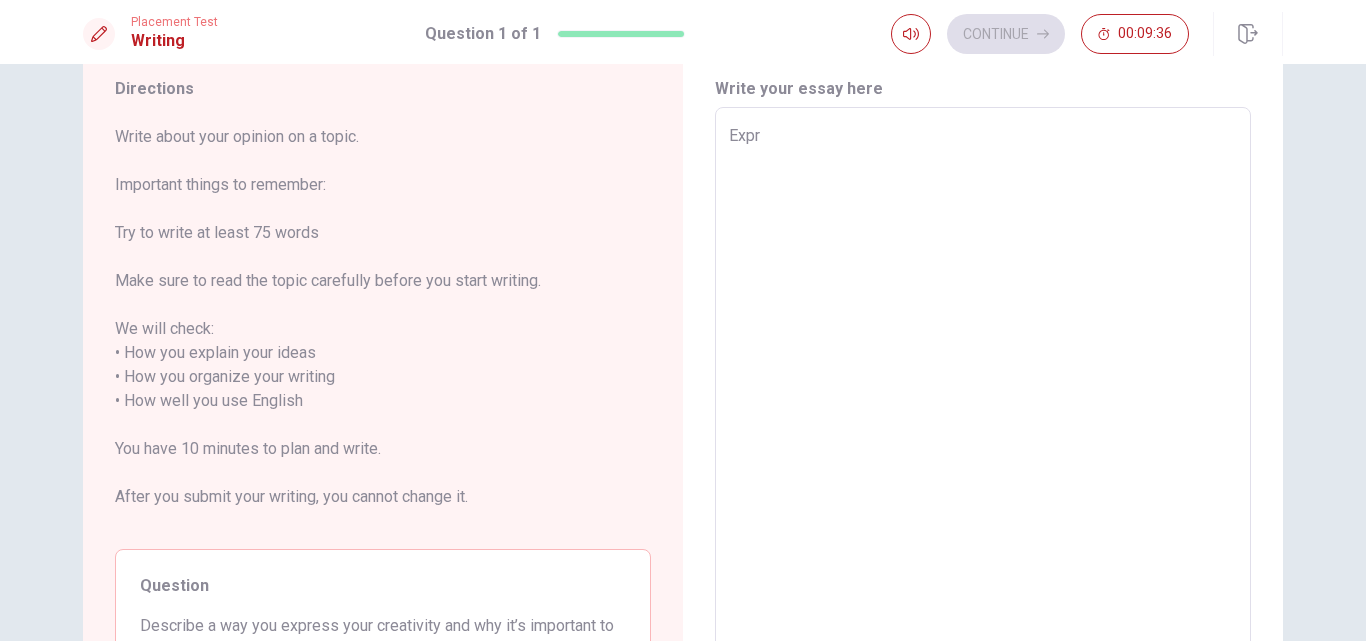 type on "x" 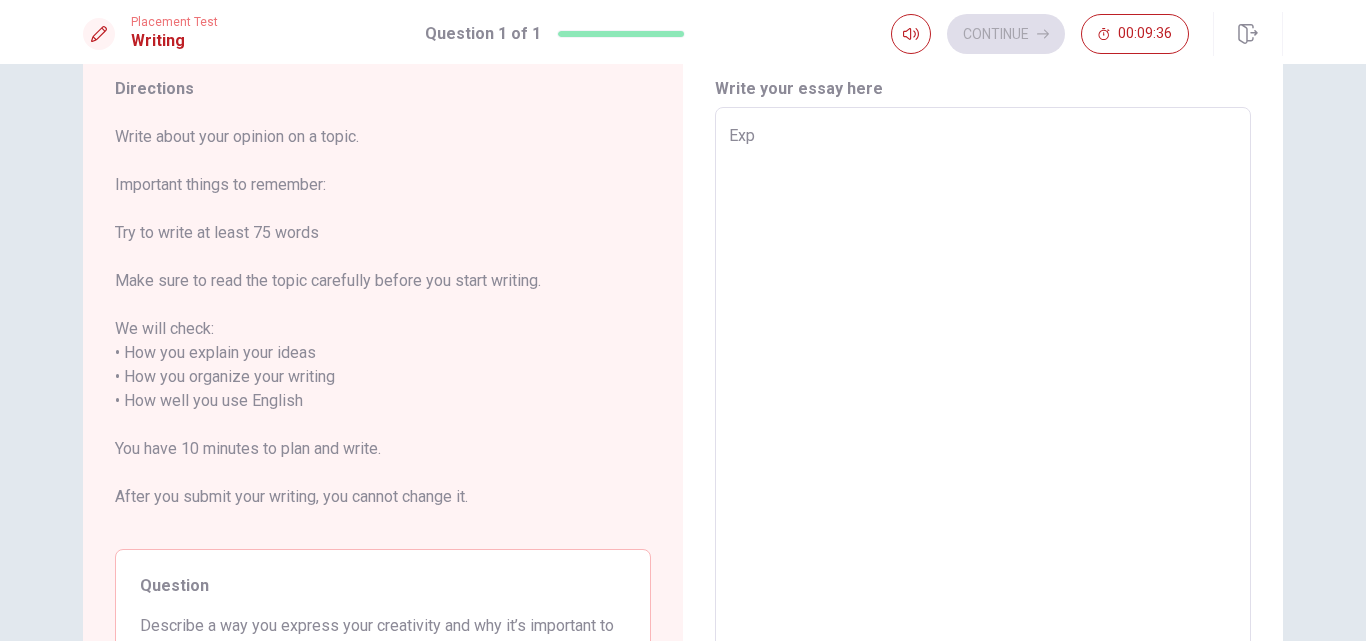 type on "x" 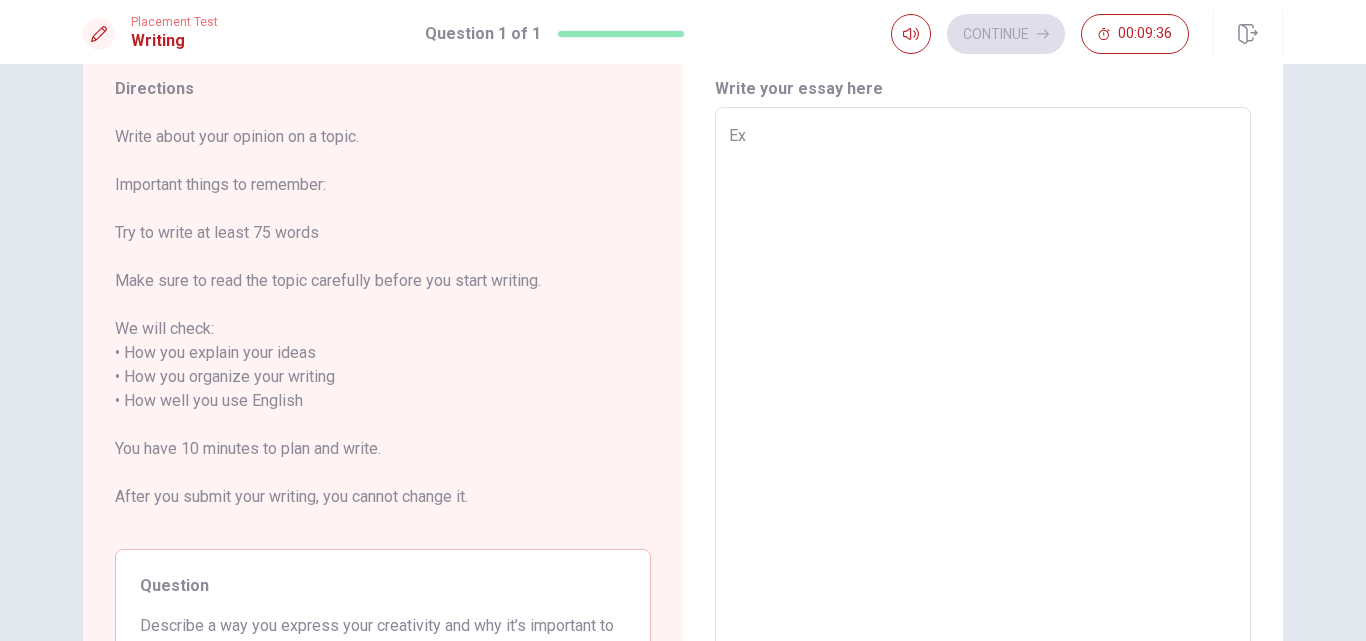 type on "E" 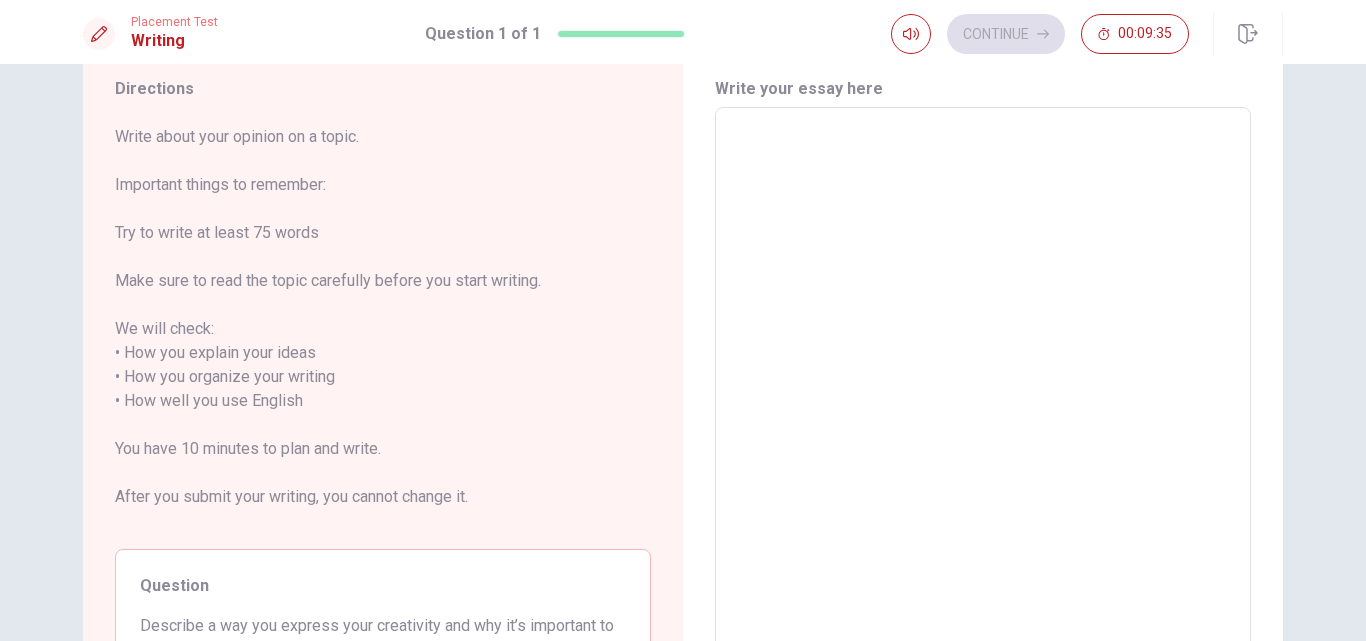 type on "E" 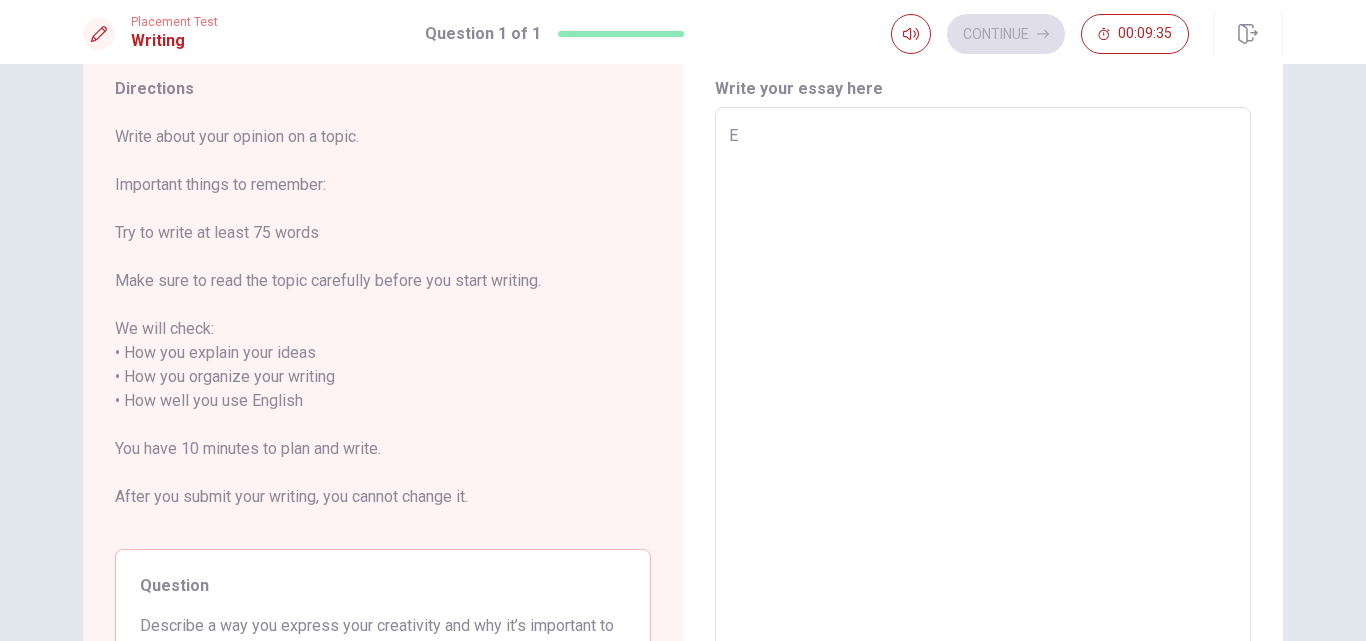 type on "x" 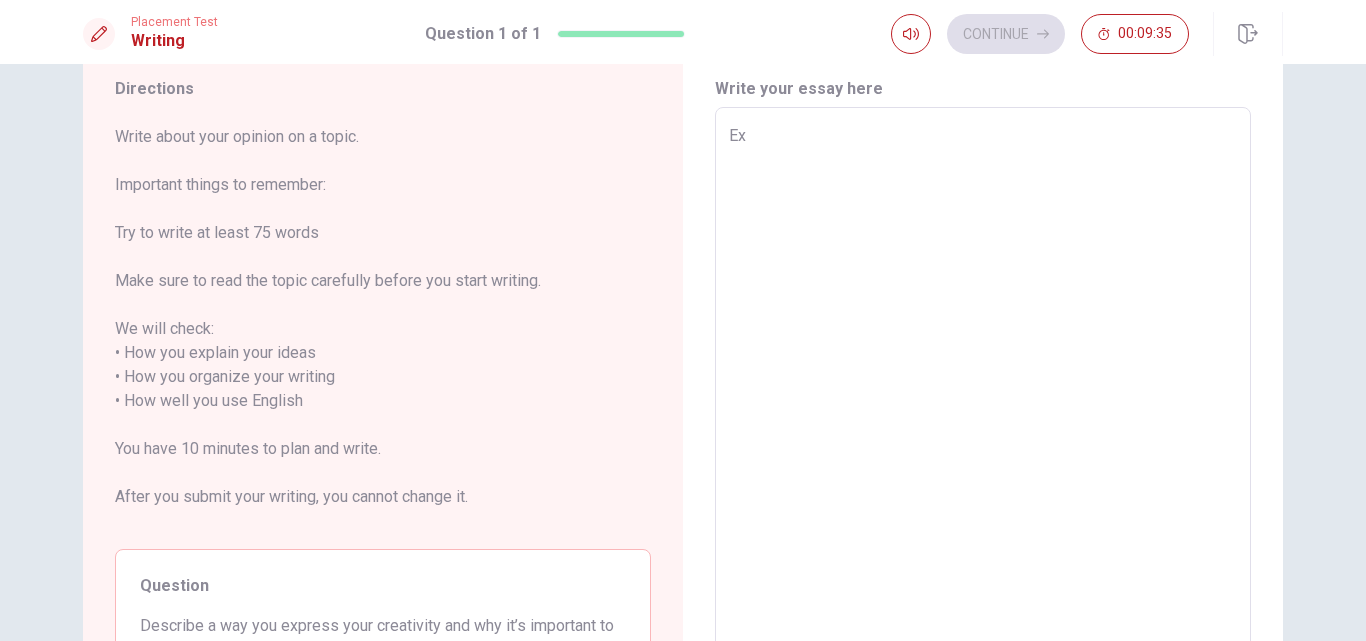 type on "x" 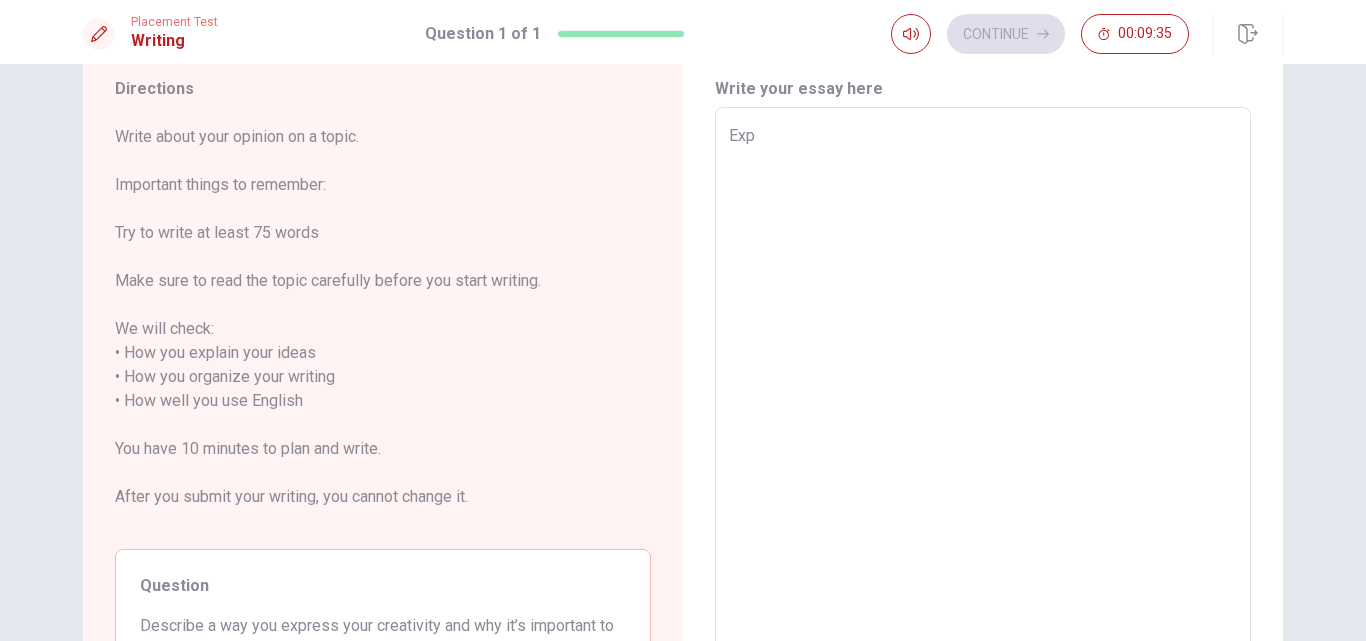 type on "x" 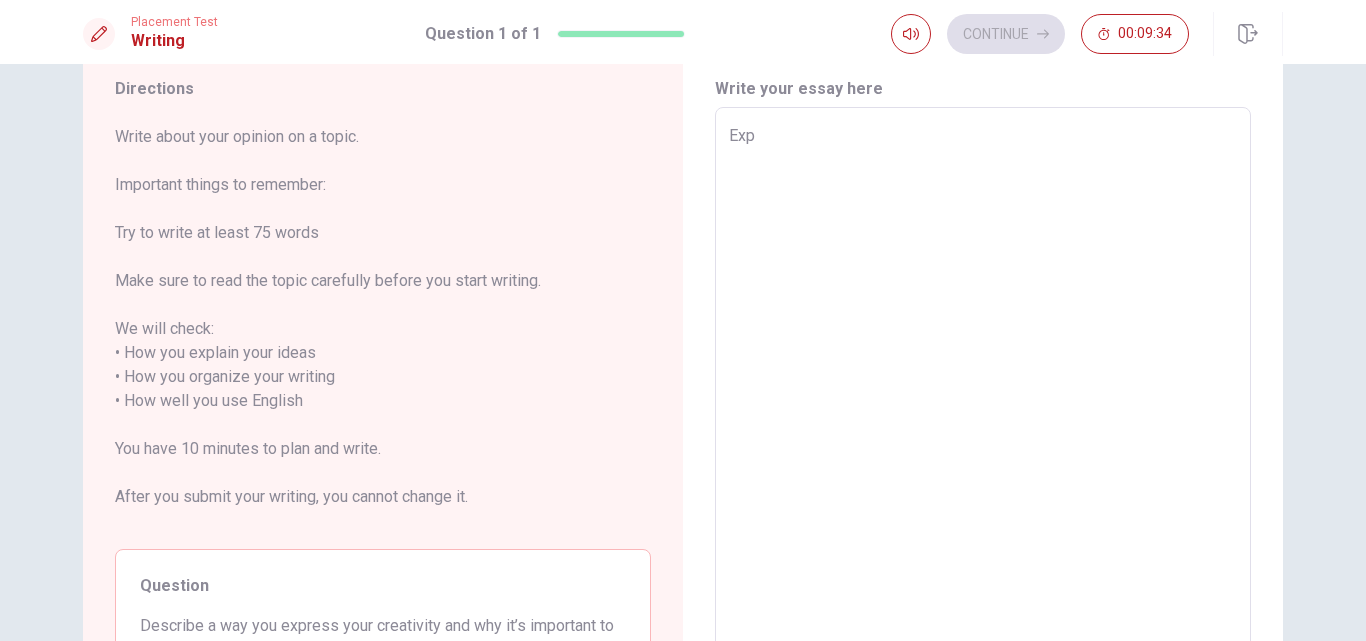 type on "Expr" 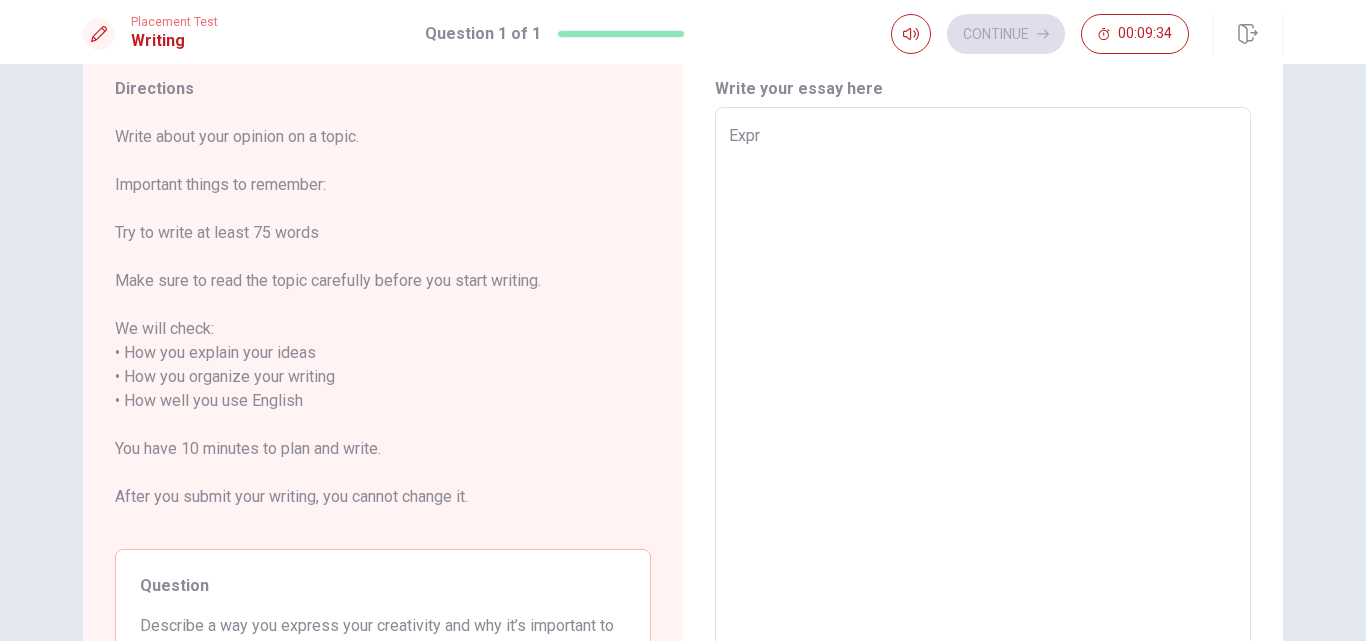type on "Expre" 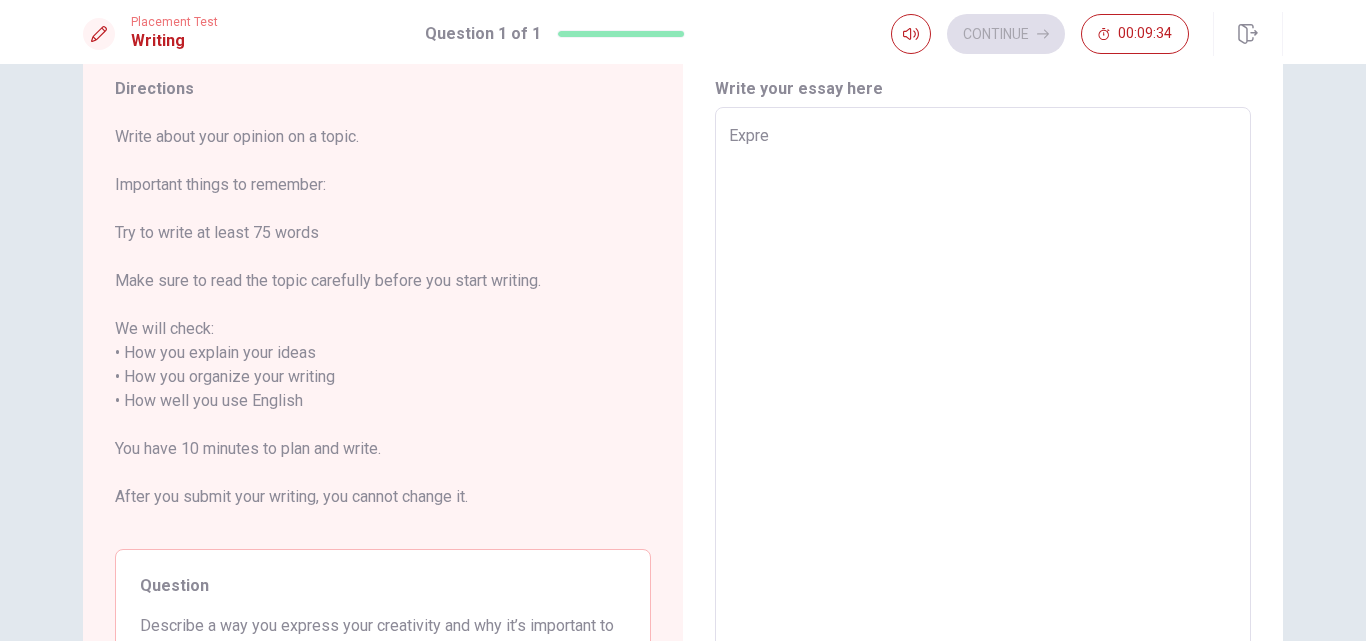 type on "x" 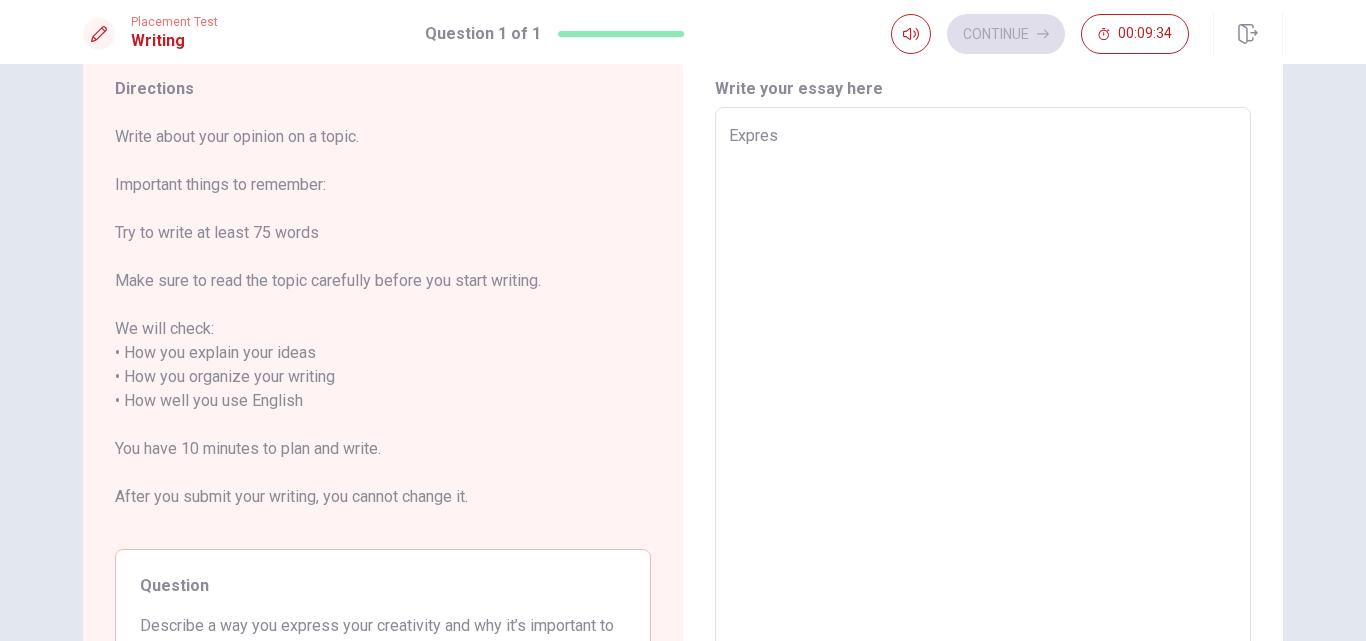 type on "x" 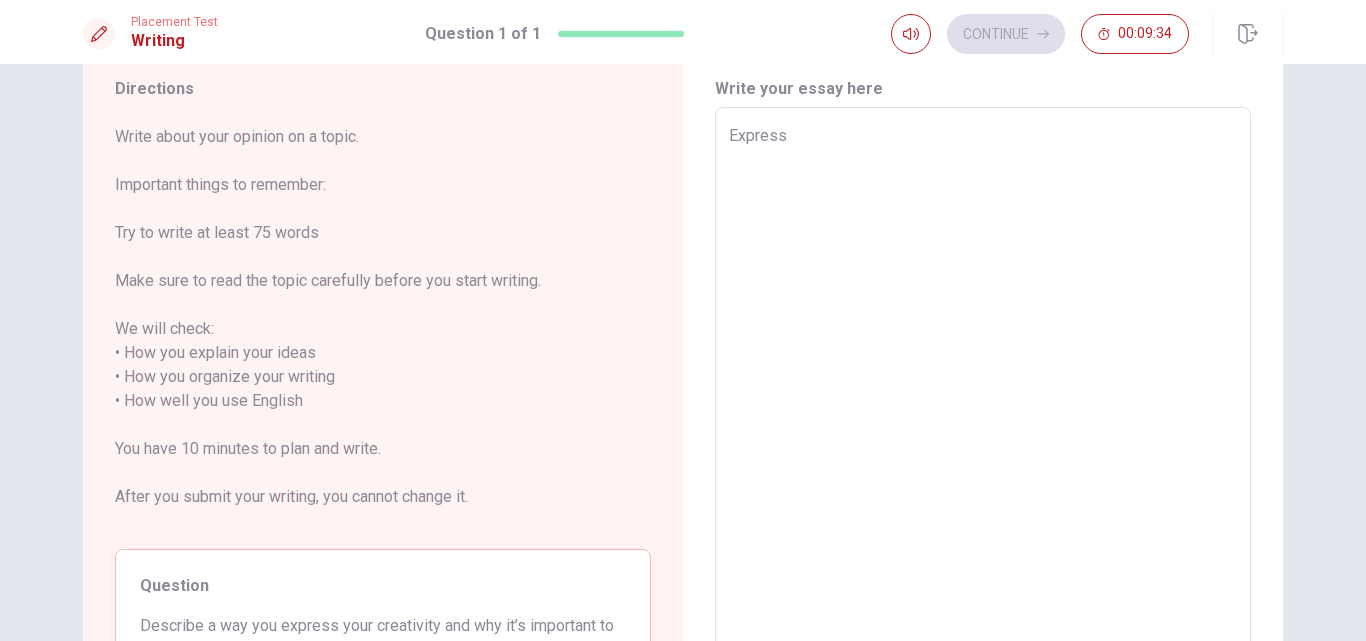type on "x" 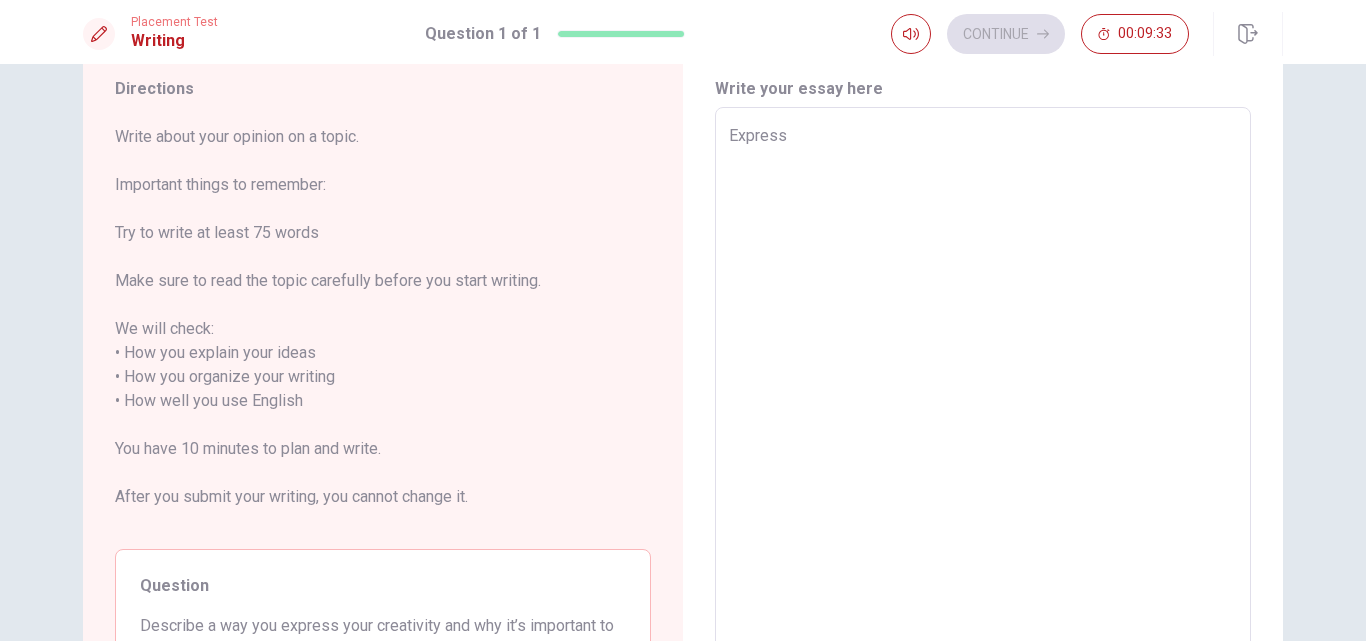 type on "Express" 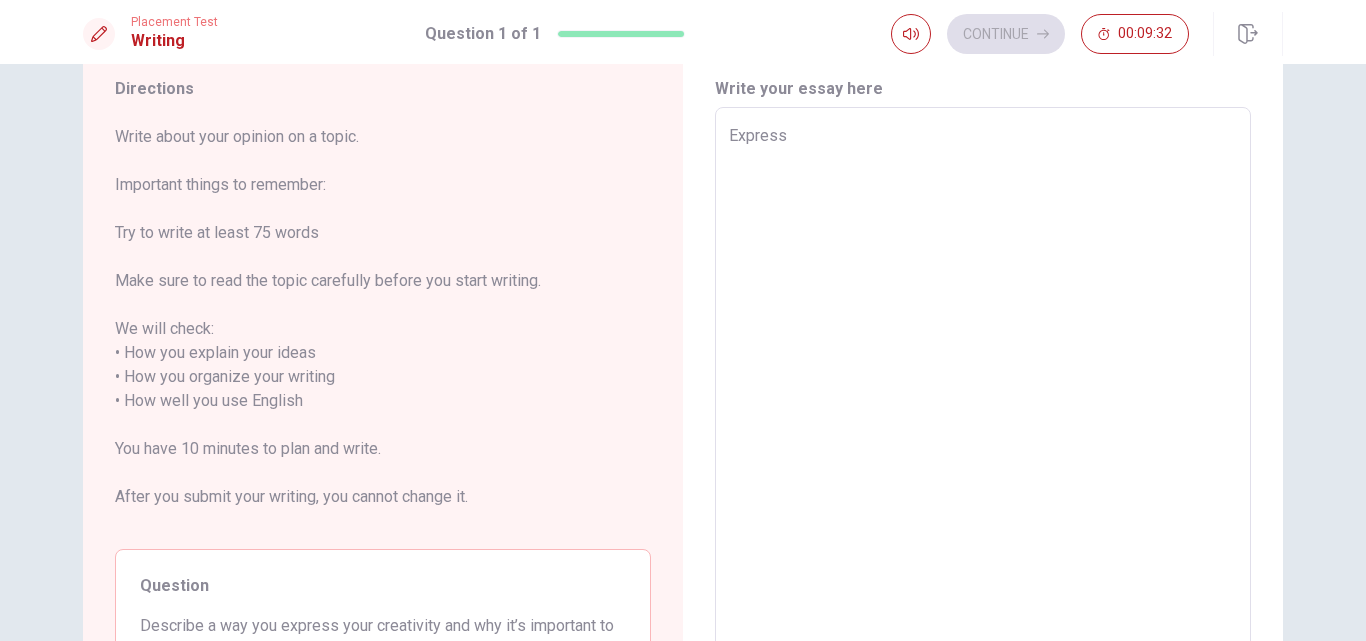type on "Express o" 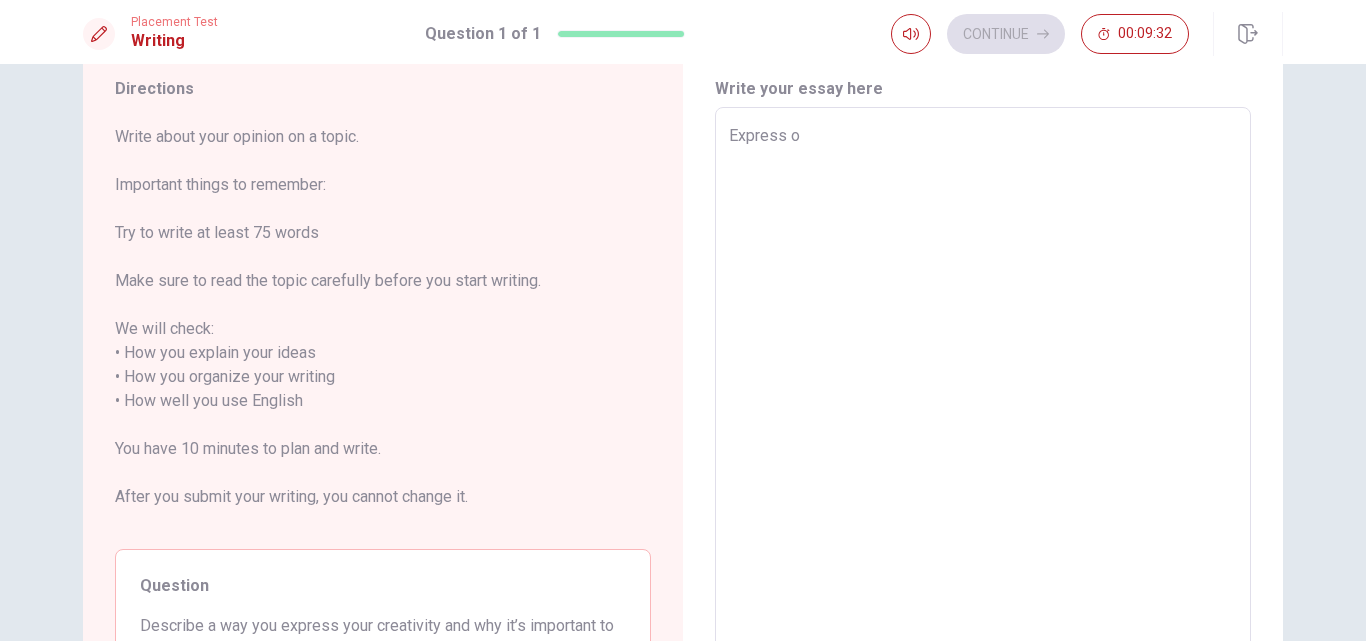 type on "x" 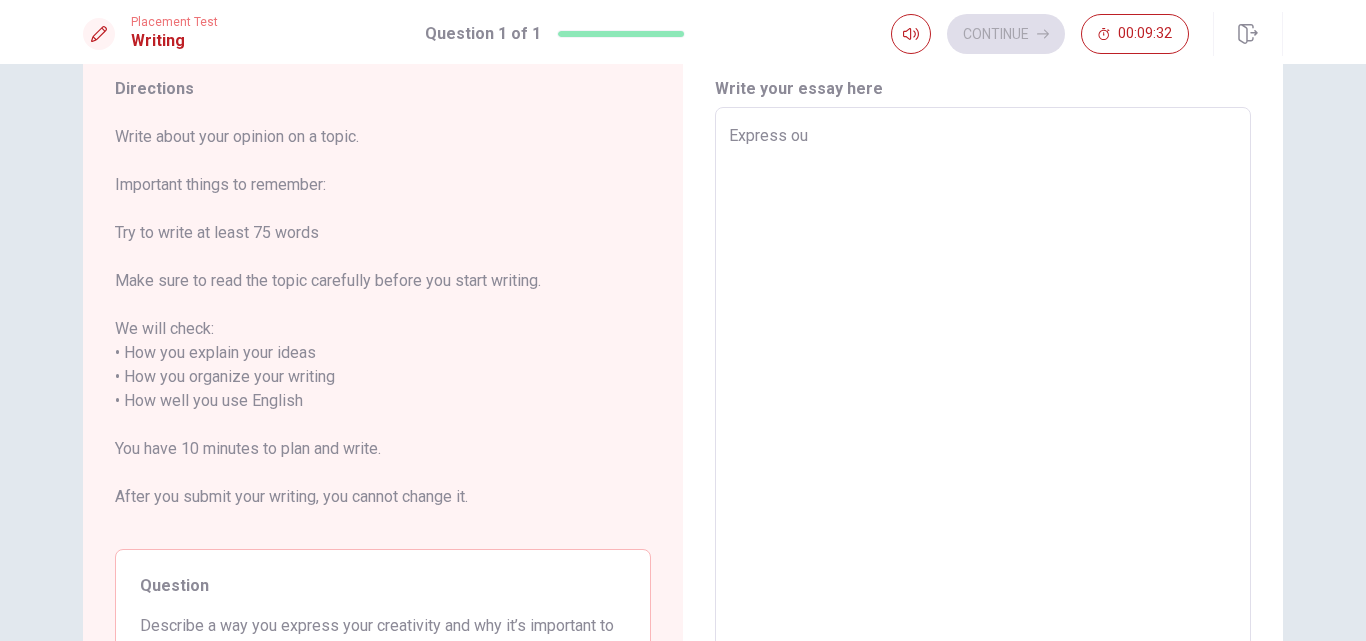 type on "x" 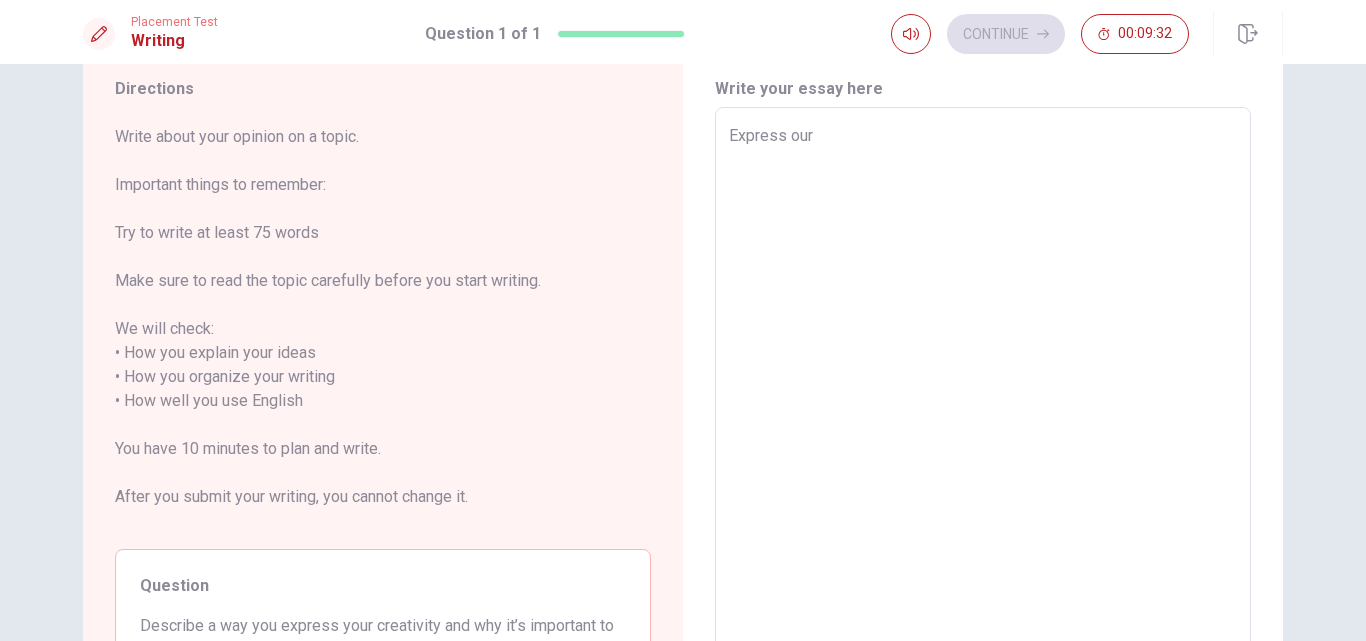 type on "x" 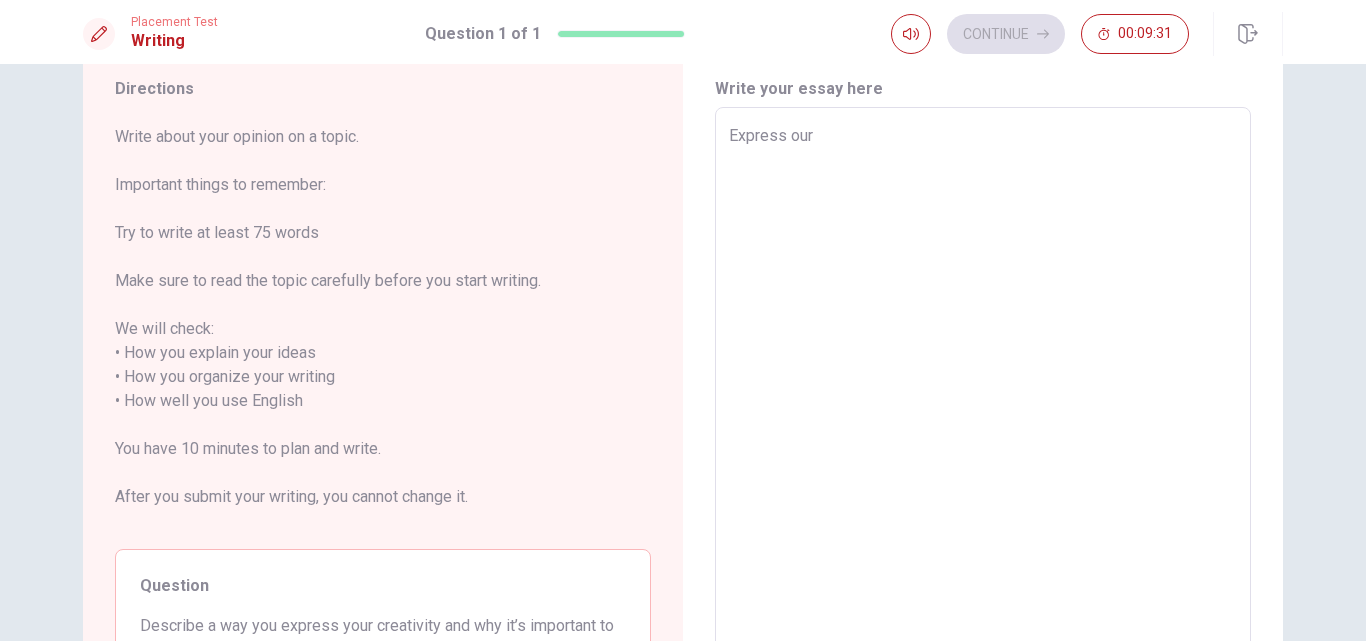 type on "Express our c" 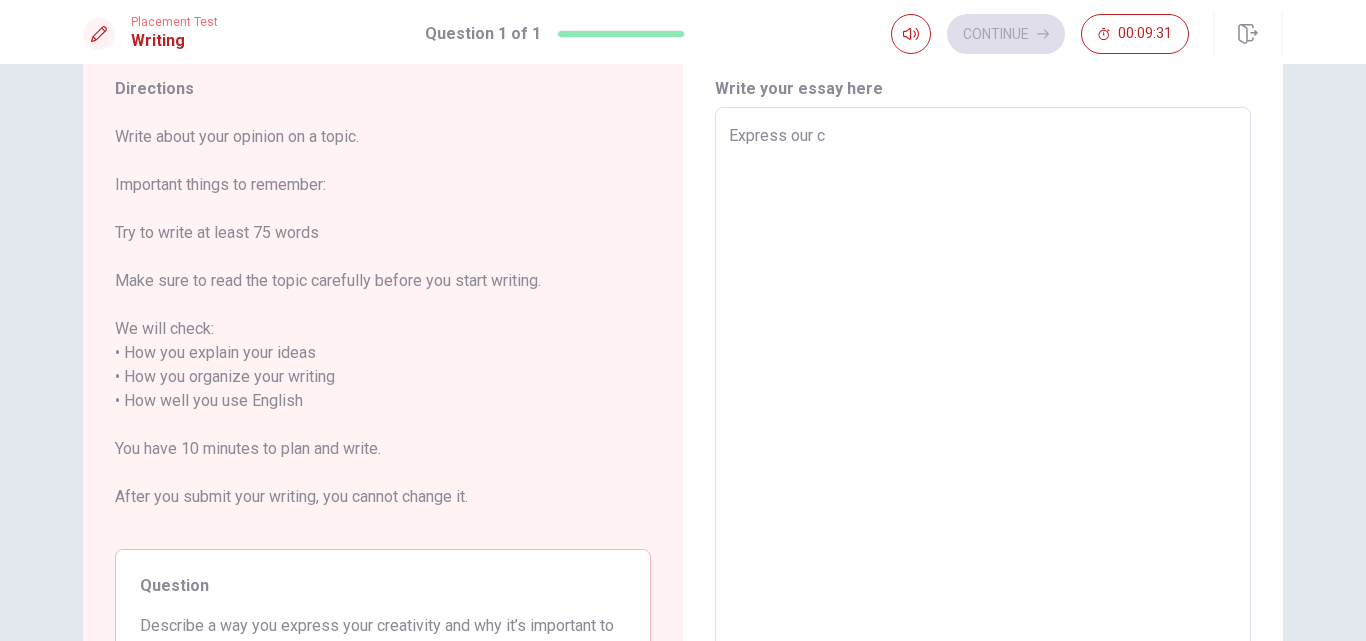 type on "x" 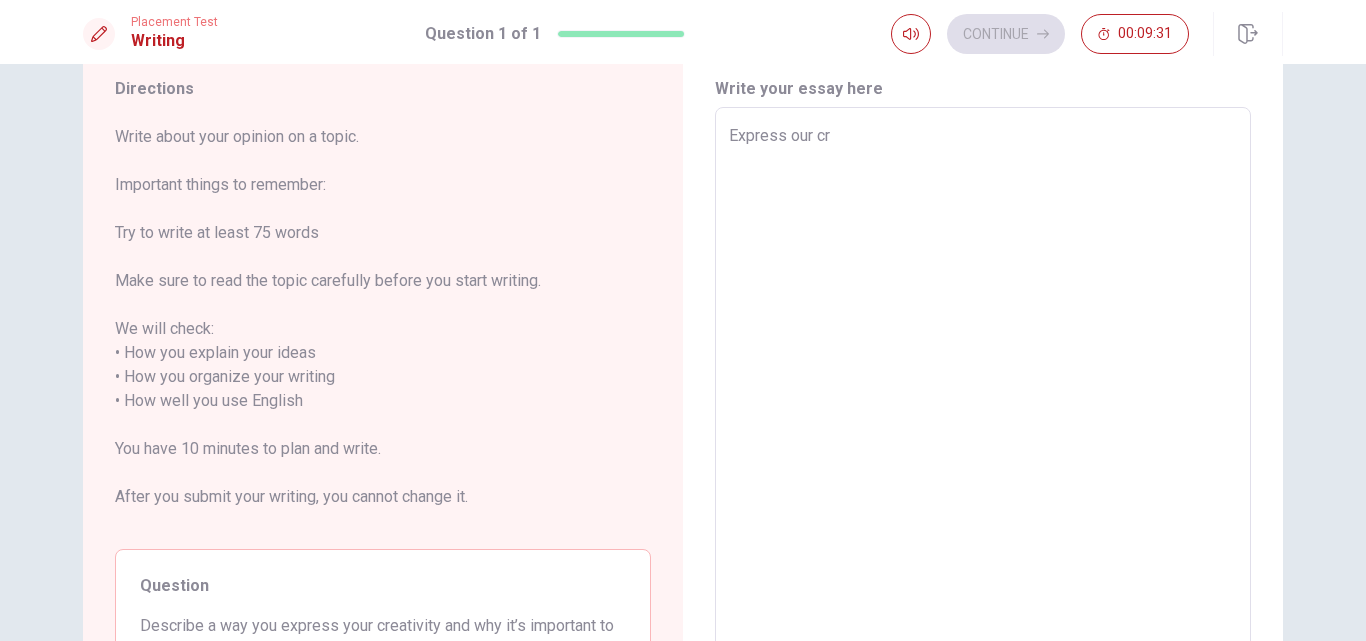 type on "x" 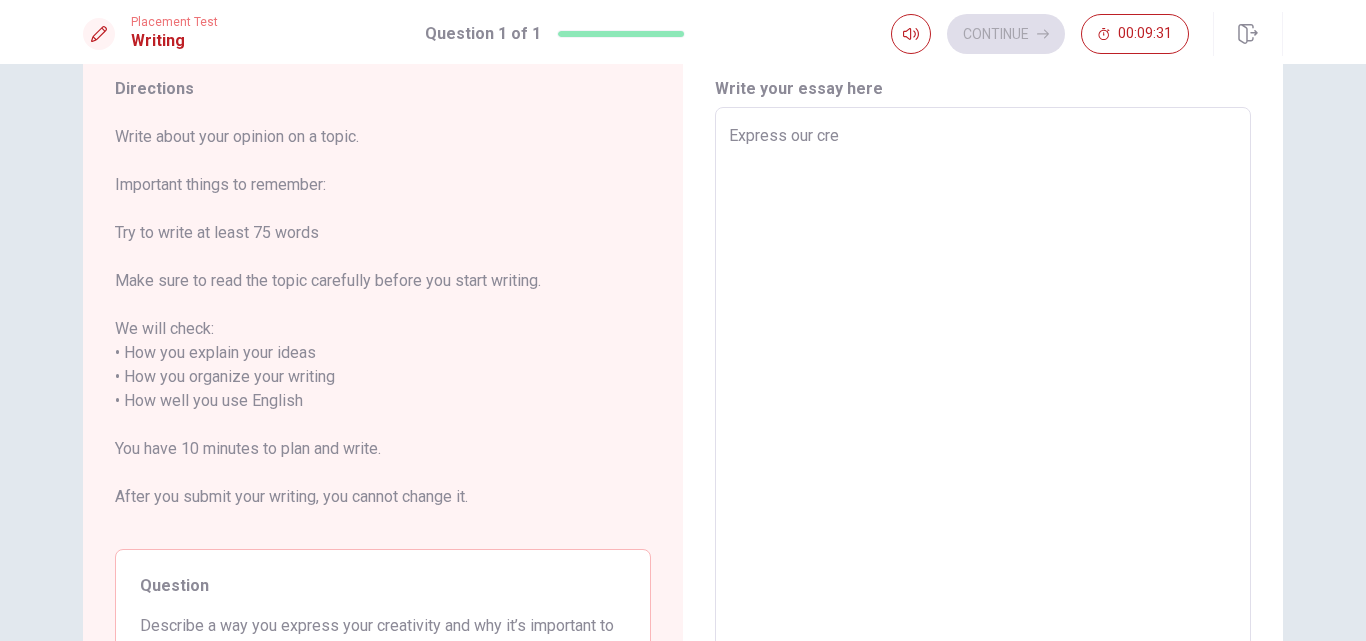 type on "x" 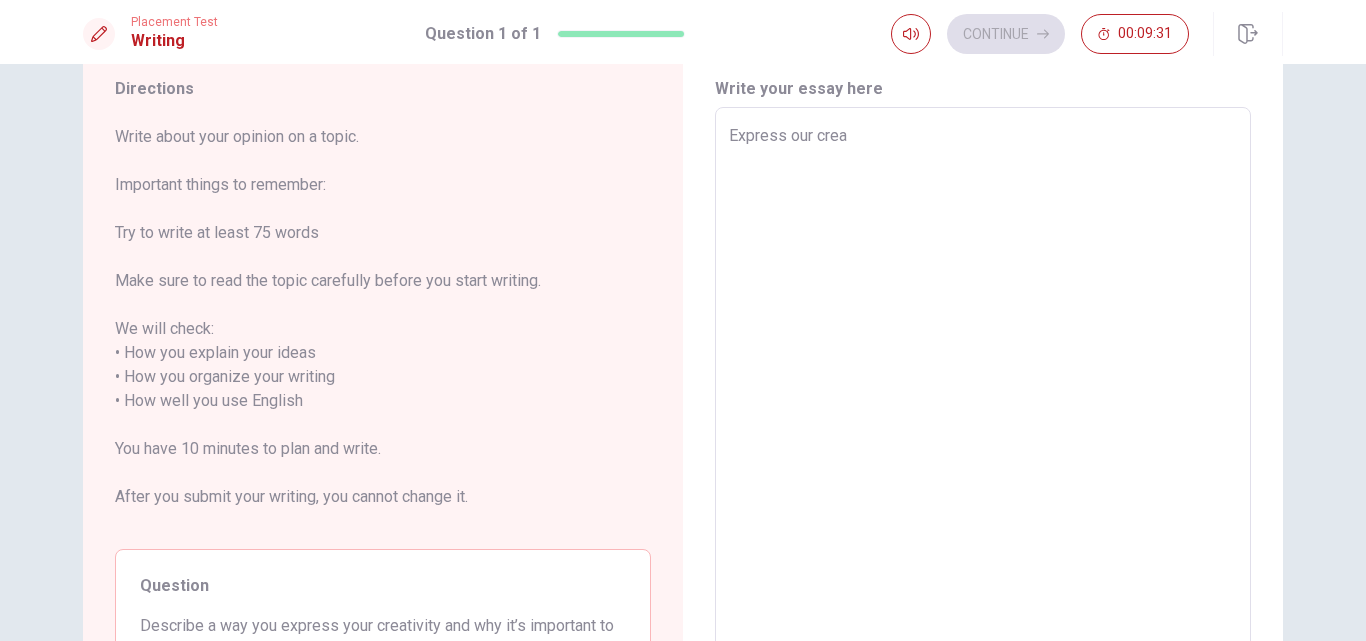 type on "x" 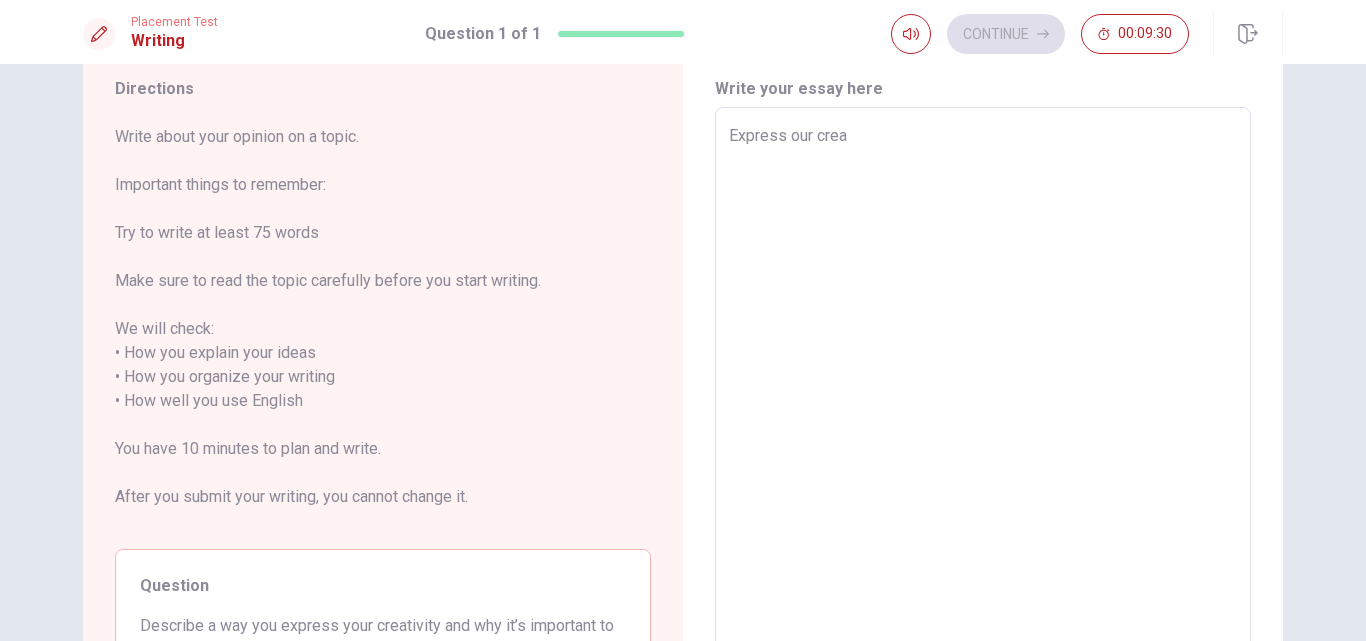 type on "Express our creat" 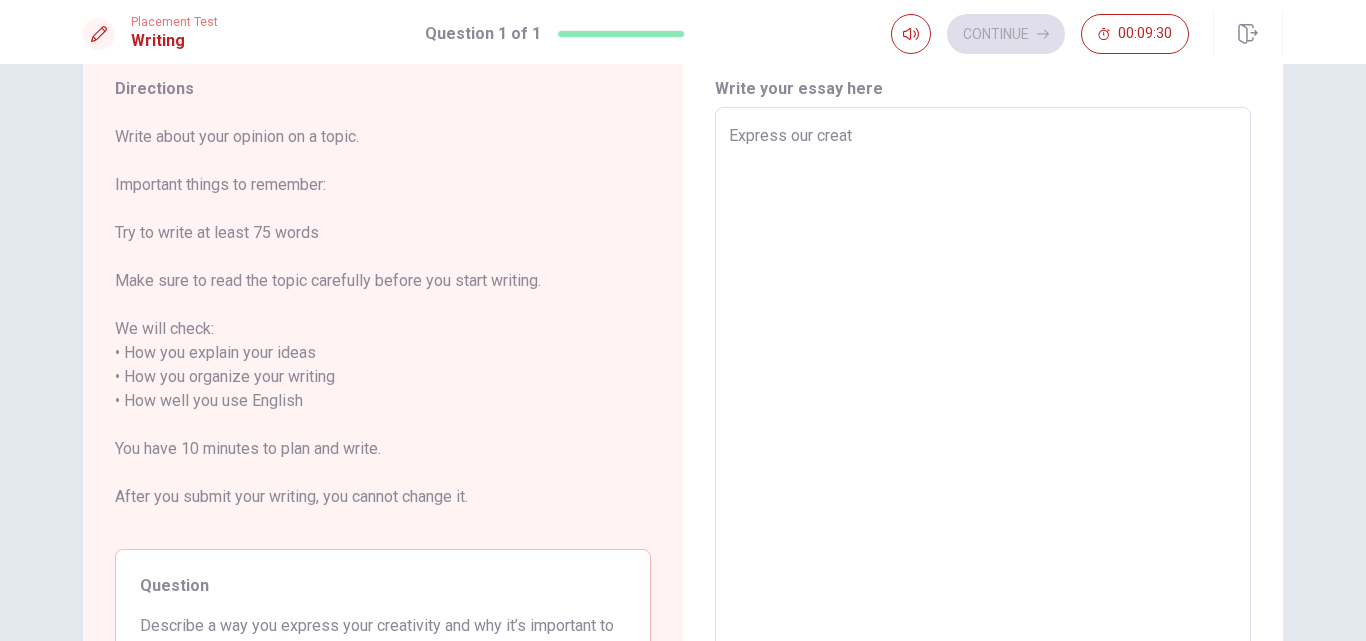 type on "x" 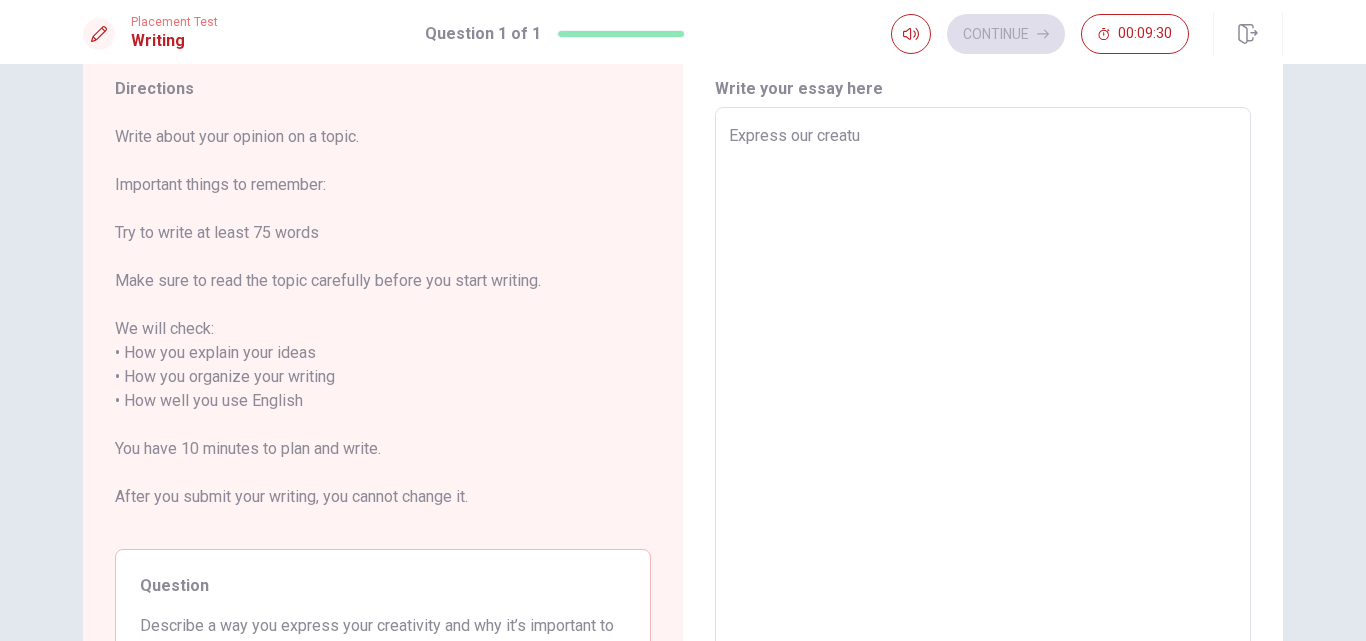 type on "x" 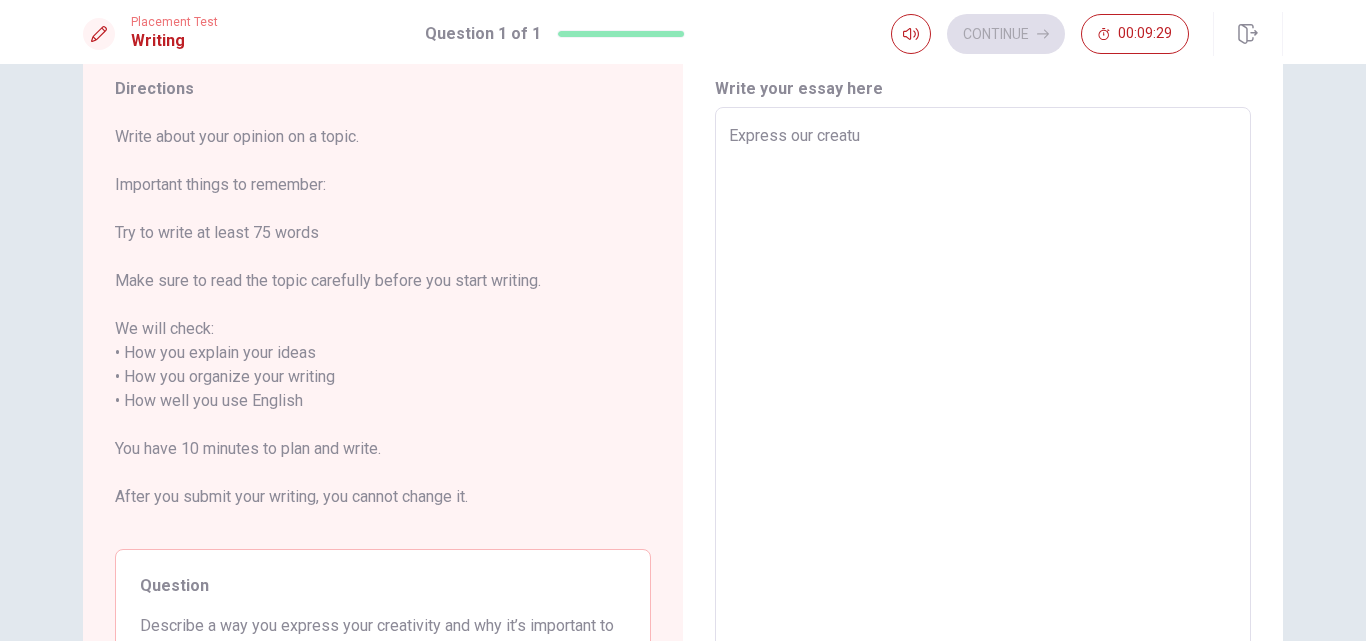 type on "Express our creat" 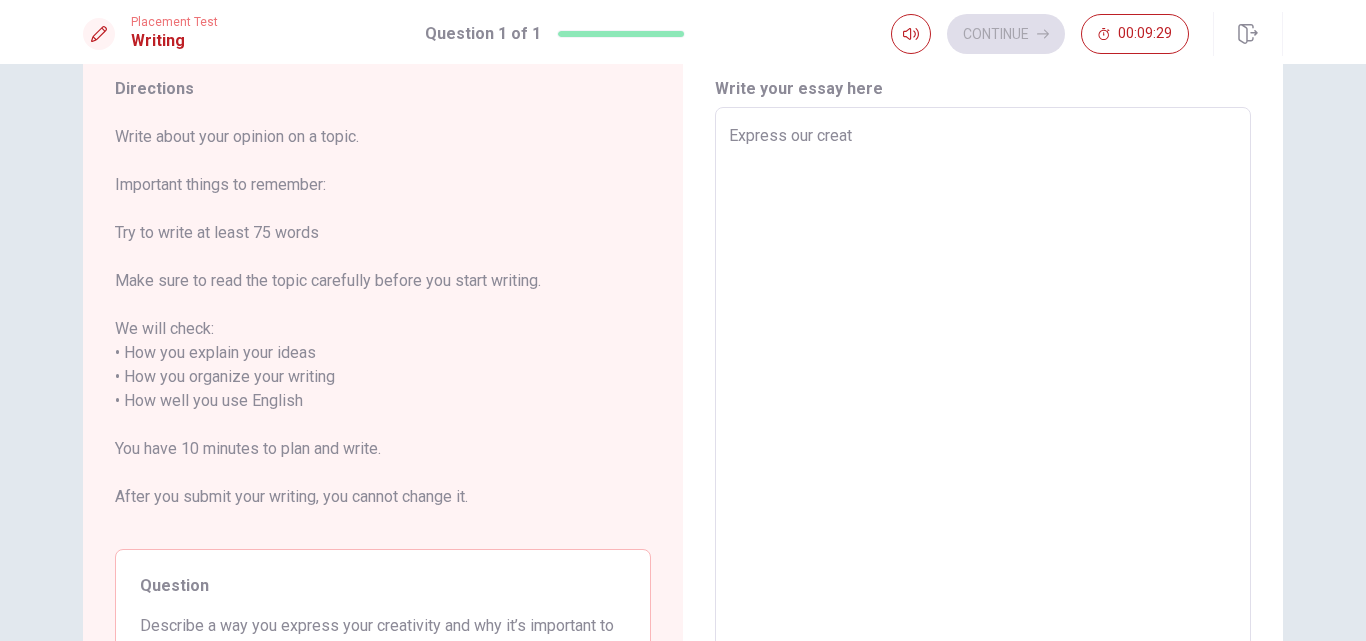 type on "x" 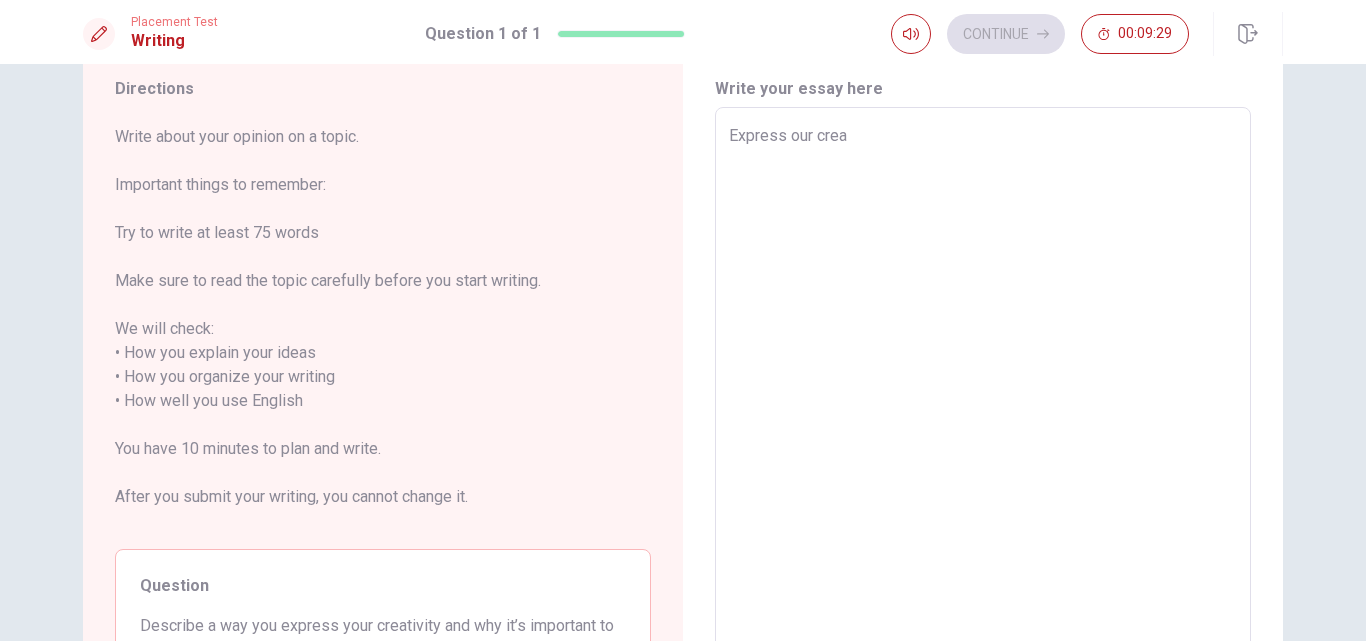 type on "x" 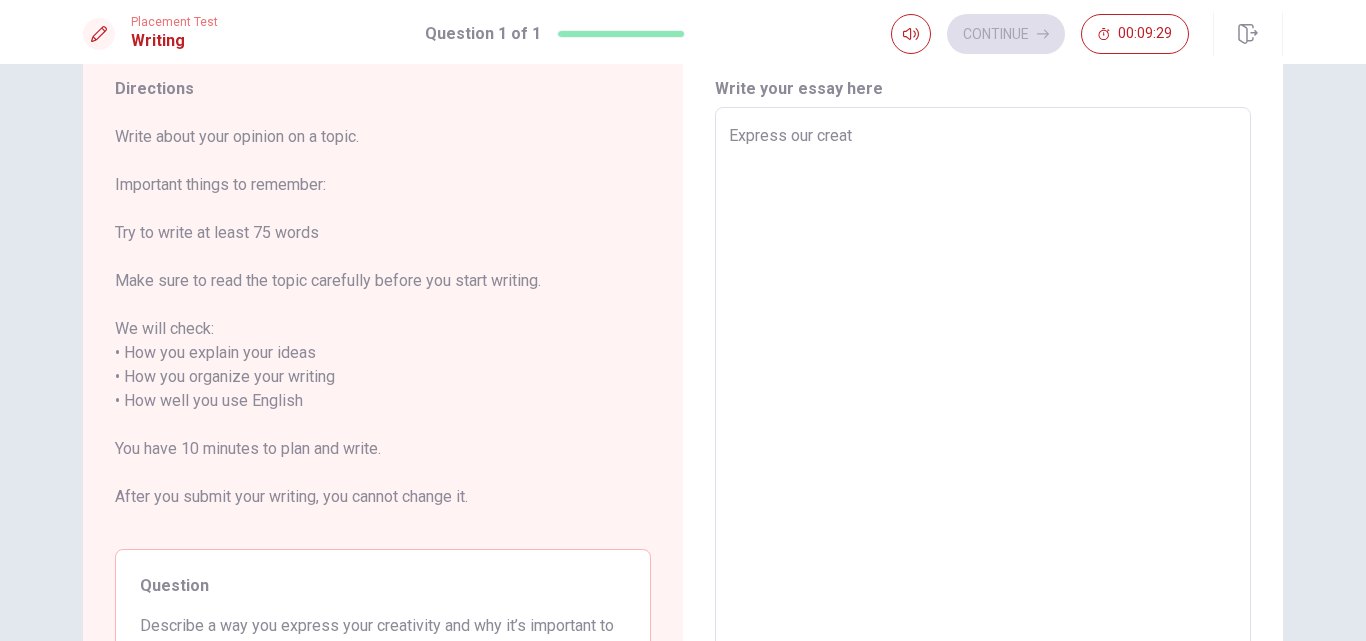 type on "x" 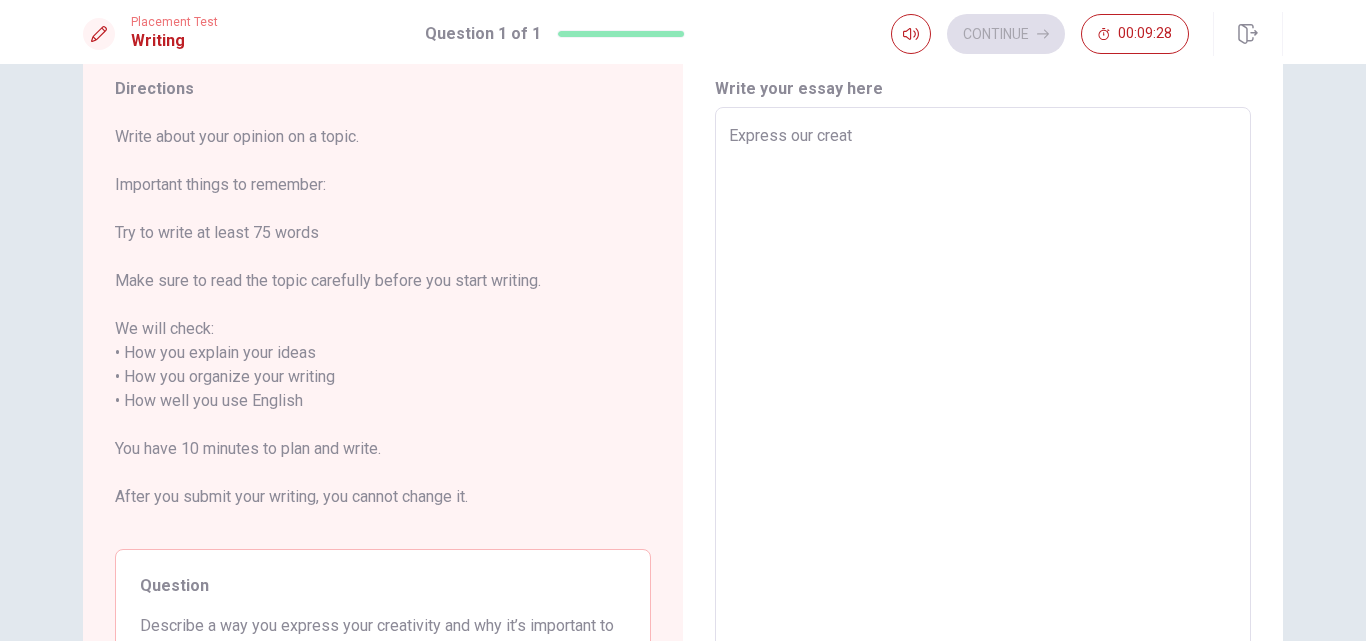 type on "Express our creati" 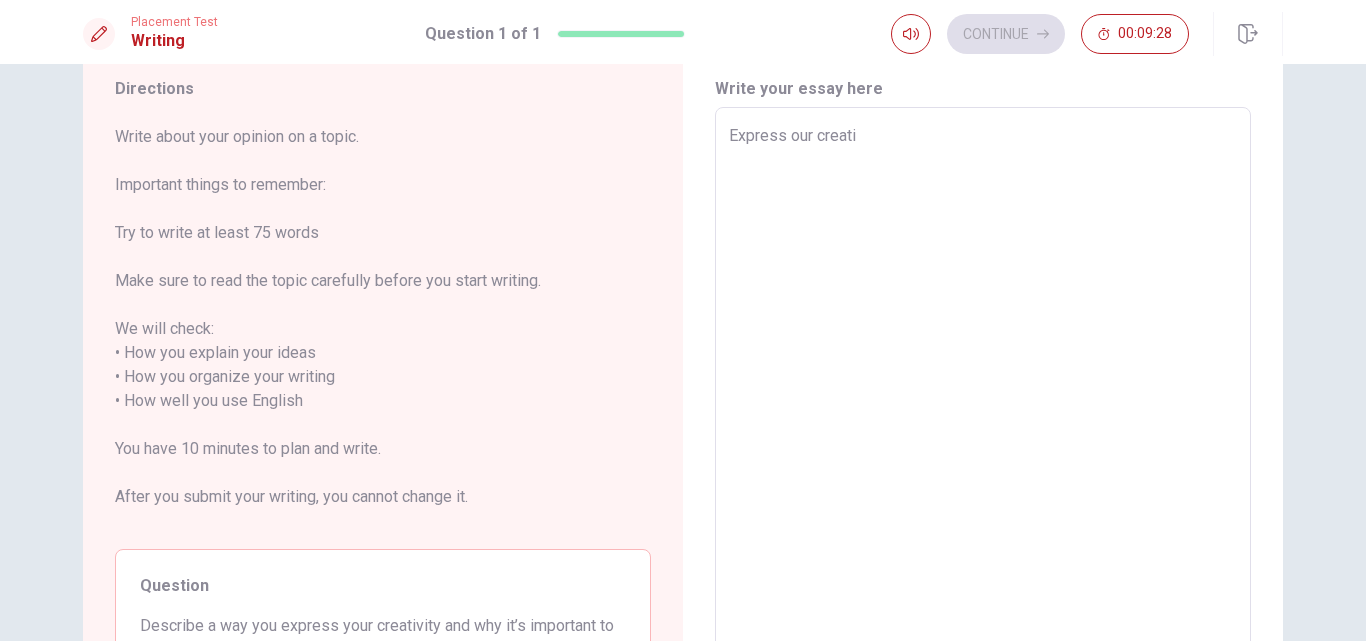 type on "Express our creativ" 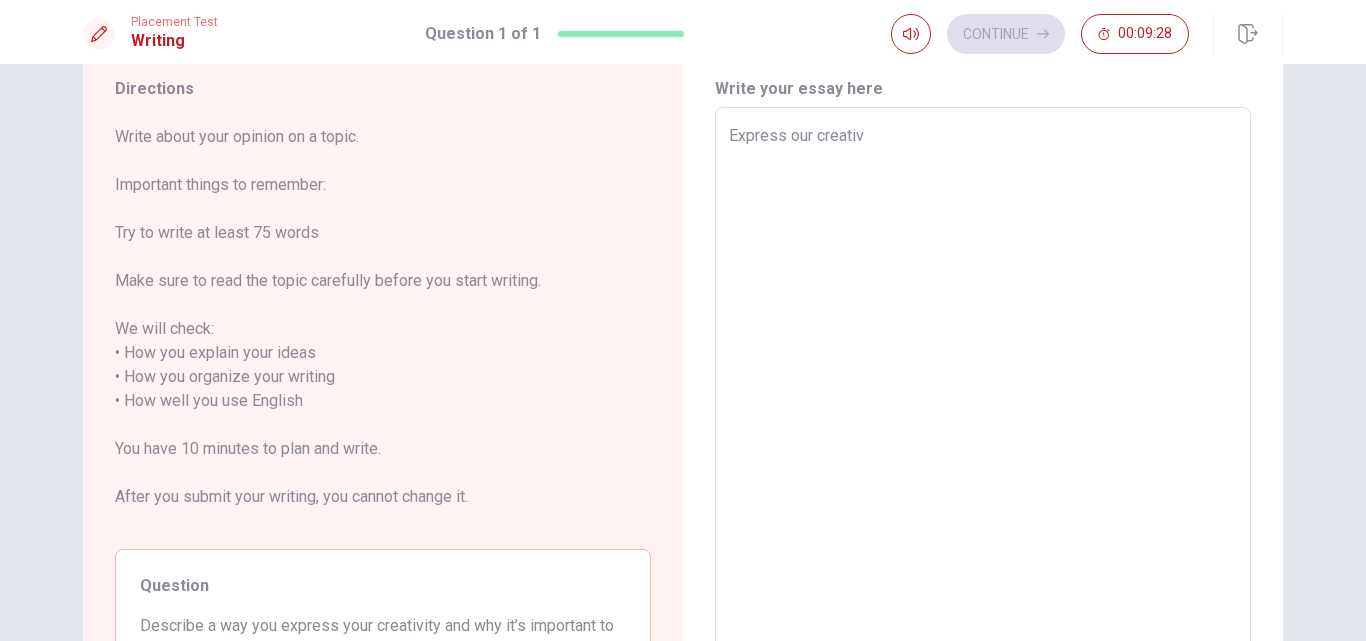 type on "x" 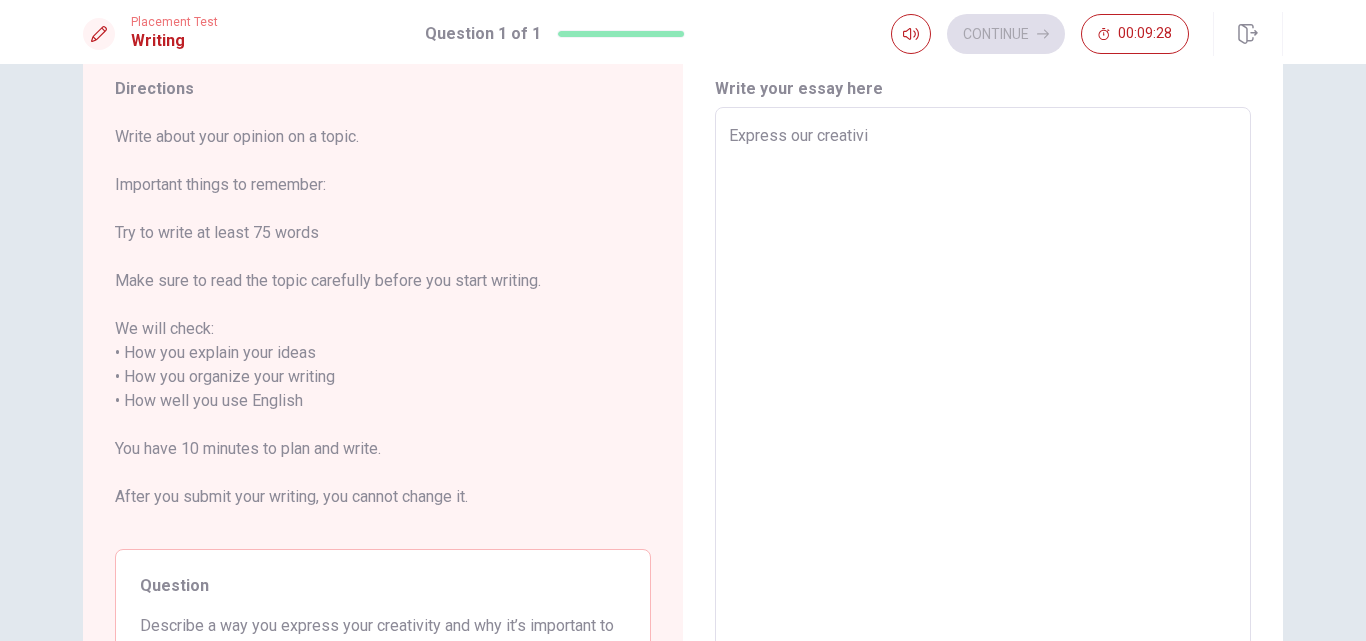 type on "x" 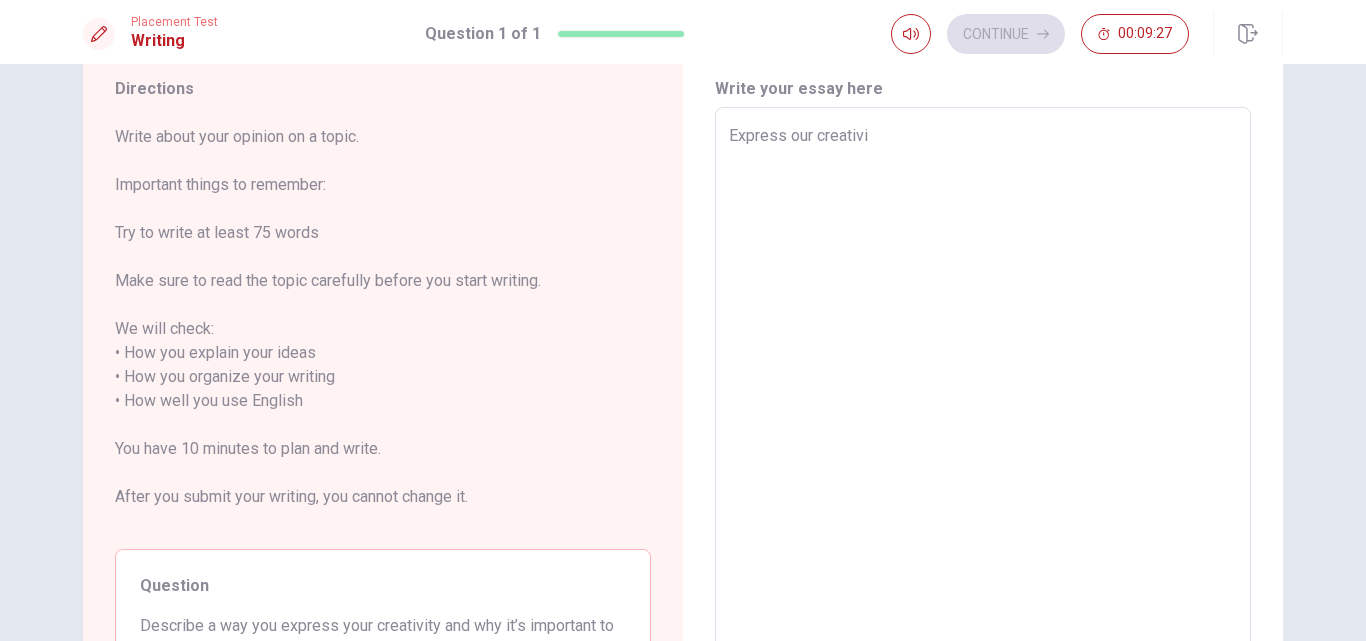 type on "Express our creativit" 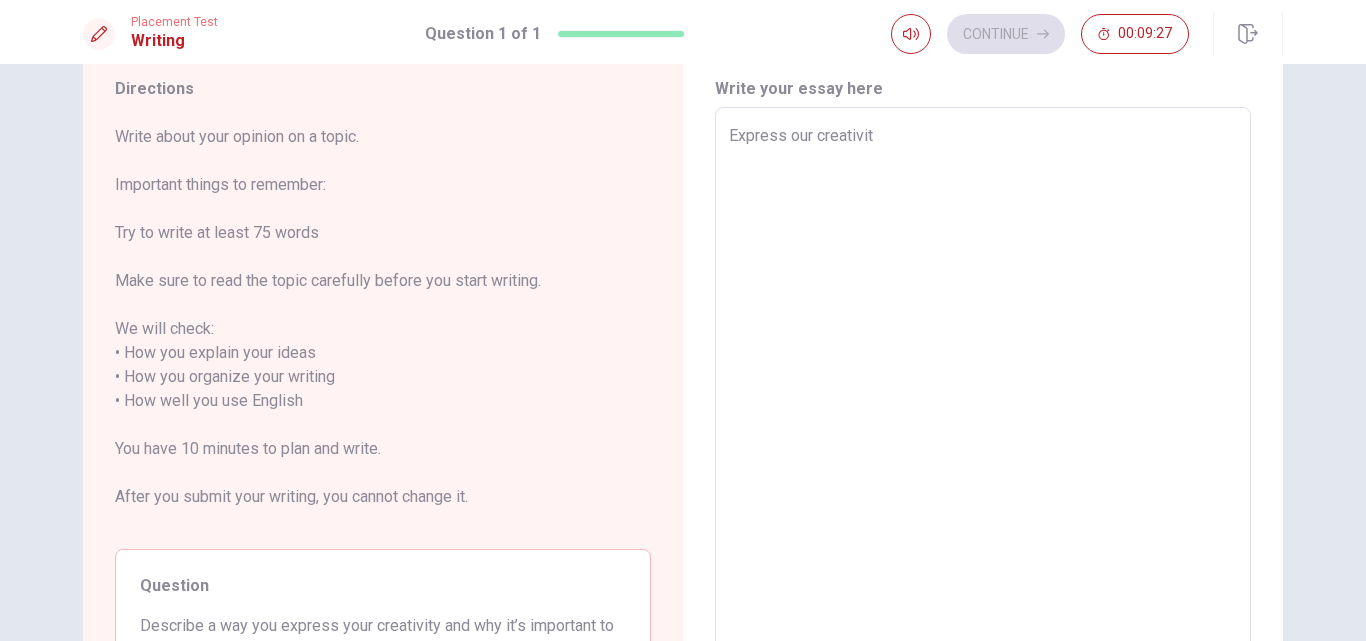 type on "x" 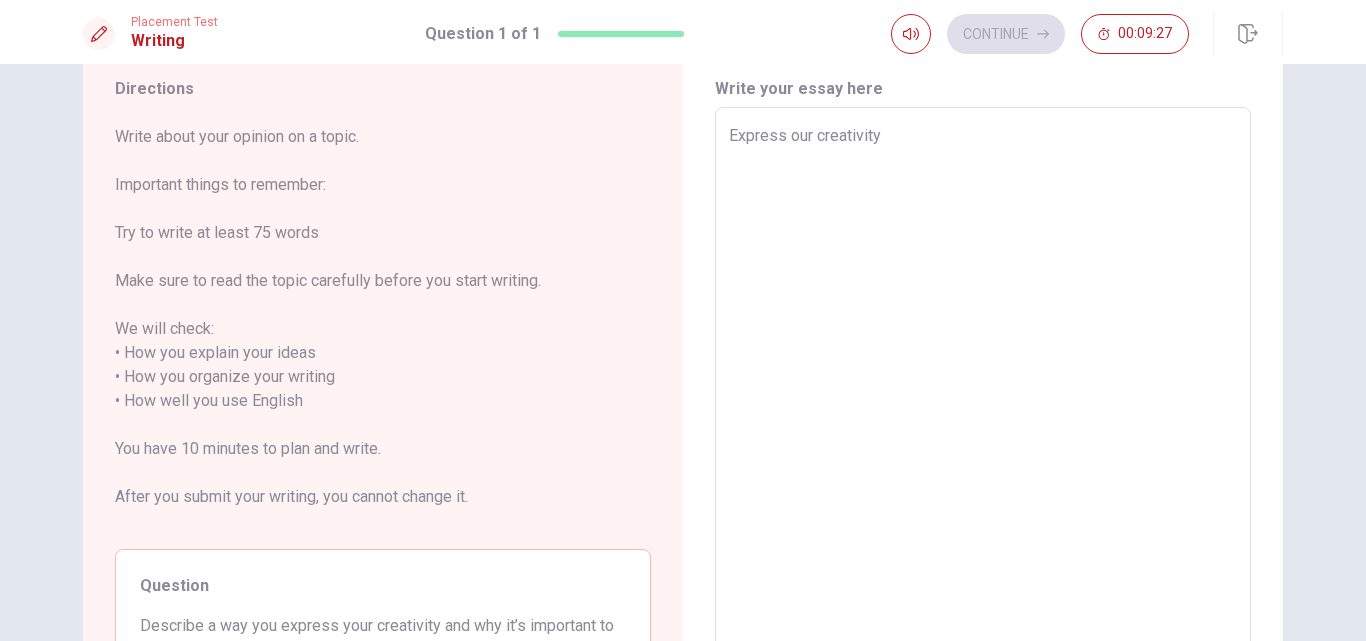 type on "Express our creativity" 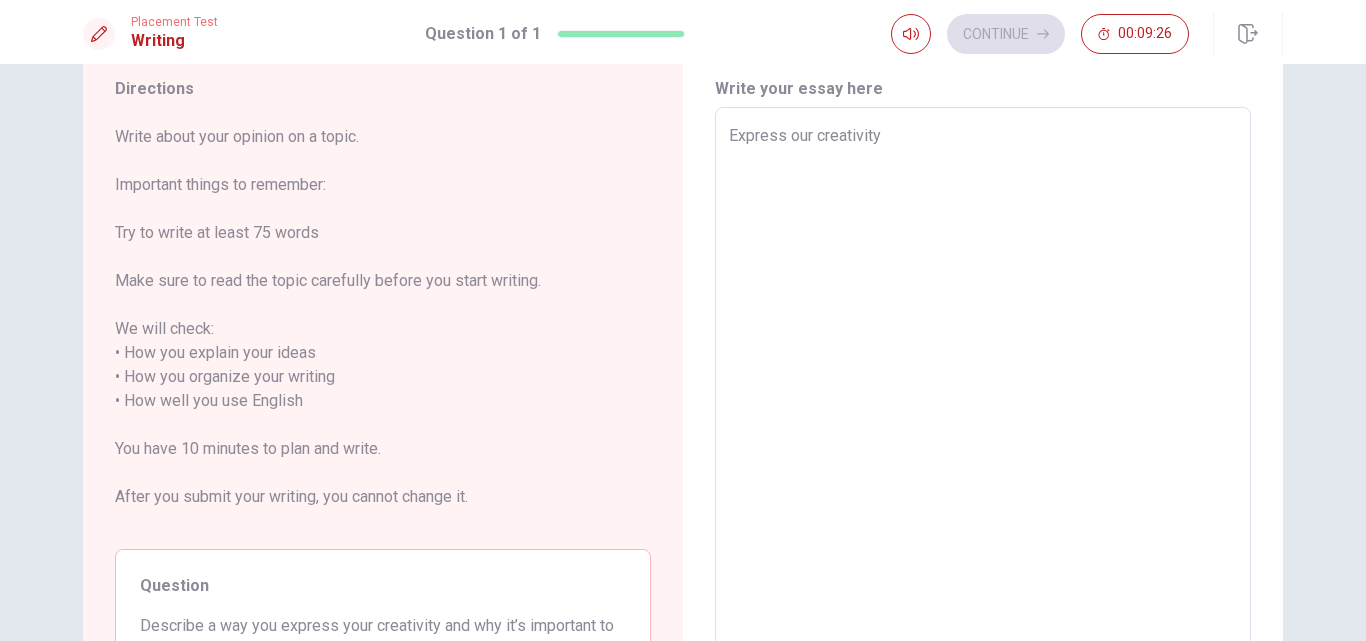 type on "Express our creativity i" 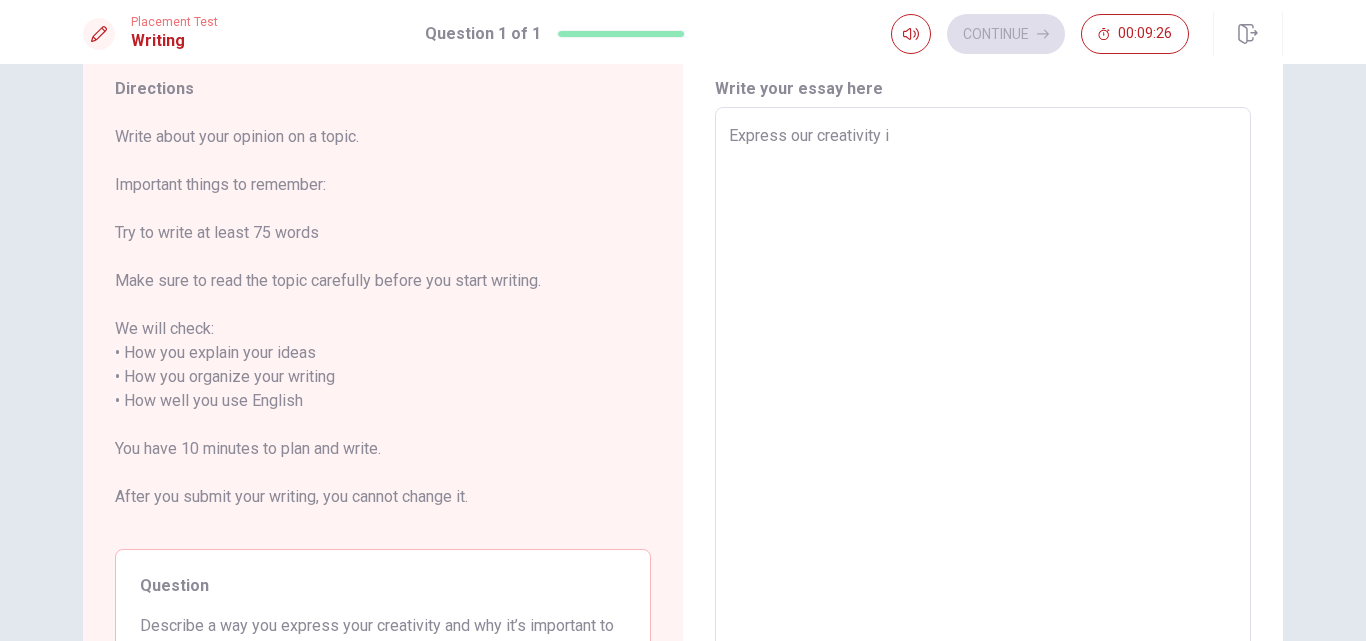 type on "x" 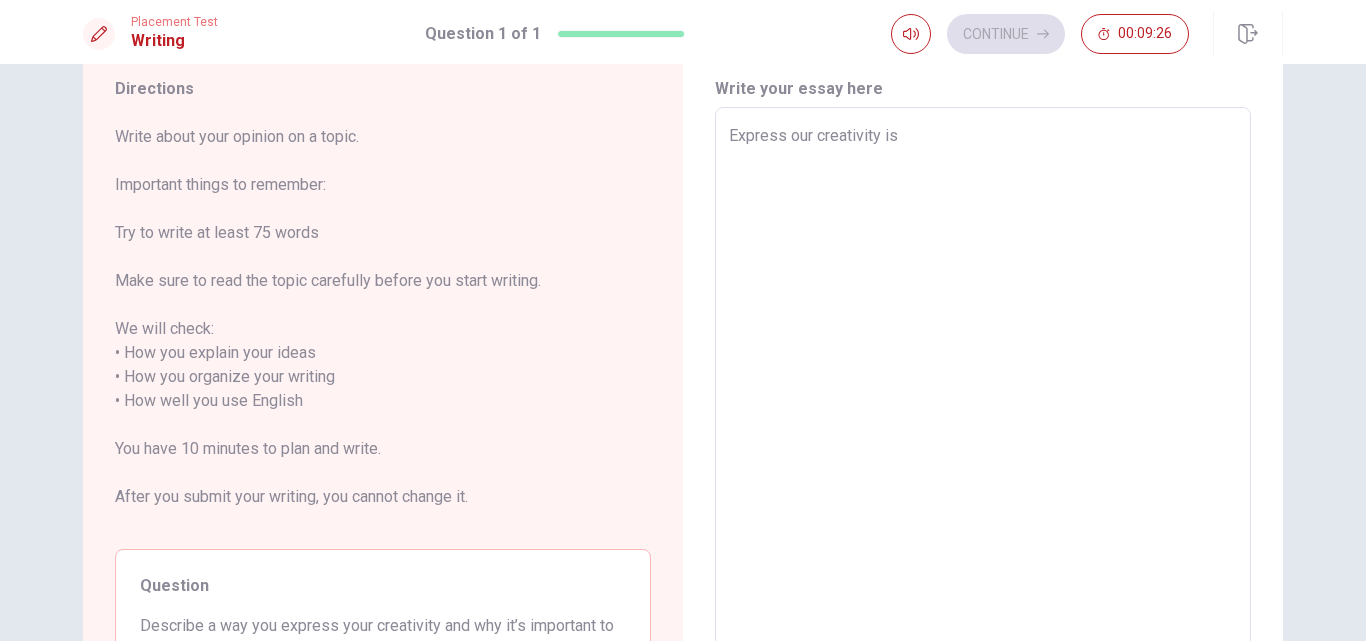type on "x" 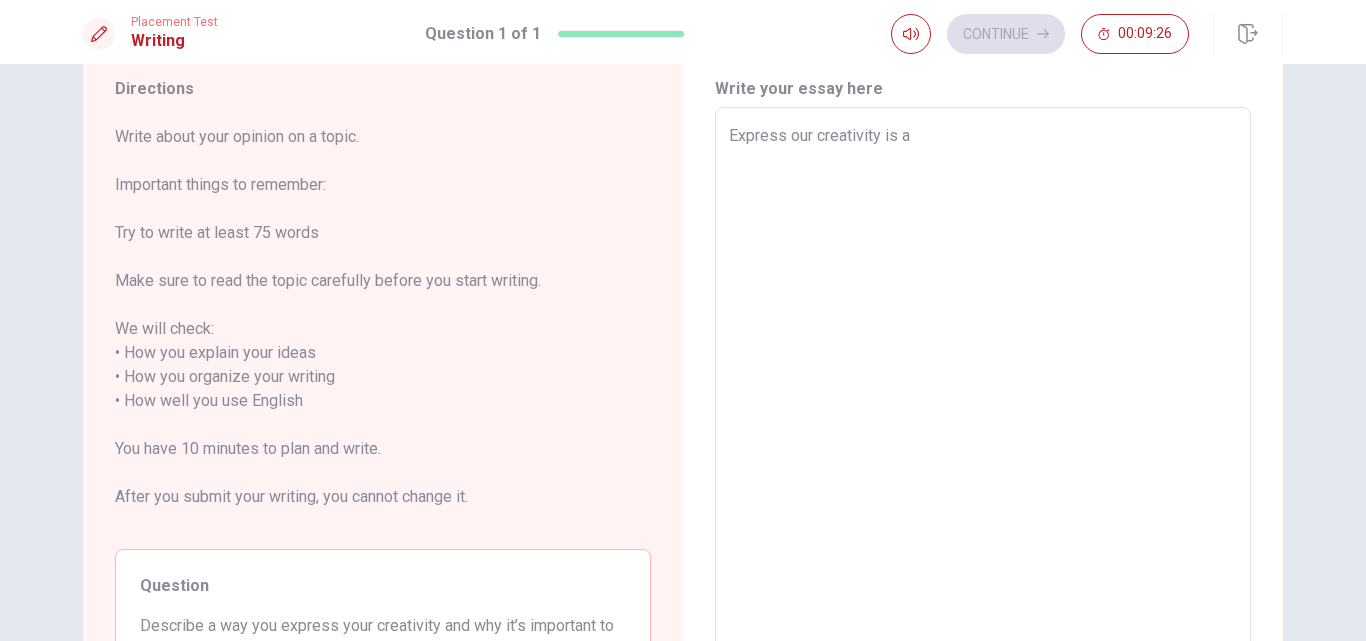 type on "Express our creativity is a" 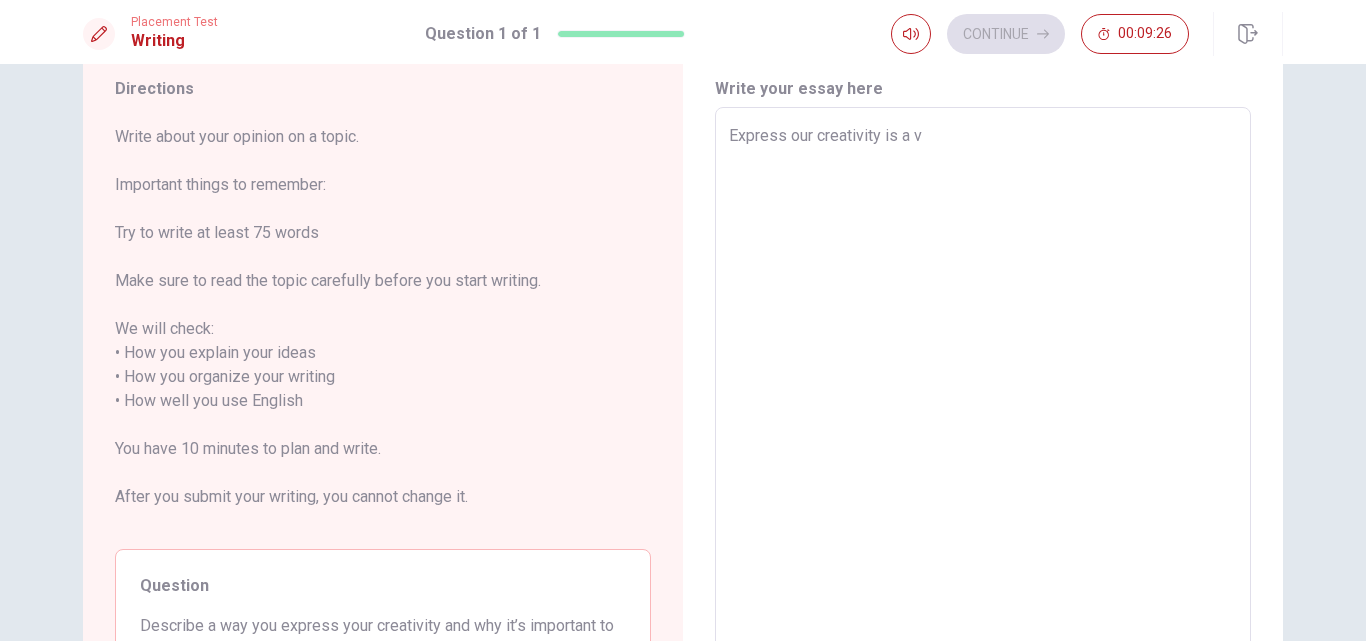type on "x" 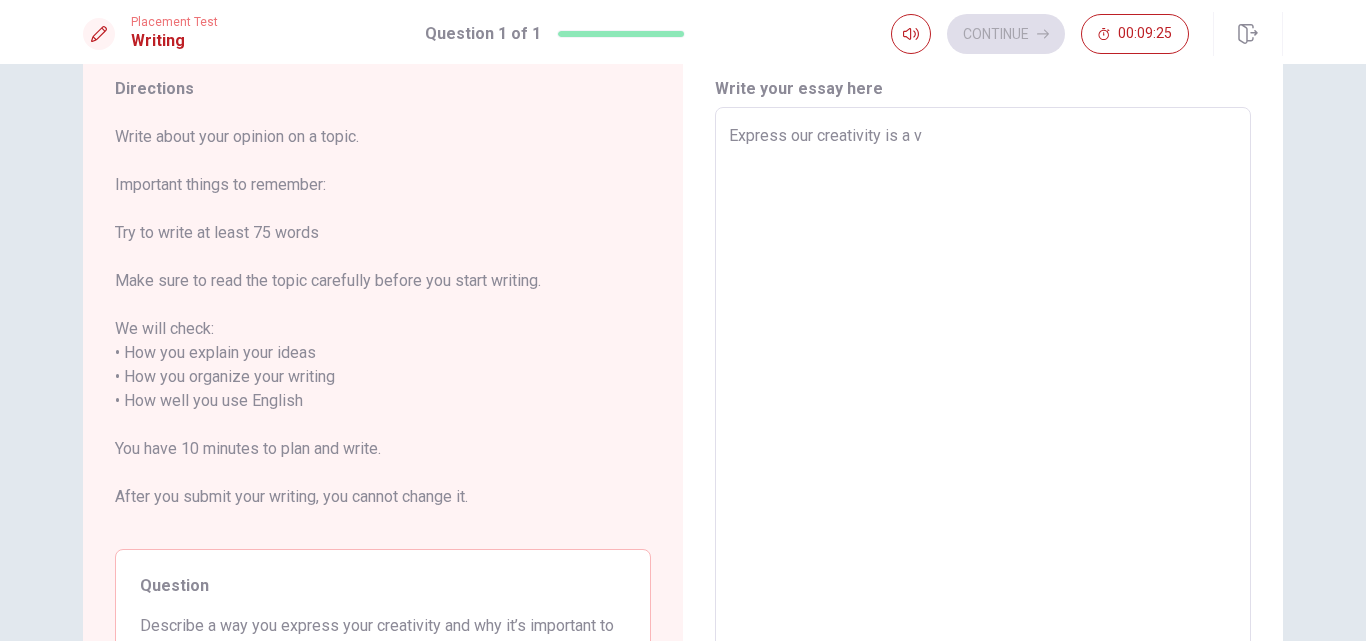 type on "Express our creativity is a ve" 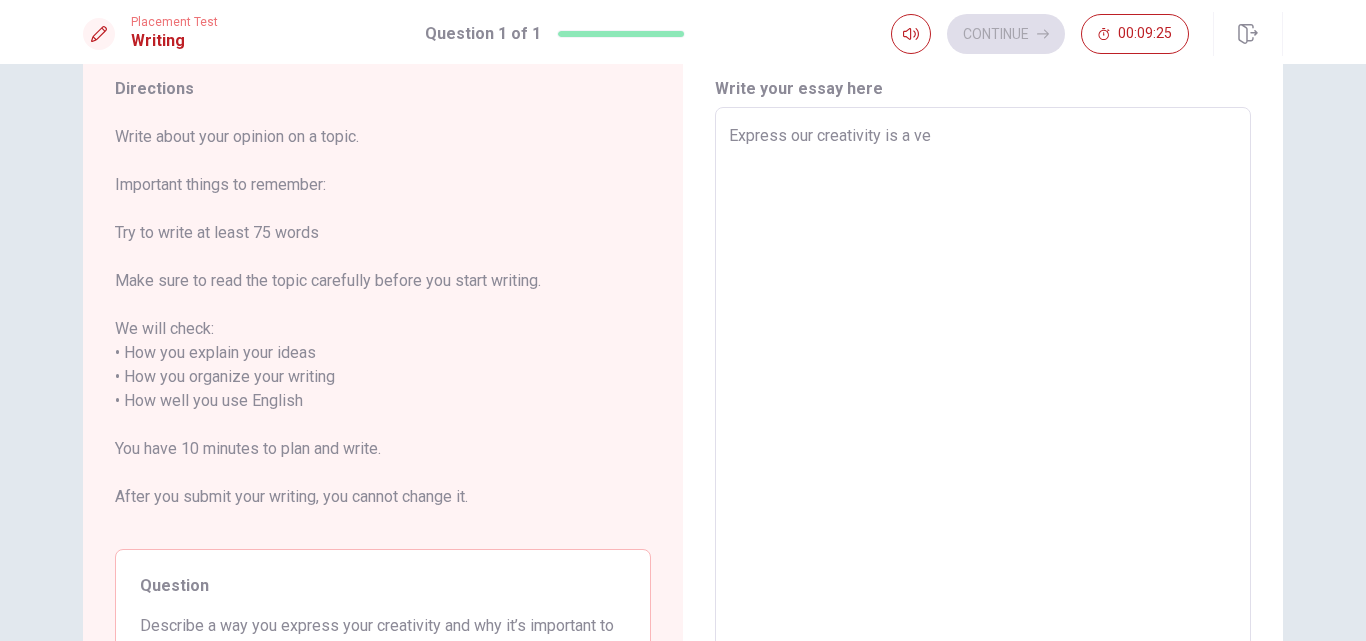 type on "x" 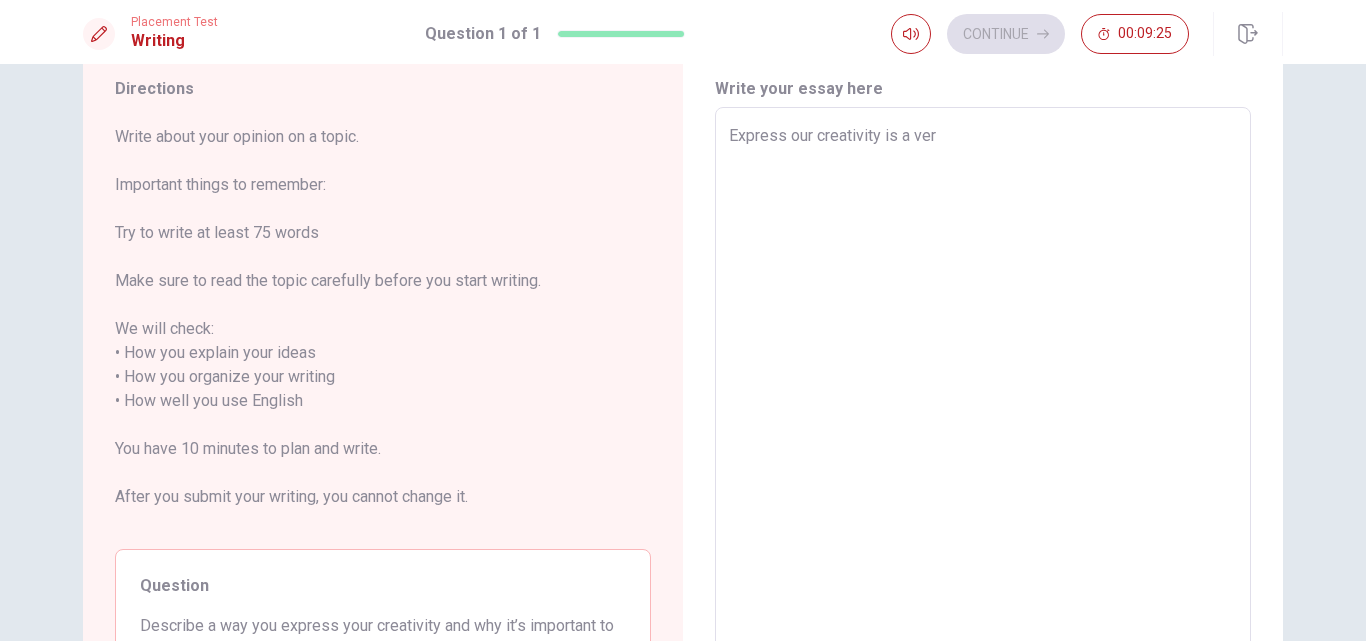 type on "x" 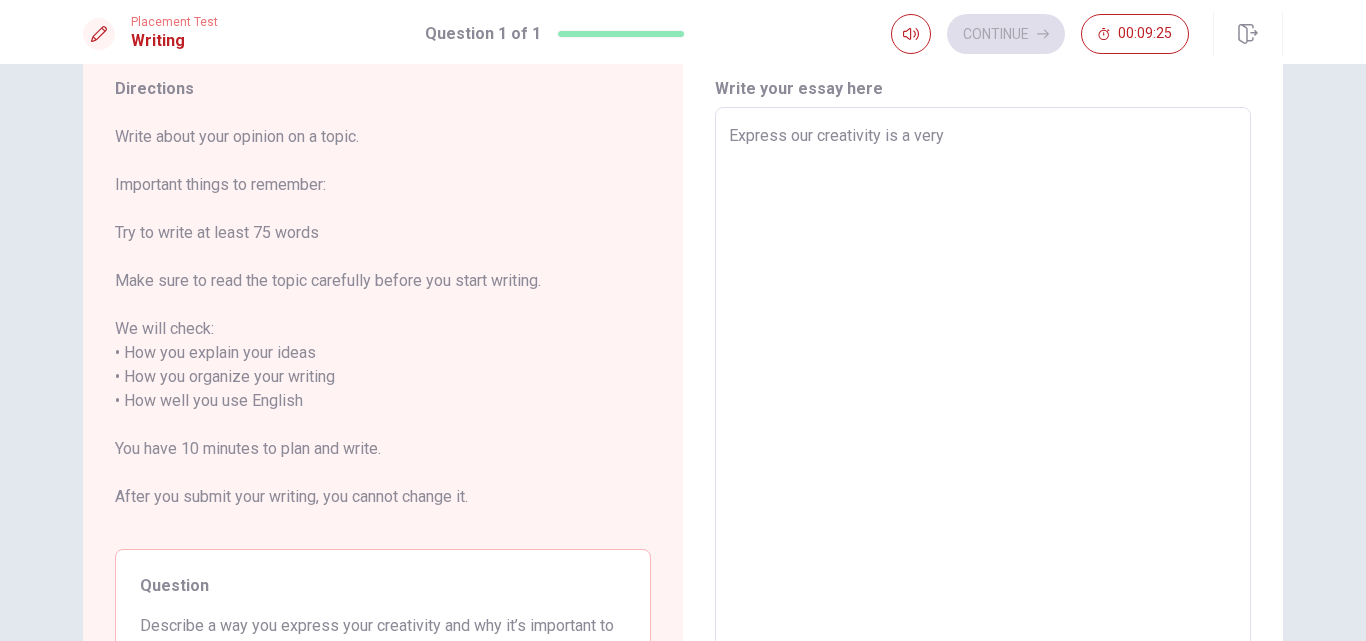 type on "x" 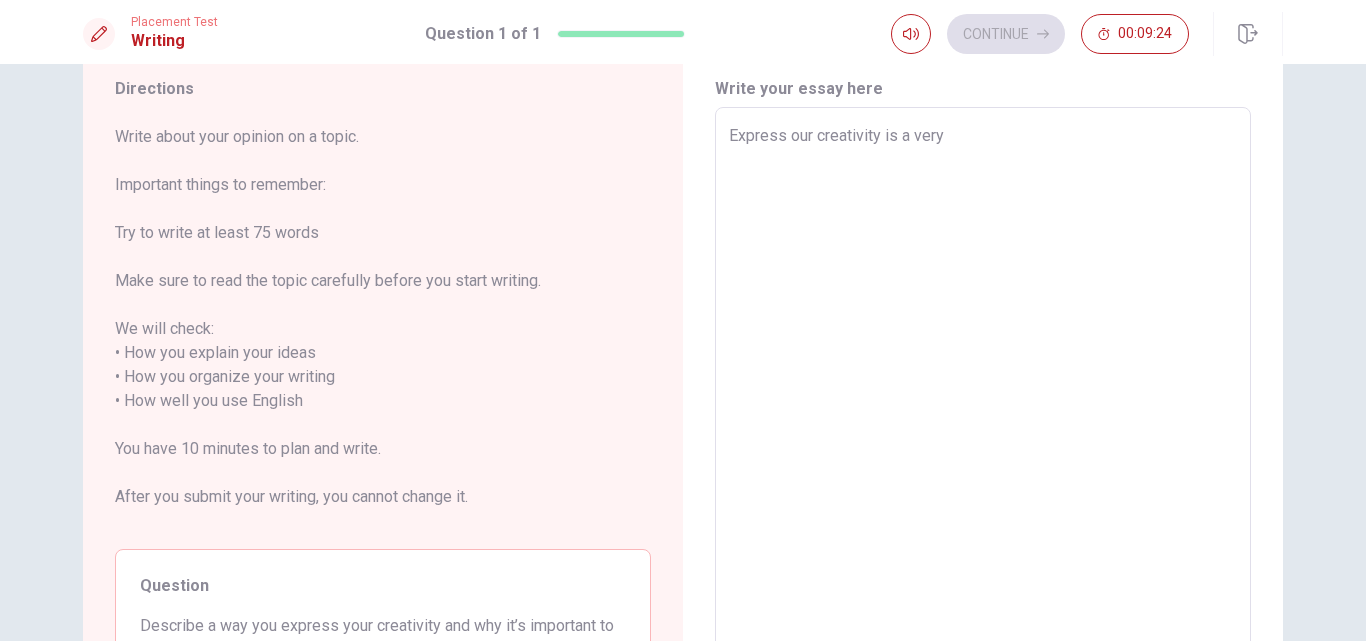 type on "Express our creativity is a ver" 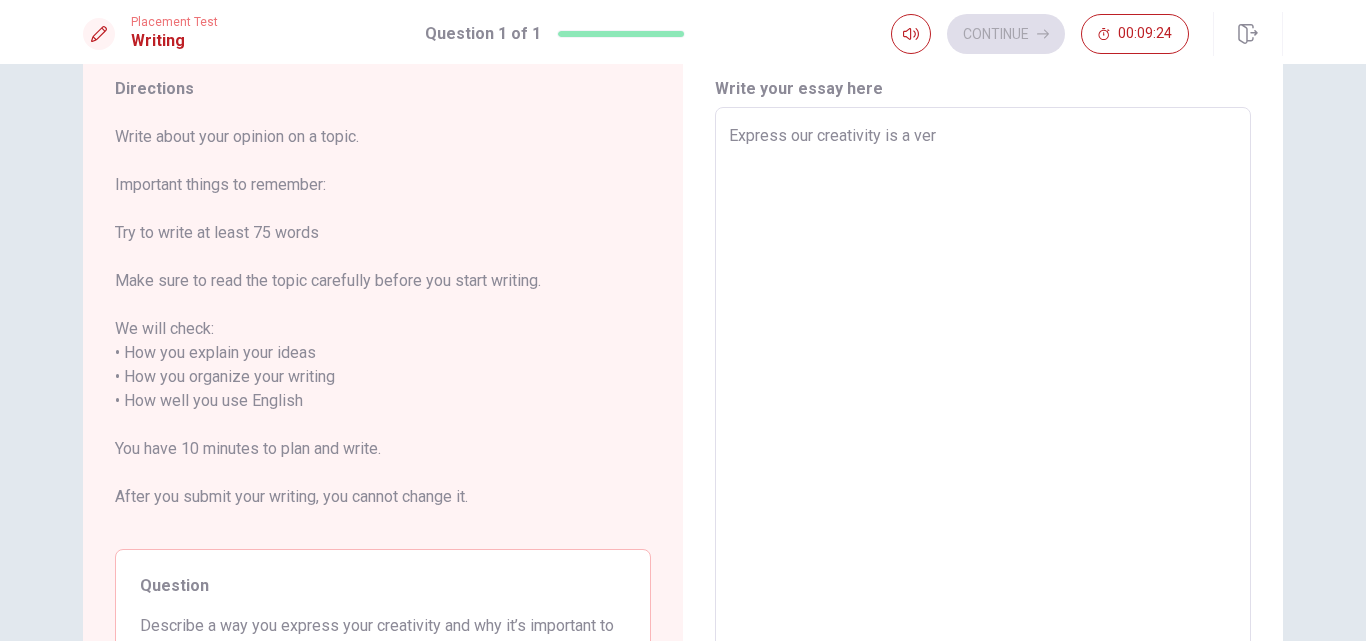type on "x" 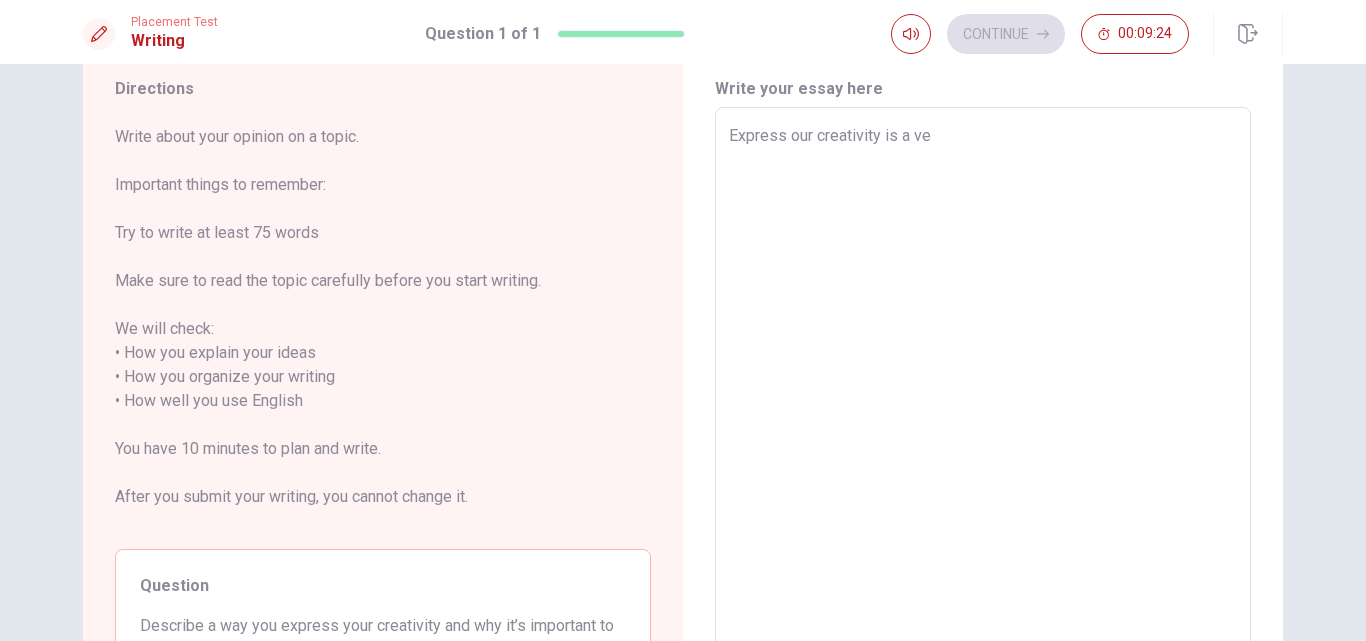 type on "x" 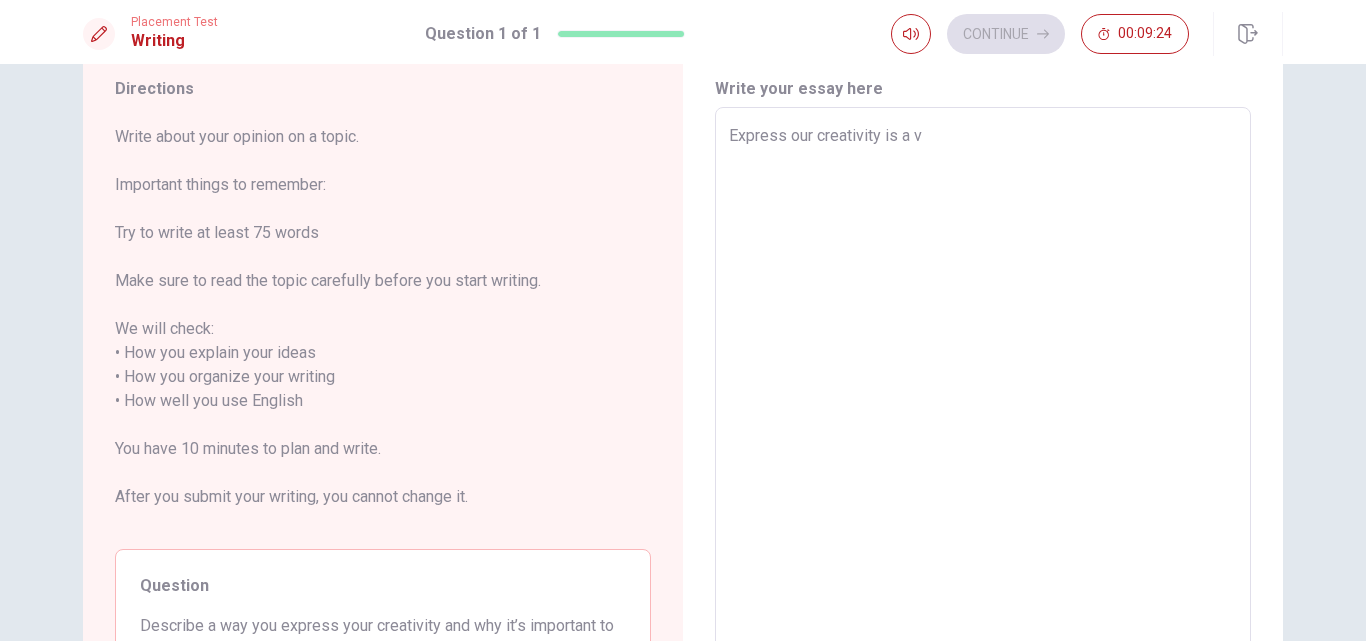 type on "x" 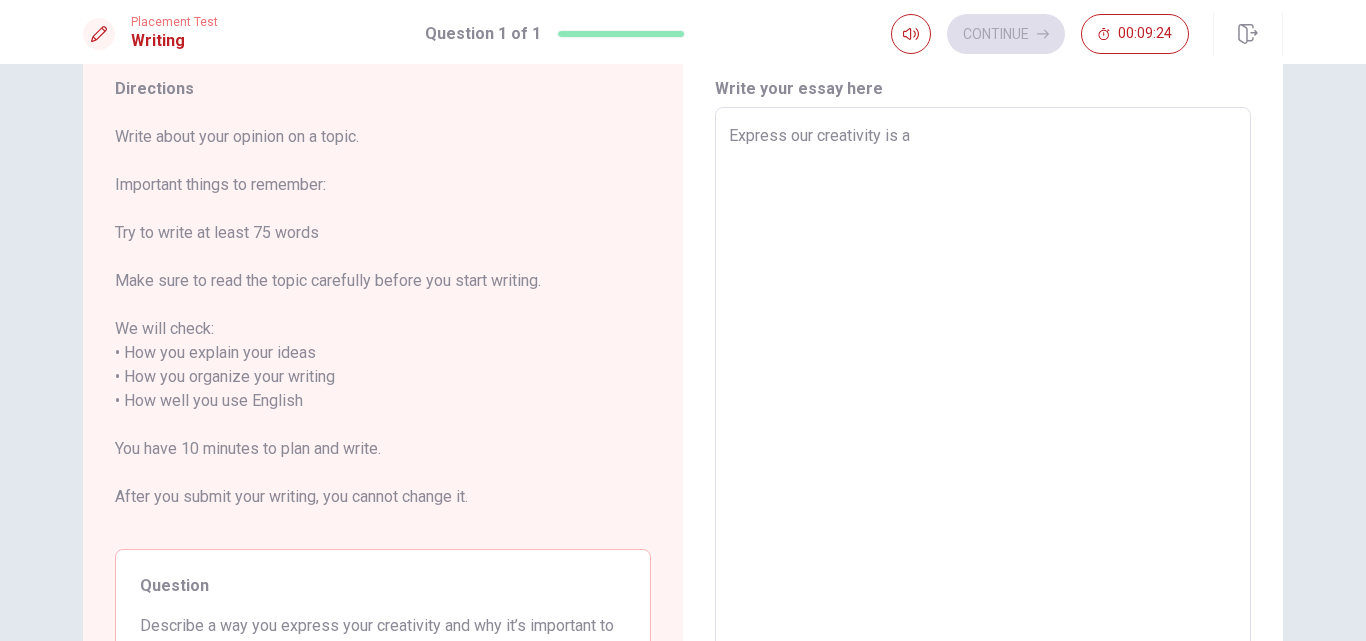 type on "x" 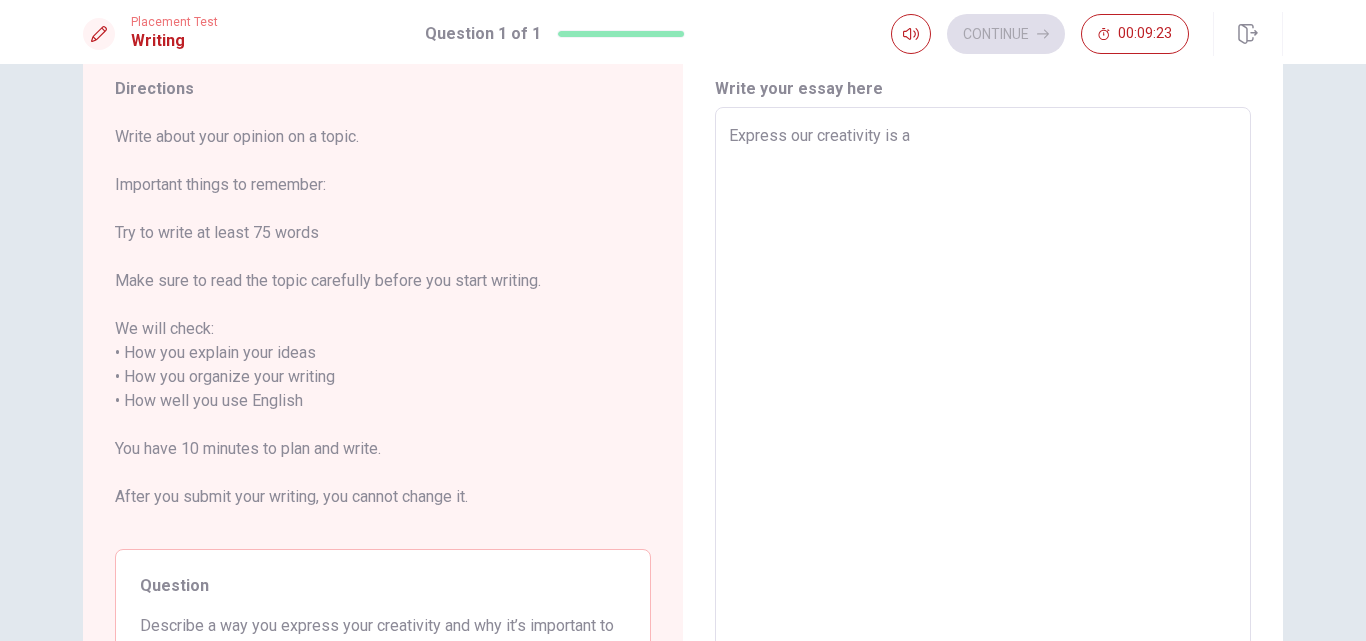 type on "Express our creativity is" 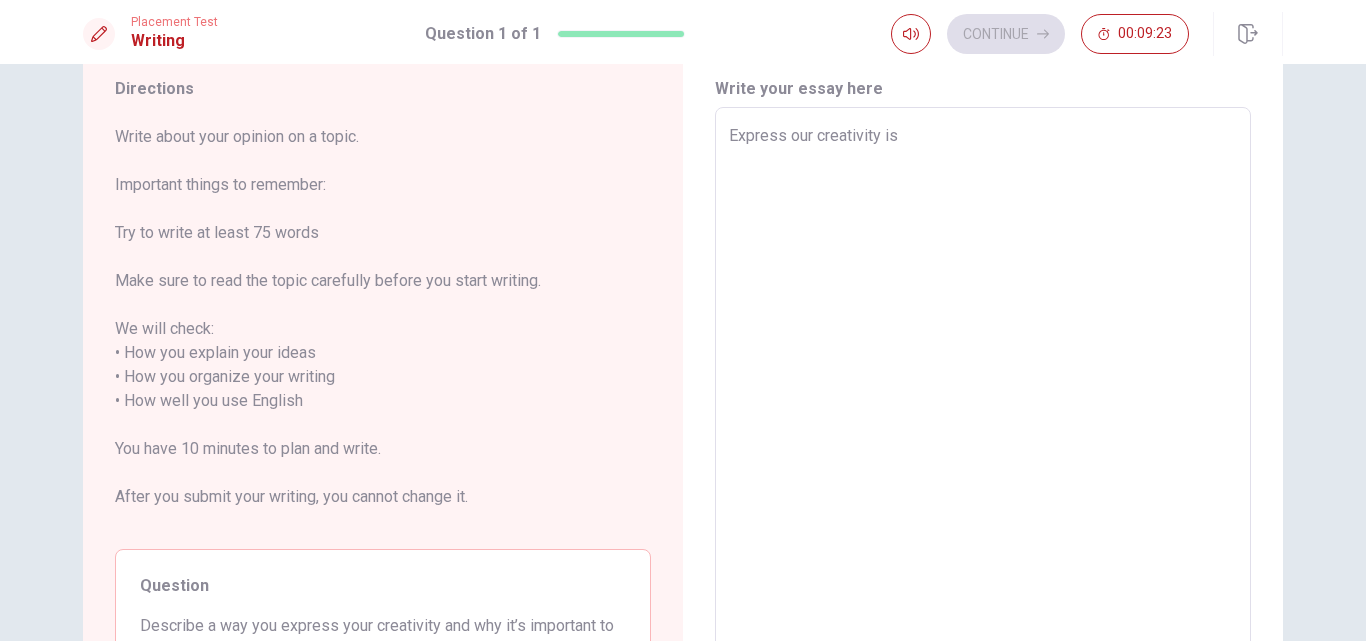 type on "x" 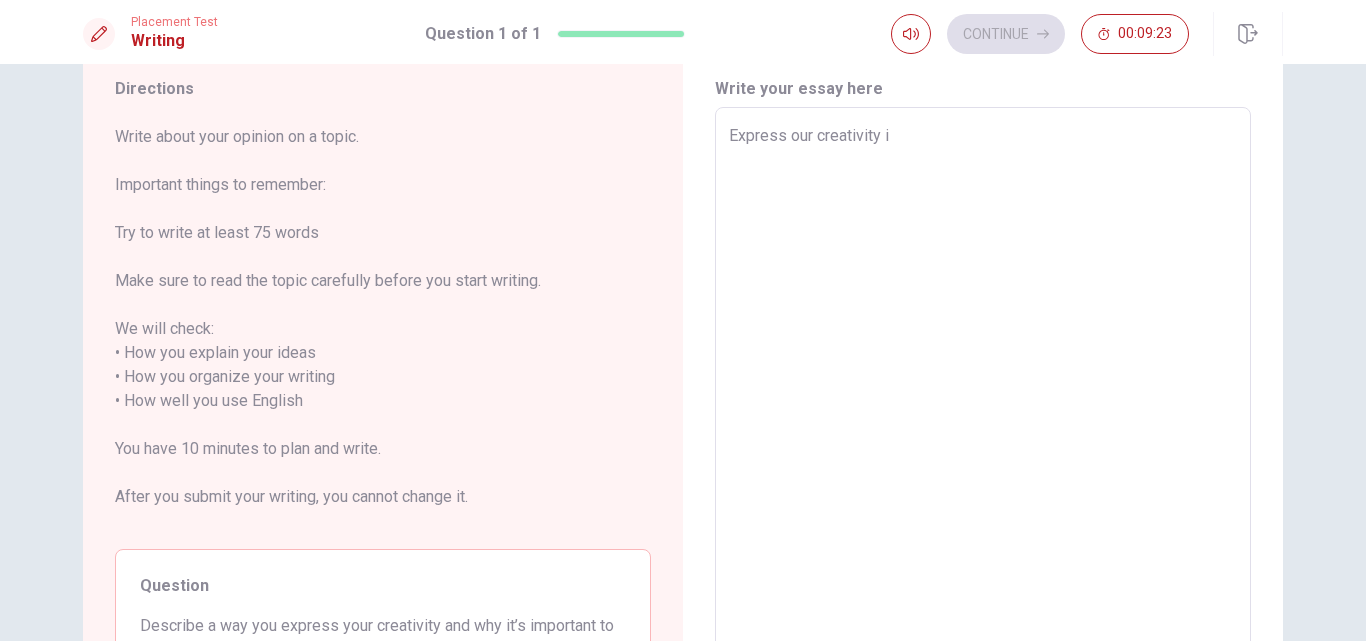 type on "x" 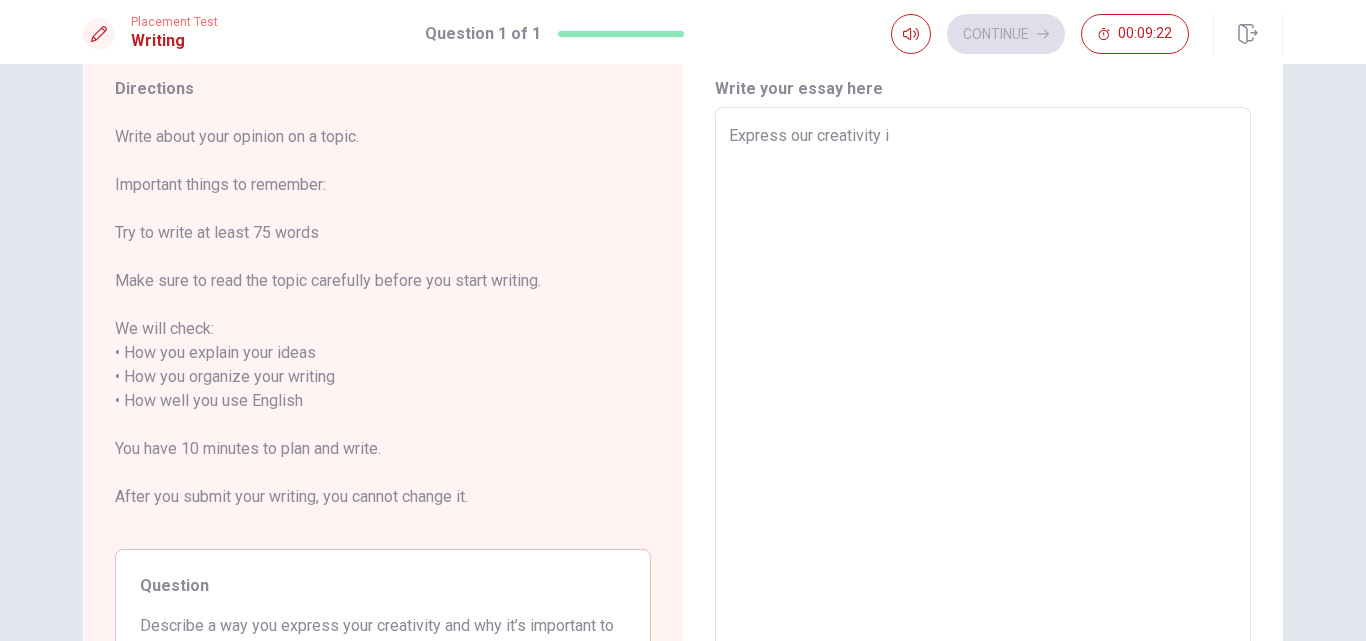 type on "Express our creativity" 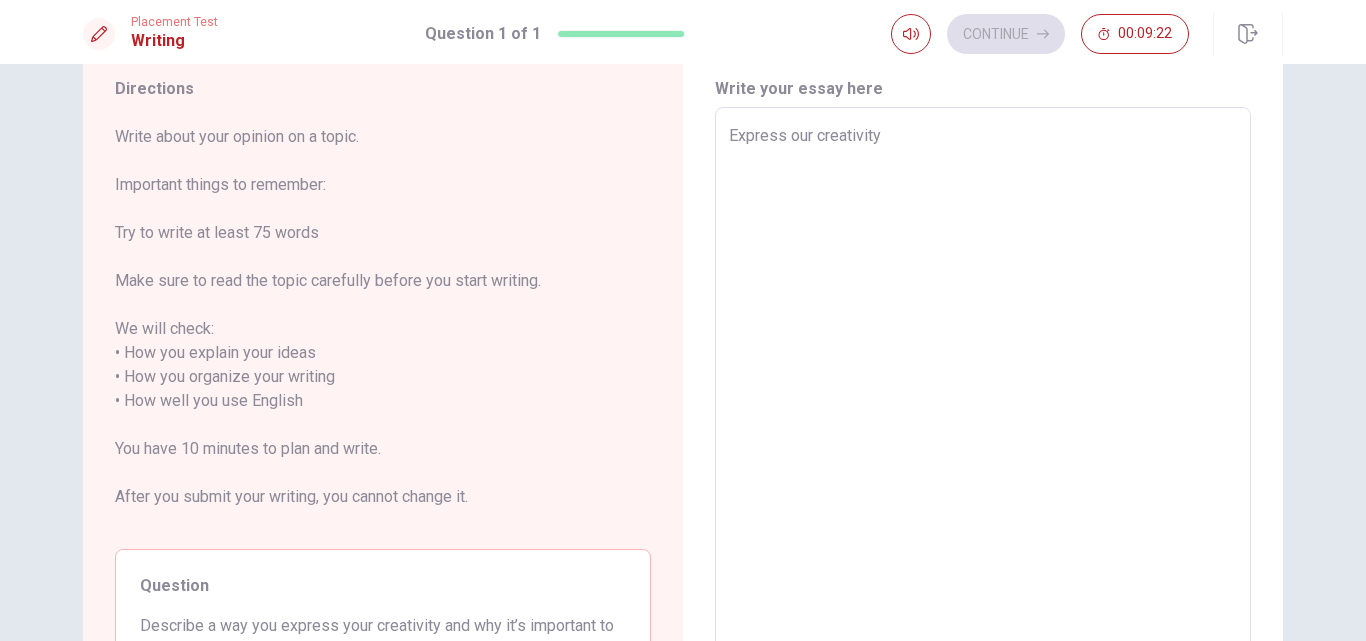 type on "x" 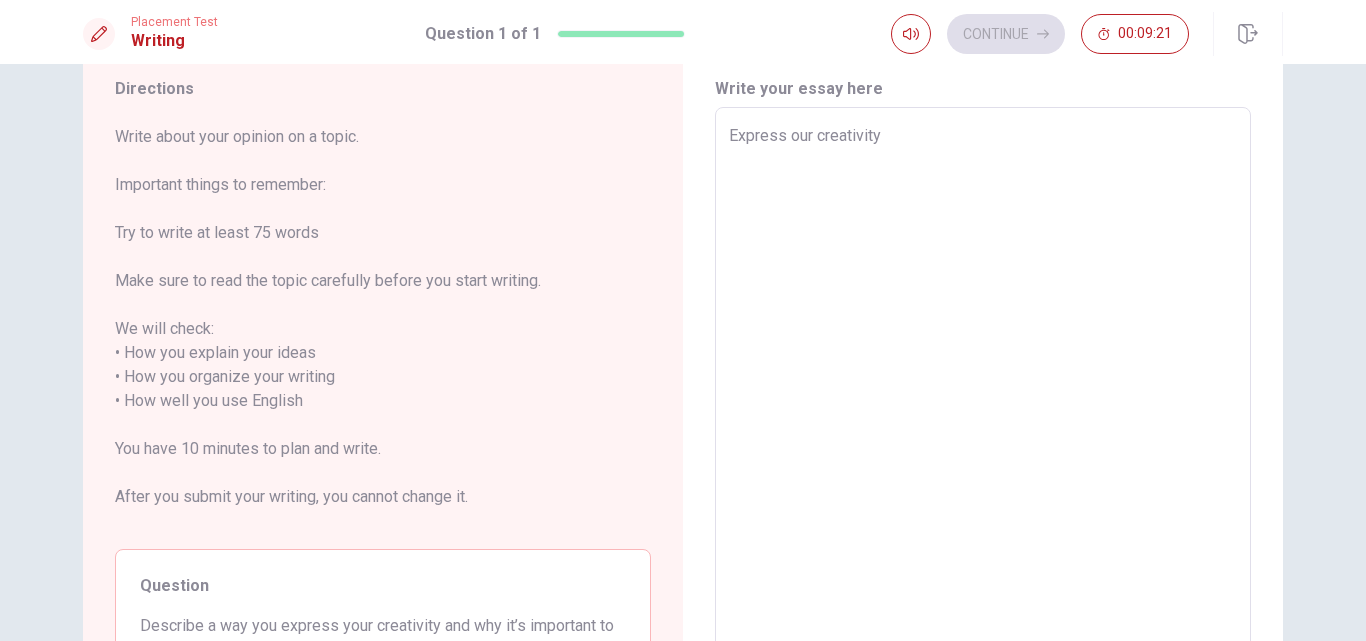 type on "Express our creativityi" 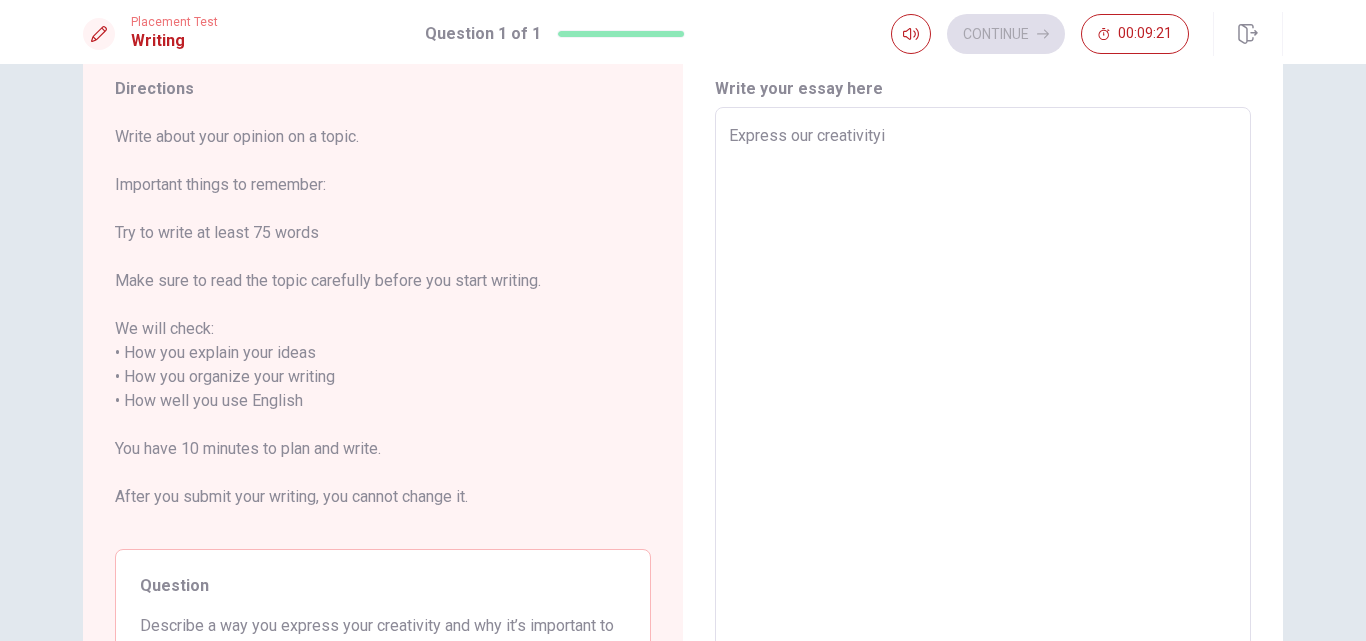 type on "x" 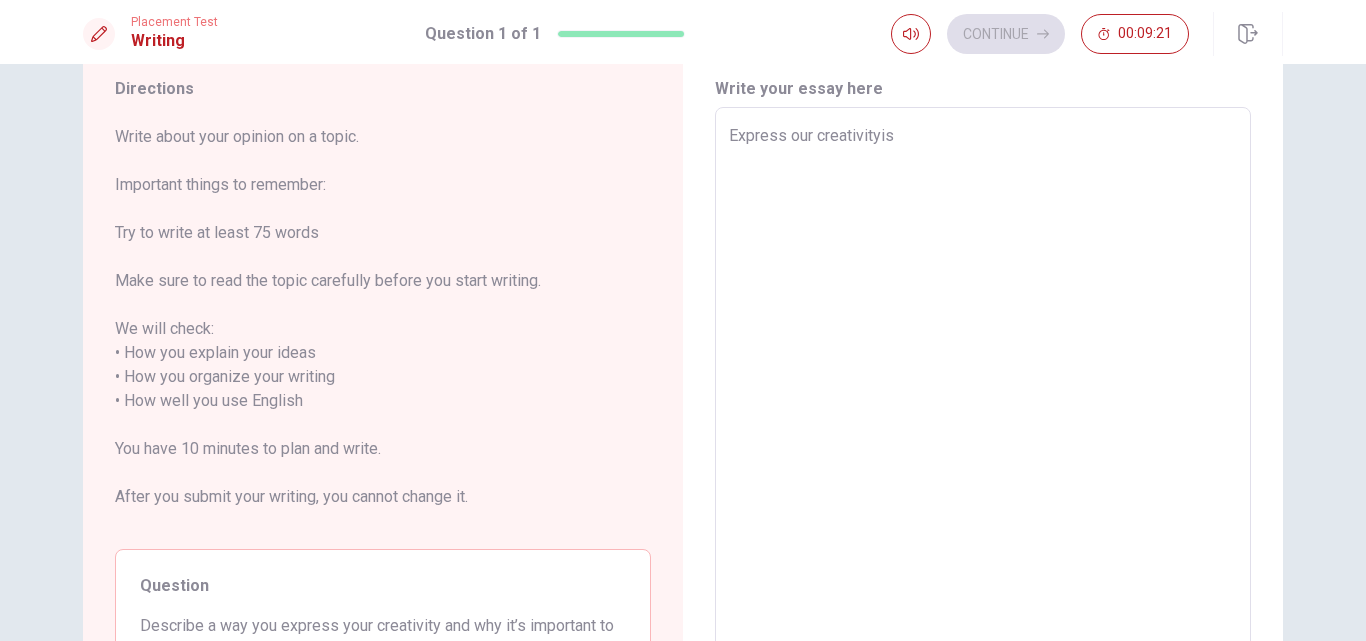 type on "x" 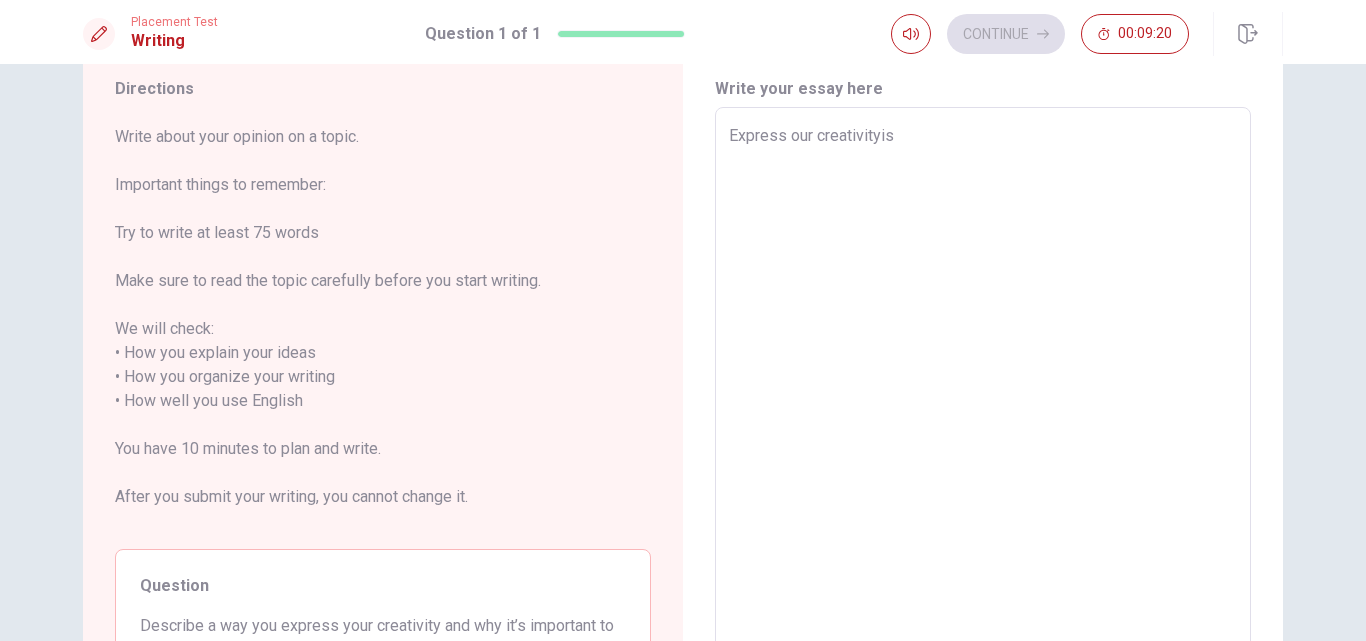 type on "Express our creativityis" 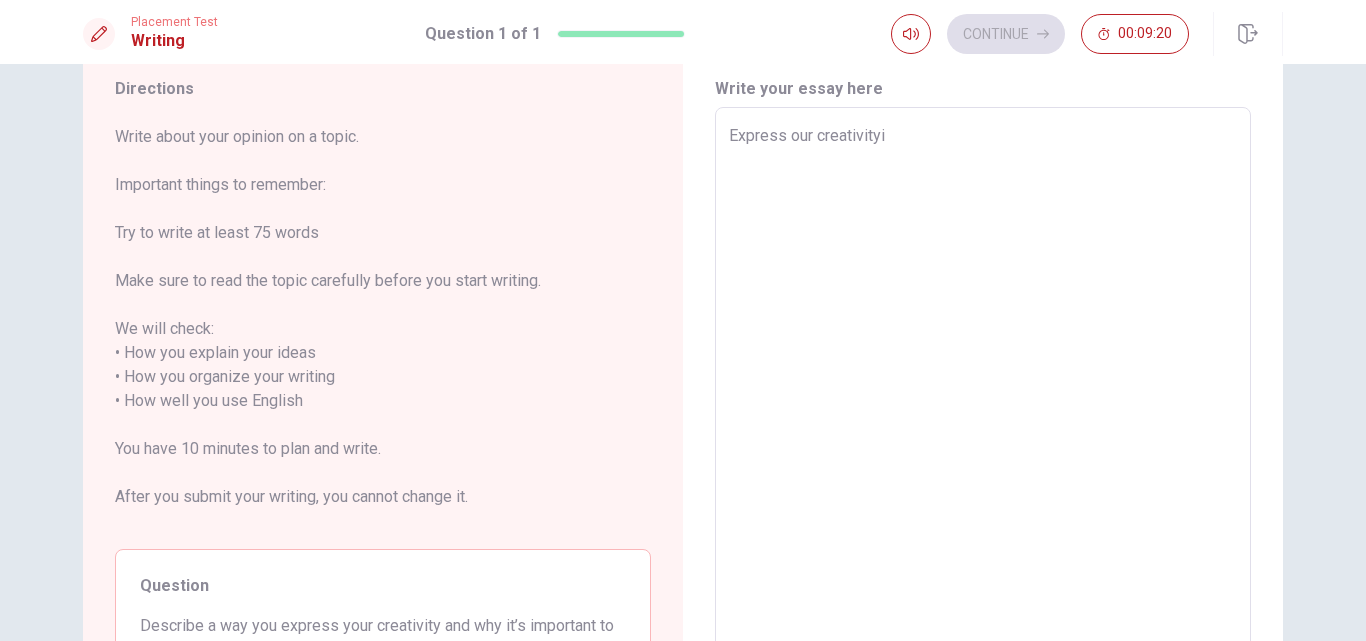 type on "x" 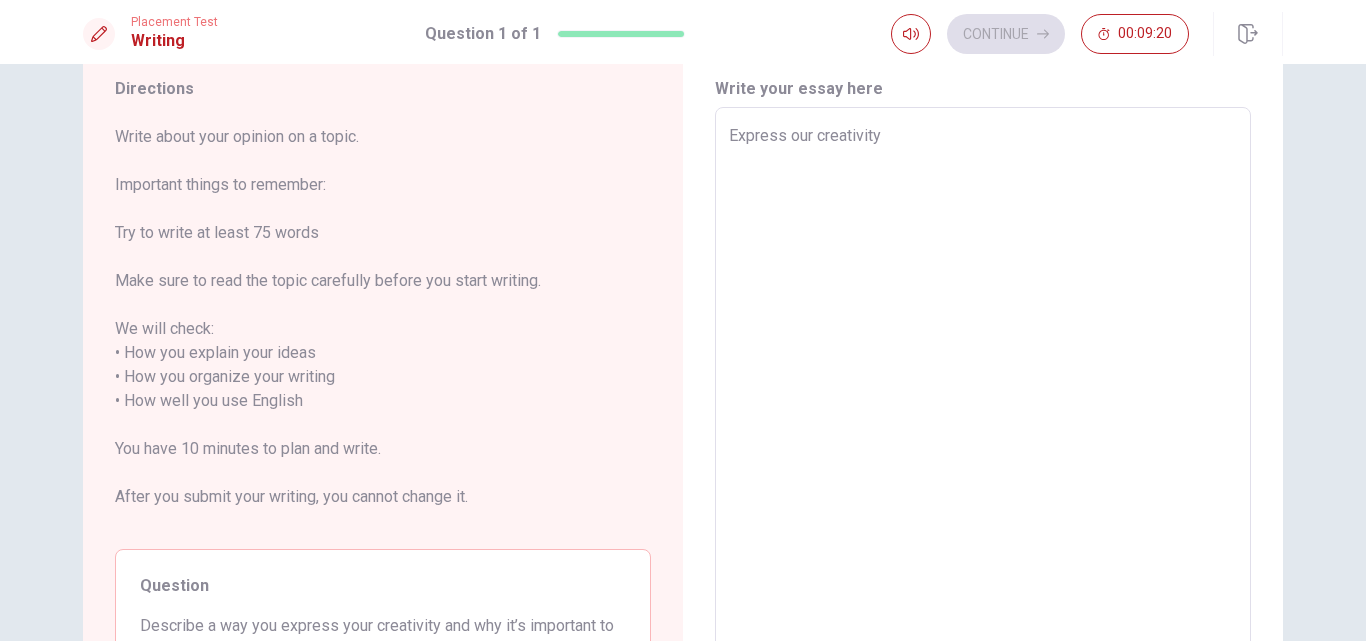 type on "x" 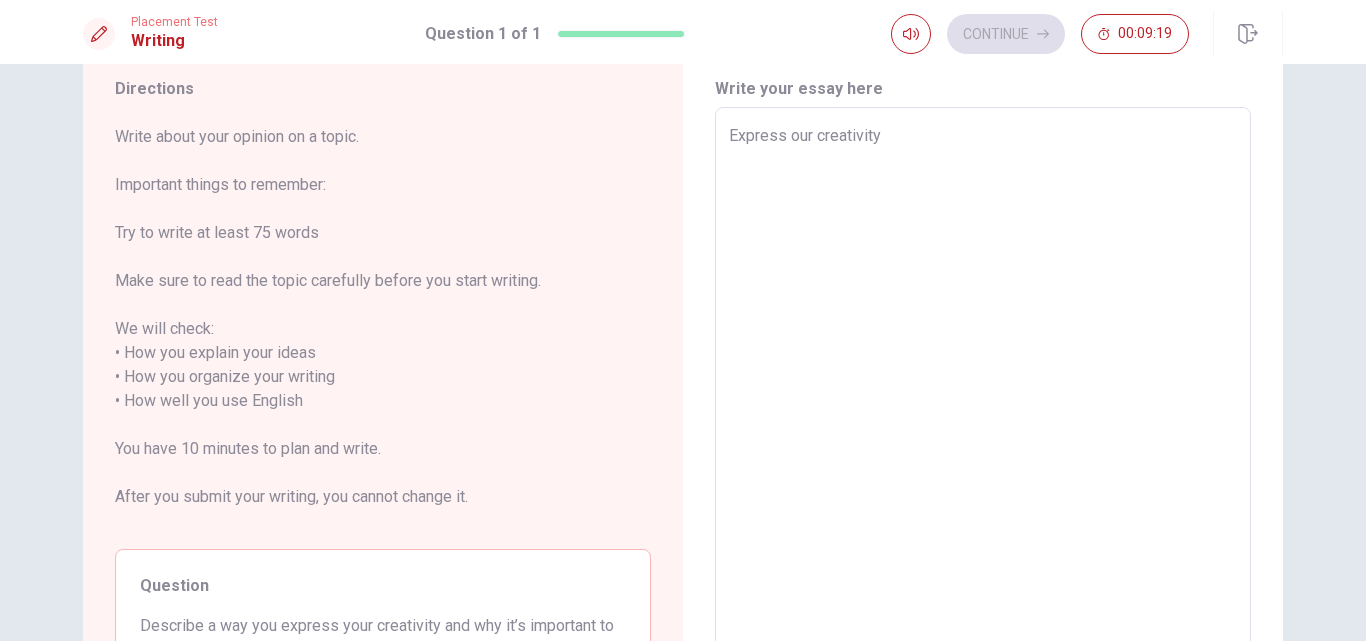 type on "Express our creativity" 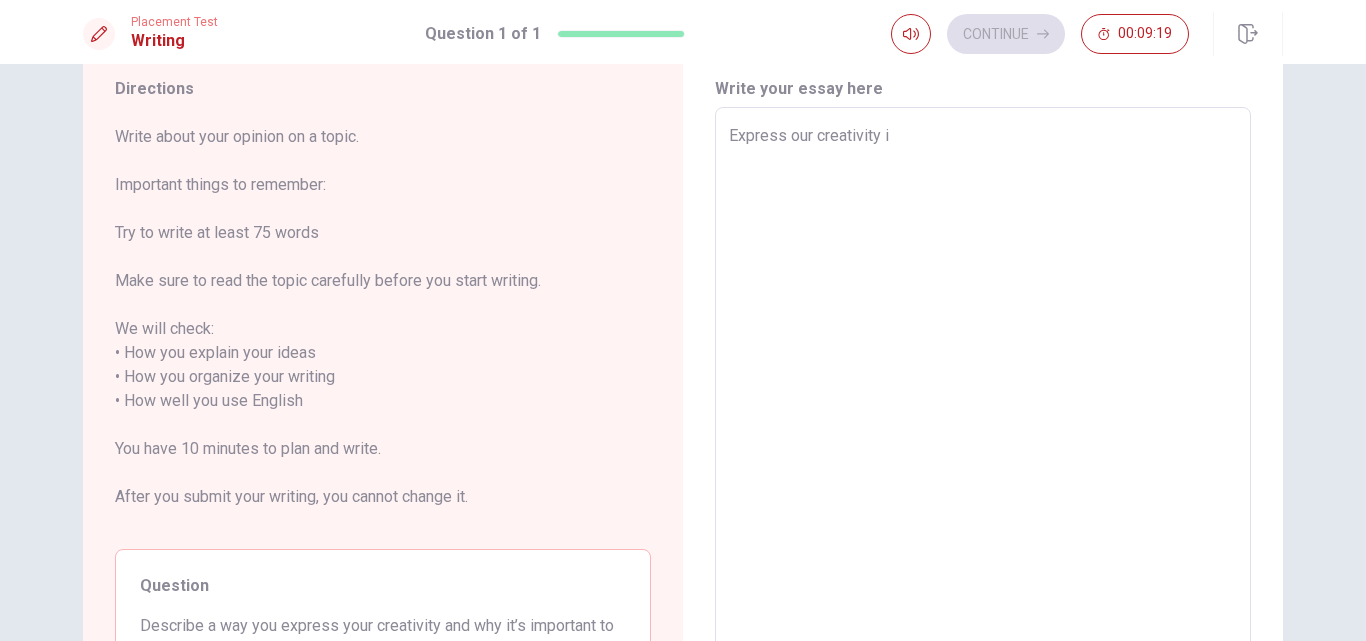 type on "x" 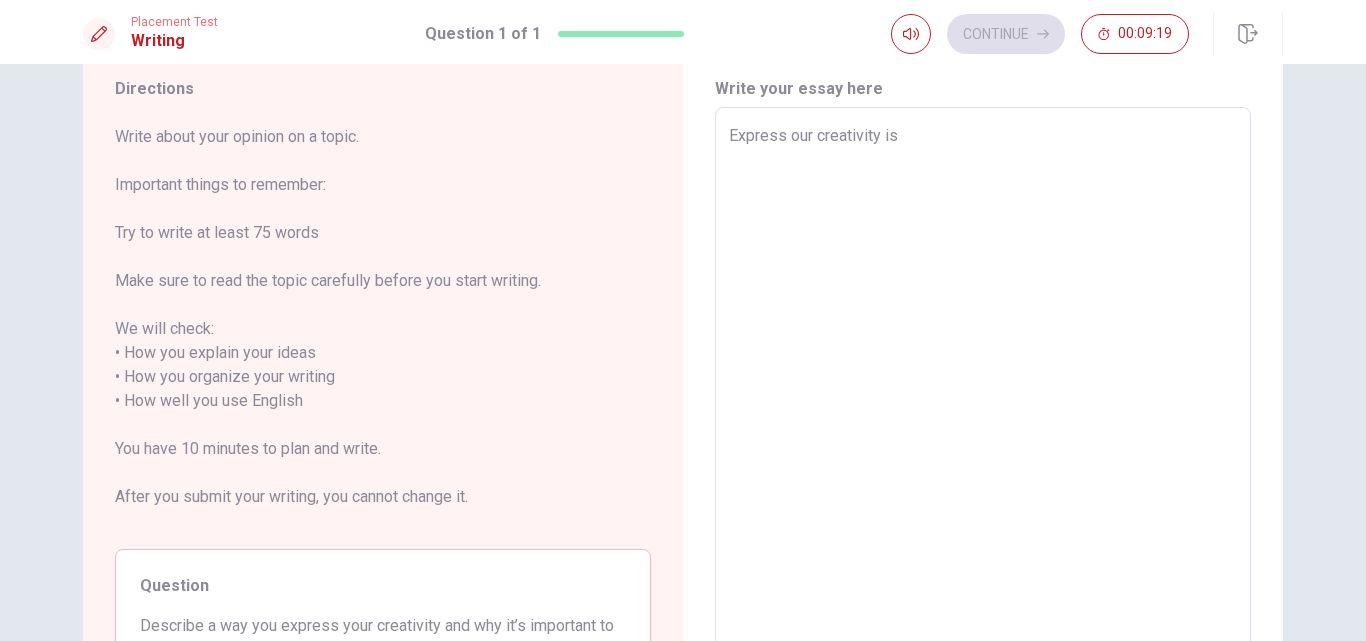 type on "Express our creativity is" 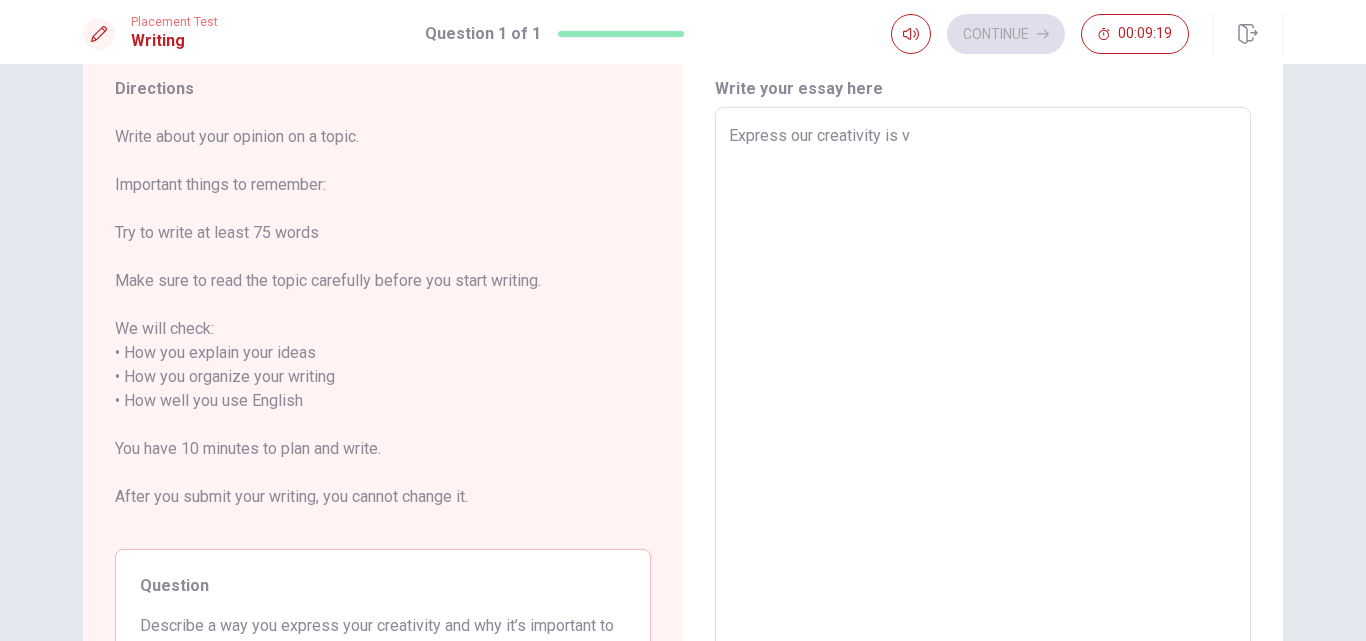 type on "x" 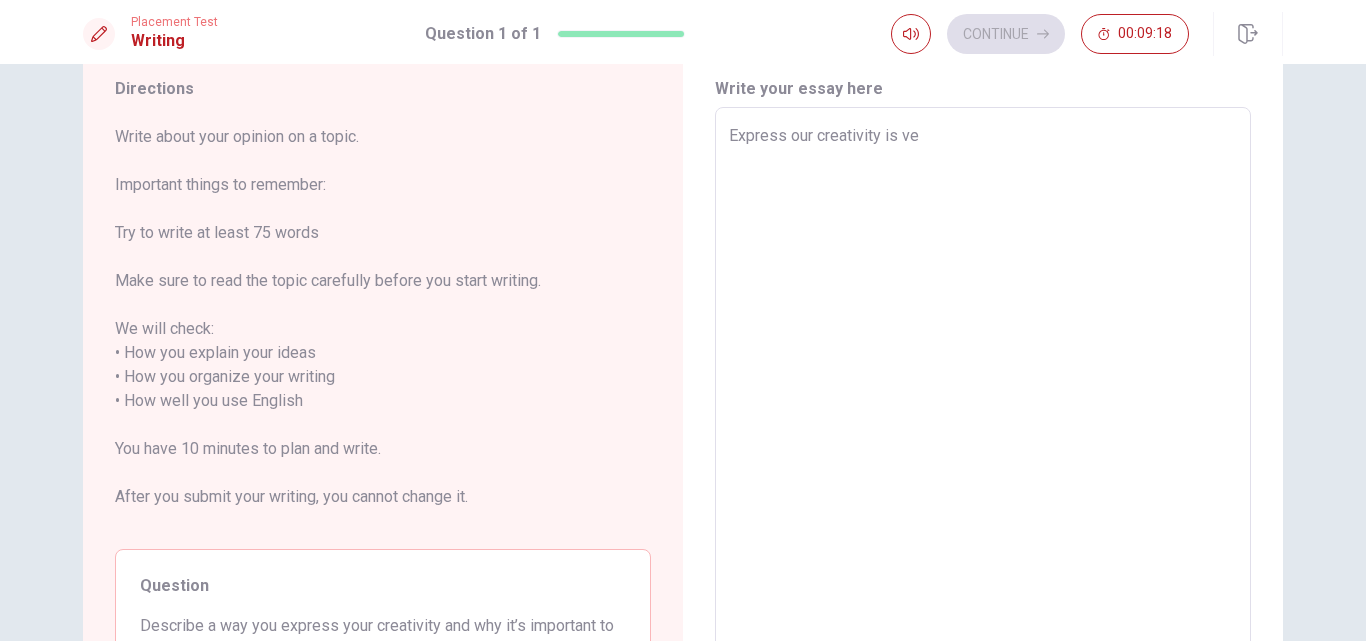 type on "x" 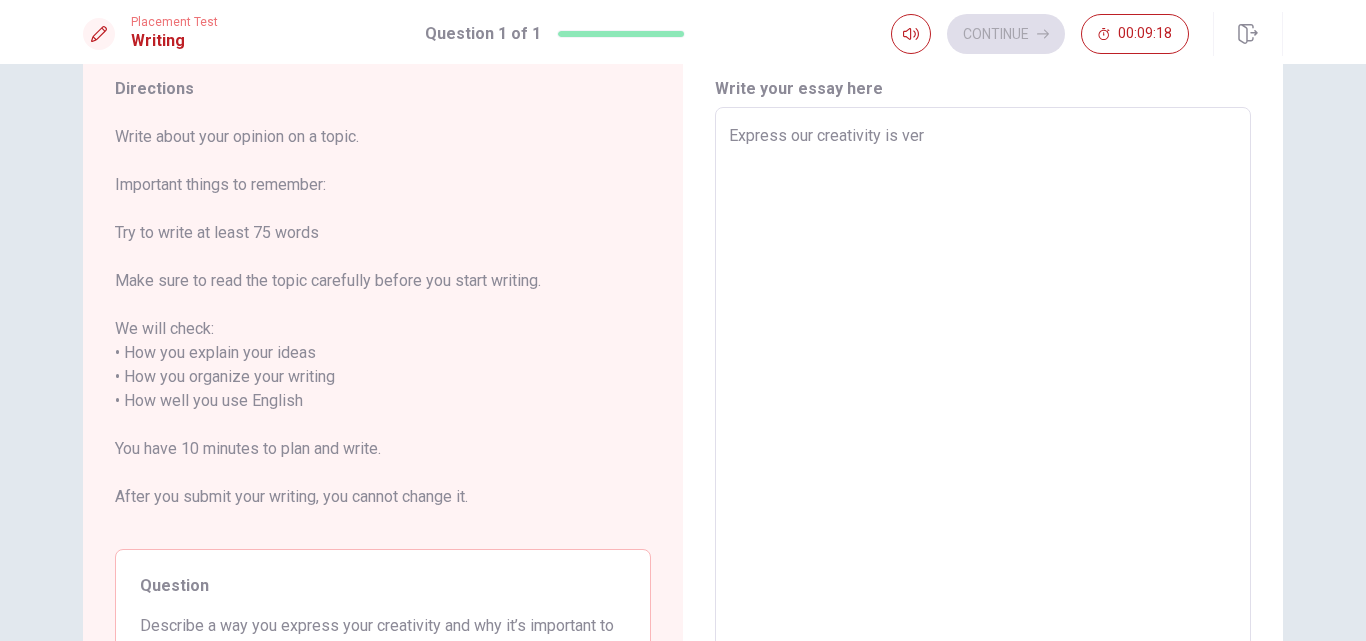 type on "x" 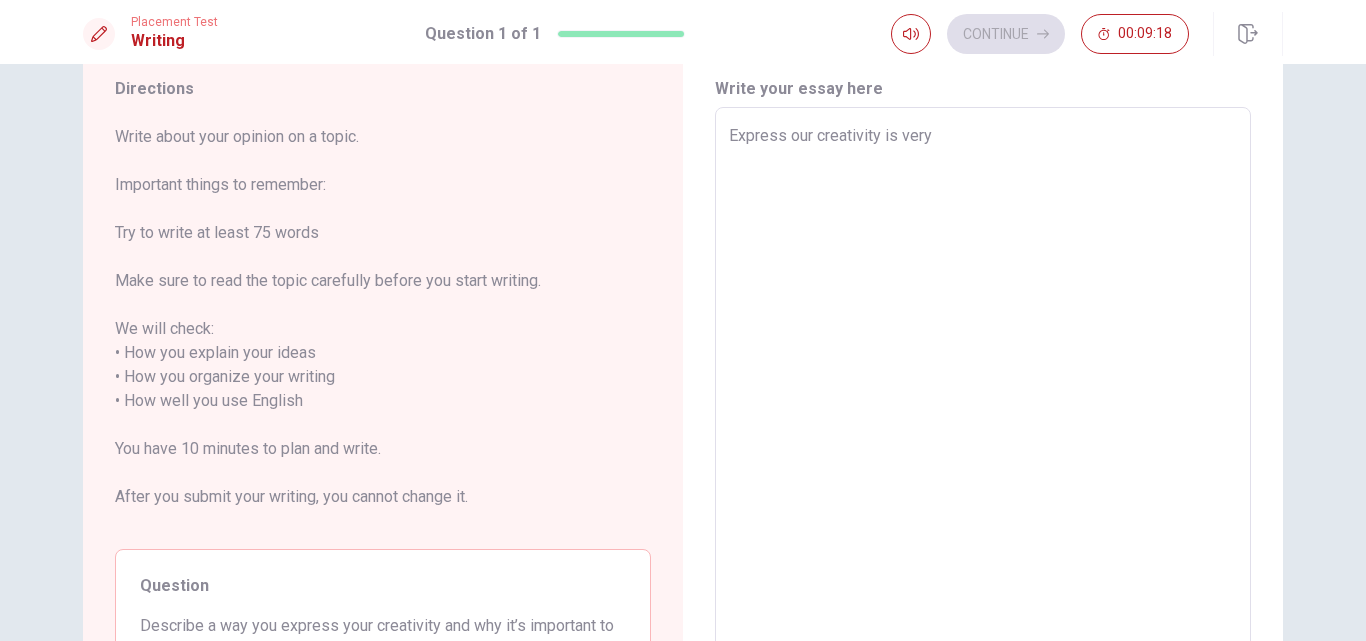 type on "x" 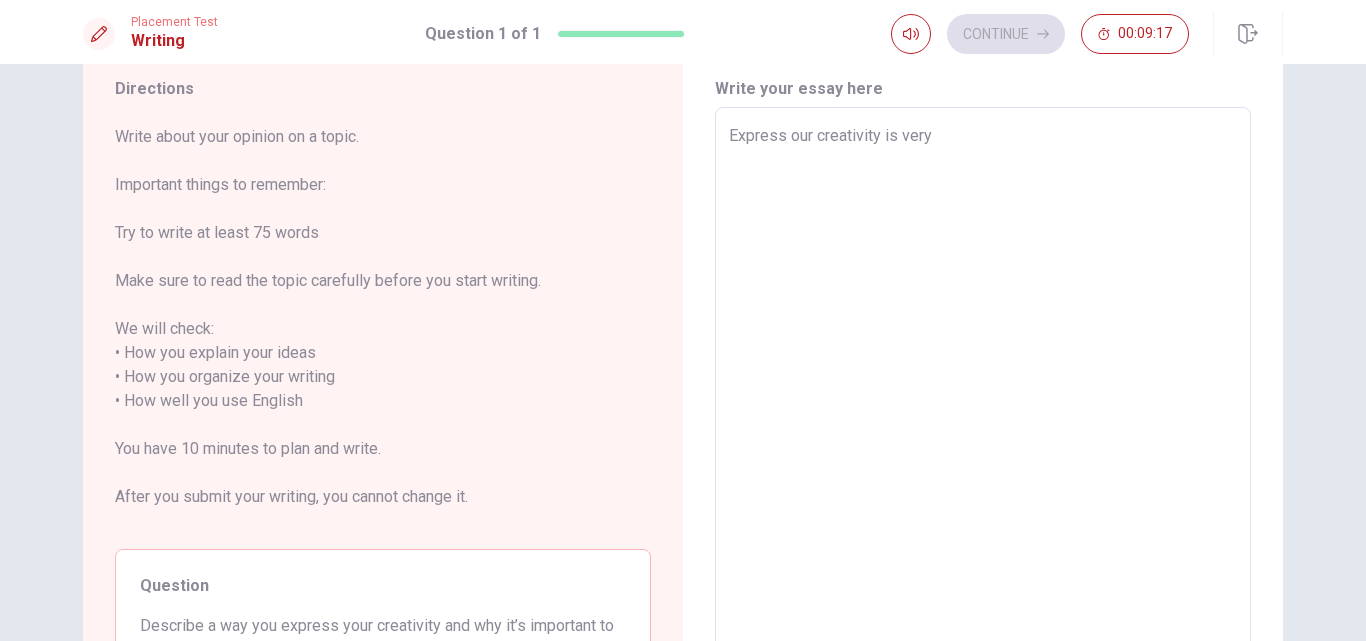 type on "Express our creativity is very i" 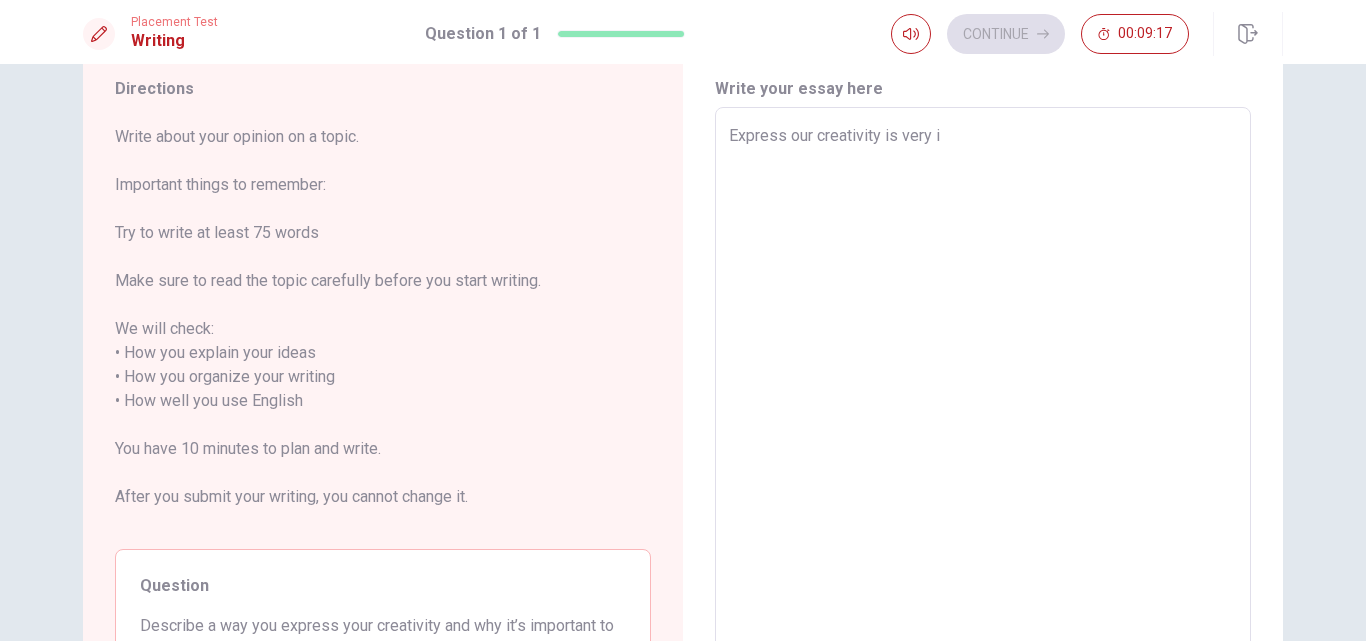 type on "x" 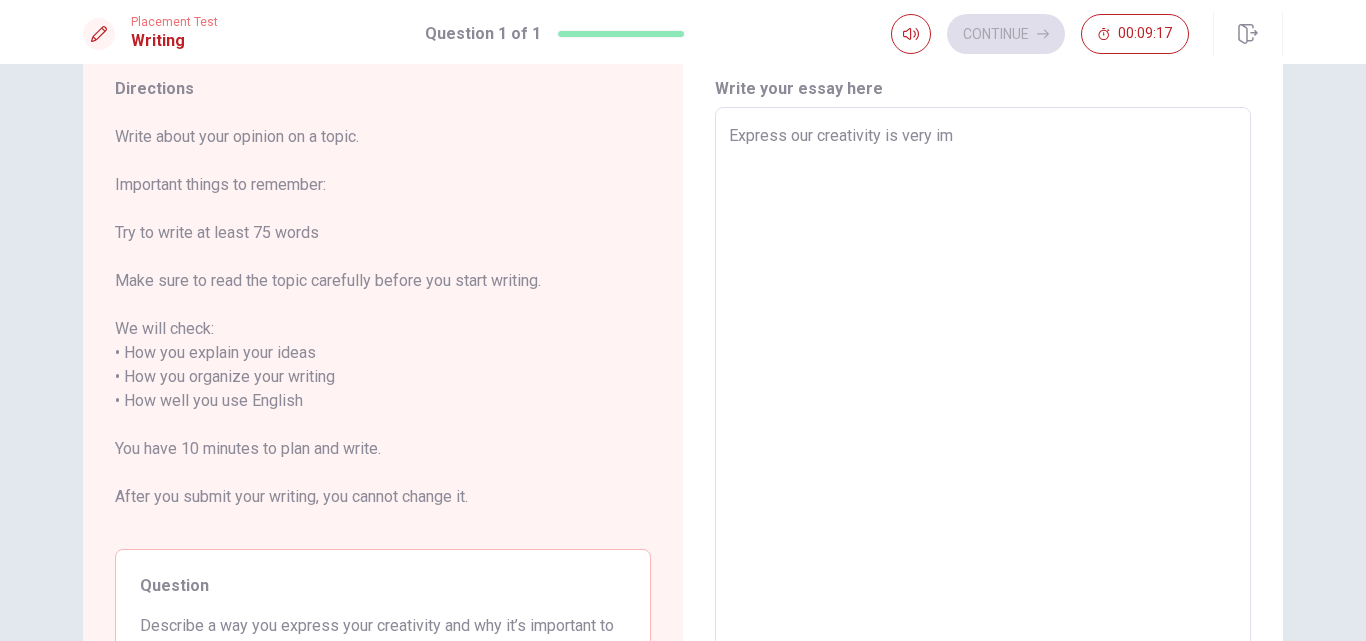 type on "x" 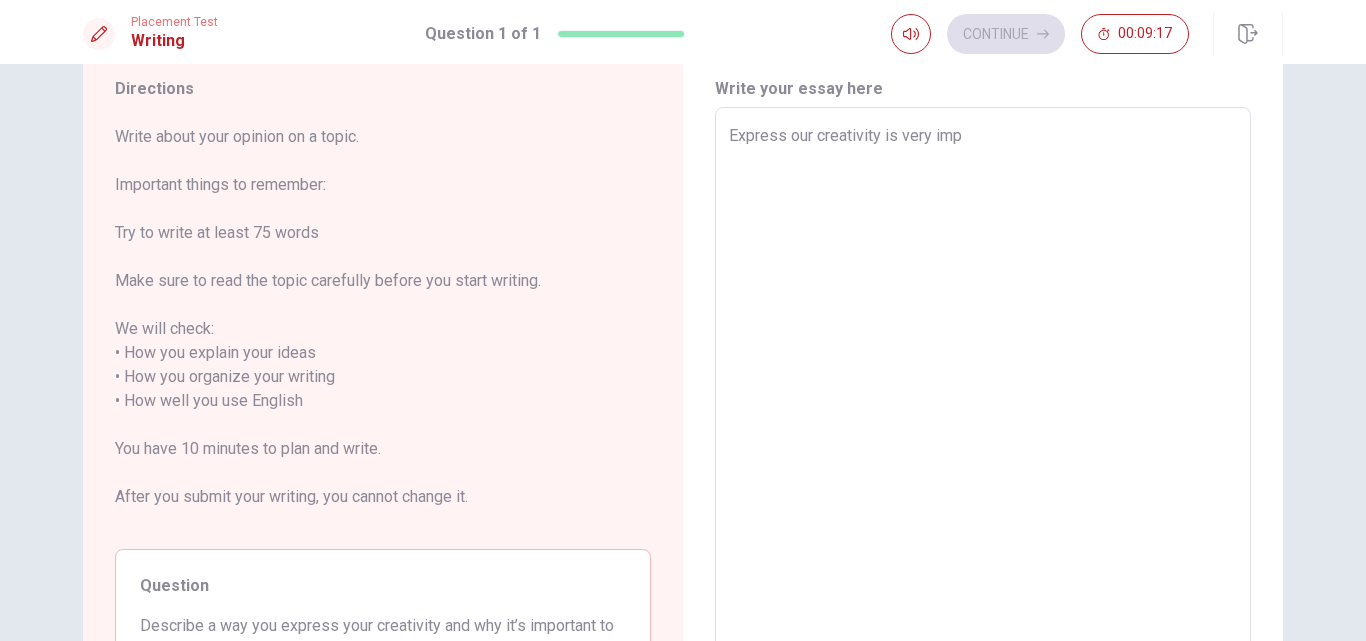 type on "x" 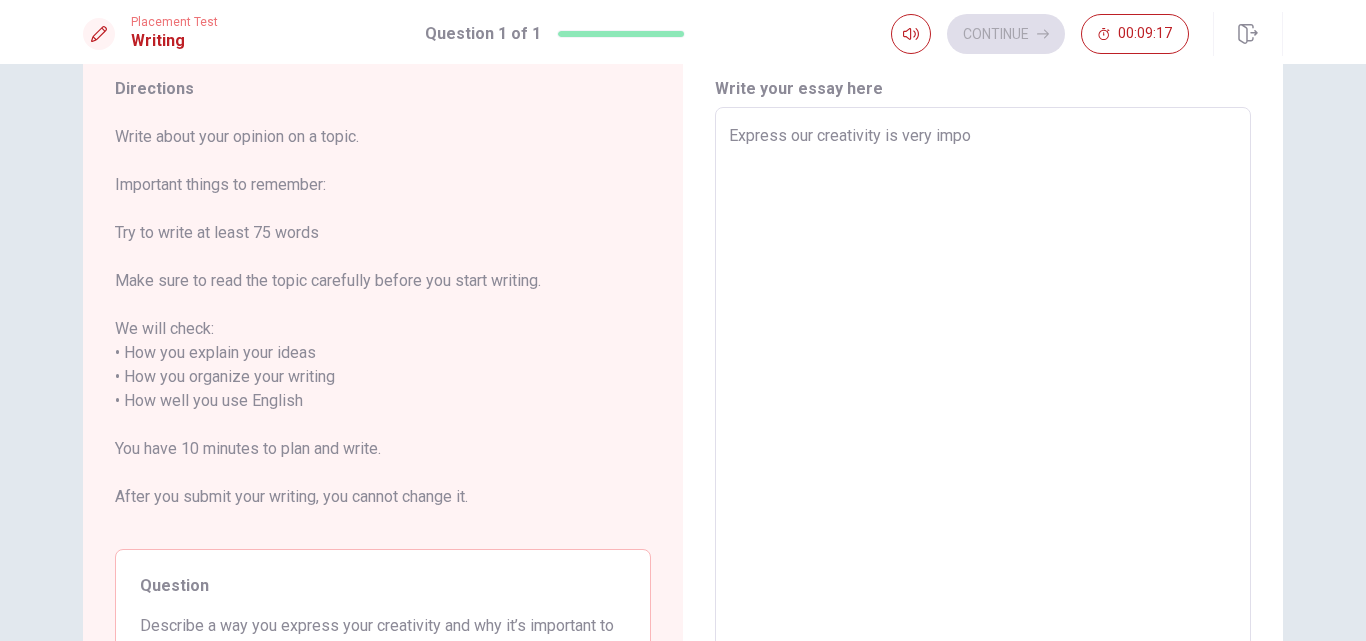 type on "x" 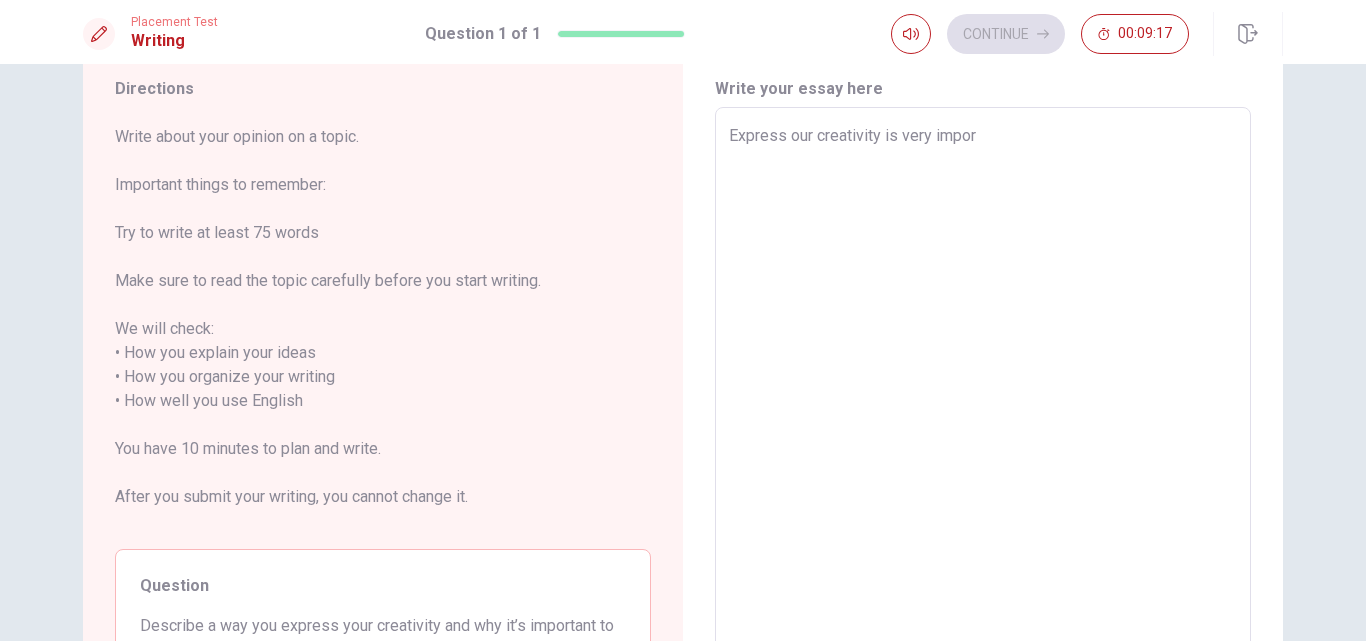 type on "x" 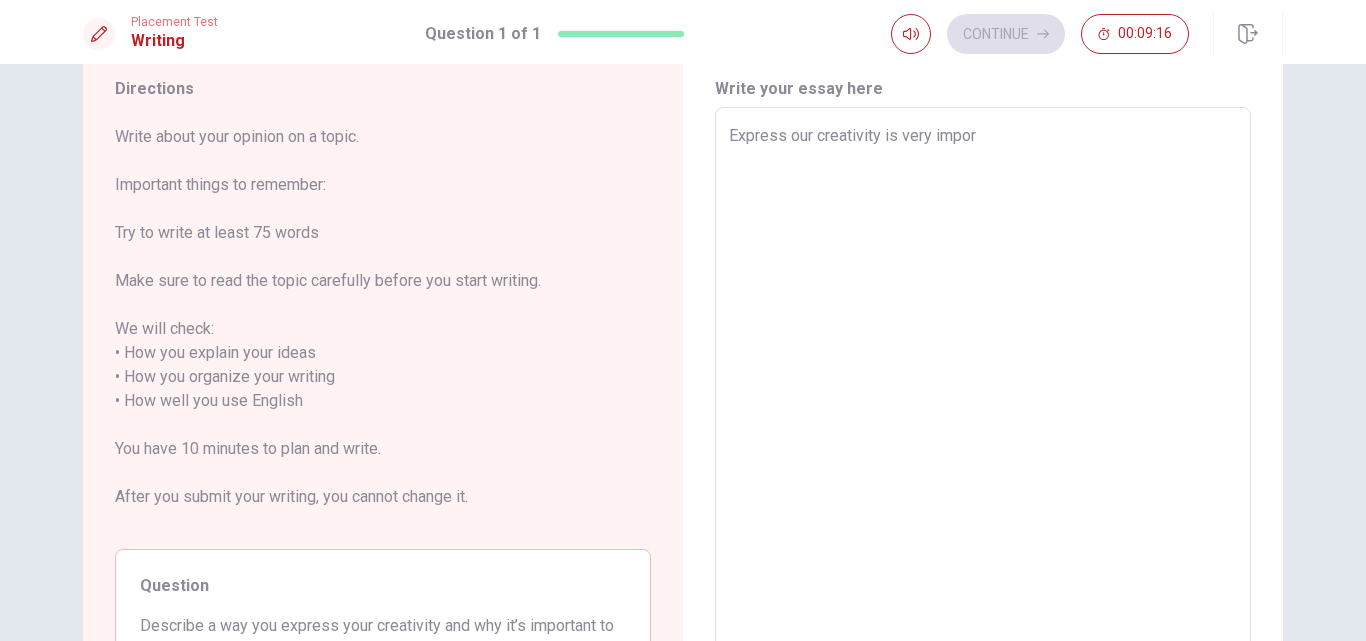 type on "Express our creativity is very import" 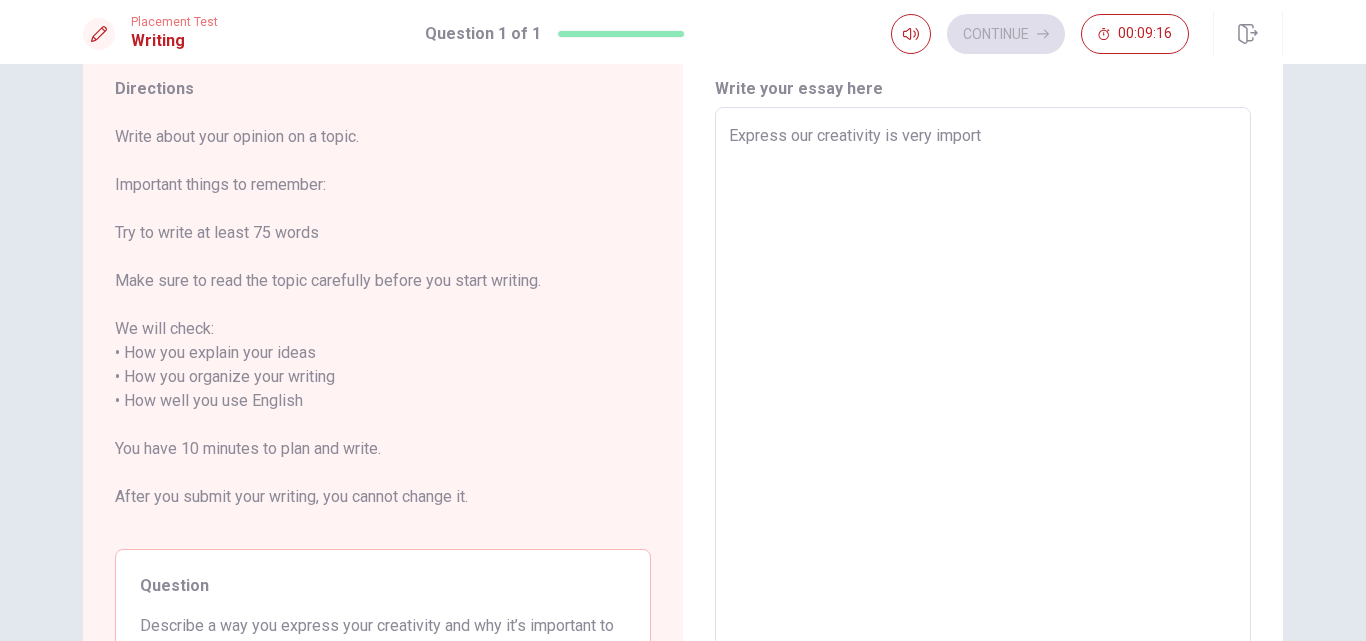 type on "x" 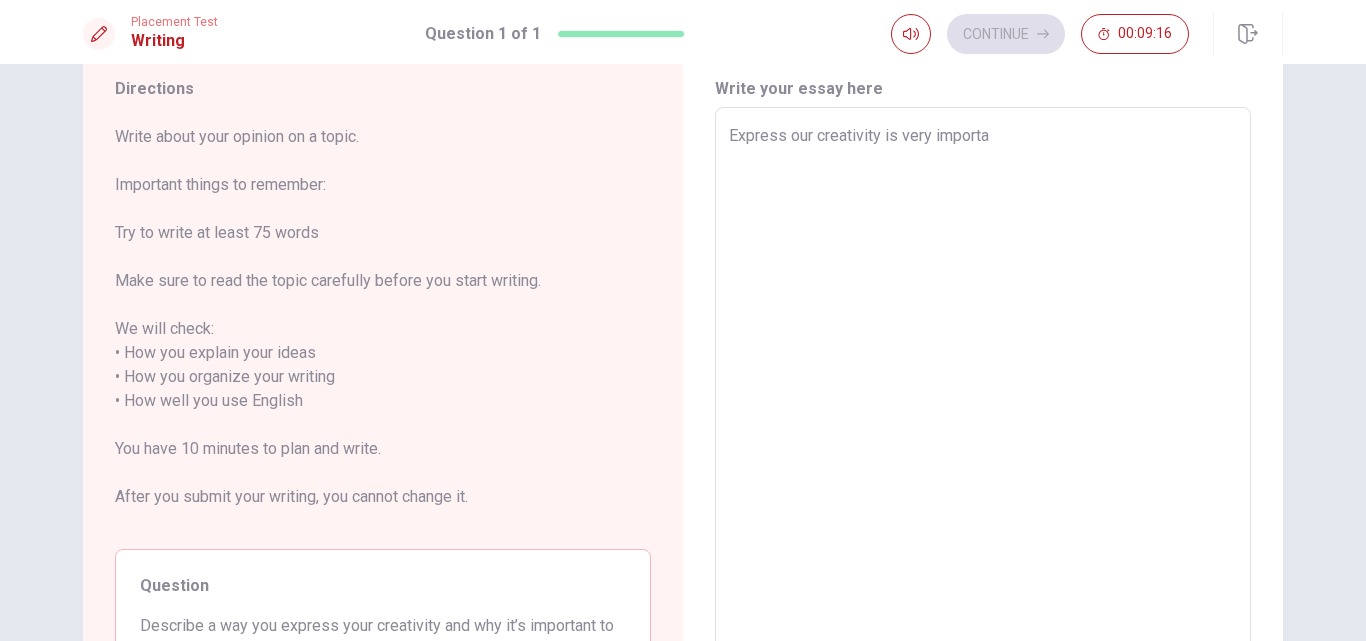 type on "x" 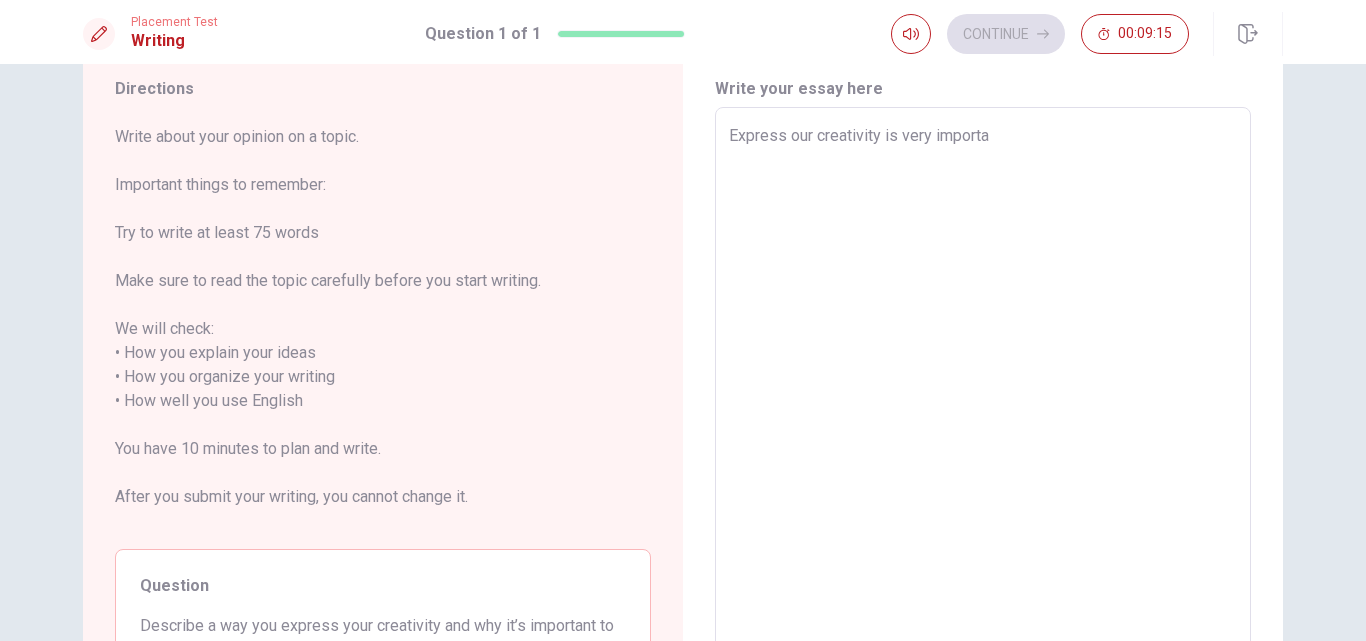 type on "Express our creativity is very importan" 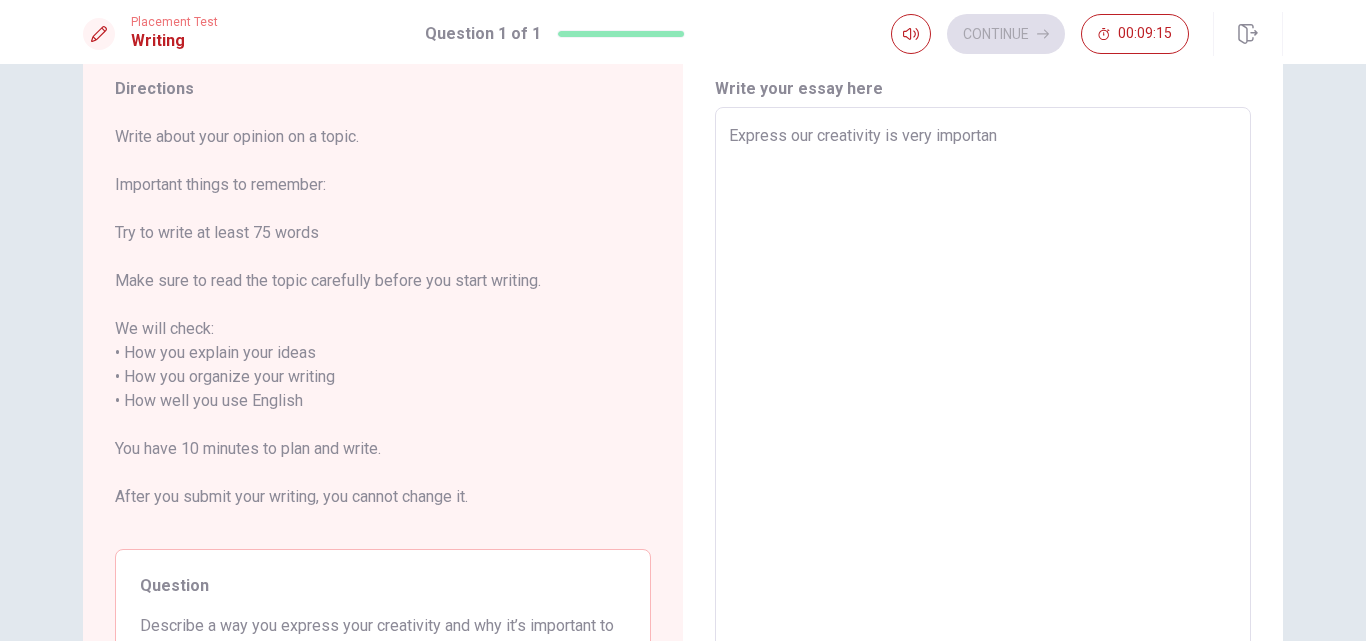 type on "x" 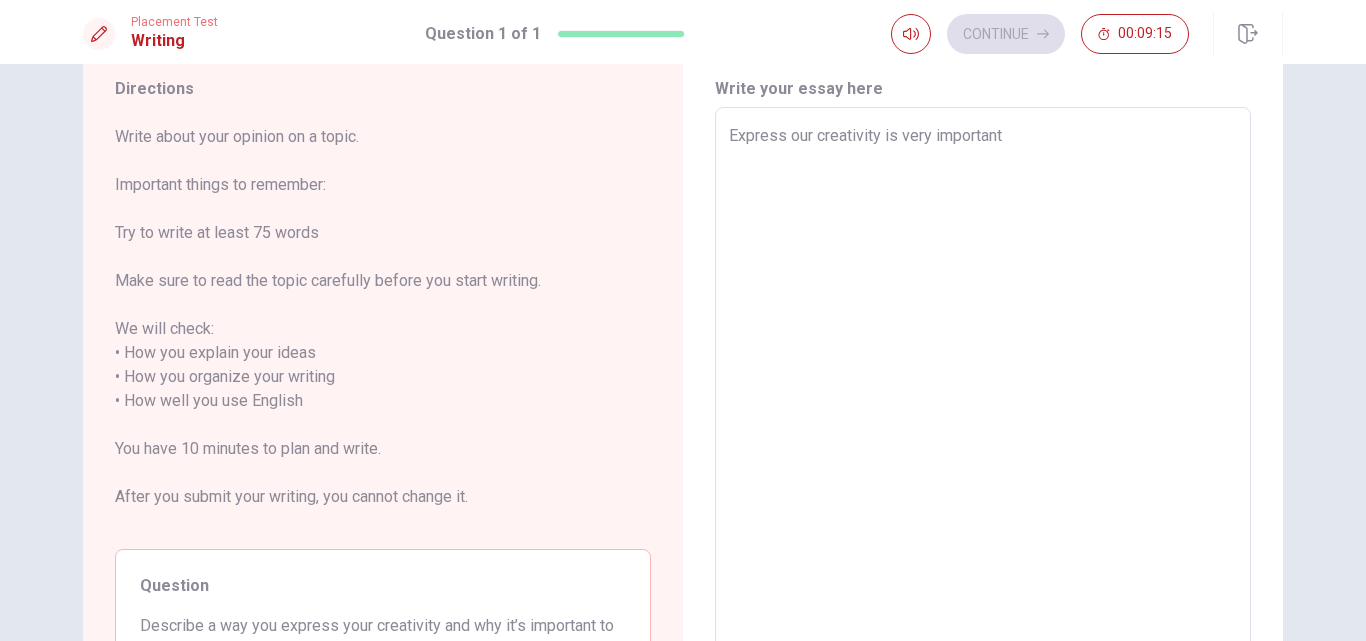 type on "x" 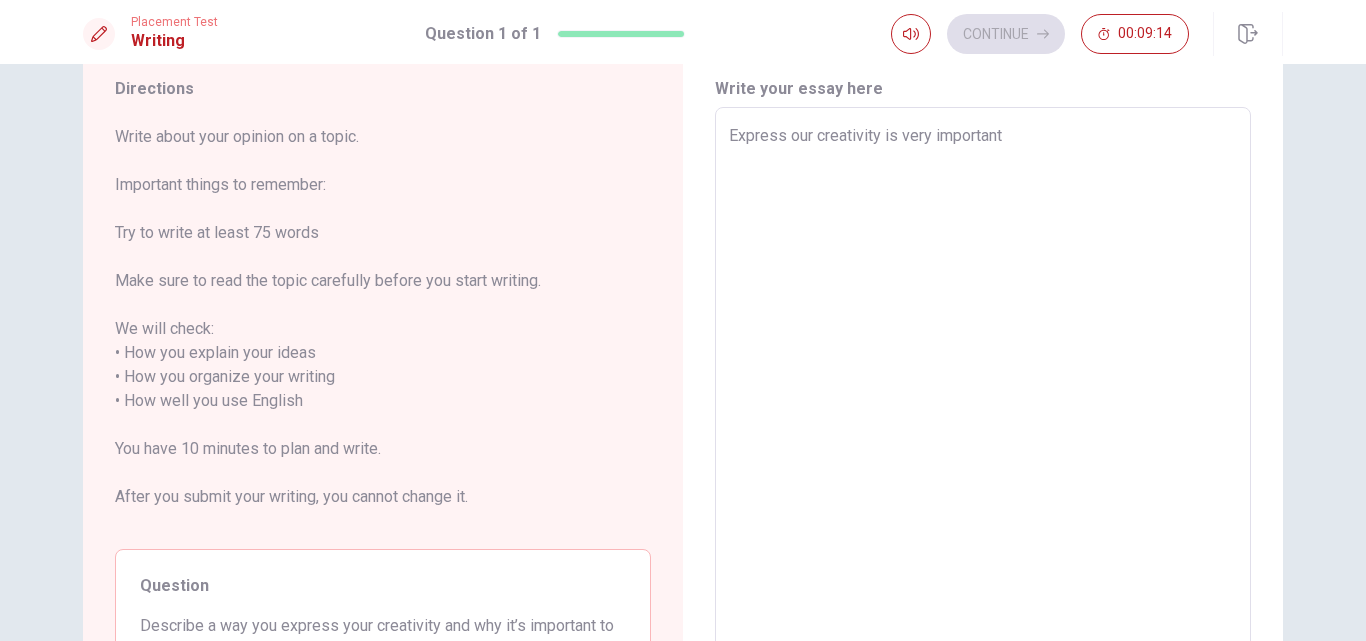 type on "Express our creativity is very important b" 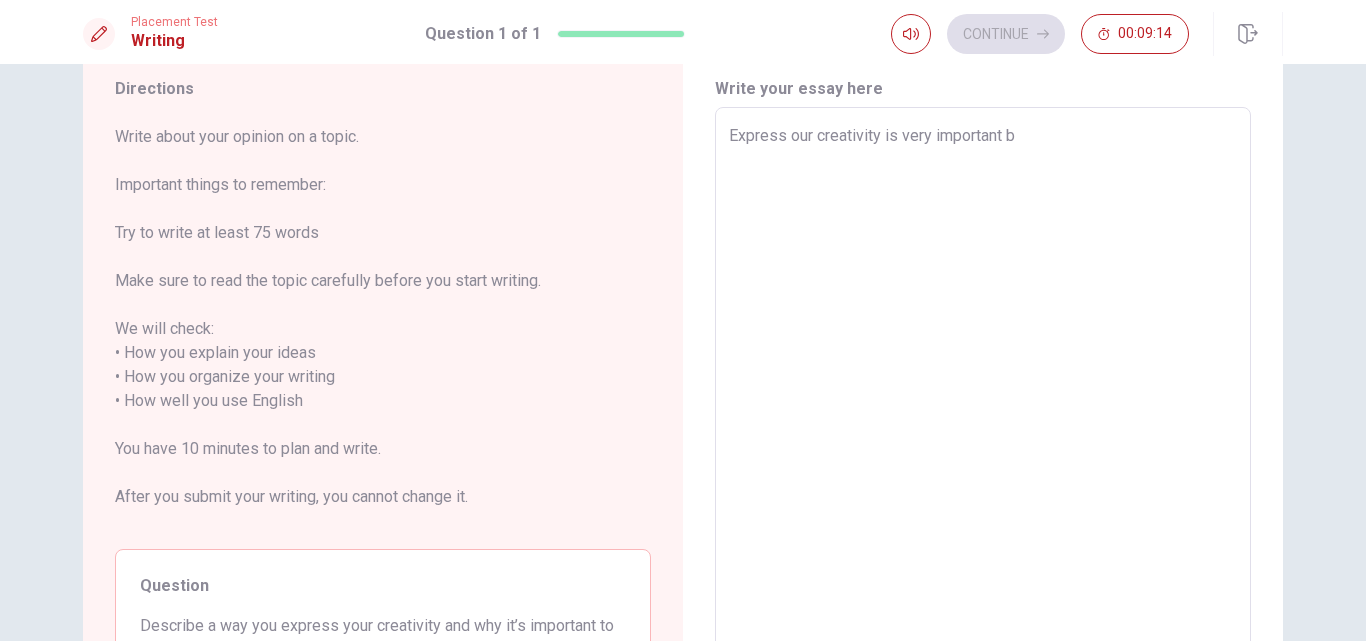 type on "x" 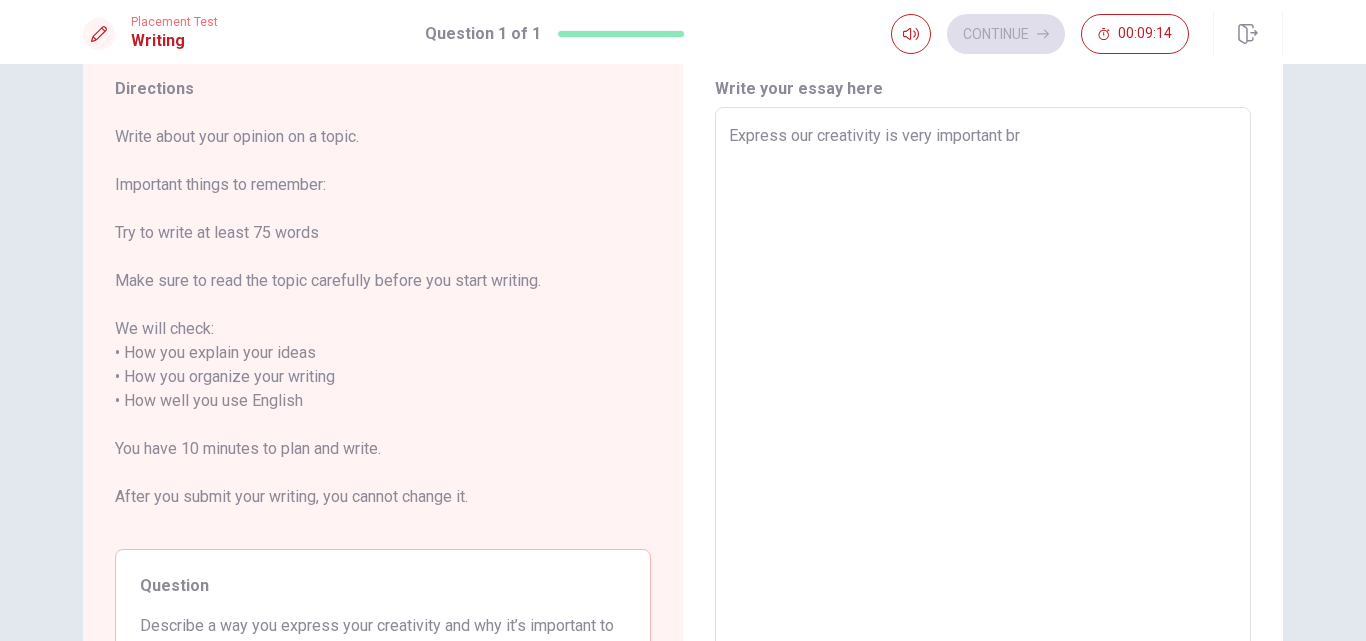 type on "x" 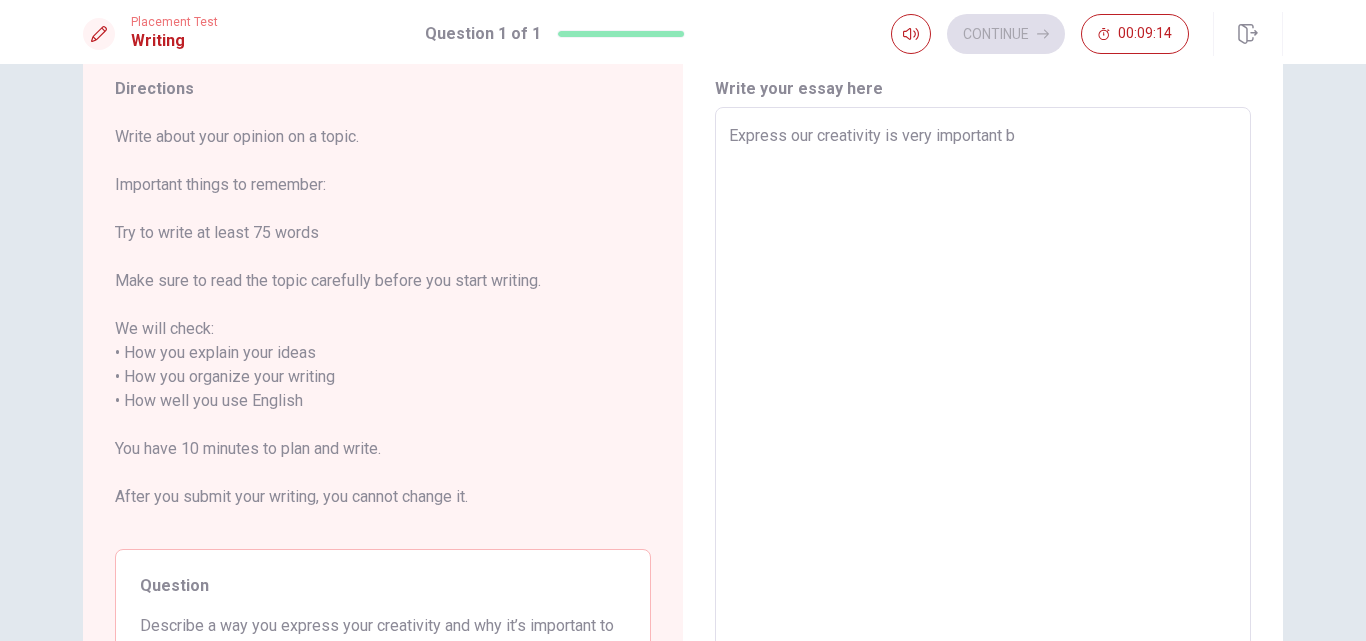 type on "x" 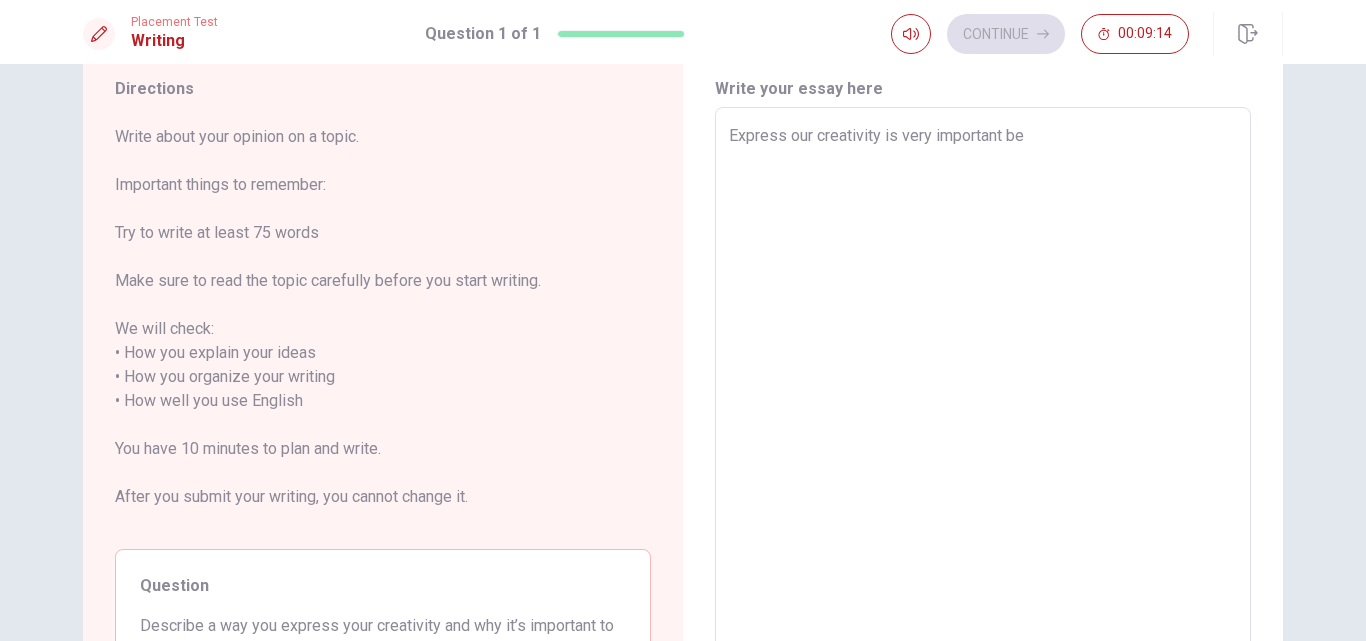 type on "x" 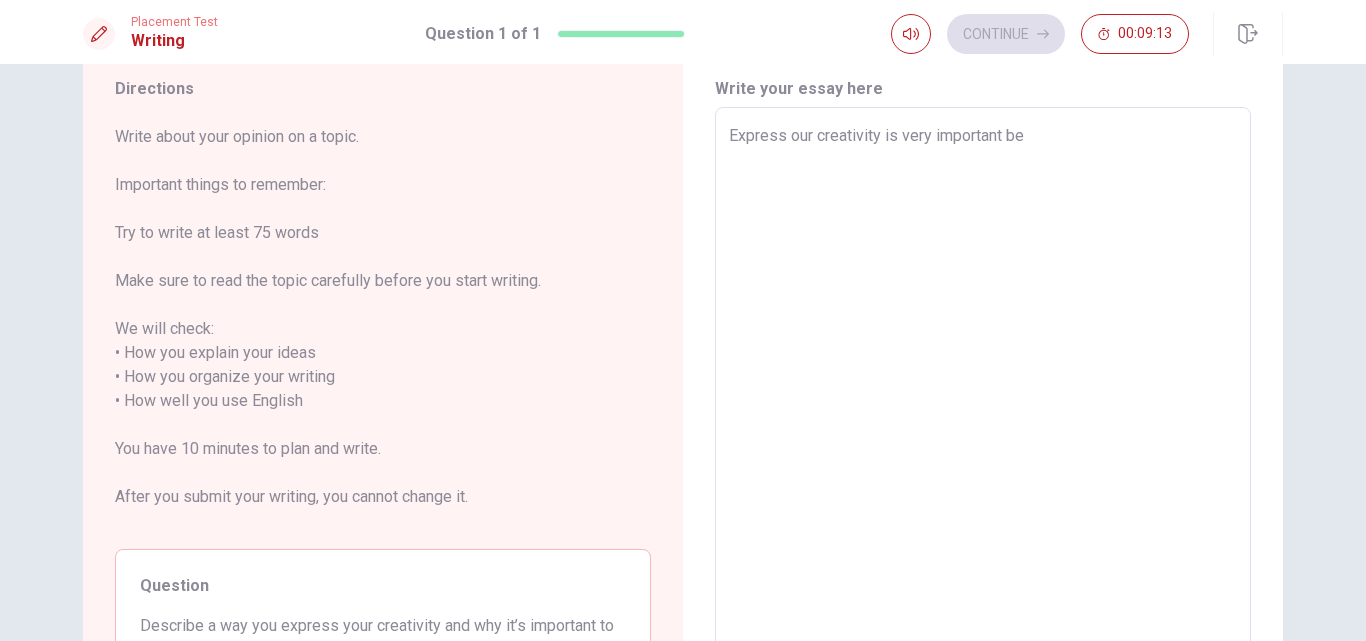 type on "Express our creativity is very important bec" 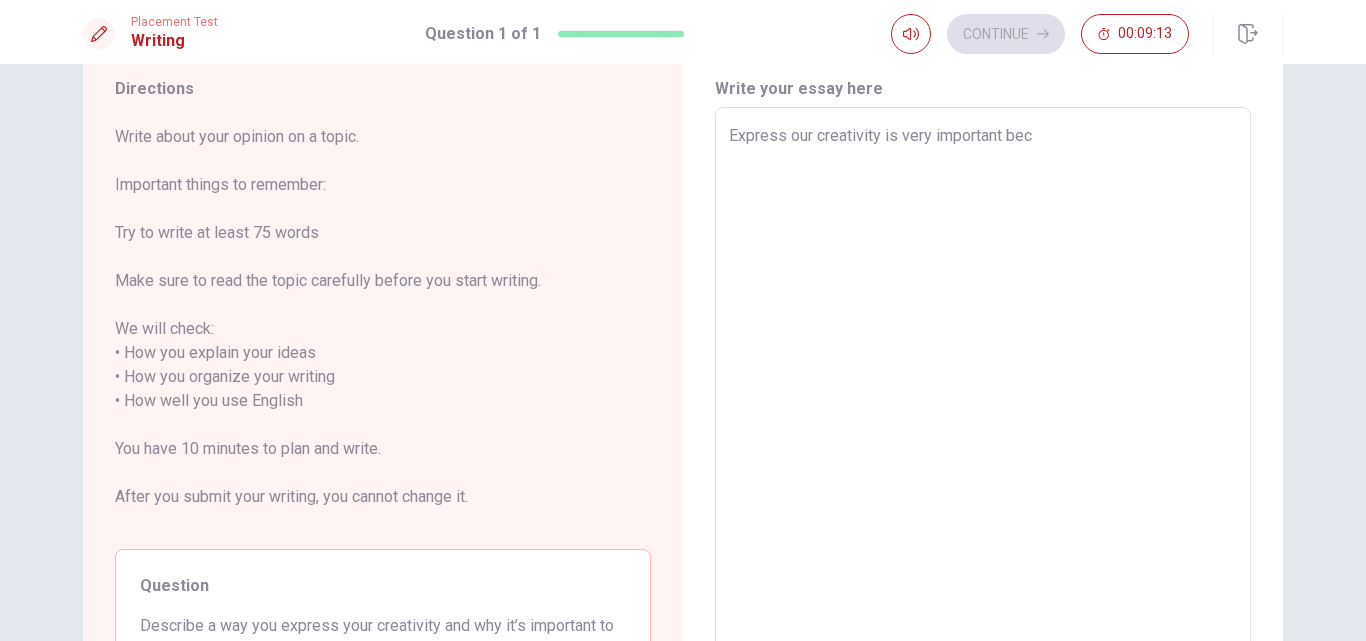 type on "x" 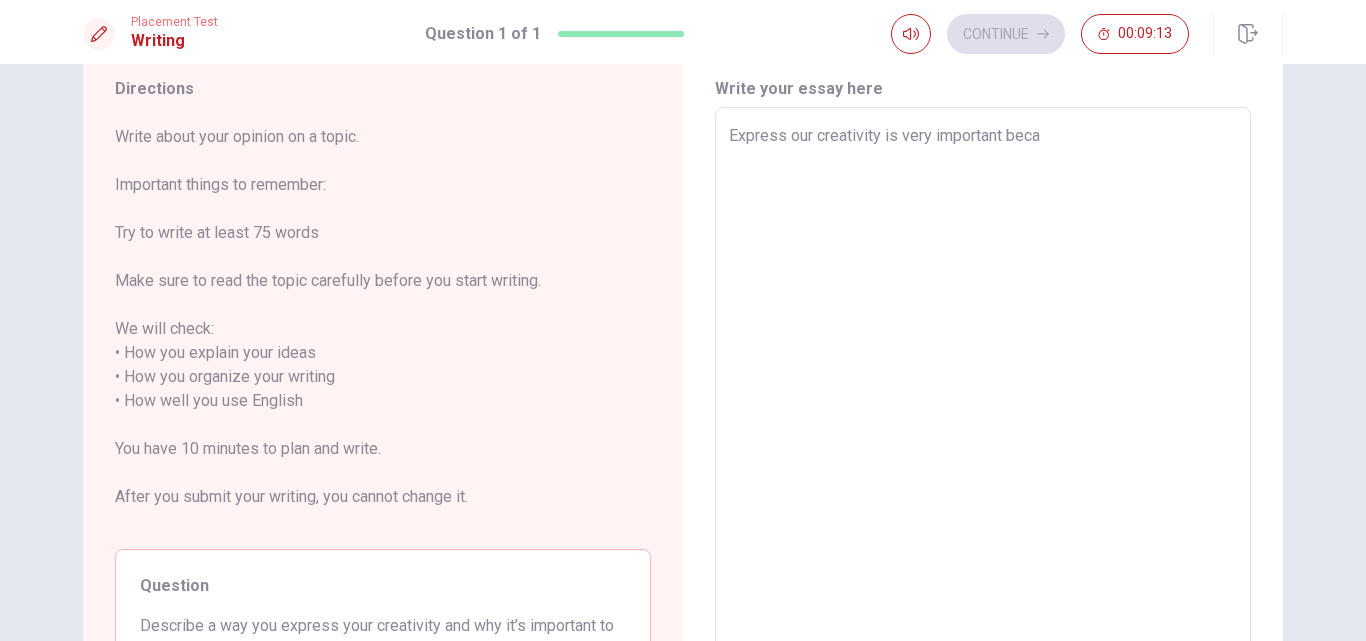 type on "x" 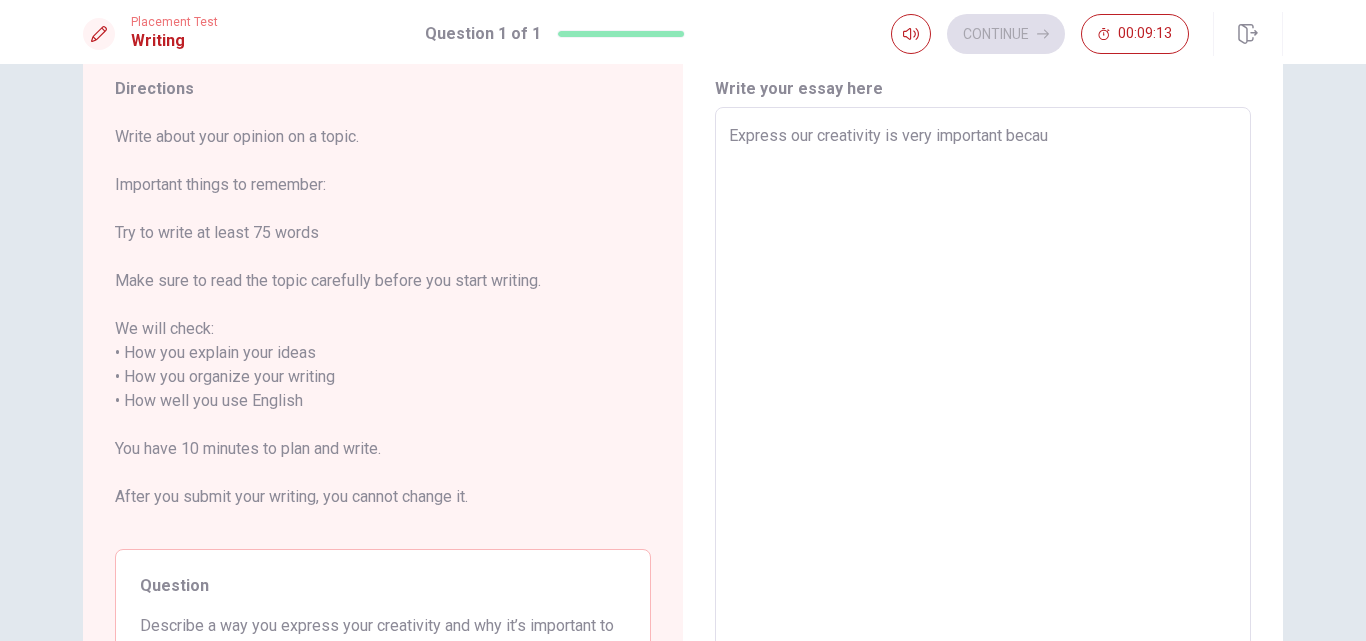 type on "Express our creativity is very important becaus" 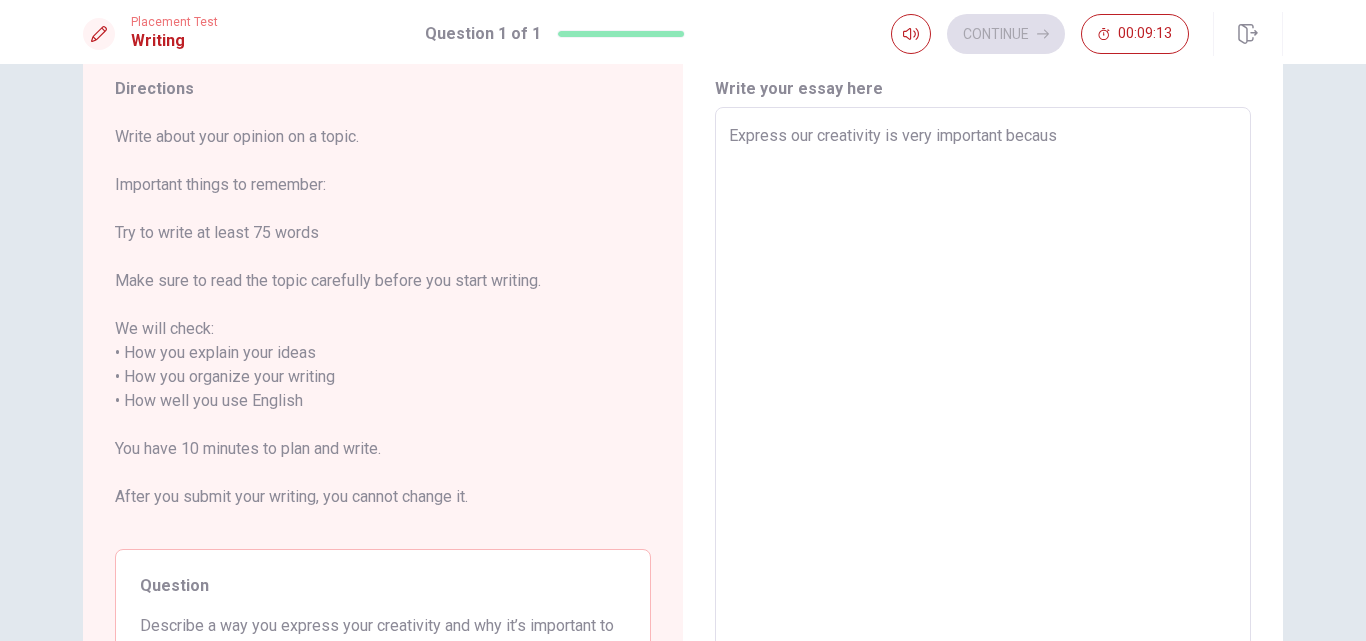 type on "Express our creativity is very important because" 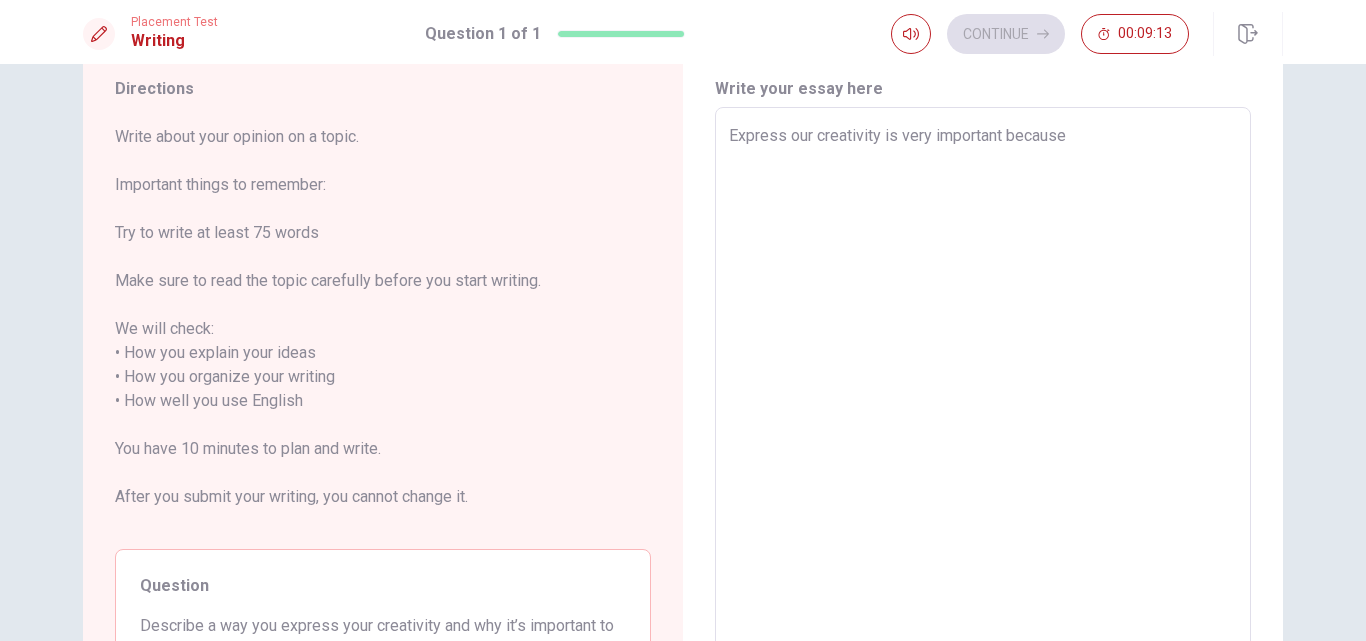 type on "x" 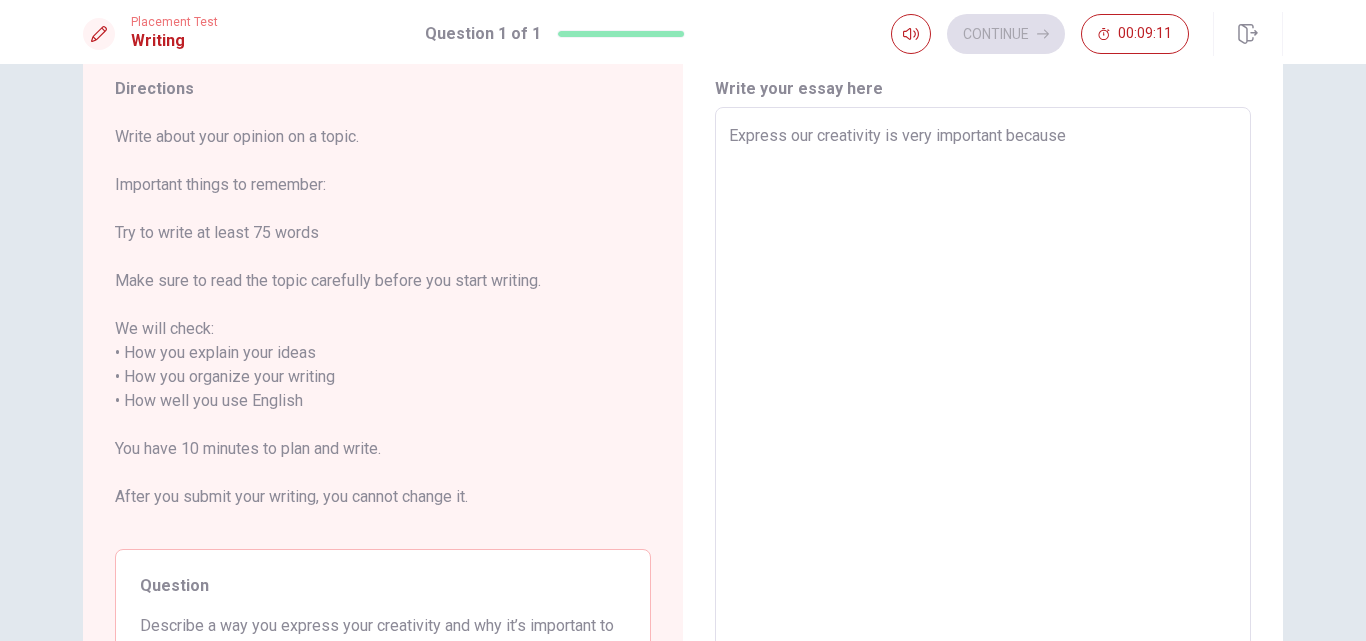type on "x" 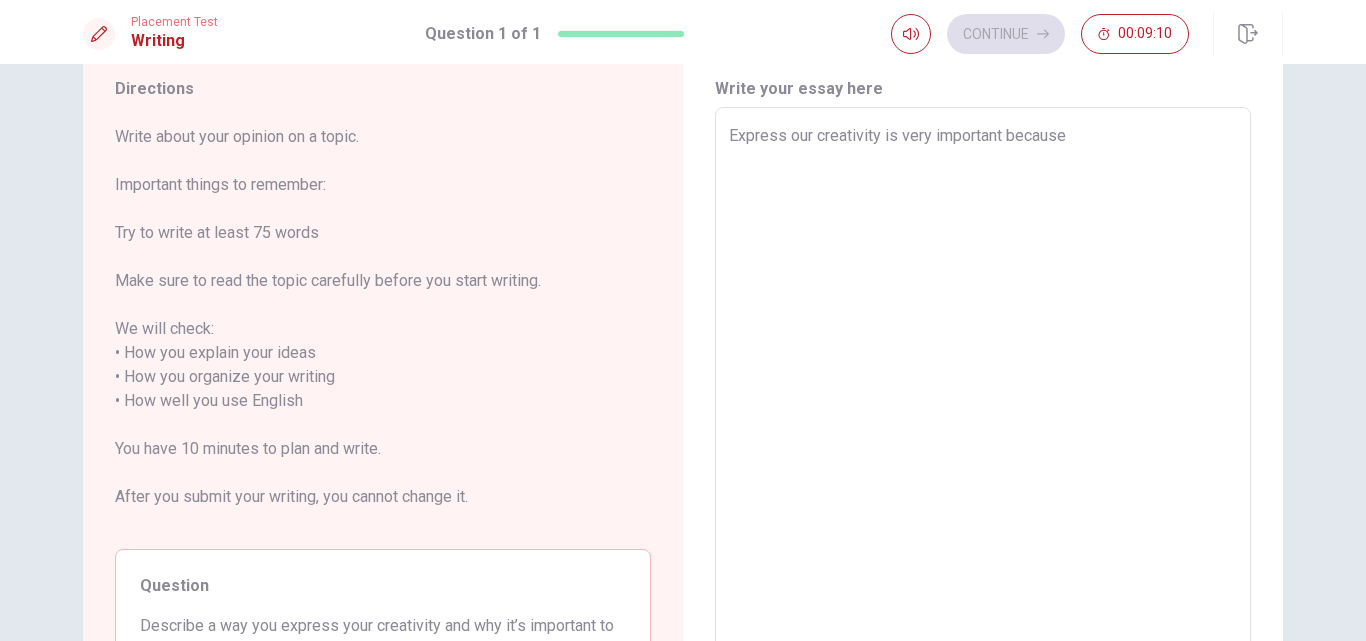 type on "Express our creativity is very important because i" 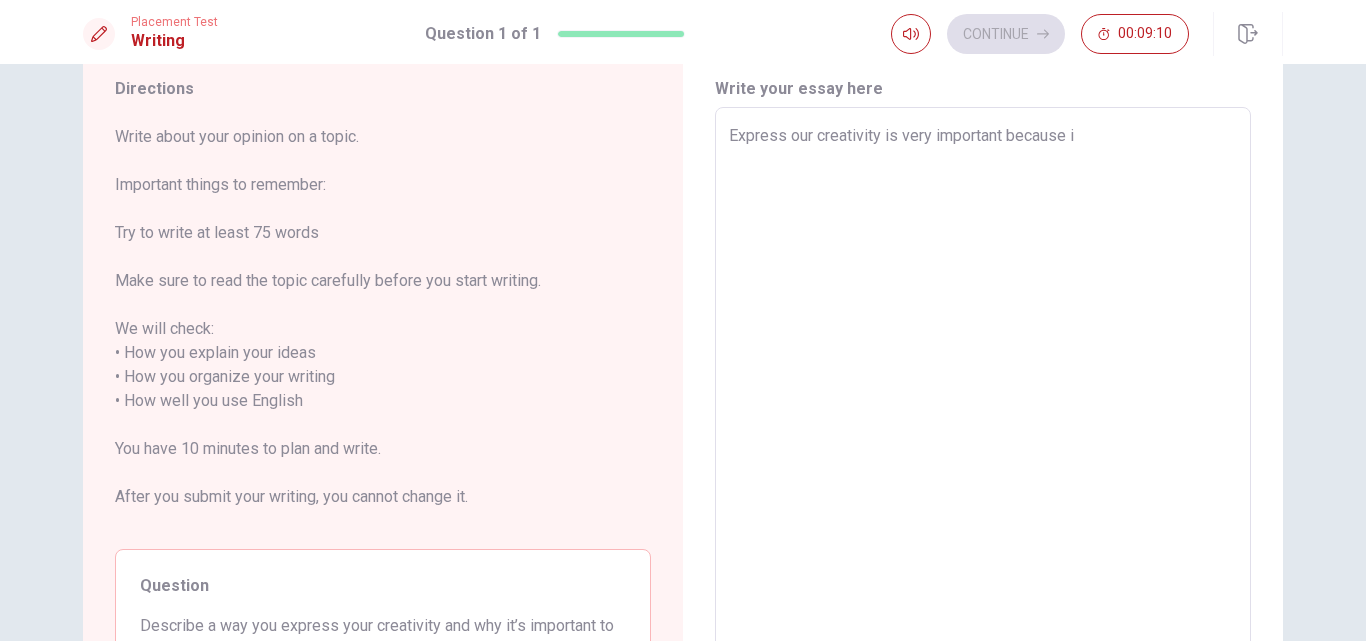 type on "x" 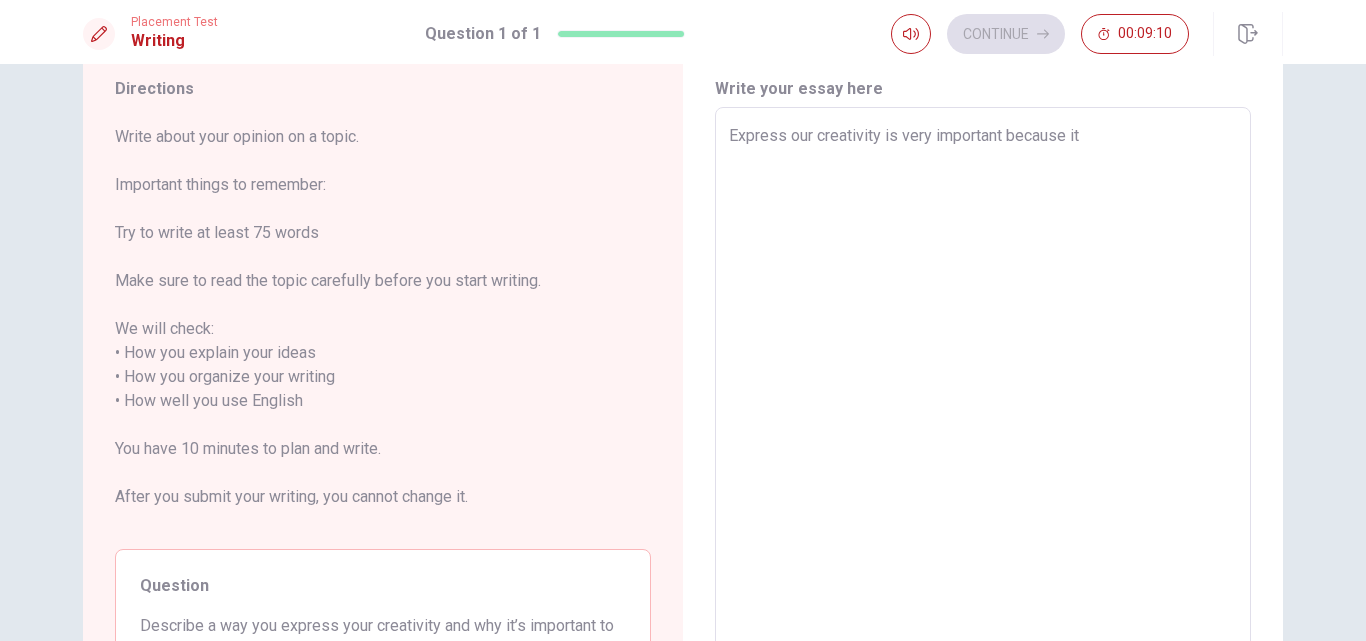 type on "x" 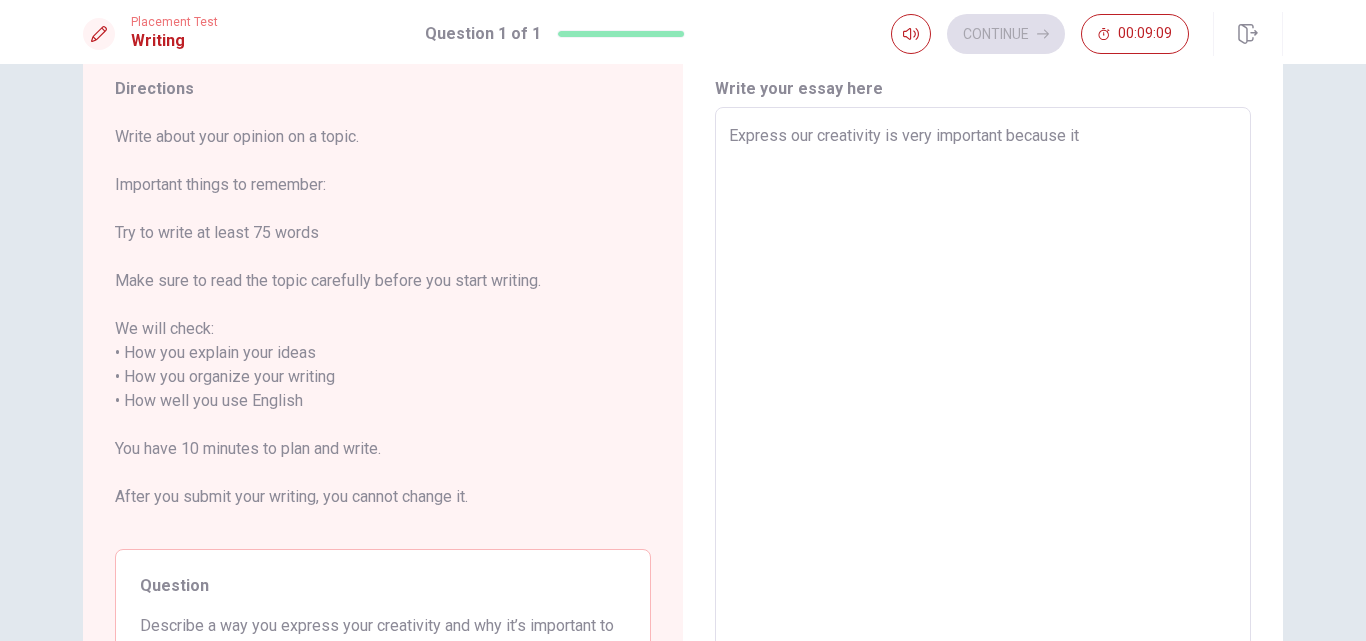 type 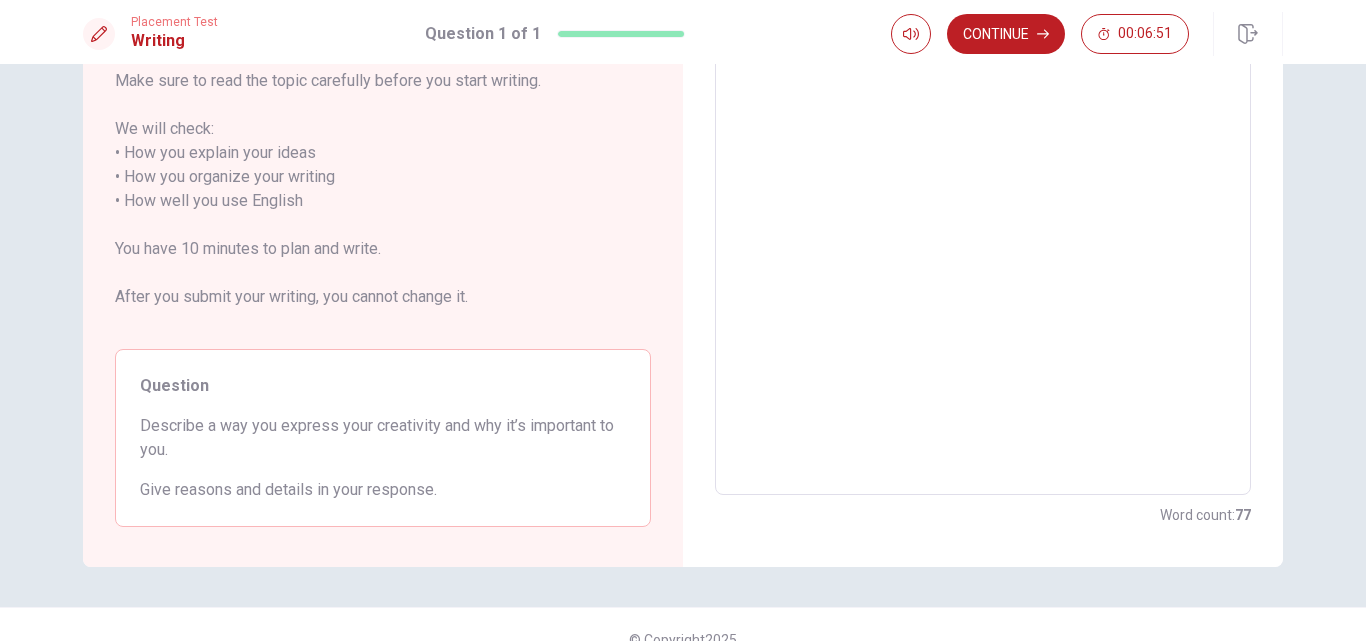 scroll, scrollTop: 67, scrollLeft: 0, axis: vertical 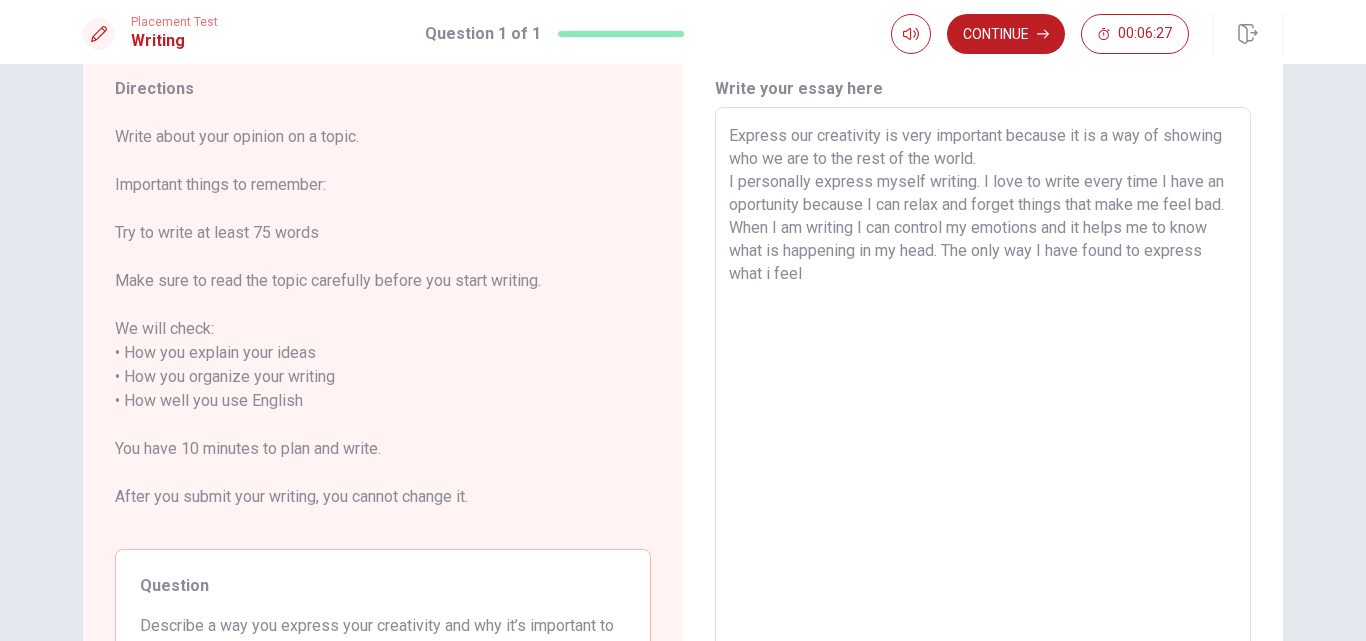 click on "Express our creativity is very important because it is a way of showing who we are to the rest of the world.
I personally express myself writing. I love to write every time I have an oportunity because I can relax and forget things that make me feel bad. When I am writing I can control my emotions and it helps me to know what is happening in my head. The only way I have found to express what i feel" at bounding box center [983, 401] 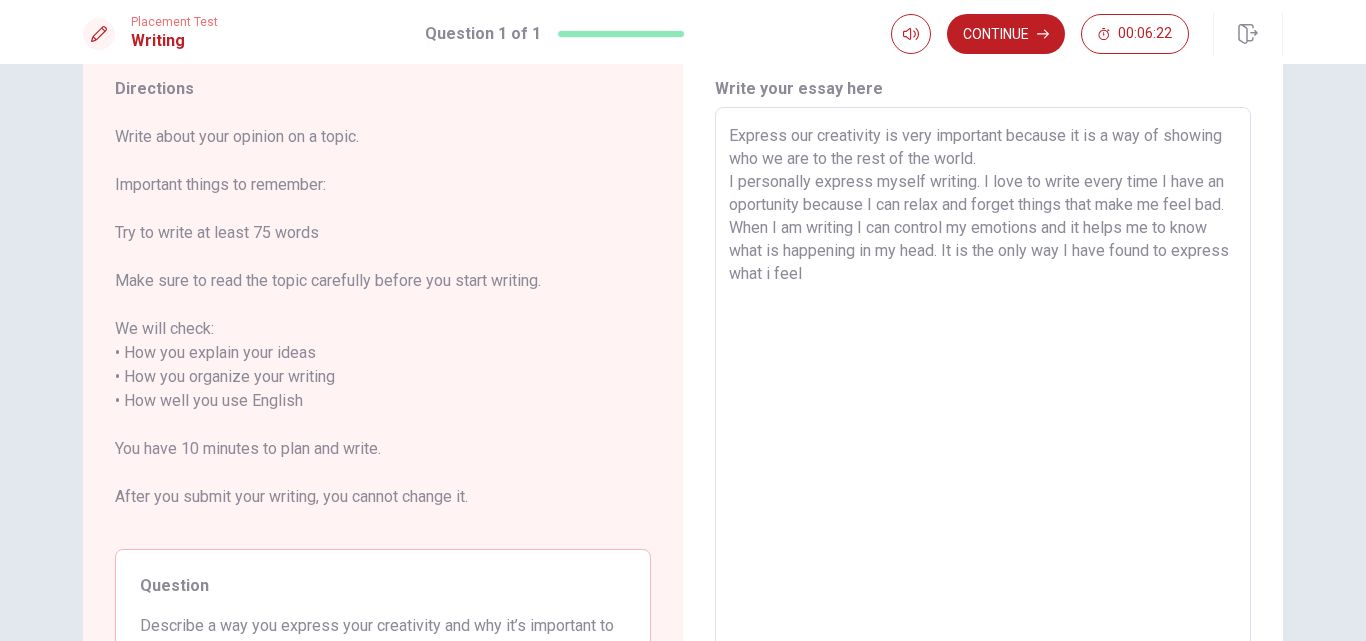 click on "Express our creativity is very important because it is a way of showing who we are to the rest of the world.
I personally express myself writing. I love to write every time I have an oportunity because I can relax and forget things that make me feel bad. When I am writing I can control my emotions and it helps me to know what is happening in my head. It is the only way I have found to express what i feel" at bounding box center (983, 401) 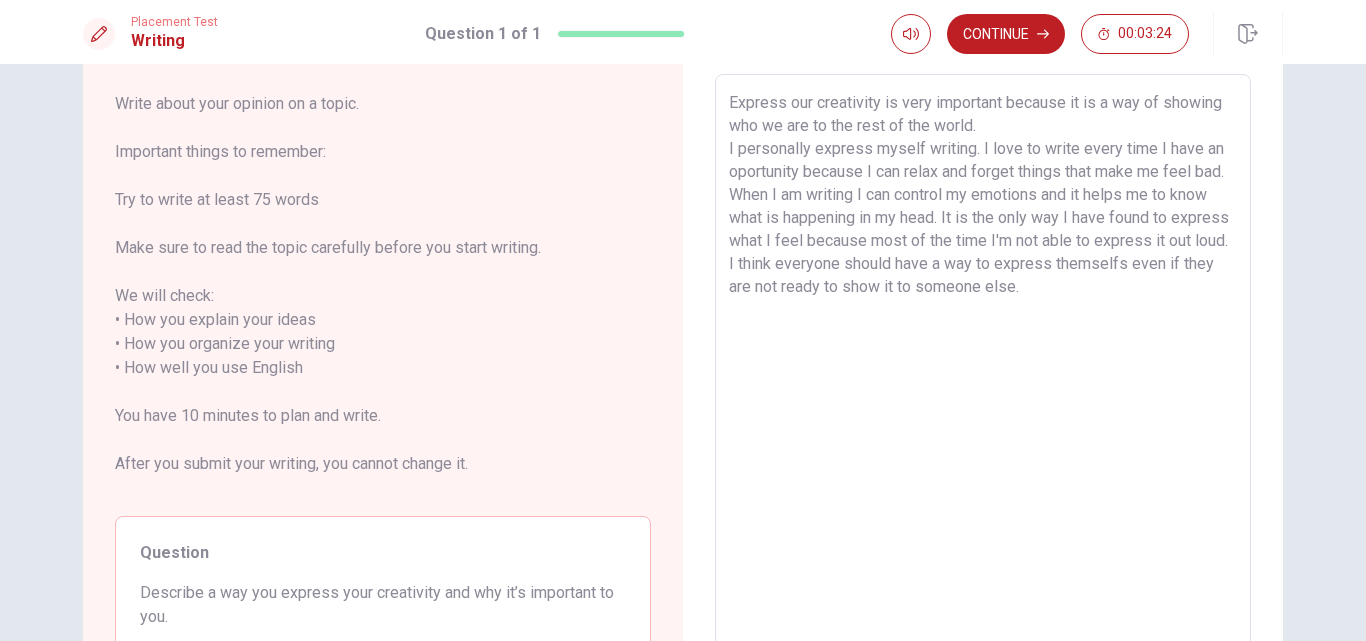 scroll, scrollTop: 0, scrollLeft: 0, axis: both 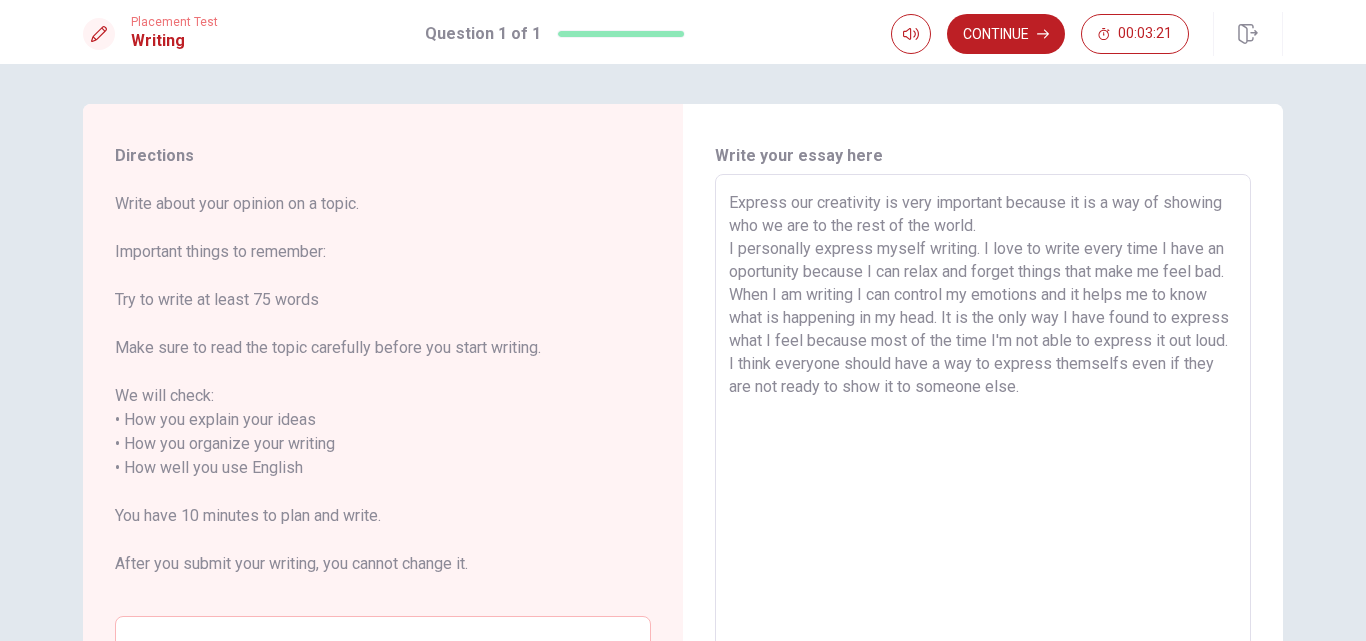 click on "Express our creativity is very important because it is a way of showing who we are to the rest of the world.
I personally express myself writing. I love to write every time I have an oportunity because I can relax and forget things that make me feel bad. When I am writing I can control my emotions and it helps me to know what is happening in my head. It is the only way I have found to express what I feel because most of the time I'm not able to express it out loud.
I think everyone should have a way to express themselfs even if they are not ready to show it to someone else." at bounding box center (983, 468) 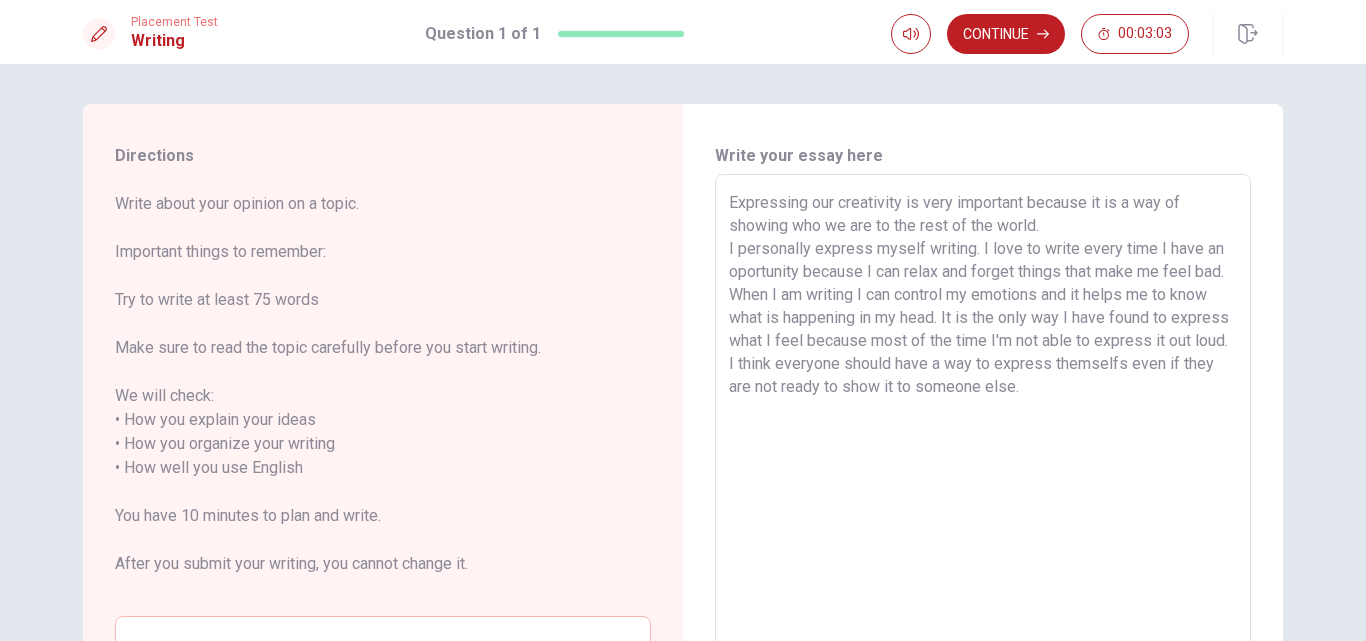 click on "Expressing our creativity is very important because it is a way of showing who we are to the rest of the world.
I personally express myself writing. I love to write every time I have an oportunity because I can relax and forget things that make me feel bad. When I am writing I can control my emotions and it helps me to know what is happening in my head. It is the only way I have found to express what I feel because most of the time I'm not able to express it out loud.
I think everyone should have a way to express themselfs even if they are not ready to show it to someone else." at bounding box center (983, 468) 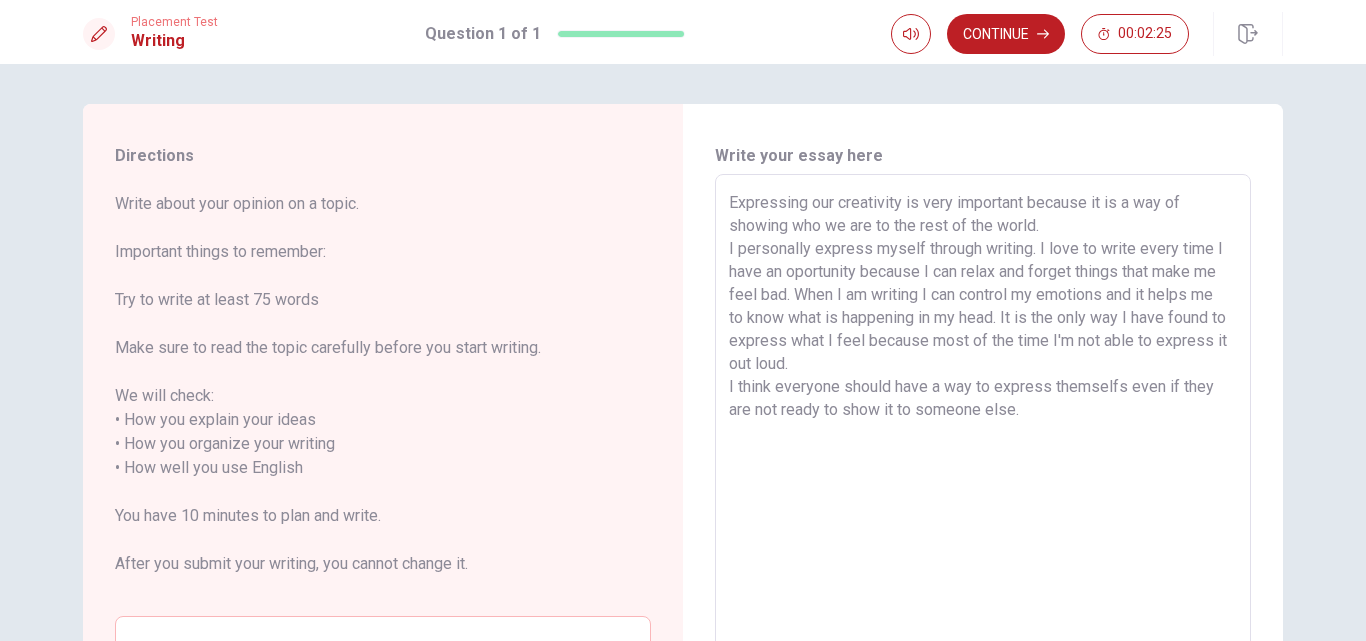 click on "Expressing our creativity is very important because it is a way of showing who we are to the rest of the world.
I personally express myself through writing. I love to write every time I have an oportunity because I can relax and forget things that make me feel bad. When I am writing I can control my emotions and it helps me to know what is happening in my head. It is the only way I have found to express what I feel because most of the time I'm not able to express it out loud.
I think everyone should have a way to express themselfs even if they are not ready to show it to someone else." at bounding box center [983, 468] 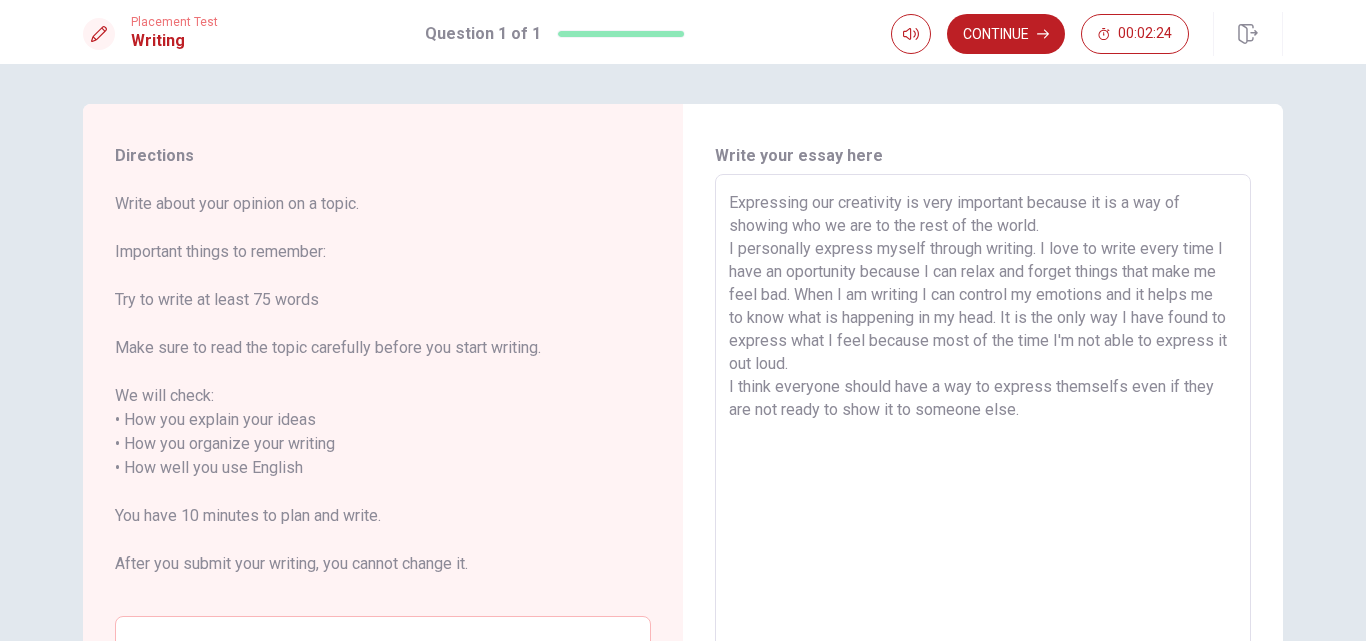 click on "Expressing our creativity is very important because it is a way of showing who we are to the rest of the world.
I personally express myself through writing. I love to write every time I have an oportunity because I can relax and forget things that make me feel bad. When I am writing I can control my emotions and it helps me to know what is happening in my head. It is the only way I have found to express what I feel because most of the time I'm not able to express it out loud.
I think everyone should have a way to express themselfs even if they are not ready to show it to someone else." at bounding box center [983, 468] 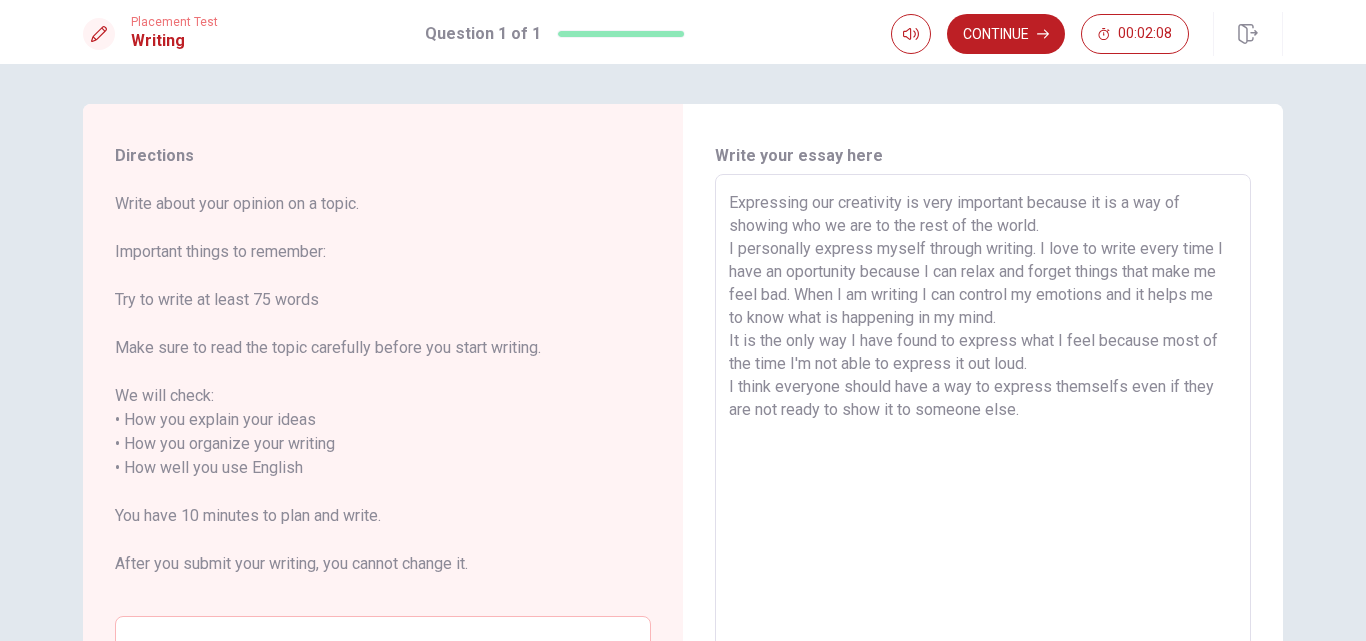 click on "Expressing our creativity is very important because it is a way of showing who we are to the rest of the world.
I personally express myself through writing. I love to write every time I have an oportunity because I can relax and forget things that make me feel bad. When I am writing I can control my emotions and it helps me to know what is happening in my mind.
It is the only way I have found to express what I feel because most of the time I'm not able to express it out loud.
I think everyone should have a way to express themselfs even if they are not ready to show it to someone else." at bounding box center (983, 468) 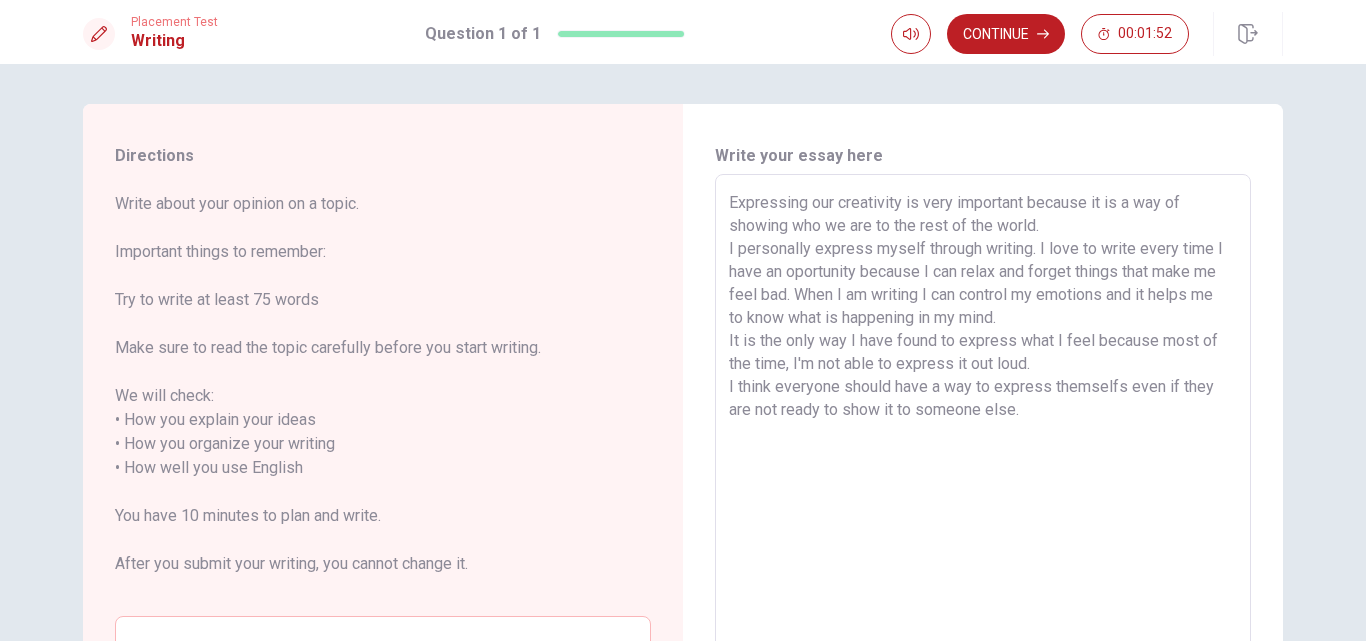 click on "Expressing our creativity is very important because it is a way of showing who we are to the rest of the world.
I personally express myself through writing. I love to write every time I have an oportunity because I can relax and forget things that make me feel bad. When I am writing I can control my emotions and it helps me to know what is happening in my mind.
It is the only way I have found to express what I feel because most of the time, I'm not able to express it out loud.
I think everyone should have a way to express themselfs even if they are not ready to show it to someone else." at bounding box center [983, 468] 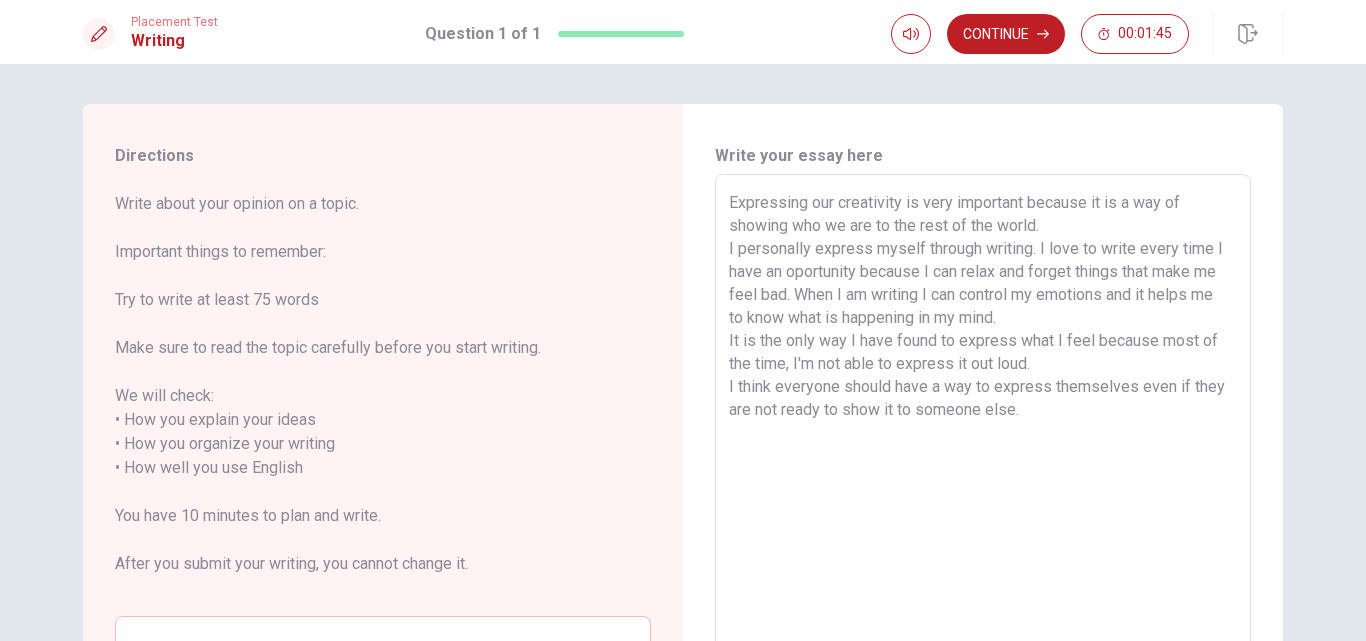click on "Expressing our creativity is very important because it is a way of showing who we are to the rest of the world.
I personally express myself through writing. I love to write every time I have an oportunity because I can relax and forget things that make me feel bad. When I am writing I can control my emotions and it helps me to know what is happening in my mind.
It is the only way I have found to express what I feel because most of the time, I'm not able to express it out loud.
I think everyone should have a way to express themselves even if they are not ready to show it to someone else." at bounding box center [983, 468] 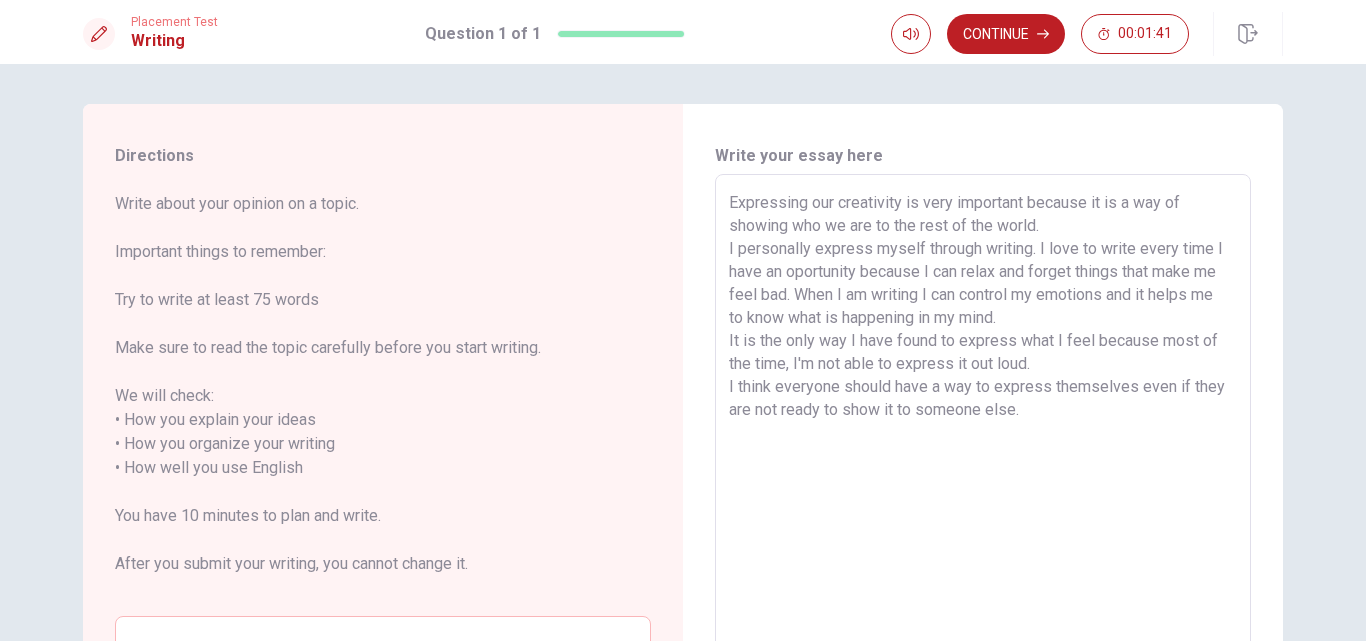 click on "Expressing our creativity is very important because it is a way of showing who we are to the rest of the world.
I personally express myself through writing. I love to write every time I have an oportunity because I can relax and forget things that make me feel bad. When I am writing I can control my emotions and it helps me to know what is happening in my mind.
It is the only way I have found to express what I feel because most of the time, I'm not able to express it out loud.
I think everyone should have a way to express themselves even if they are not ready to show it to someone else." at bounding box center [983, 468] 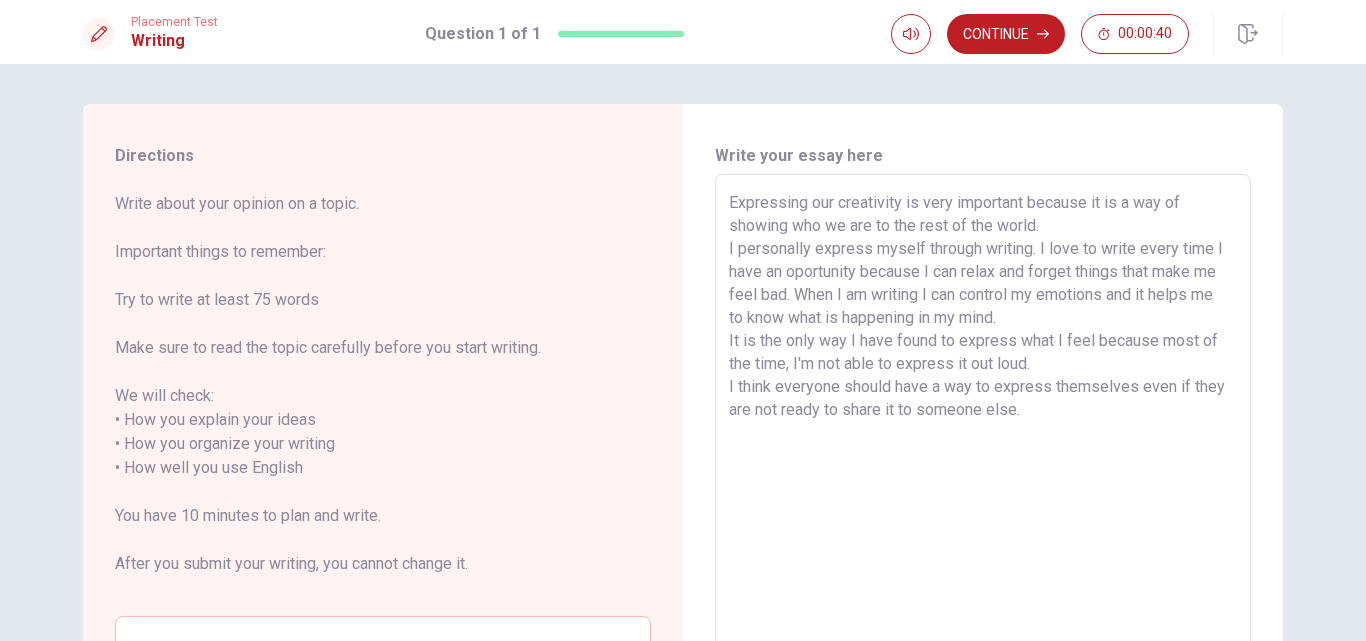 click on "Expressing our creativity is very important because it is a way of showing who we are to the rest of the world.
I personally express myself through writing. I love to write every time I have an oportunity because I can relax and forget things that make me feel bad. When I am writing I can control my emotions and it helps me to know what is happening in my mind.
It is the only way I have found to express what I feel because most of the time, I'm not able to express it out loud.
I think everyone should have a way to express themselves even if they are not ready to share it to someone else." at bounding box center [983, 468] 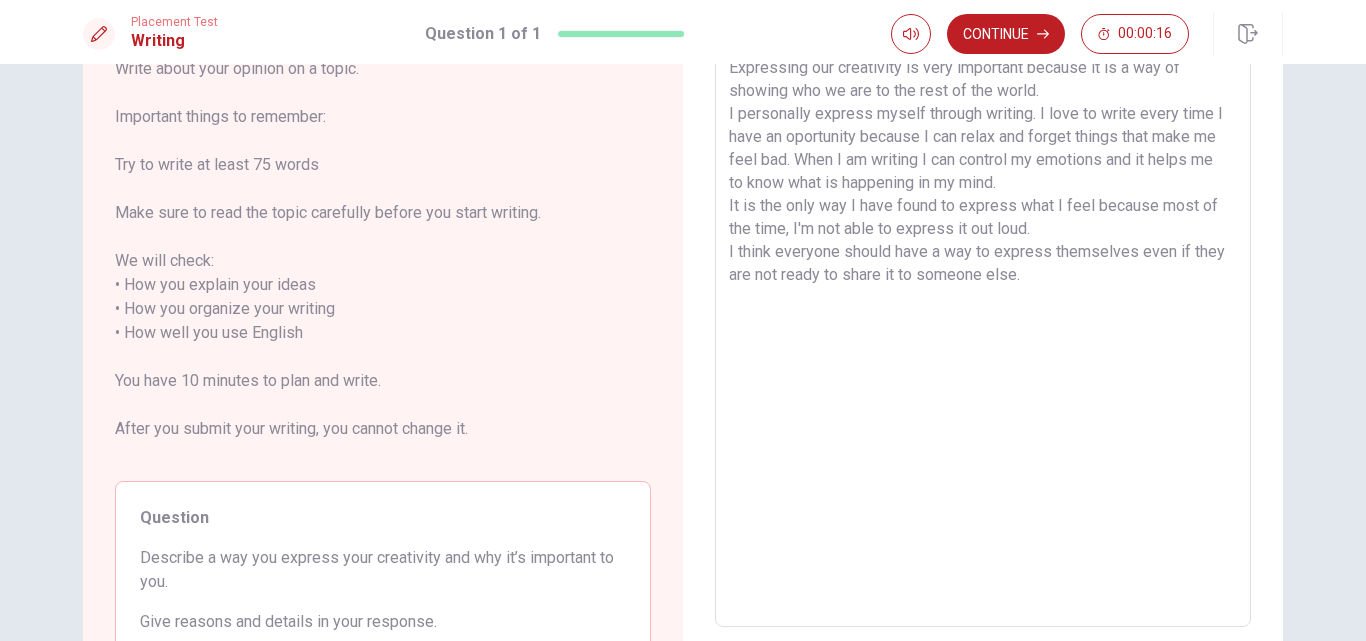 scroll, scrollTop: 100, scrollLeft: 0, axis: vertical 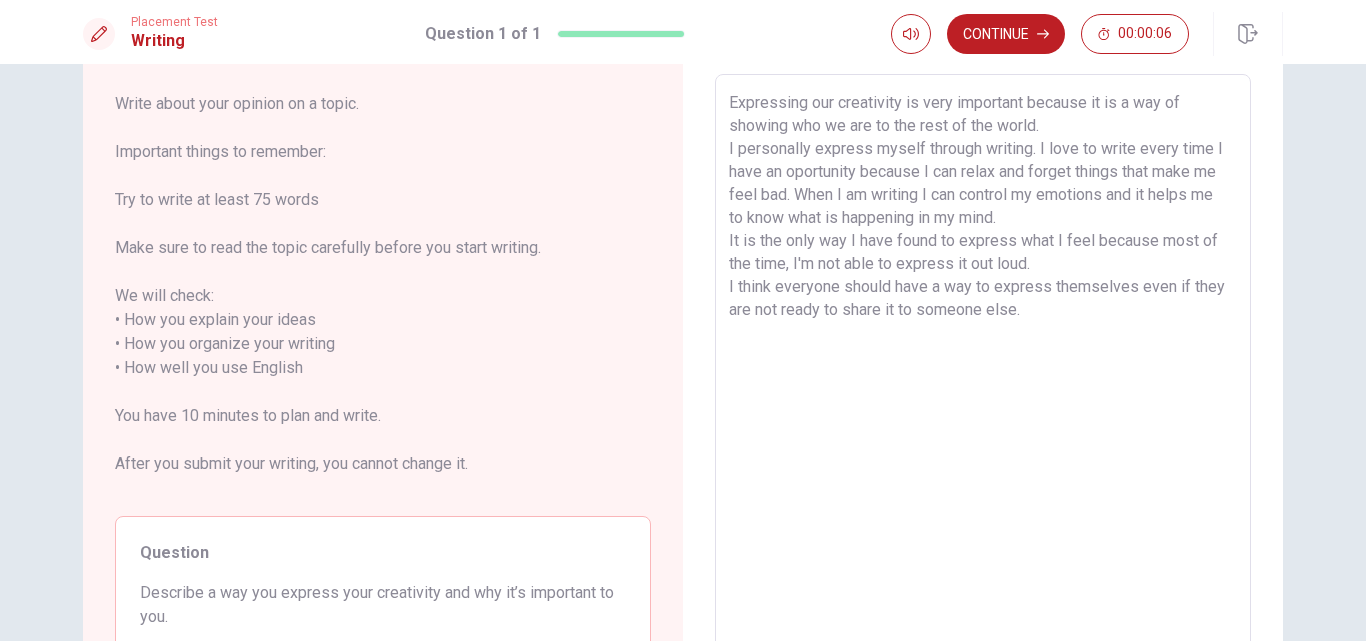click on "Expressing our creativity is very important because it is a way of showing who we are to the rest of the world.
I personally express myself through writing. I love to write every time I have an oportunity because I can relax and forget things that make me feel bad. When I am writing I can control my emotions and it helps me to know what is happening in my mind.
It is the only way I have found to express what I feel because most of the time, I'm not able to express it out loud.
I think everyone should have a way to express themselves even if they are not ready to share it to someone else." at bounding box center [983, 368] 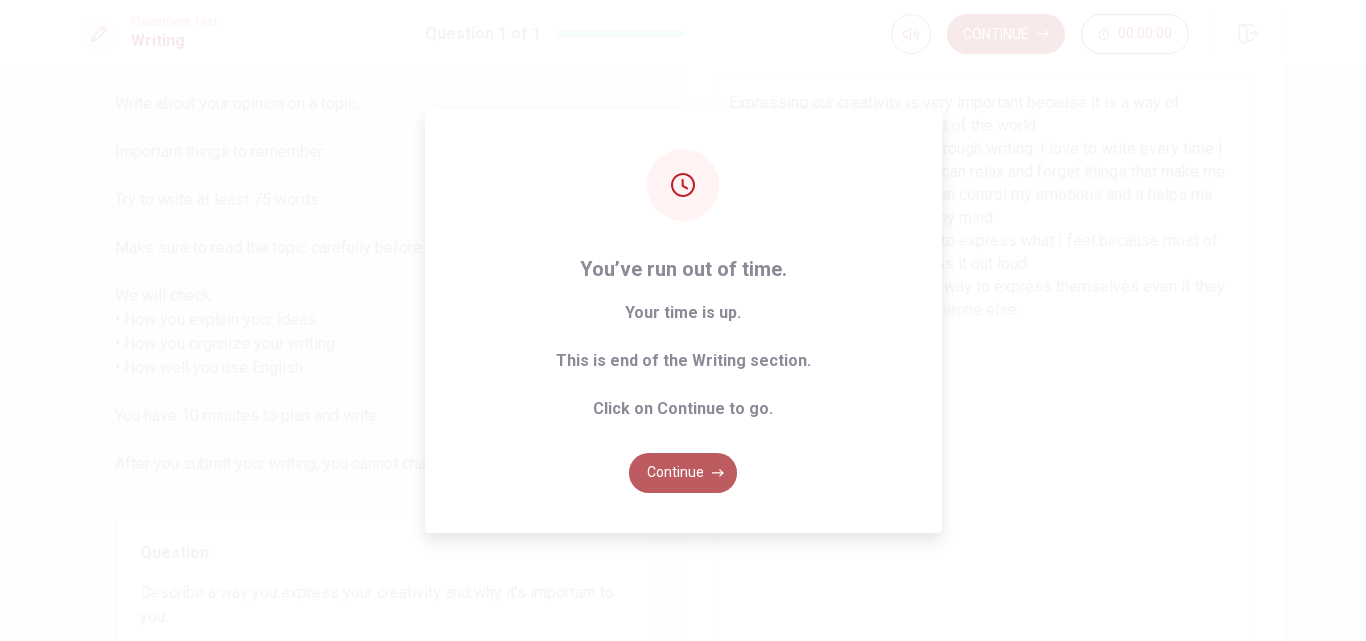 click on "Continue" at bounding box center [683, 473] 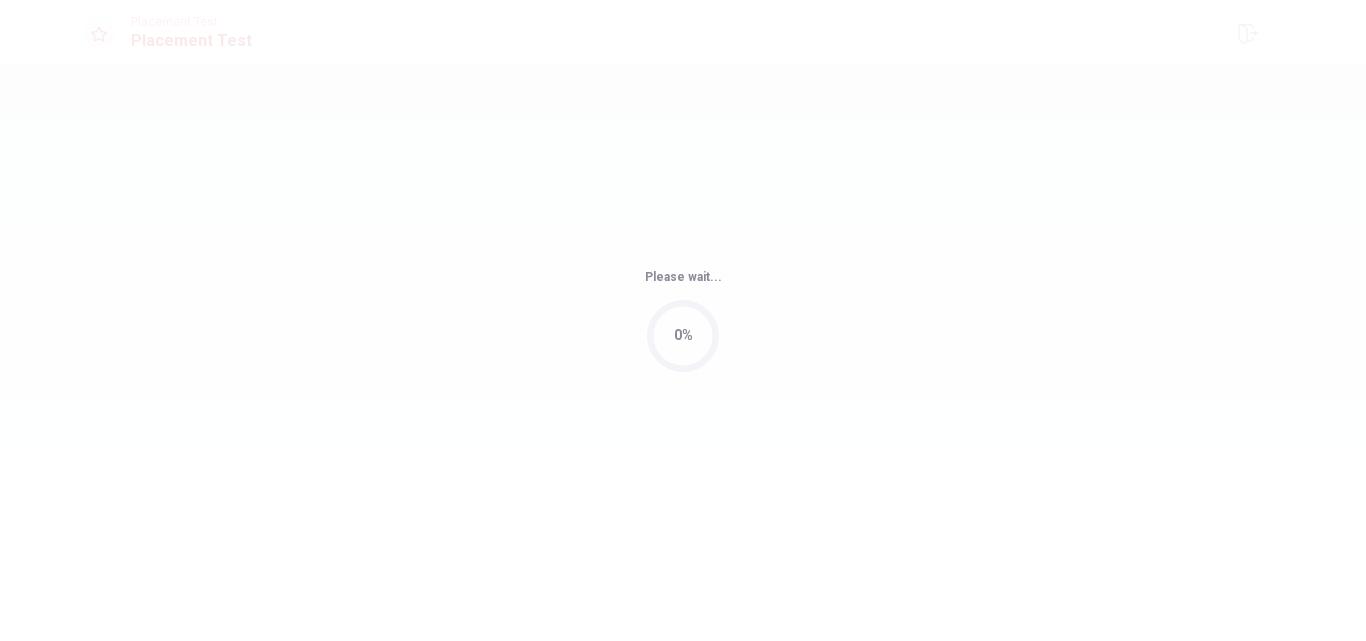 scroll, scrollTop: 0, scrollLeft: 0, axis: both 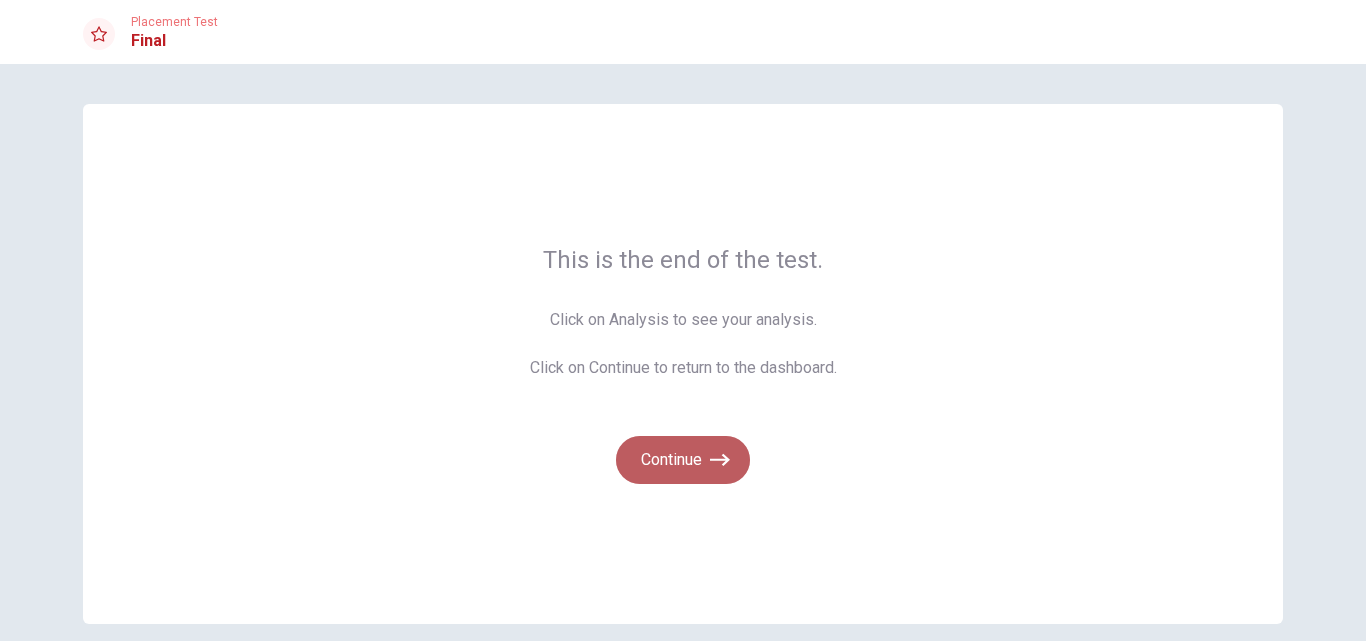 click on "Continue" at bounding box center [683, 460] 